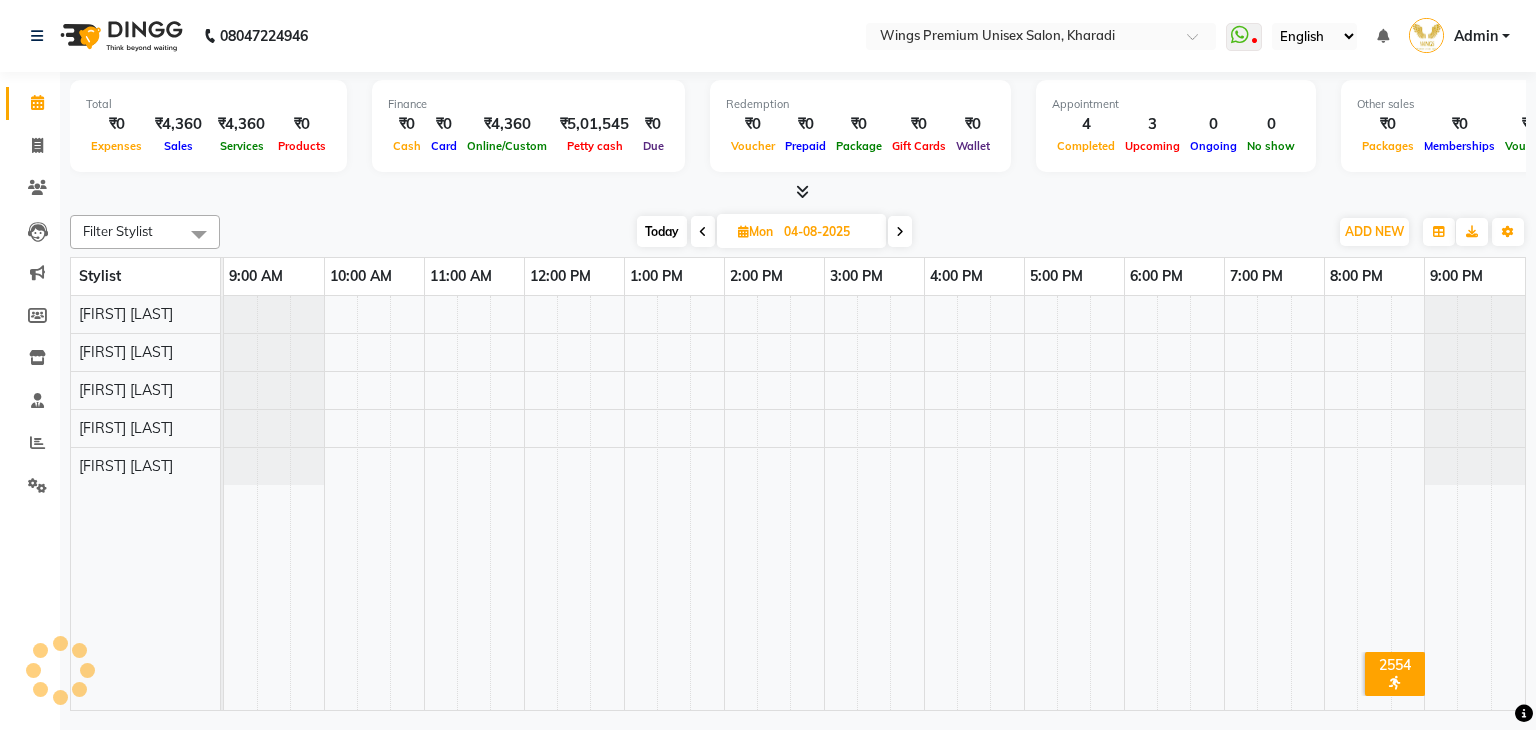 scroll, scrollTop: 0, scrollLeft: 0, axis: both 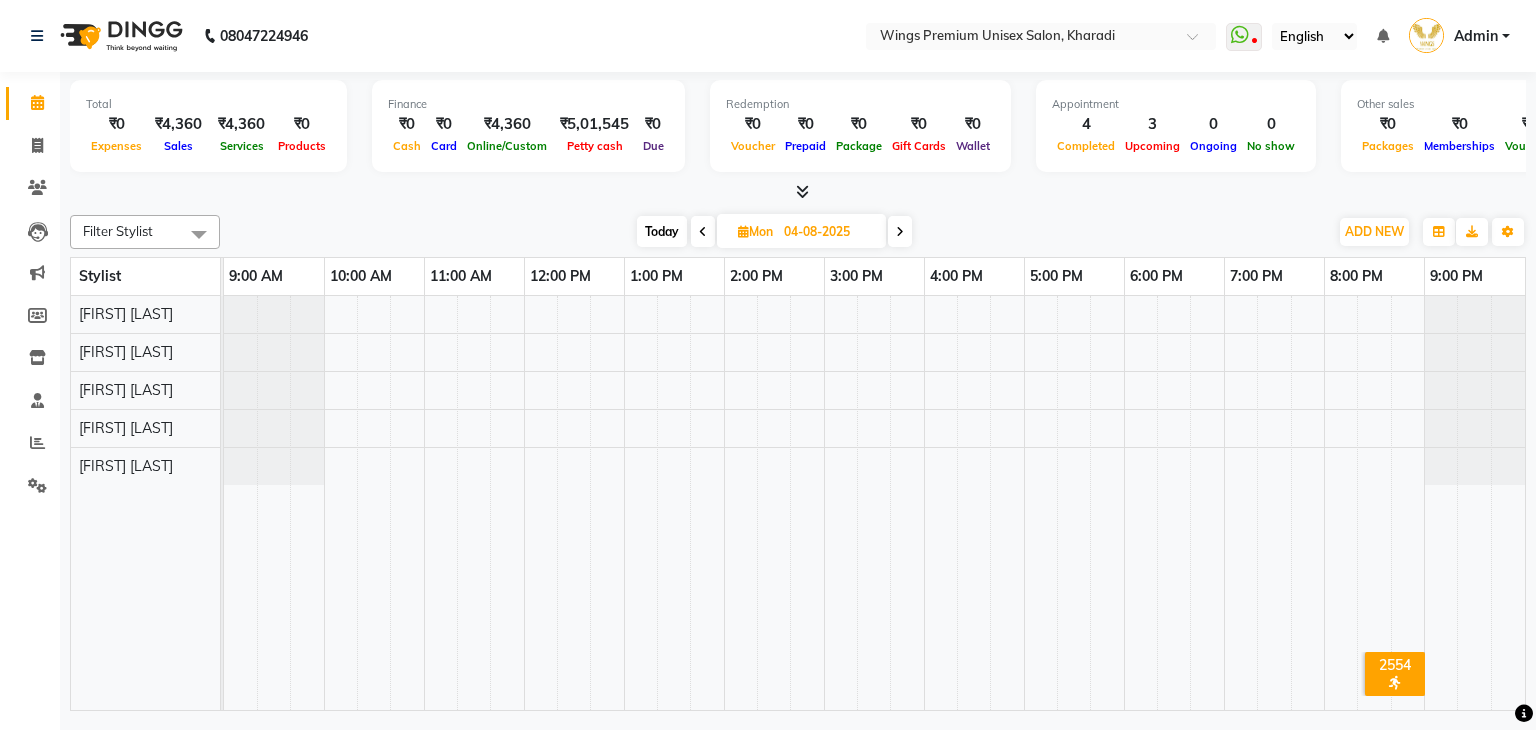 click at bounding box center (874, 503) 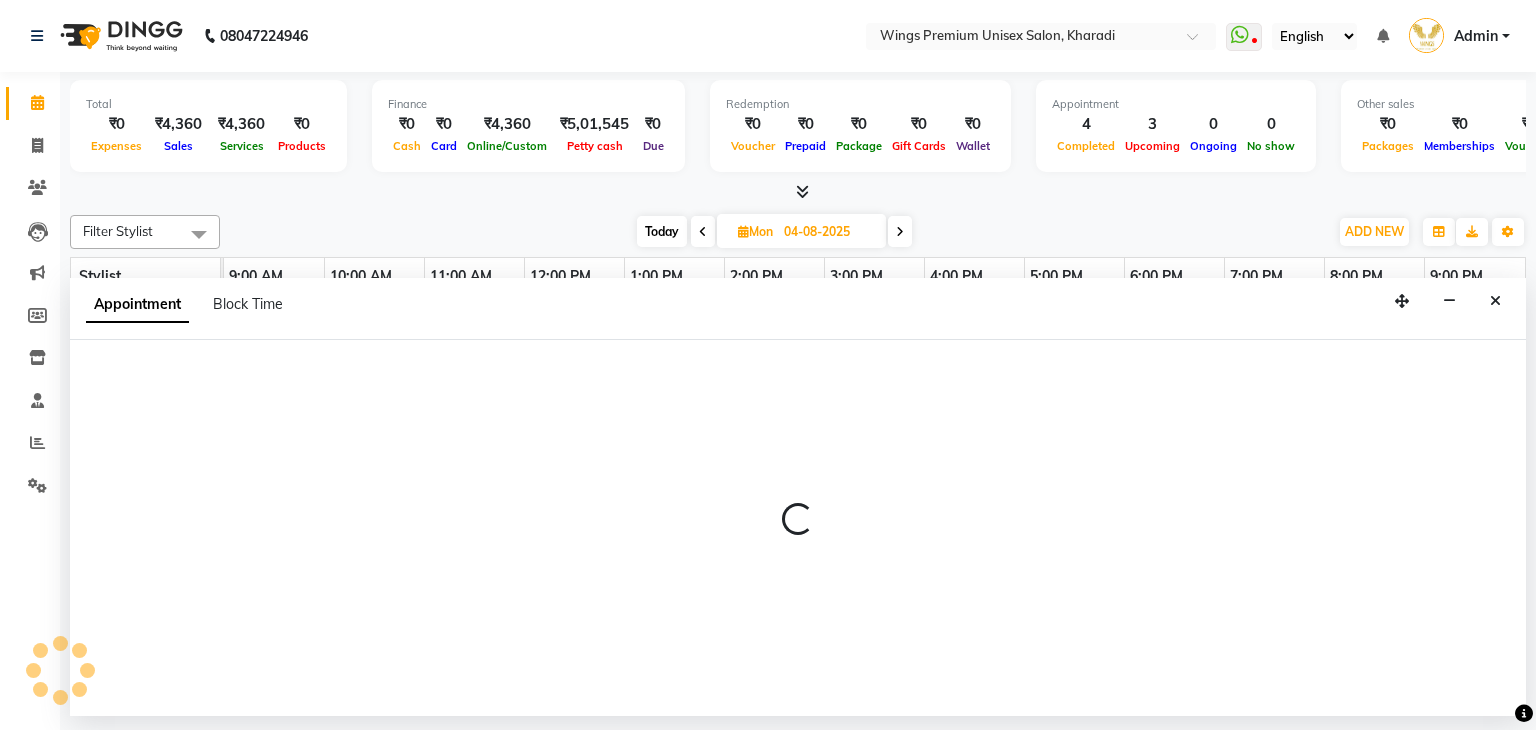 select on "72458" 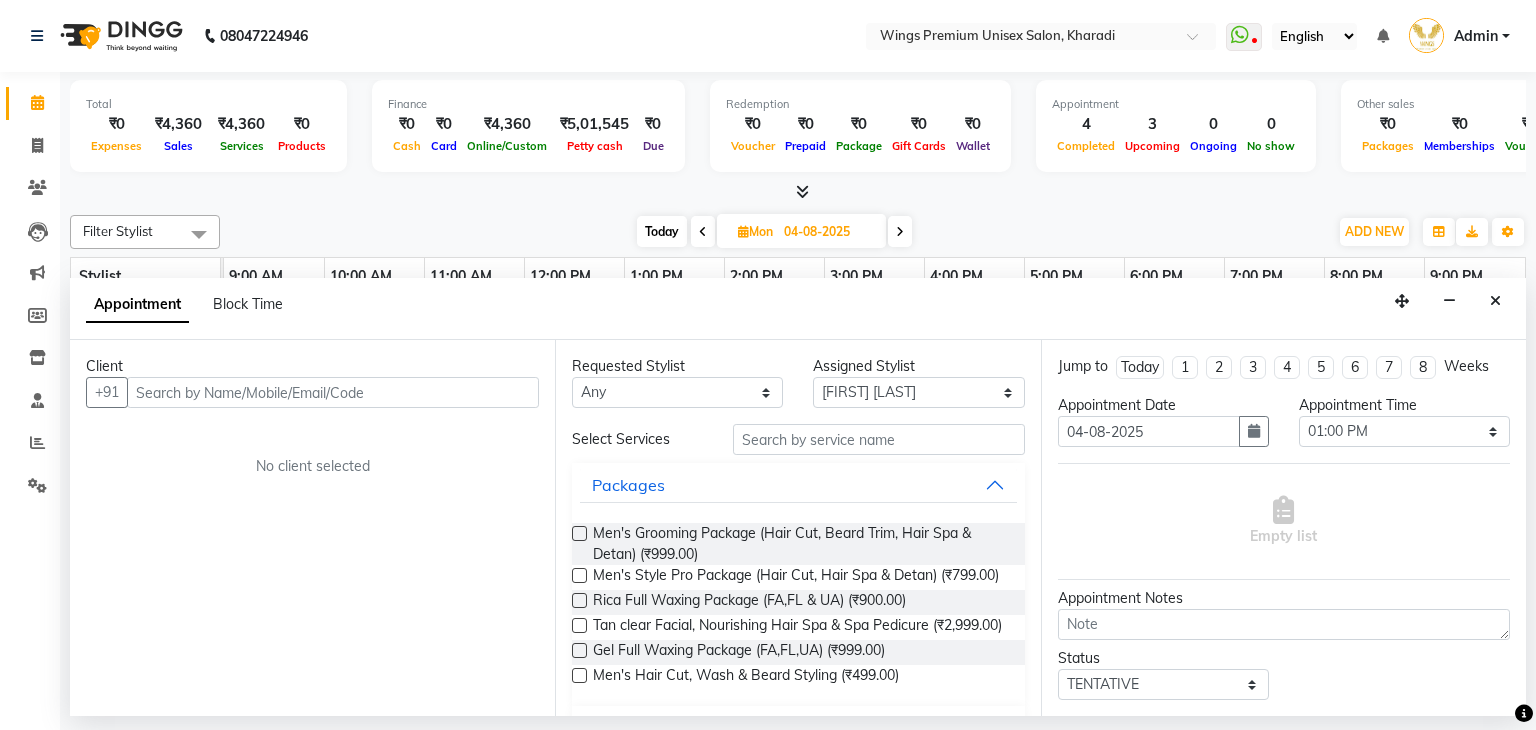 click at bounding box center [333, 392] 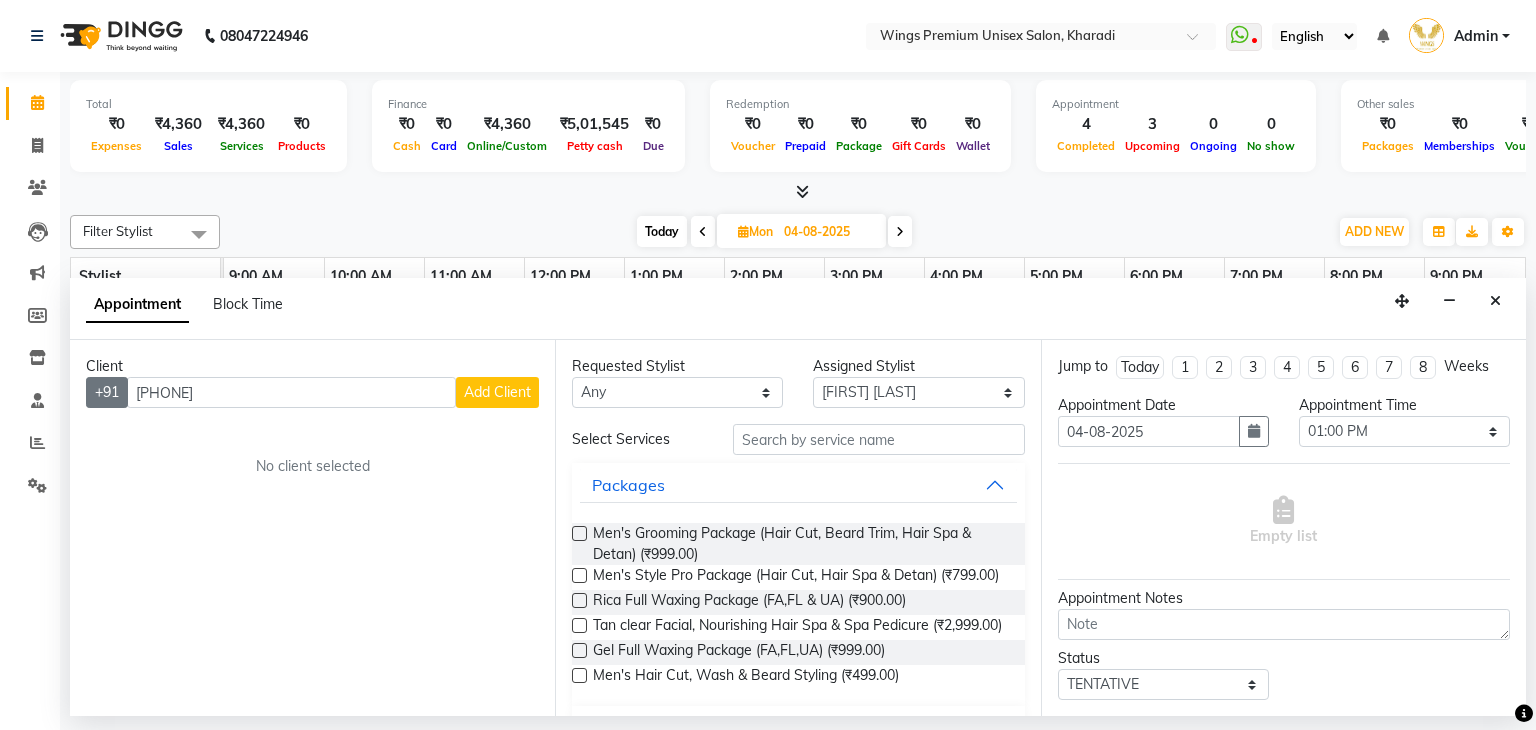 drag, startPoint x: 415, startPoint y: 391, endPoint x: 172, endPoint y: 389, distance: 243.00822 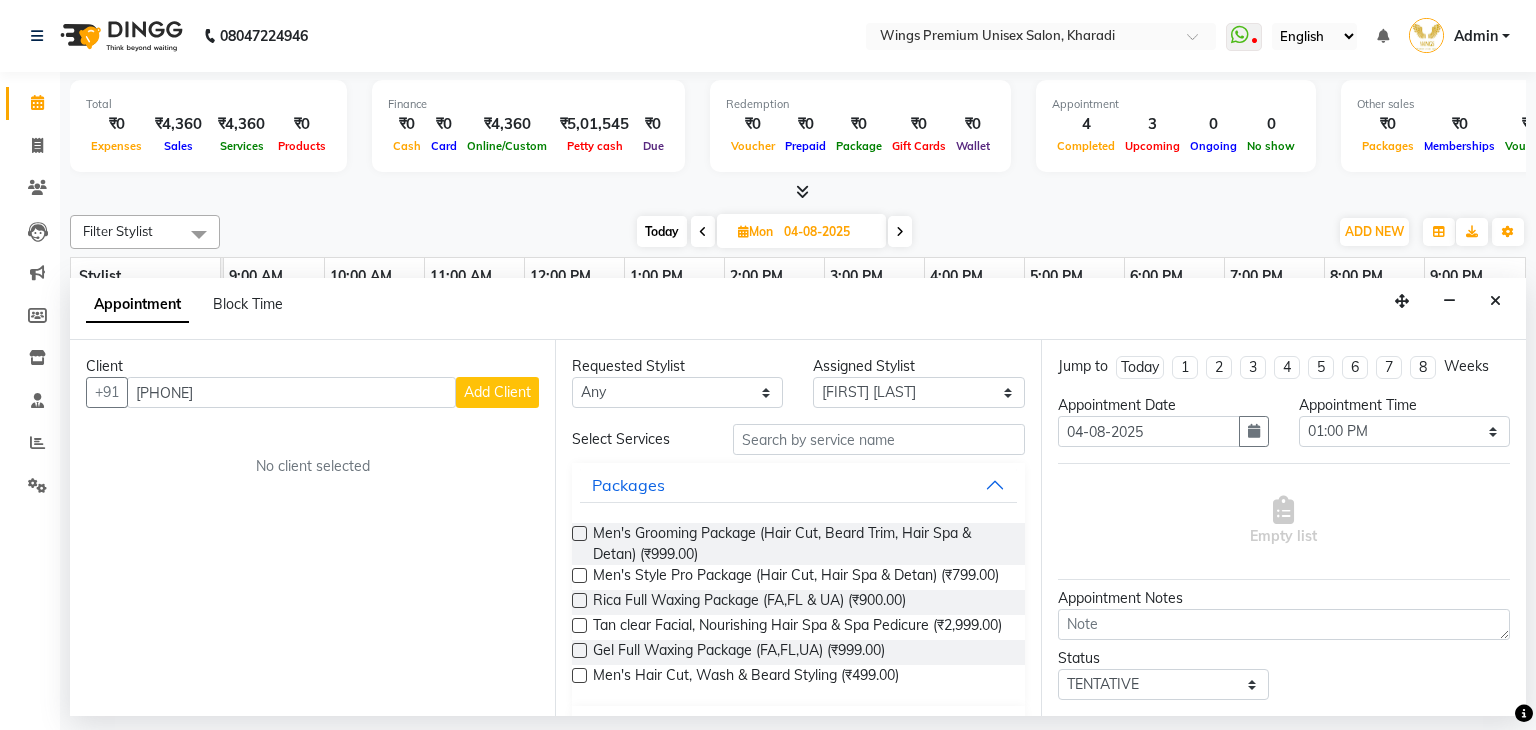 click on "+91 [PHONE] Add Client" at bounding box center [312, 392] 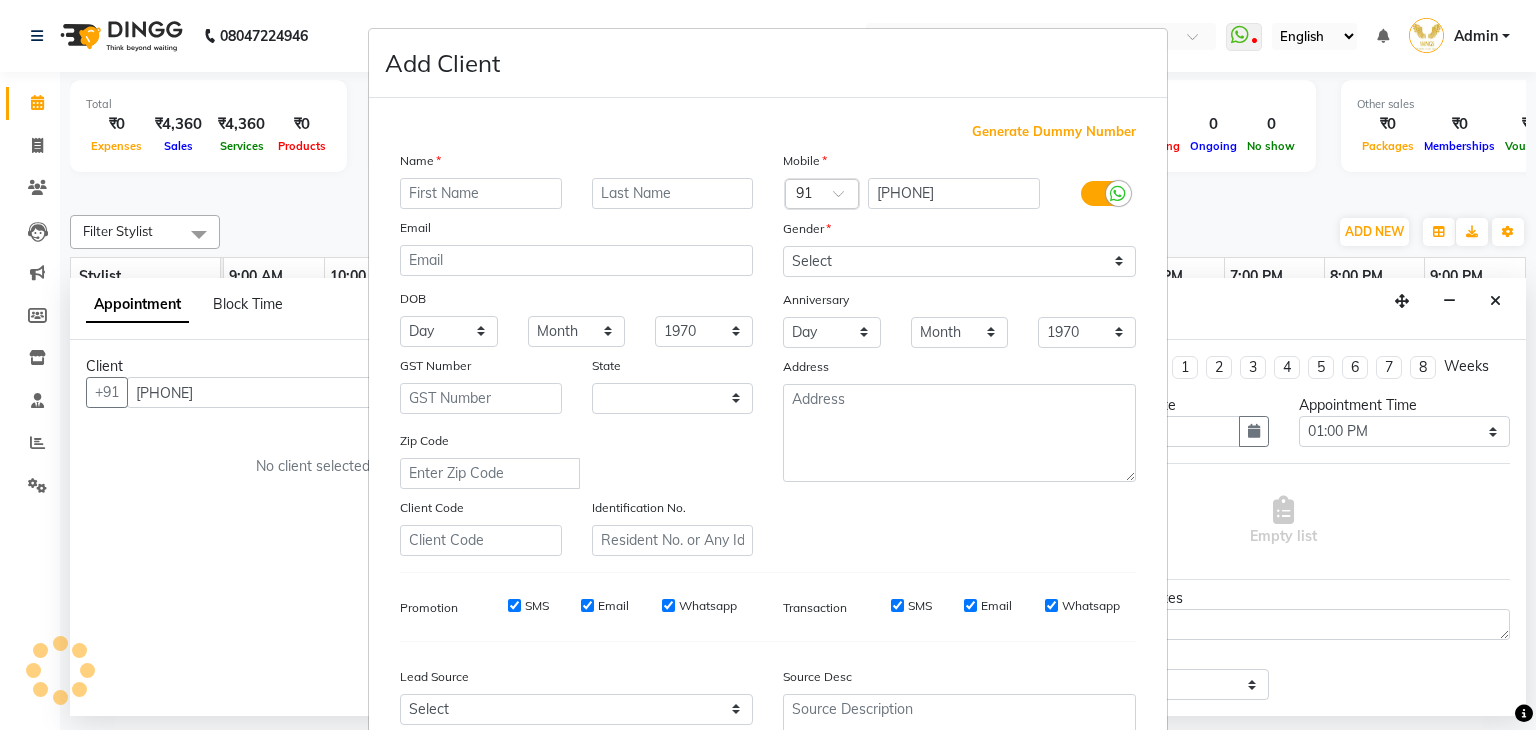 select on "22" 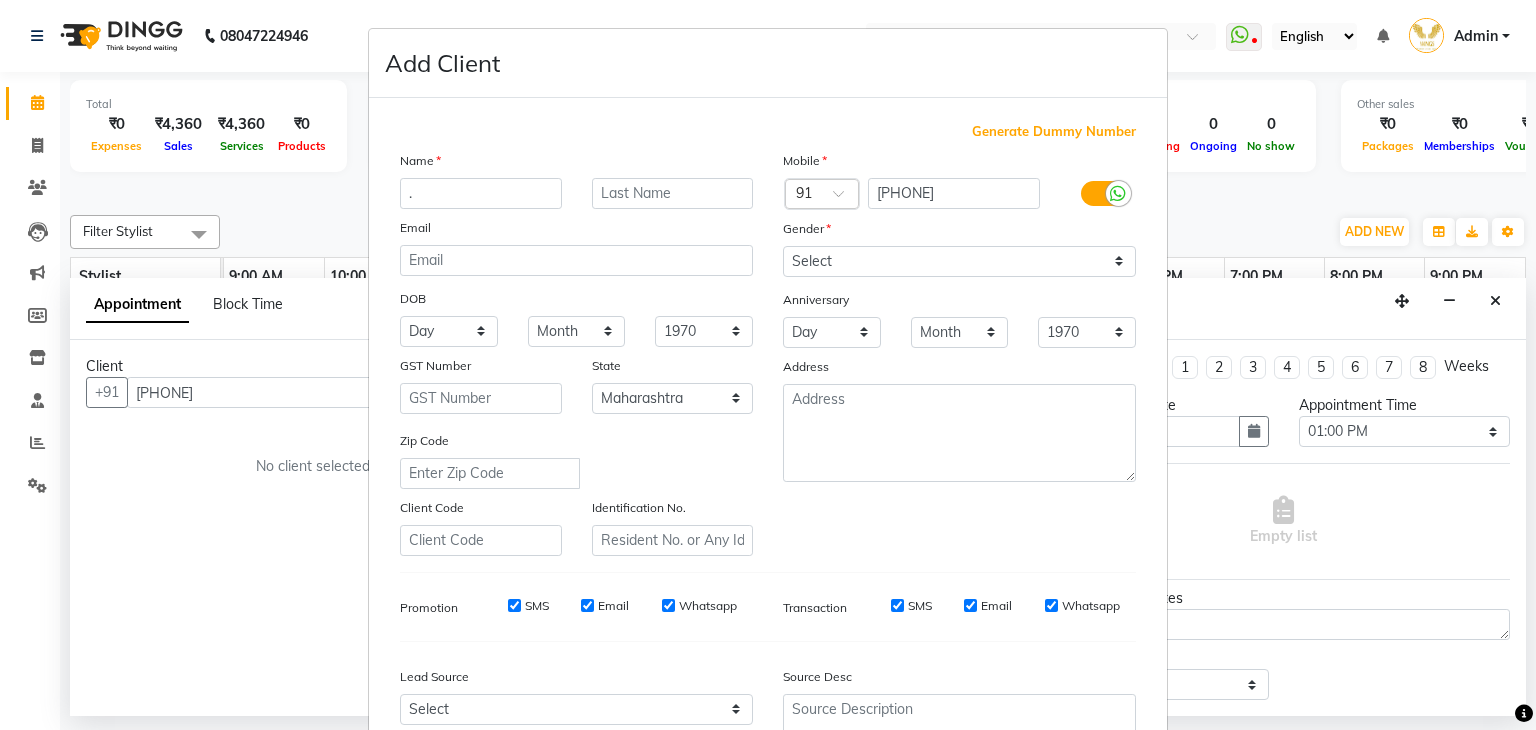 type on "." 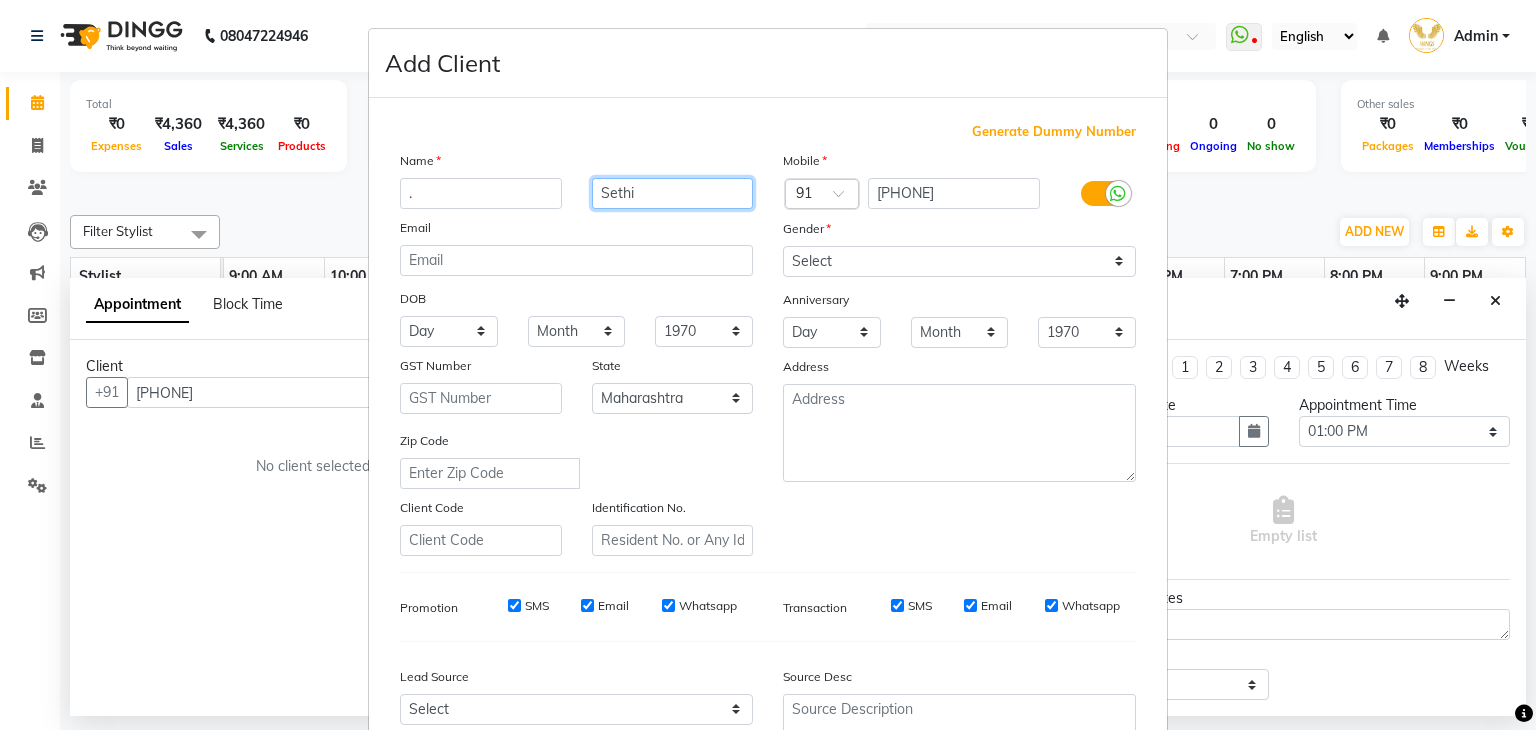 type on "Sethi" 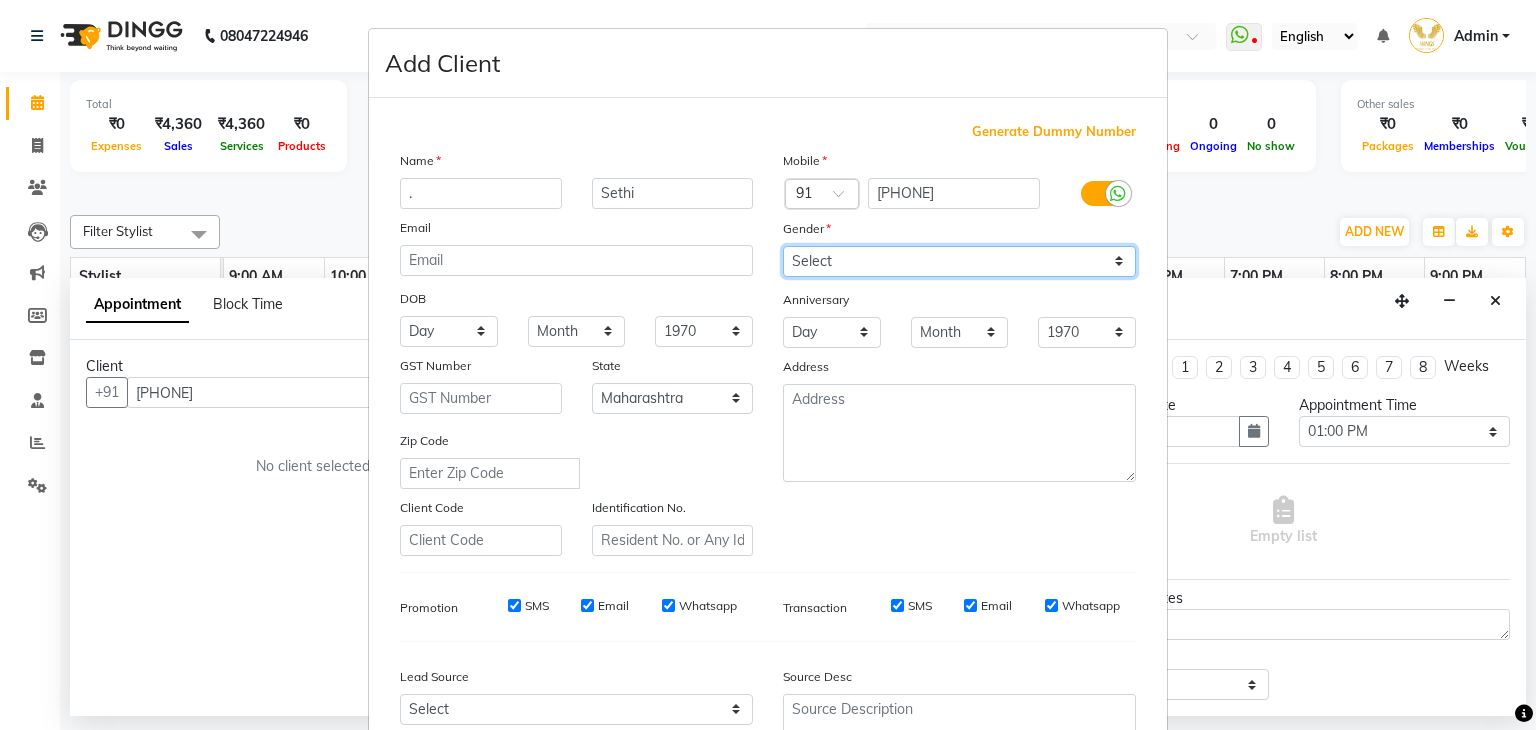 click on "Select Male Female Other Prefer Not To Say" at bounding box center (959, 261) 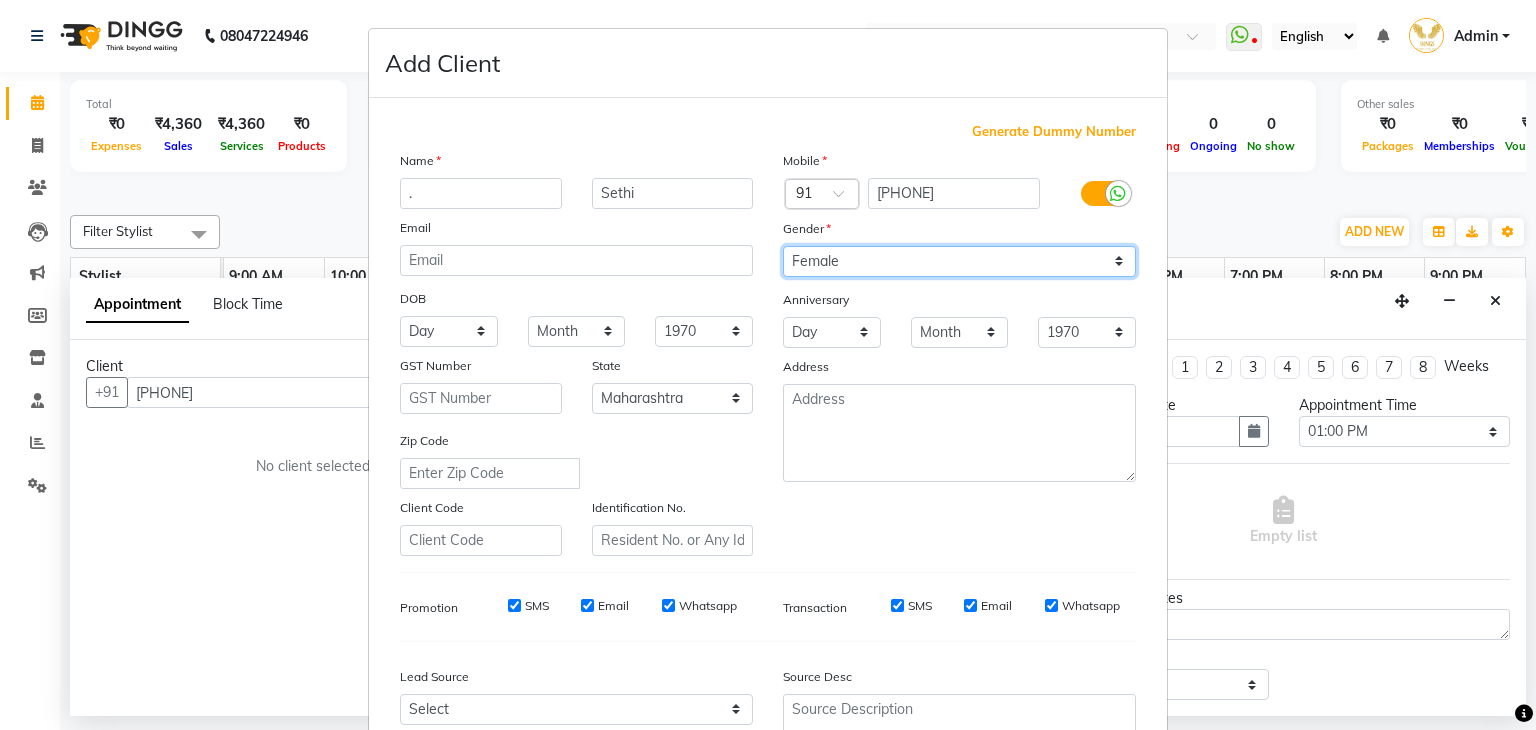 click on "Select Male Female Other Prefer Not To Say" at bounding box center (959, 261) 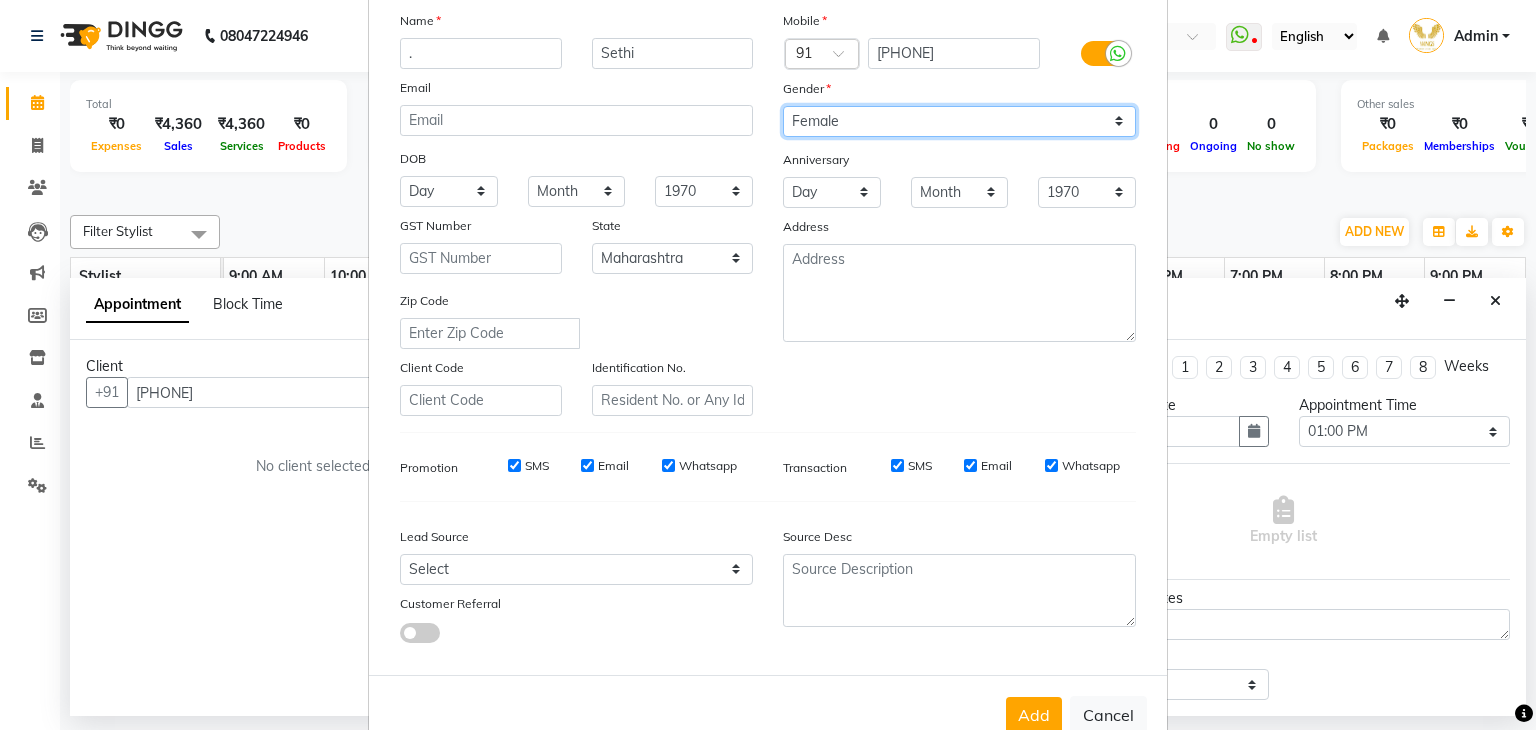 scroll, scrollTop: 203, scrollLeft: 0, axis: vertical 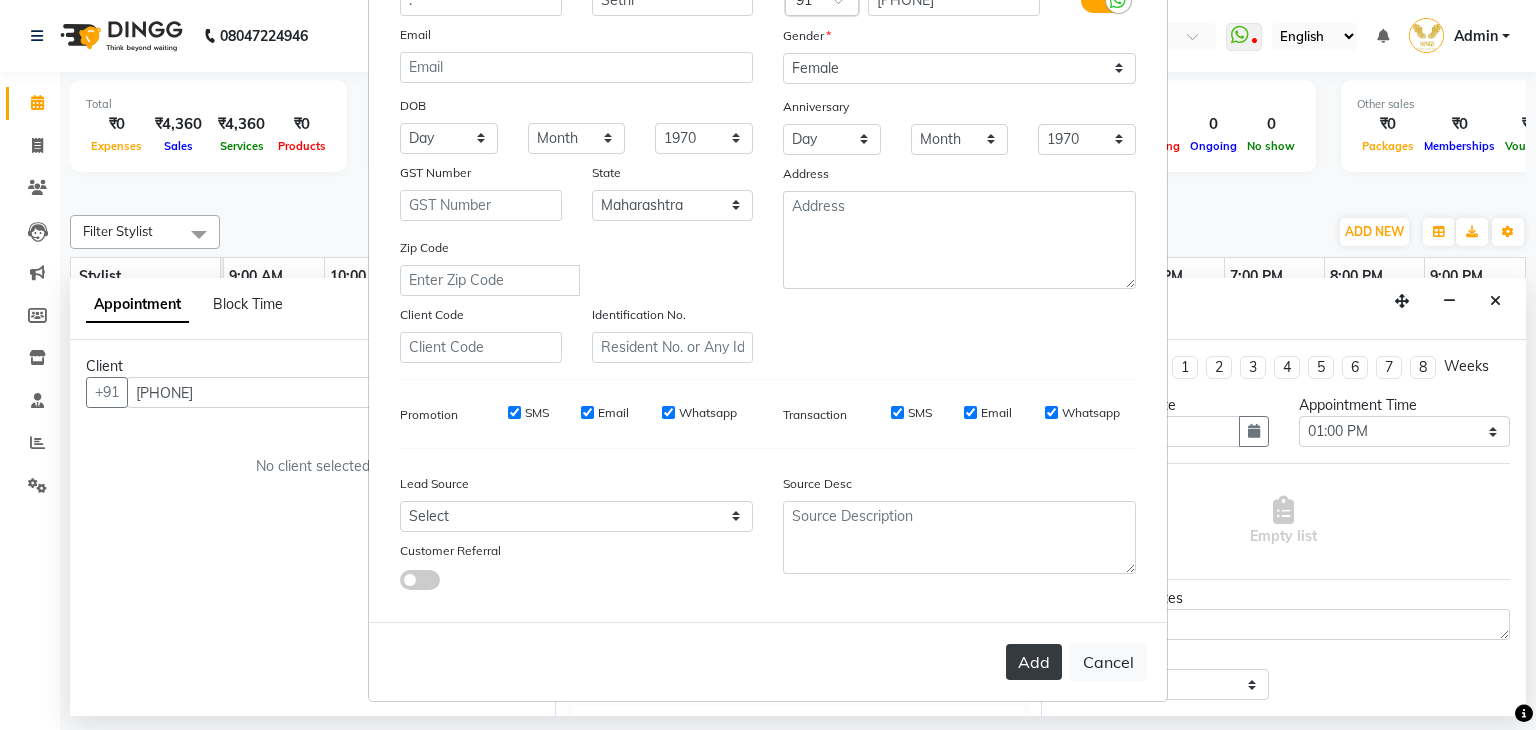 click on "Add" at bounding box center [1034, 662] 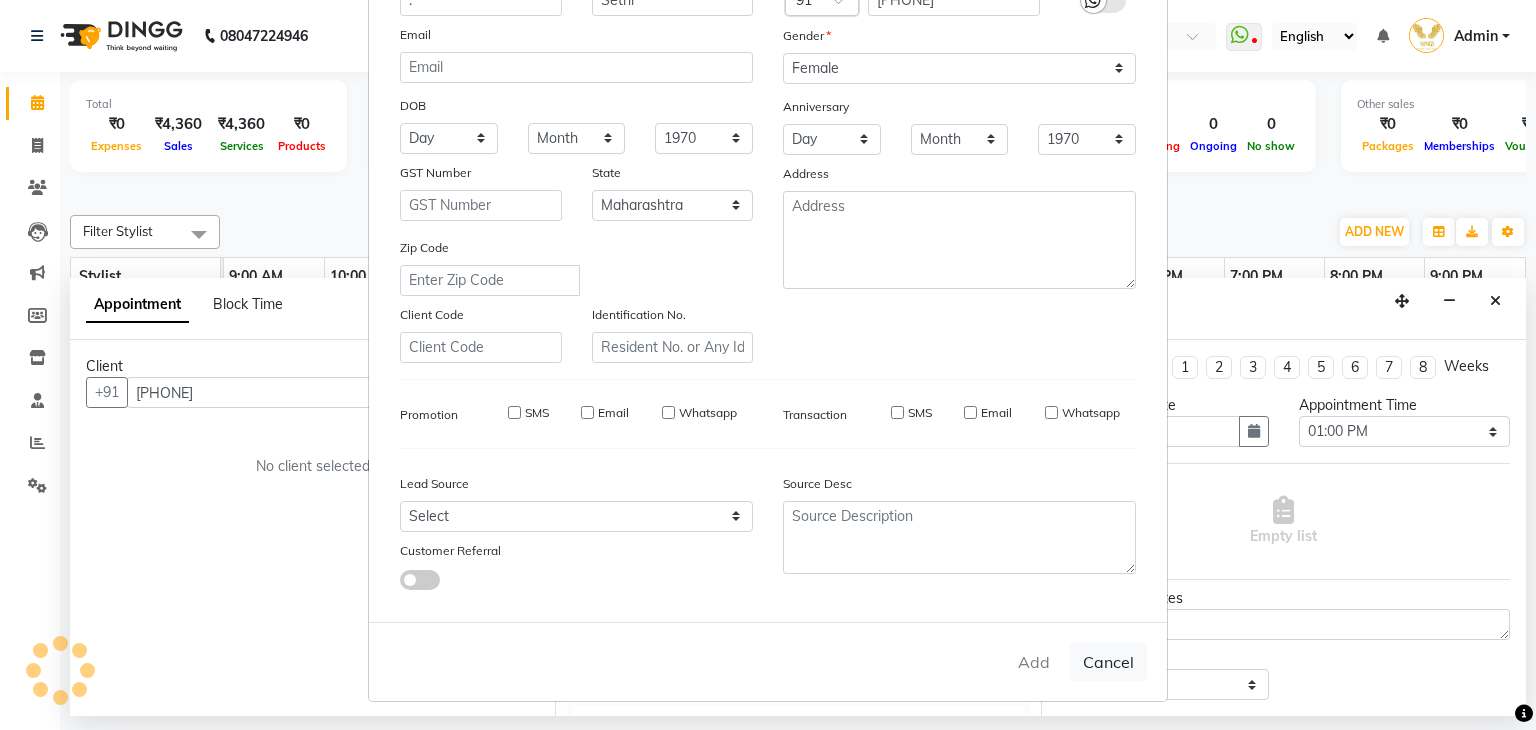 type 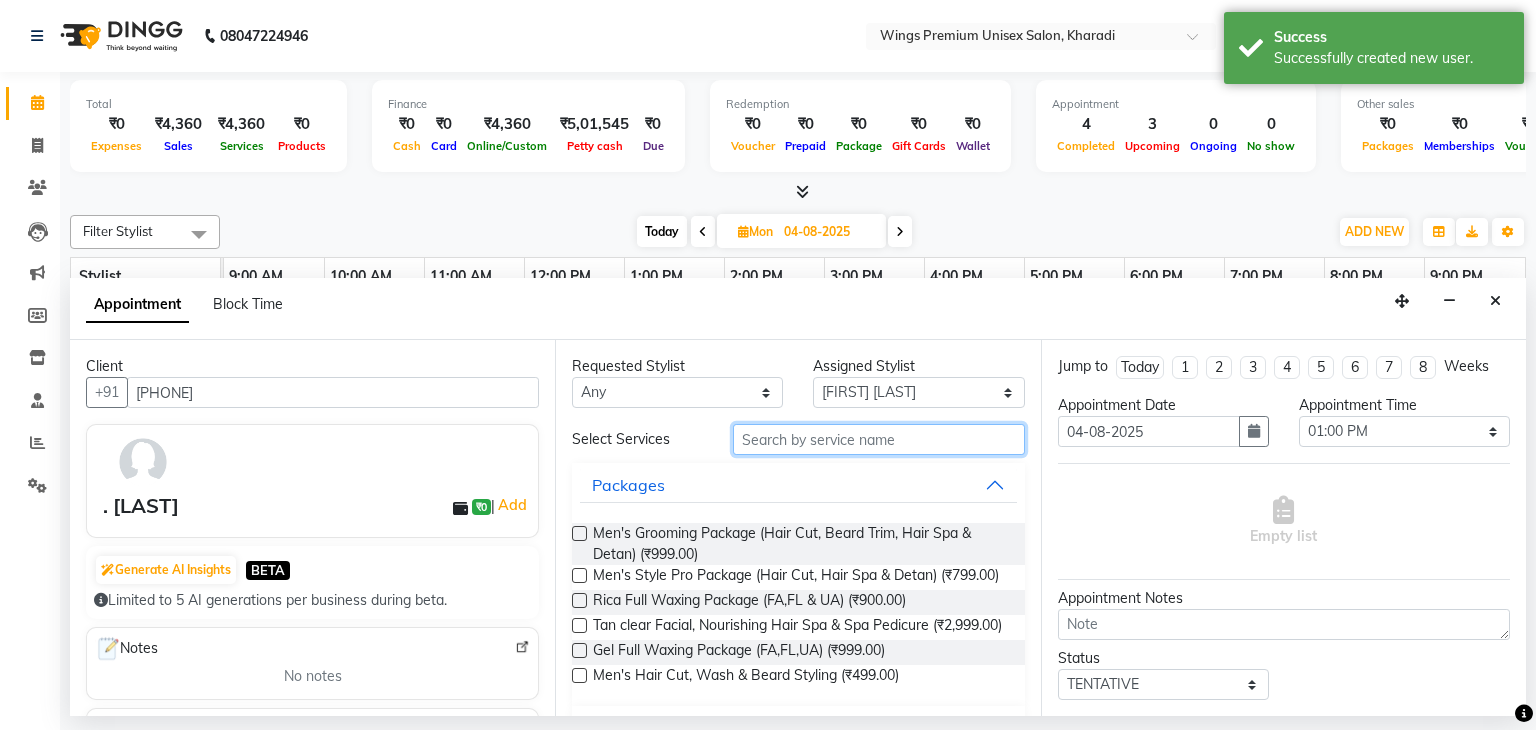 click at bounding box center [879, 439] 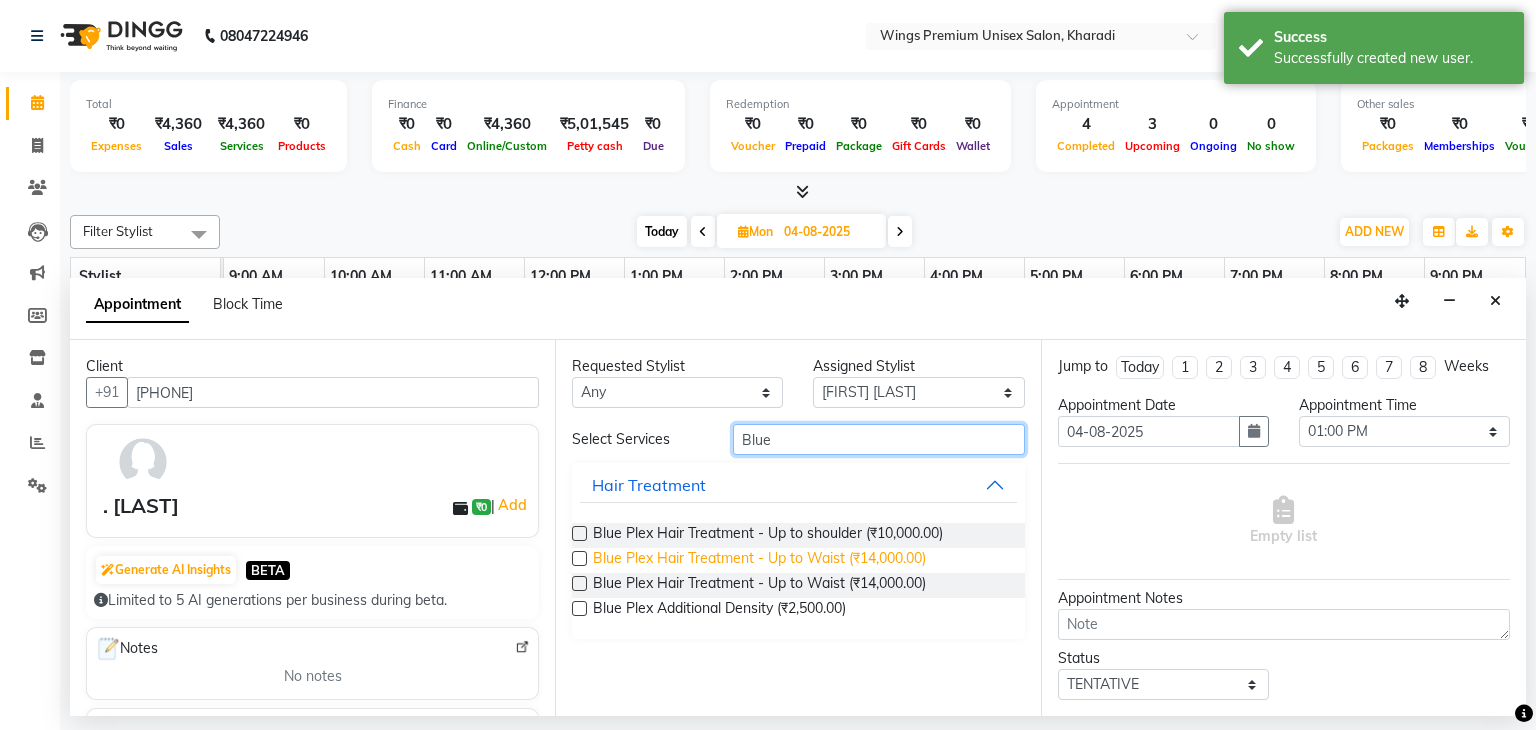 type on "Blue" 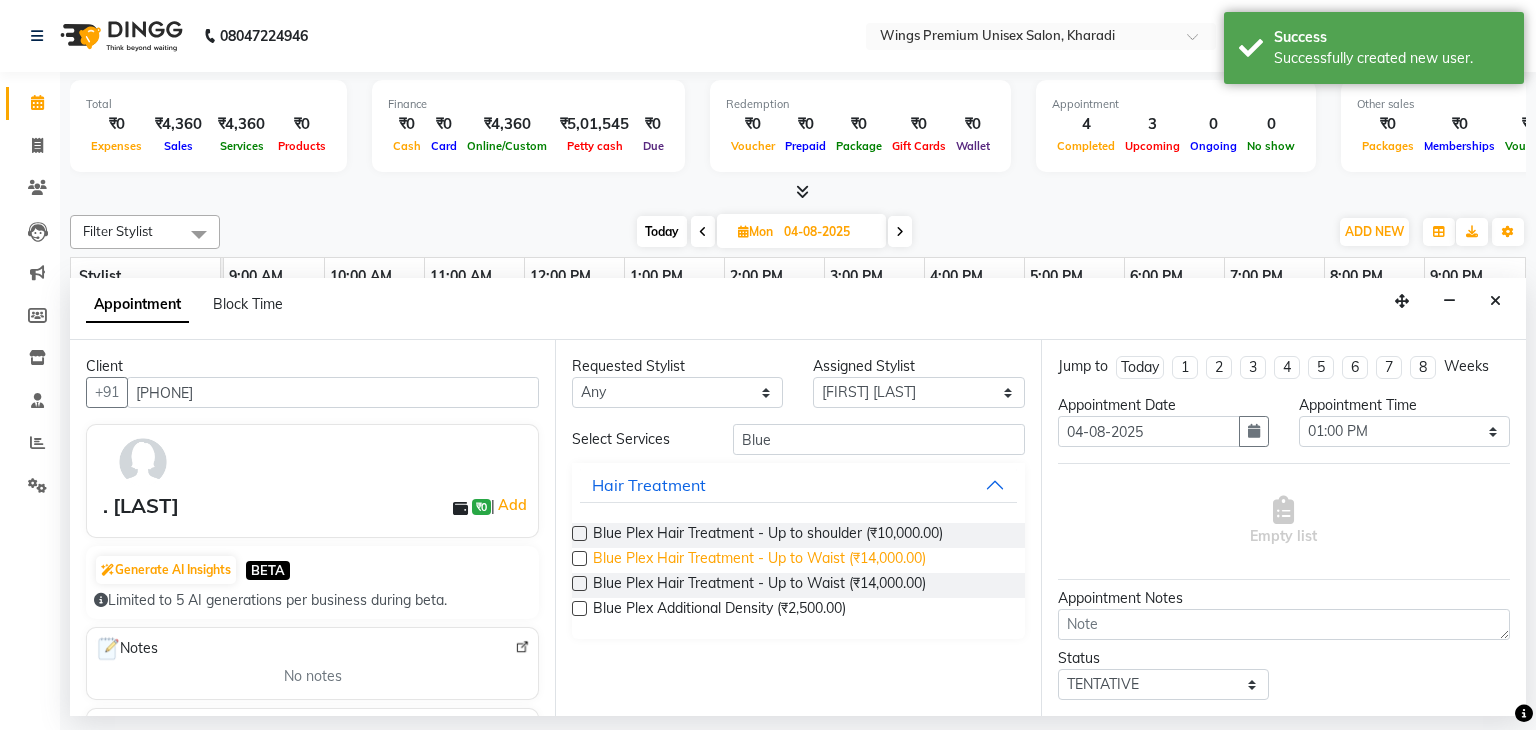 click on "Blue Plex Hair Treatment - Up to Waist (₹14,000.00)" at bounding box center (759, 560) 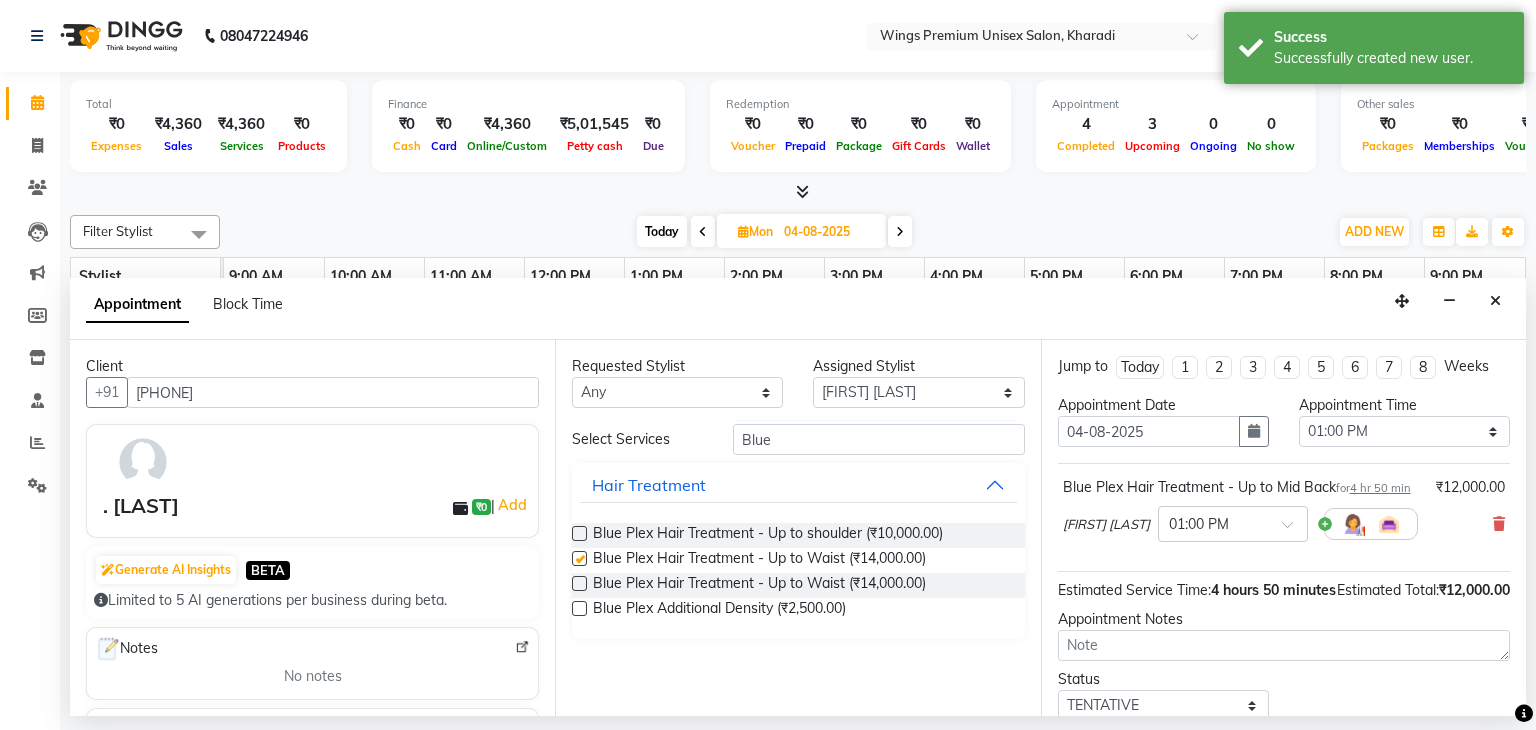checkbox on "false" 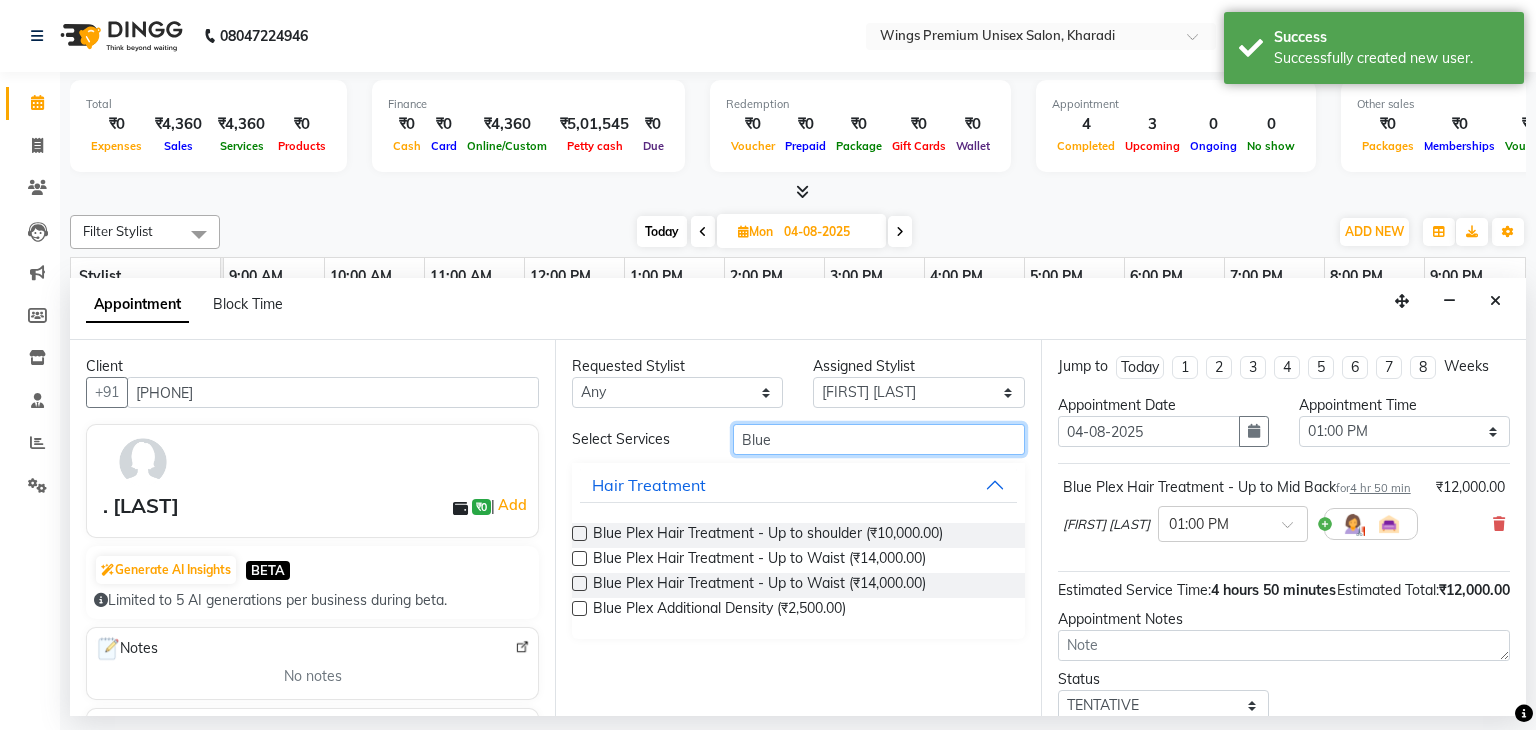 click on "Blue" at bounding box center [879, 439] 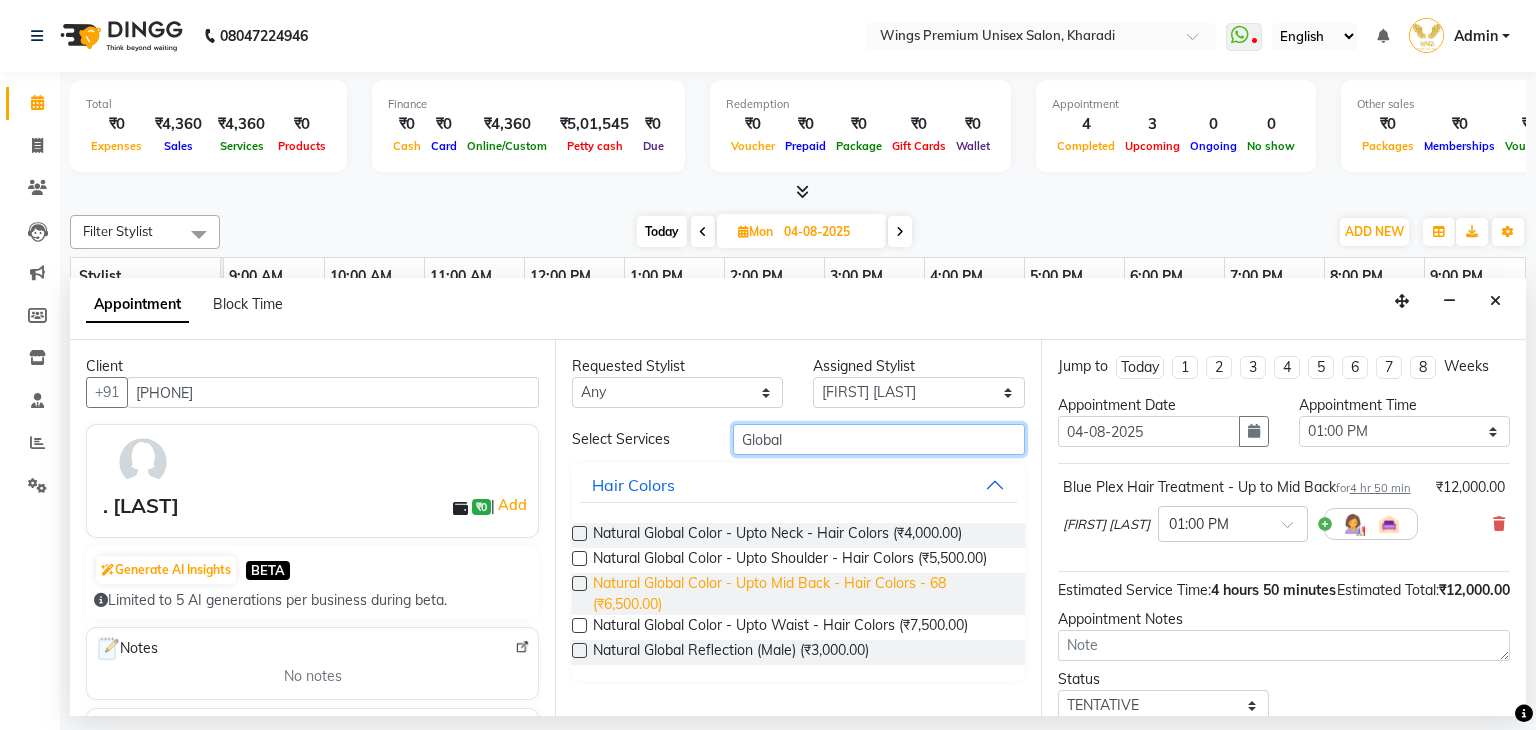 type on "Global" 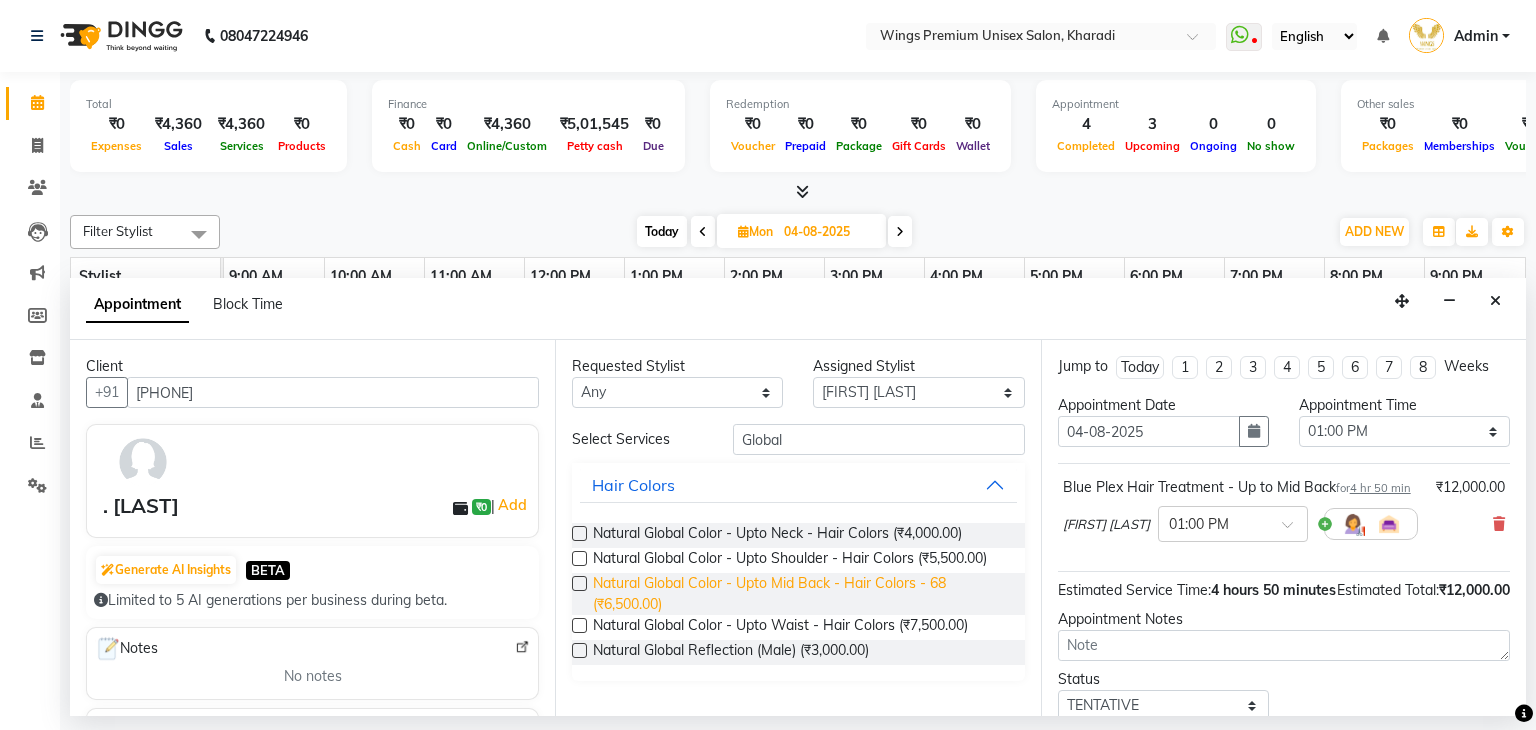 click on "Natural Global Color - Upto Mid Back - Hair Colors  - 68 (₹6,500.00)" at bounding box center (800, 594) 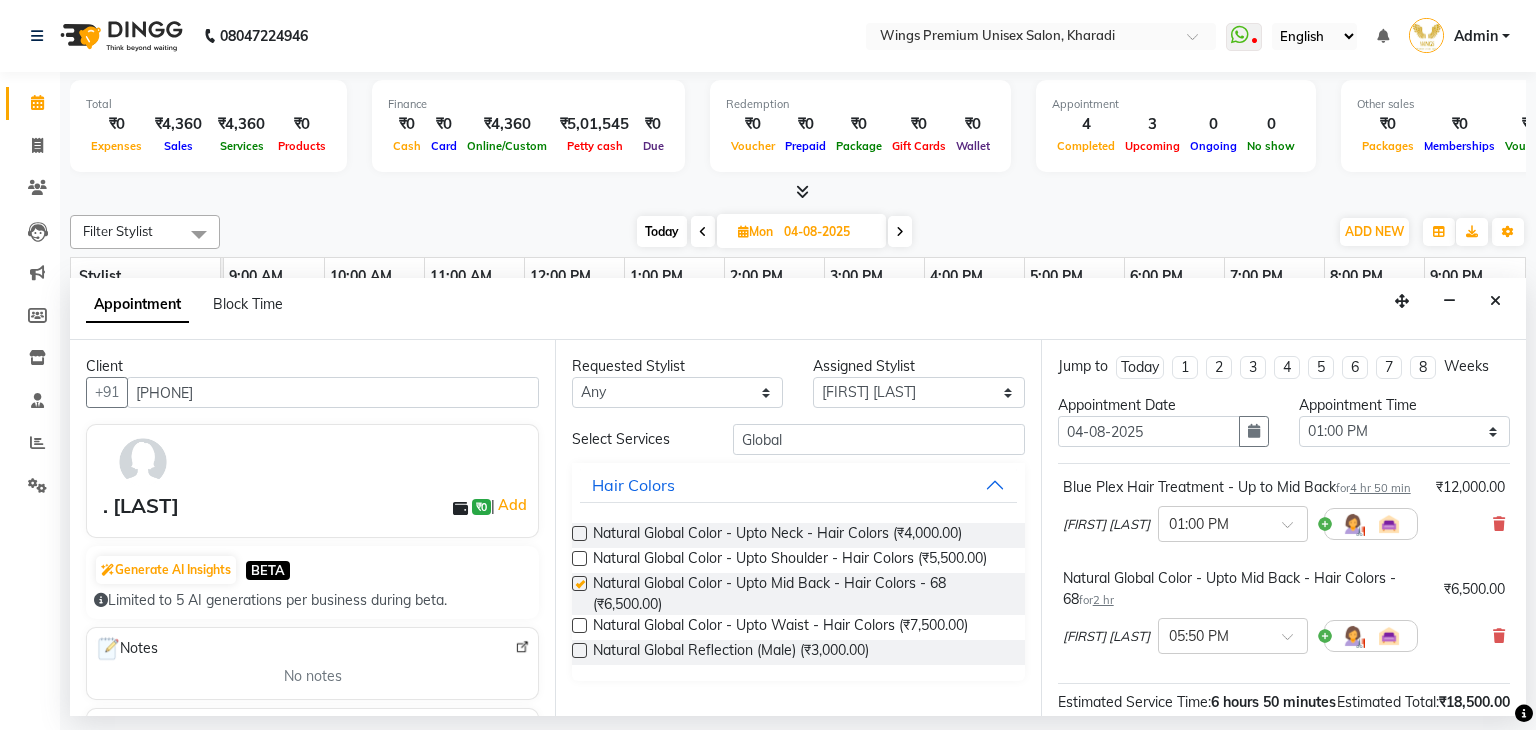 checkbox on "false" 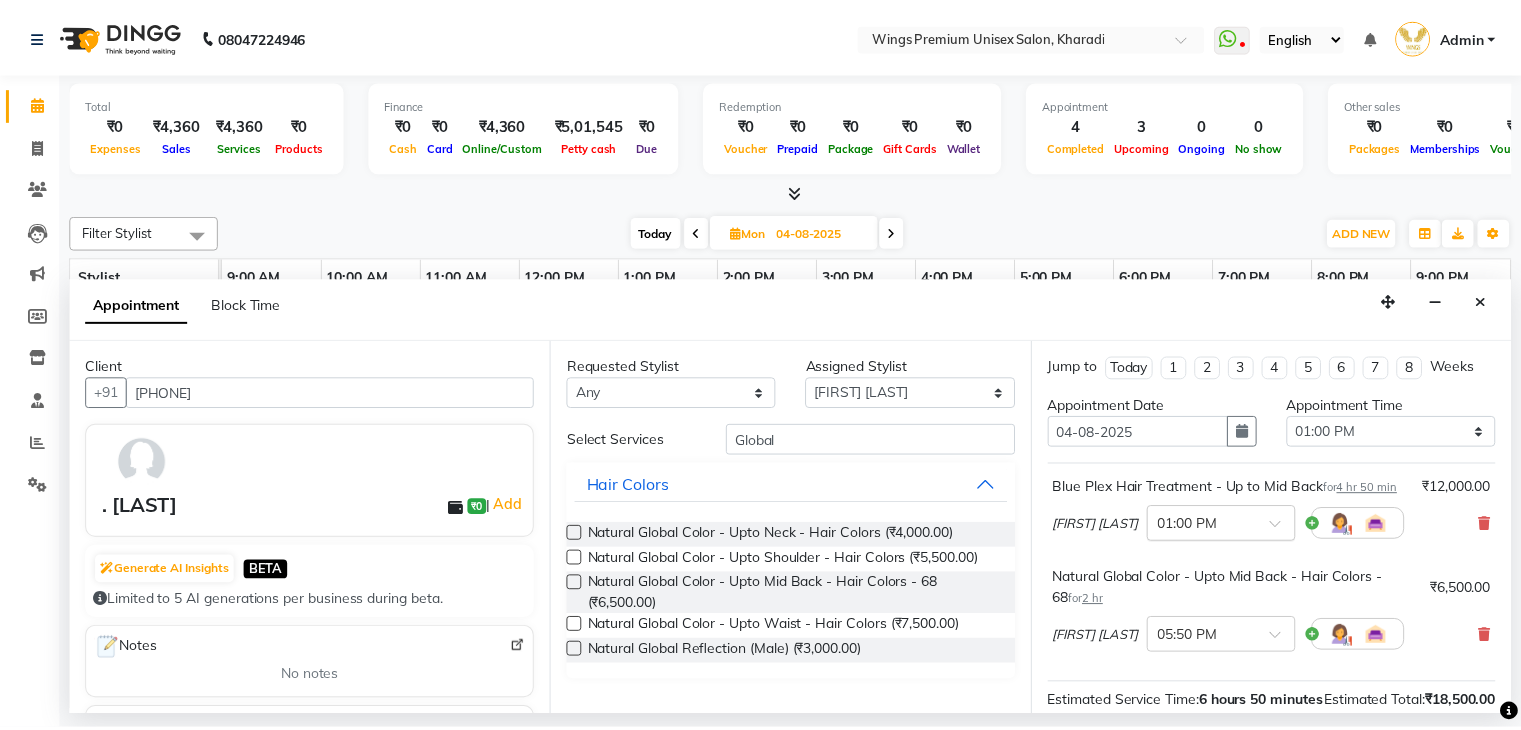 scroll, scrollTop: 290, scrollLeft: 0, axis: vertical 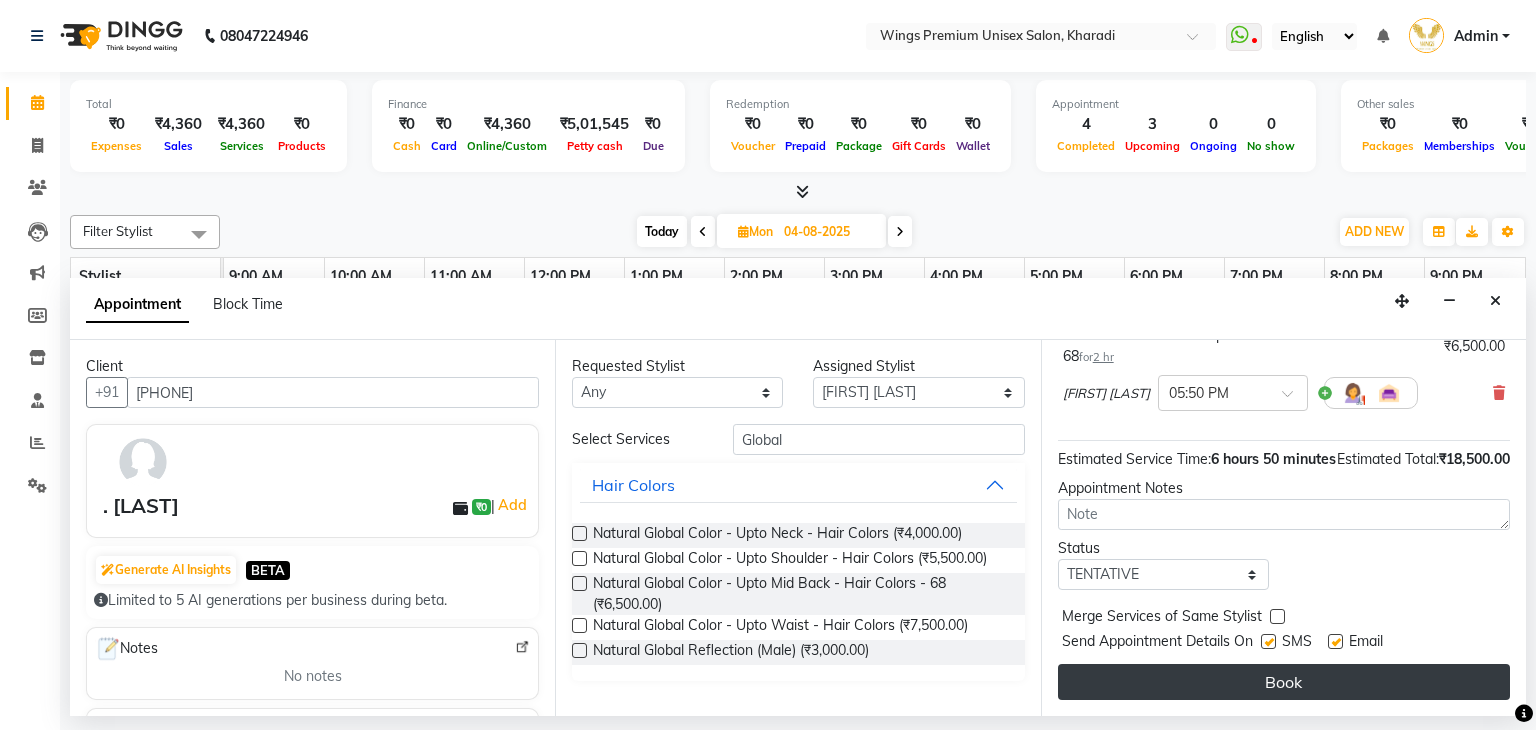click on "Book" at bounding box center [1284, 682] 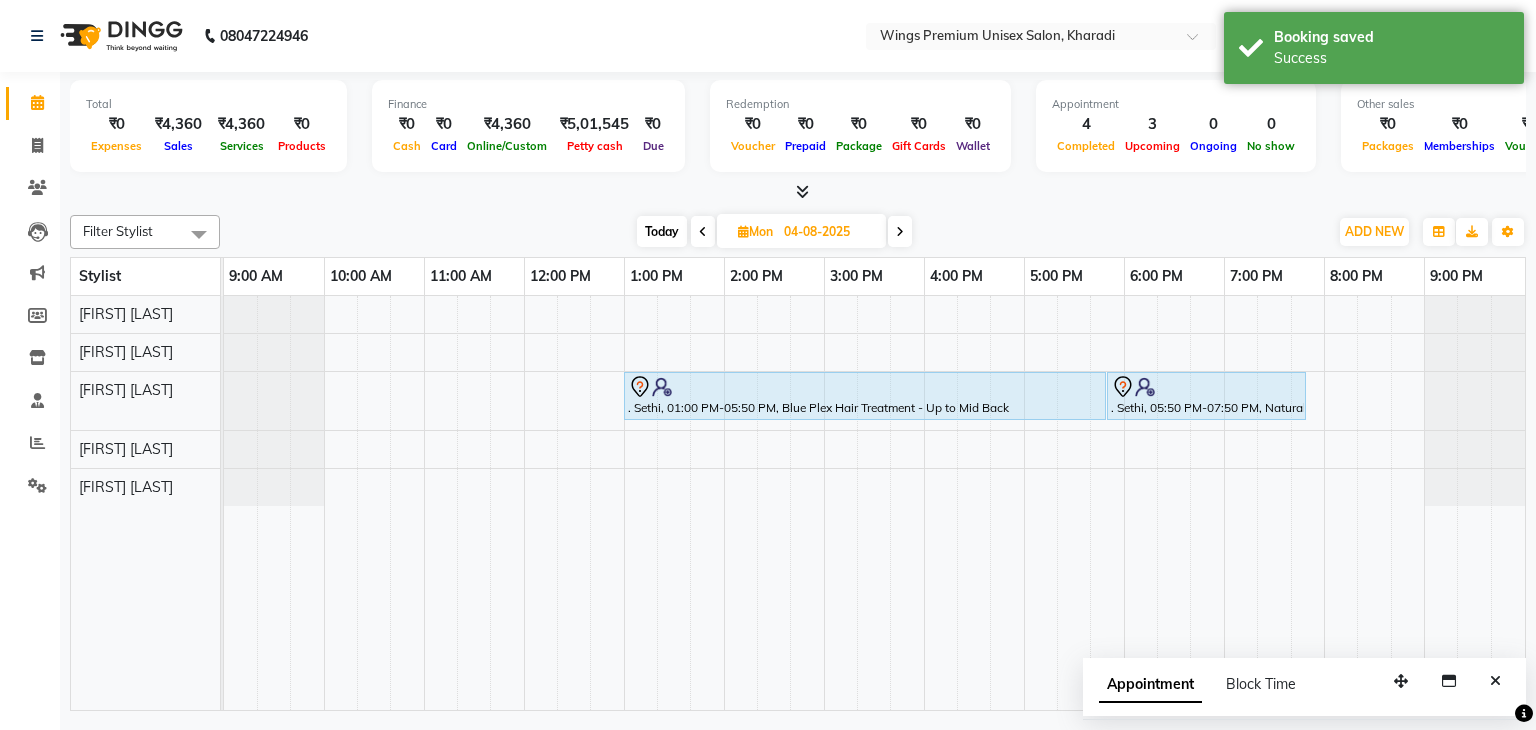 click on "Today" at bounding box center (662, 231) 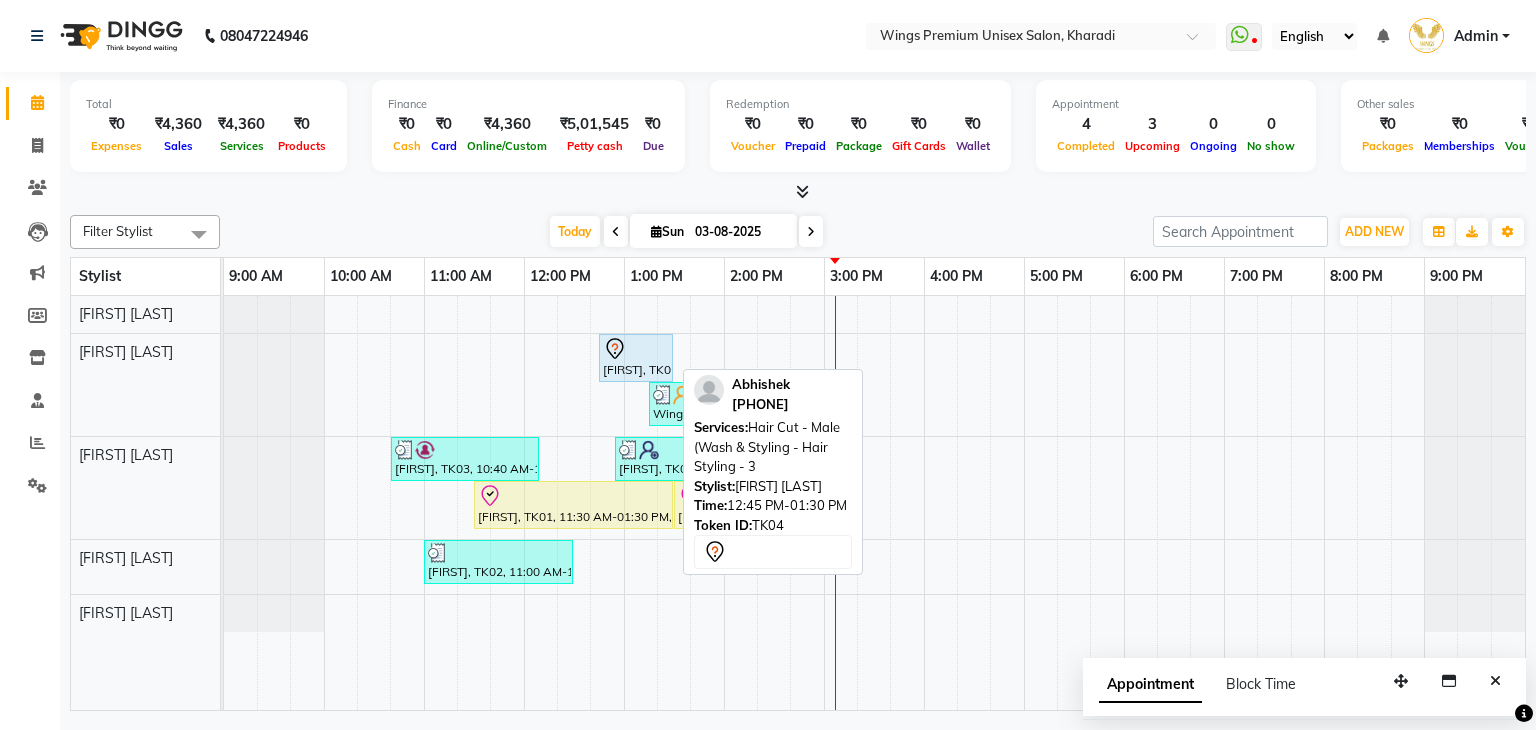 click at bounding box center [636, 349] 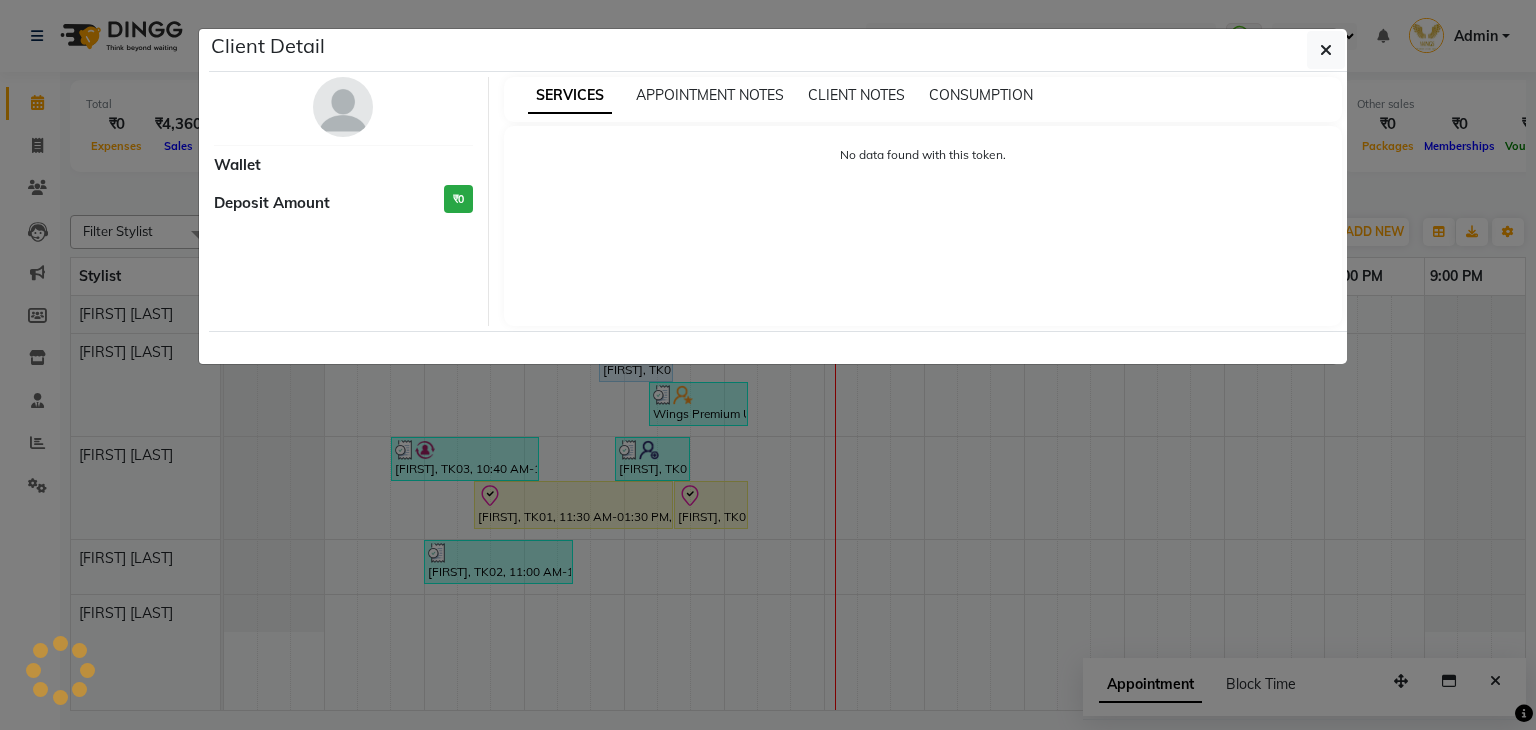 select on "7" 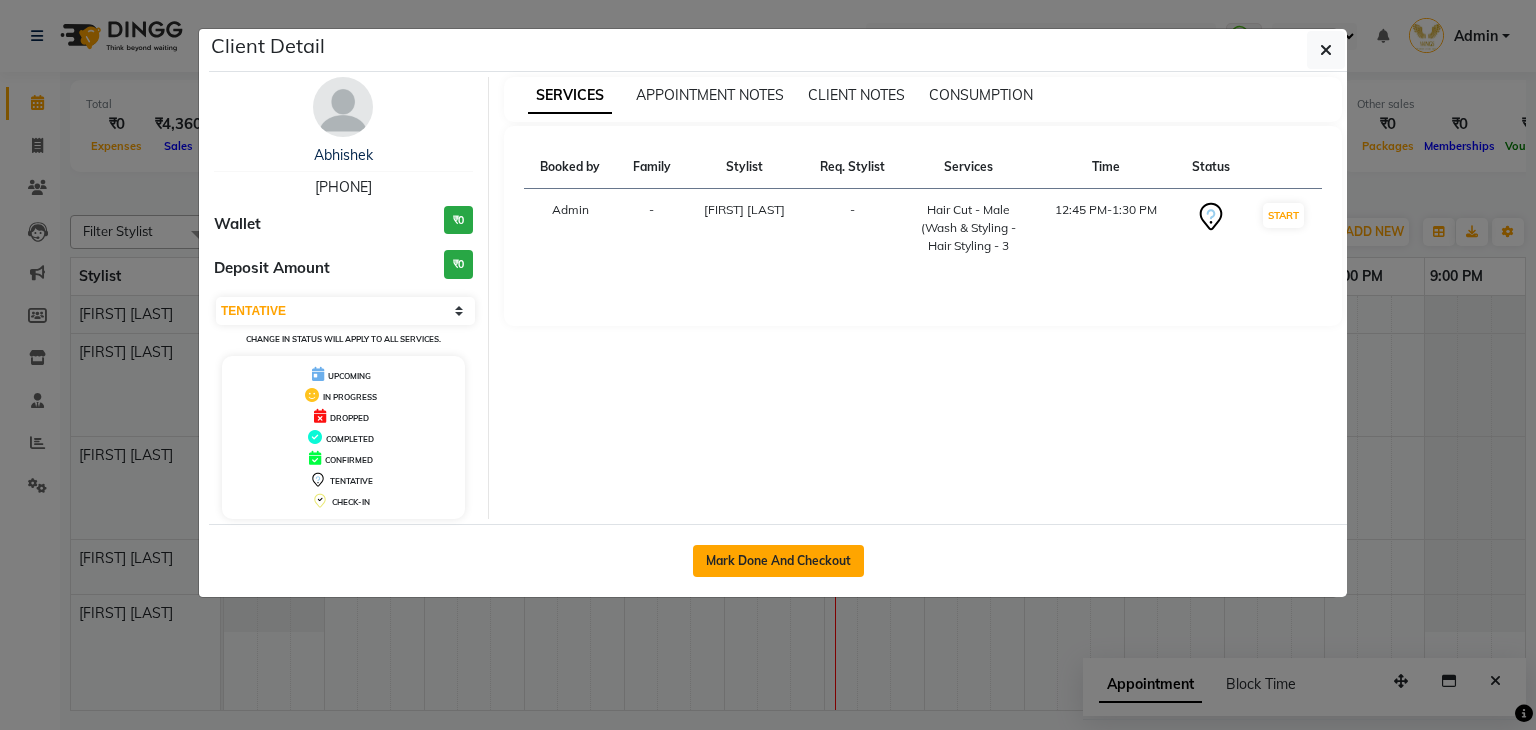 click on "Mark Done And Checkout" 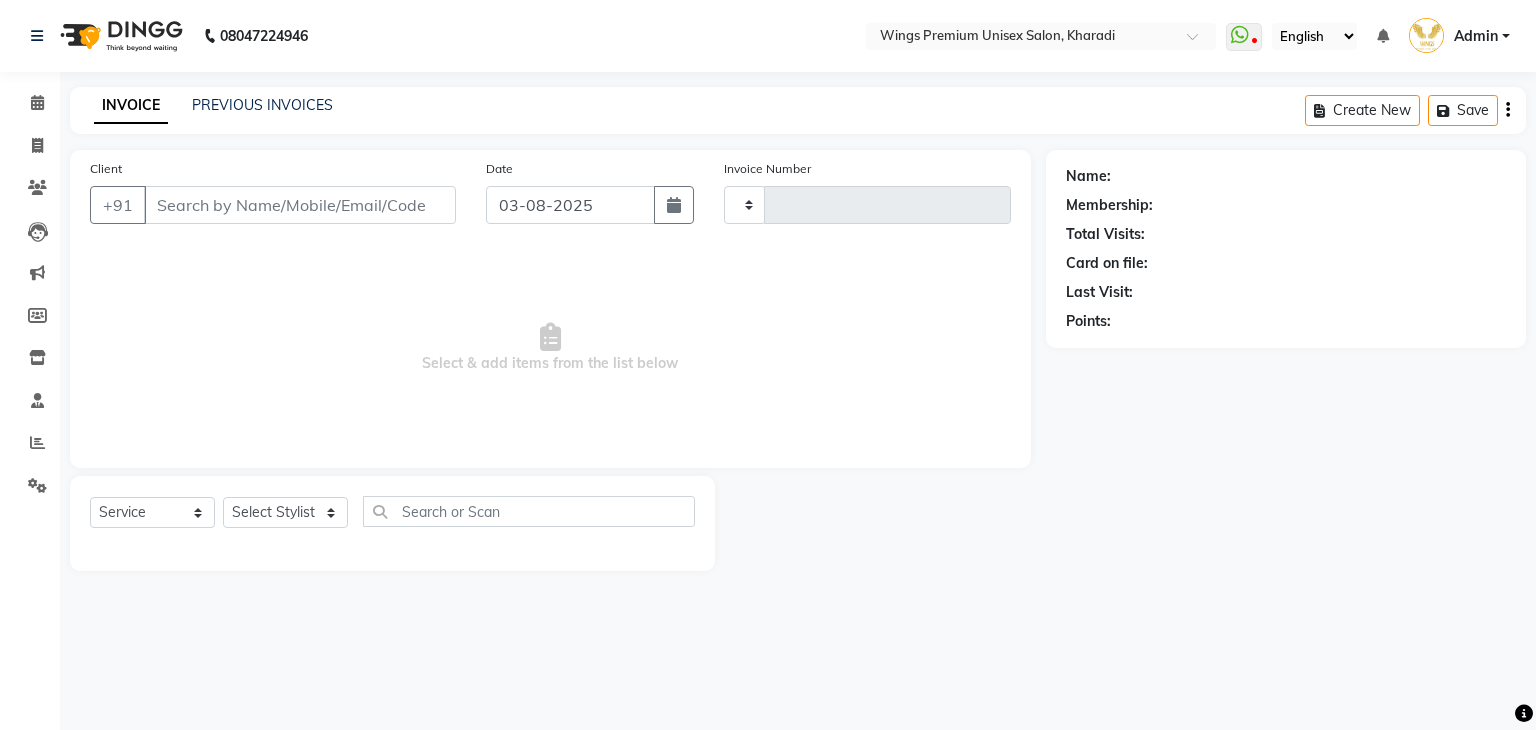 type on "1008" 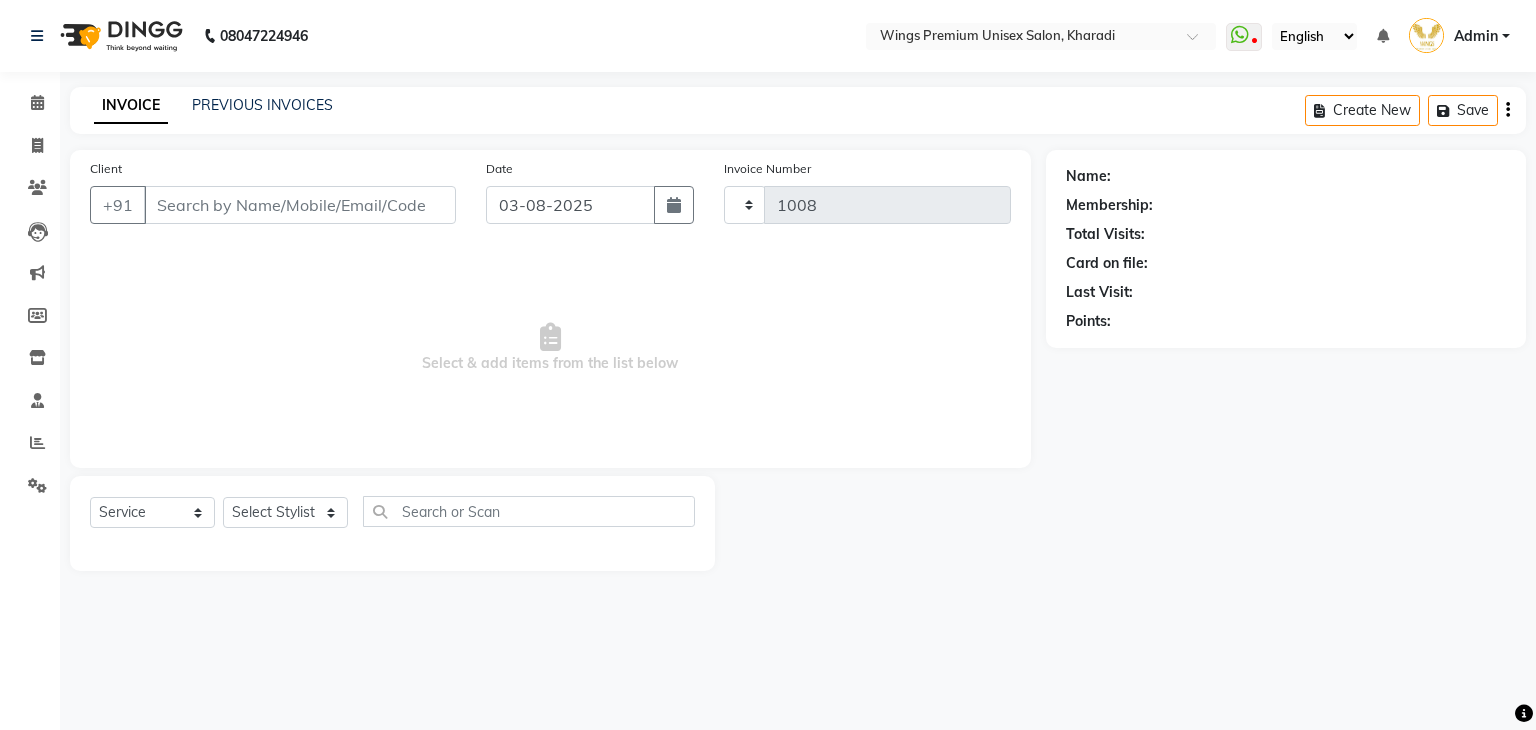 select on "674" 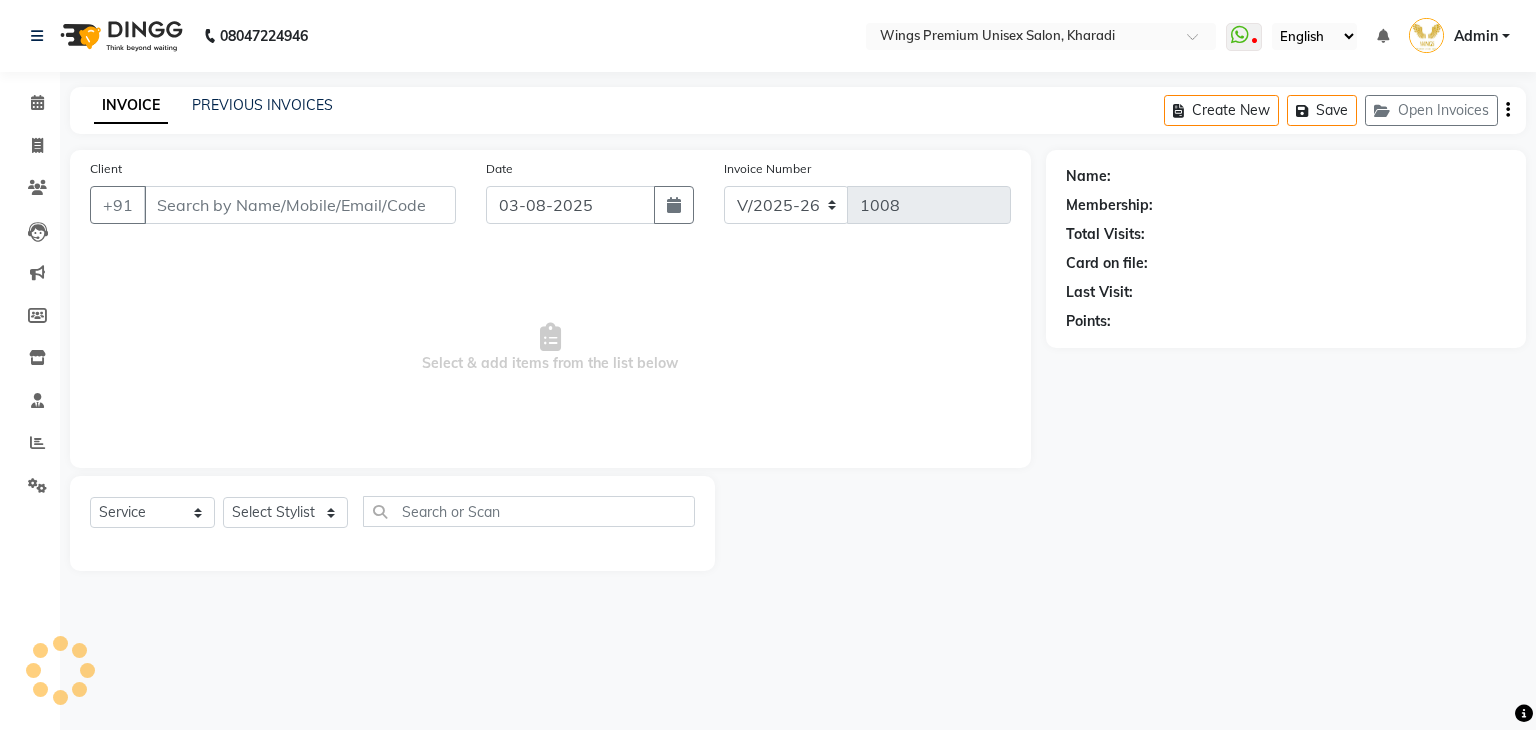 select on "3" 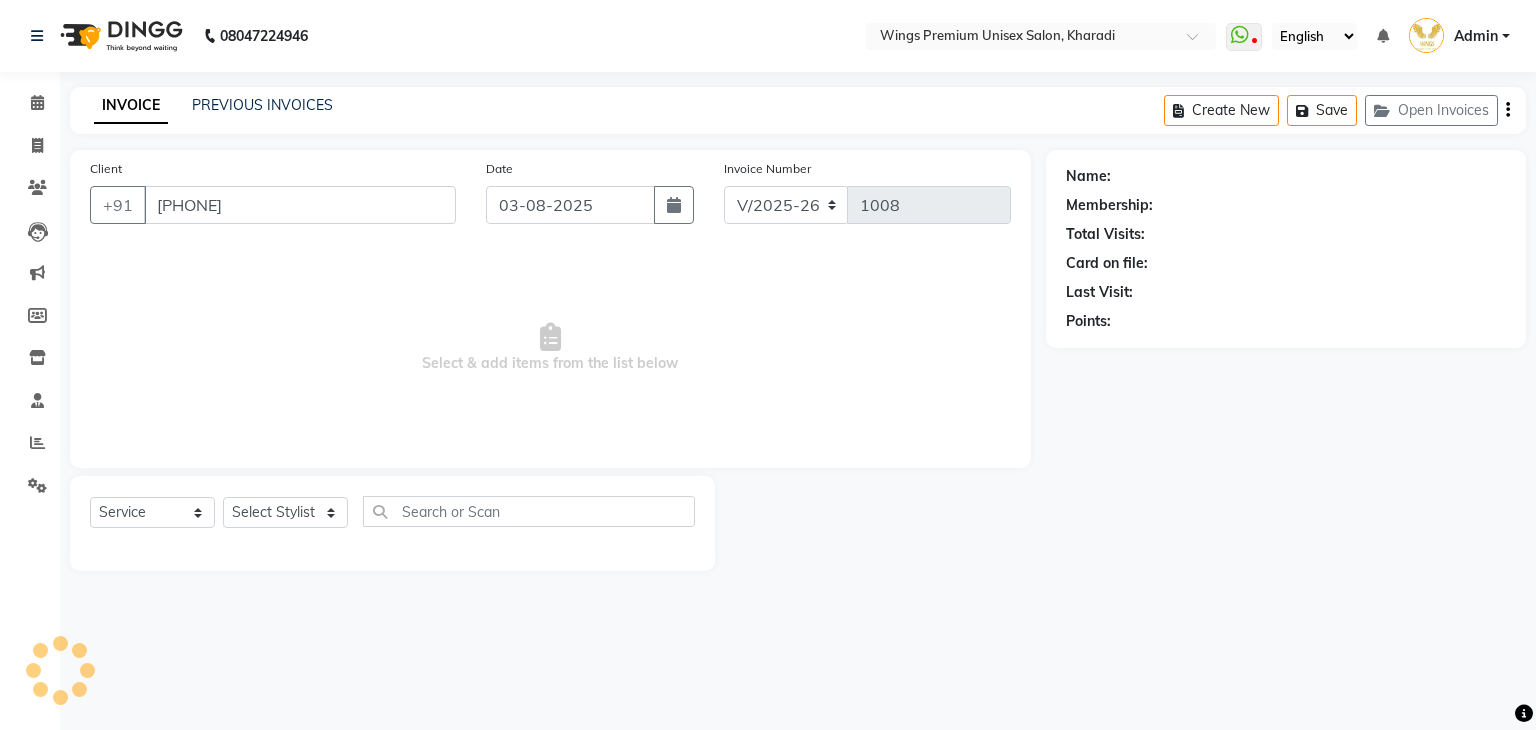 select on "43416" 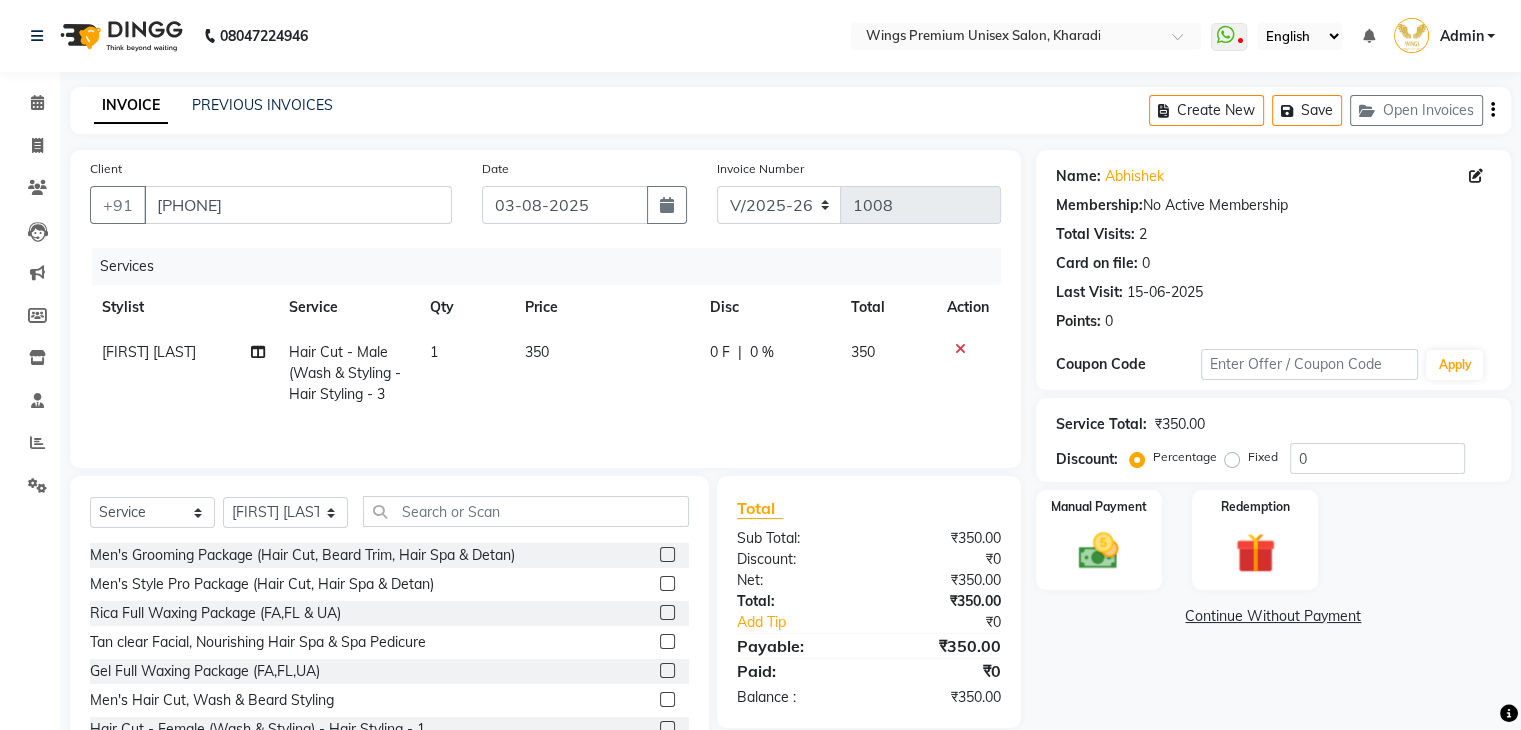 click on "Hair Cut - Male (Wash & Styling  - Hair Styling  - 3" 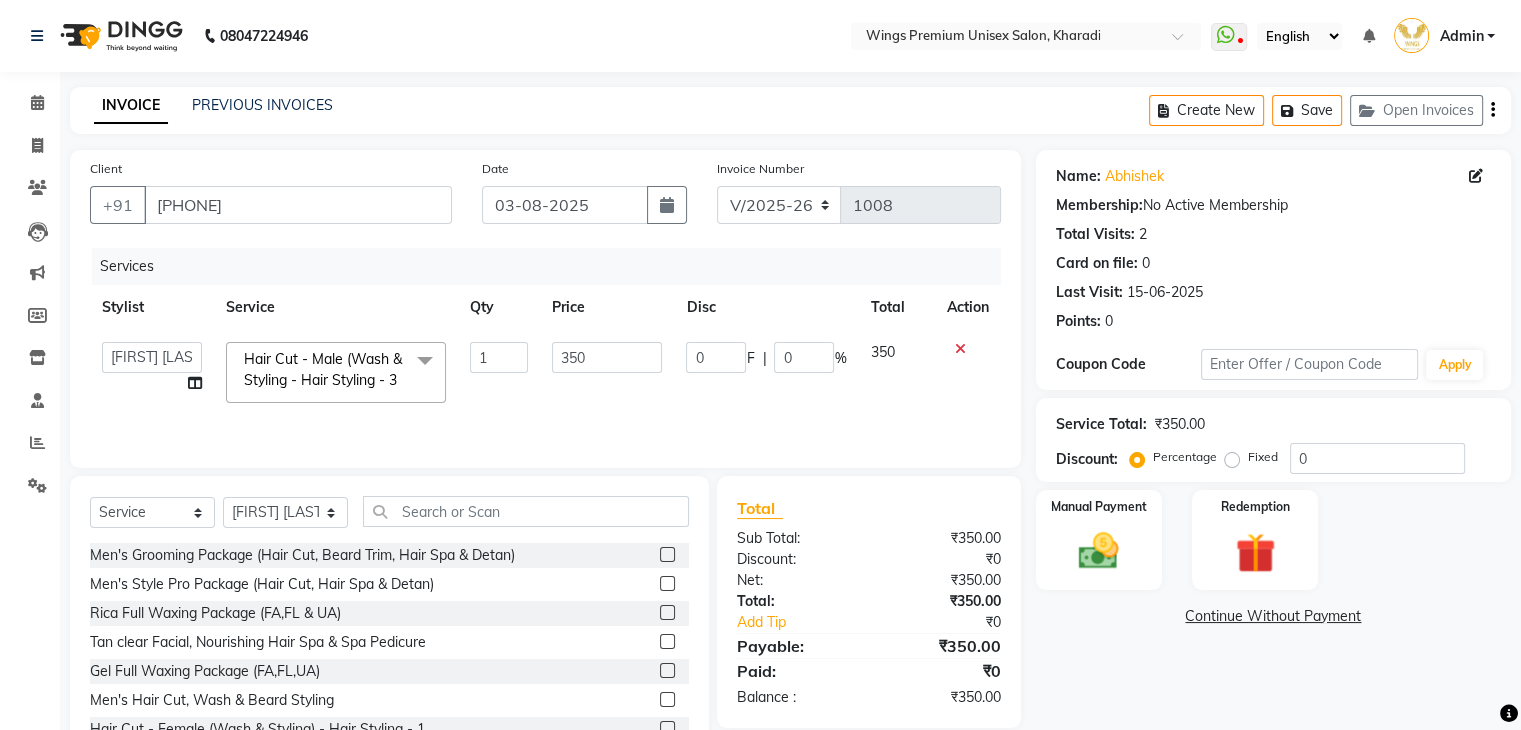 click on "Hair Cut - Male (Wash & Styling  - Hair Styling  - 3" 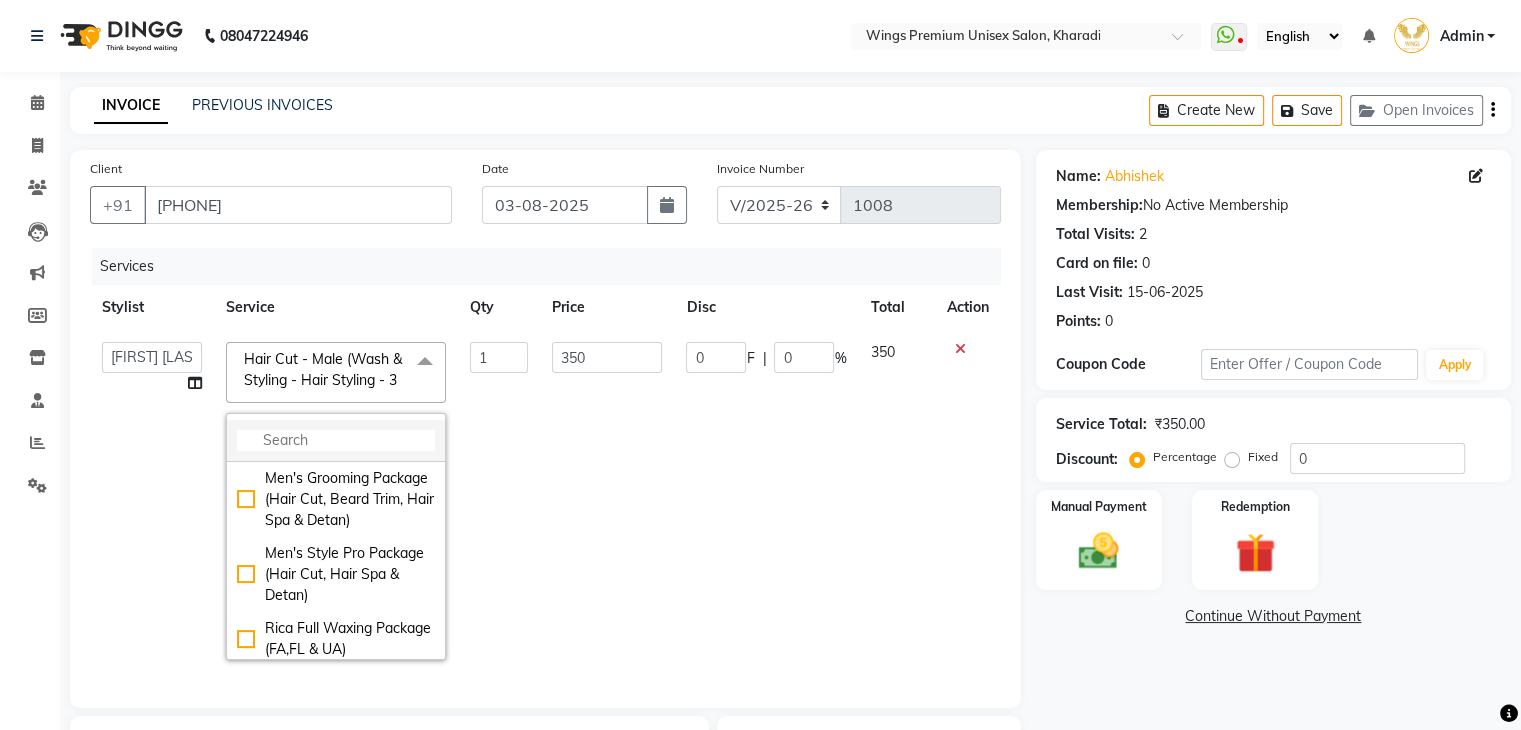 click 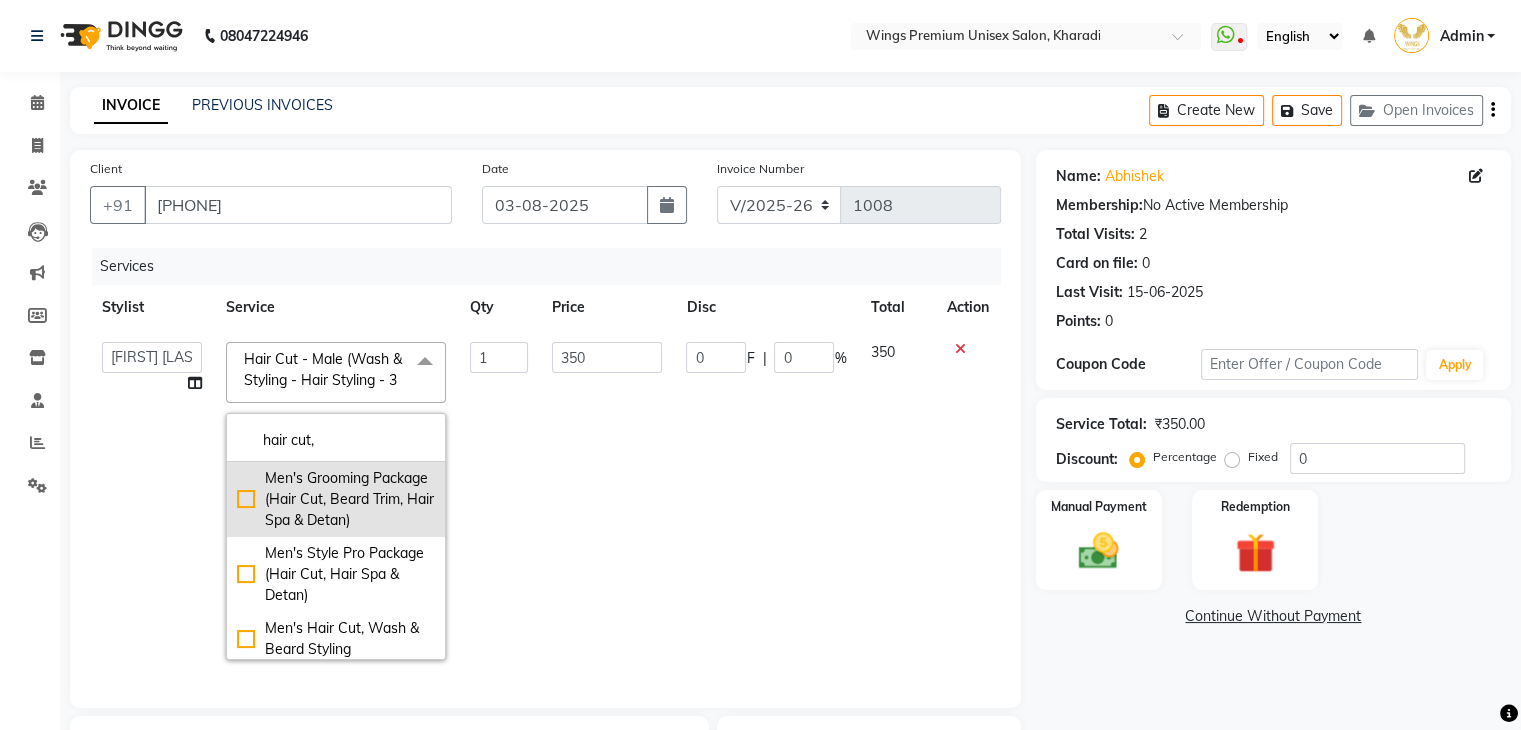 scroll, scrollTop: 28, scrollLeft: 0, axis: vertical 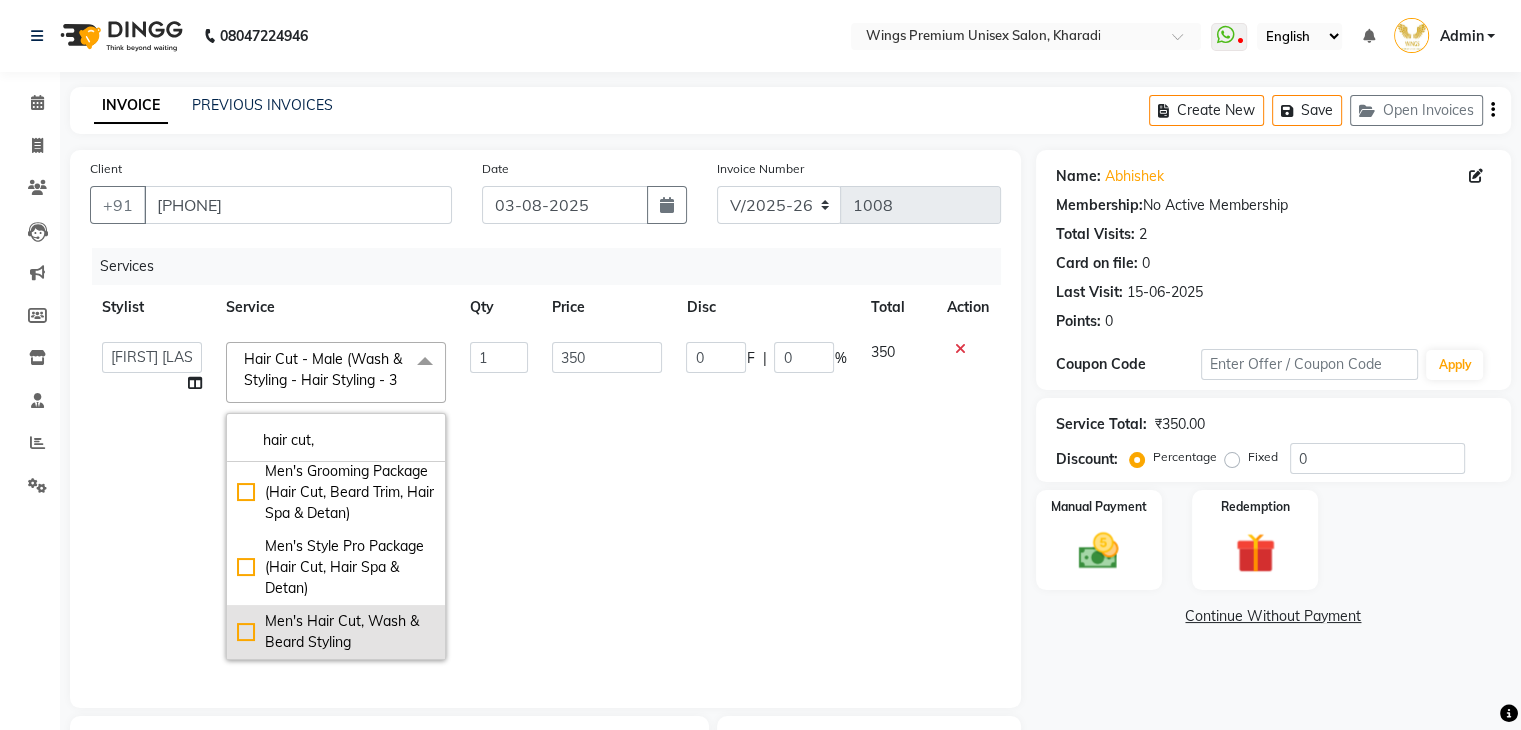 type on "hair cut," 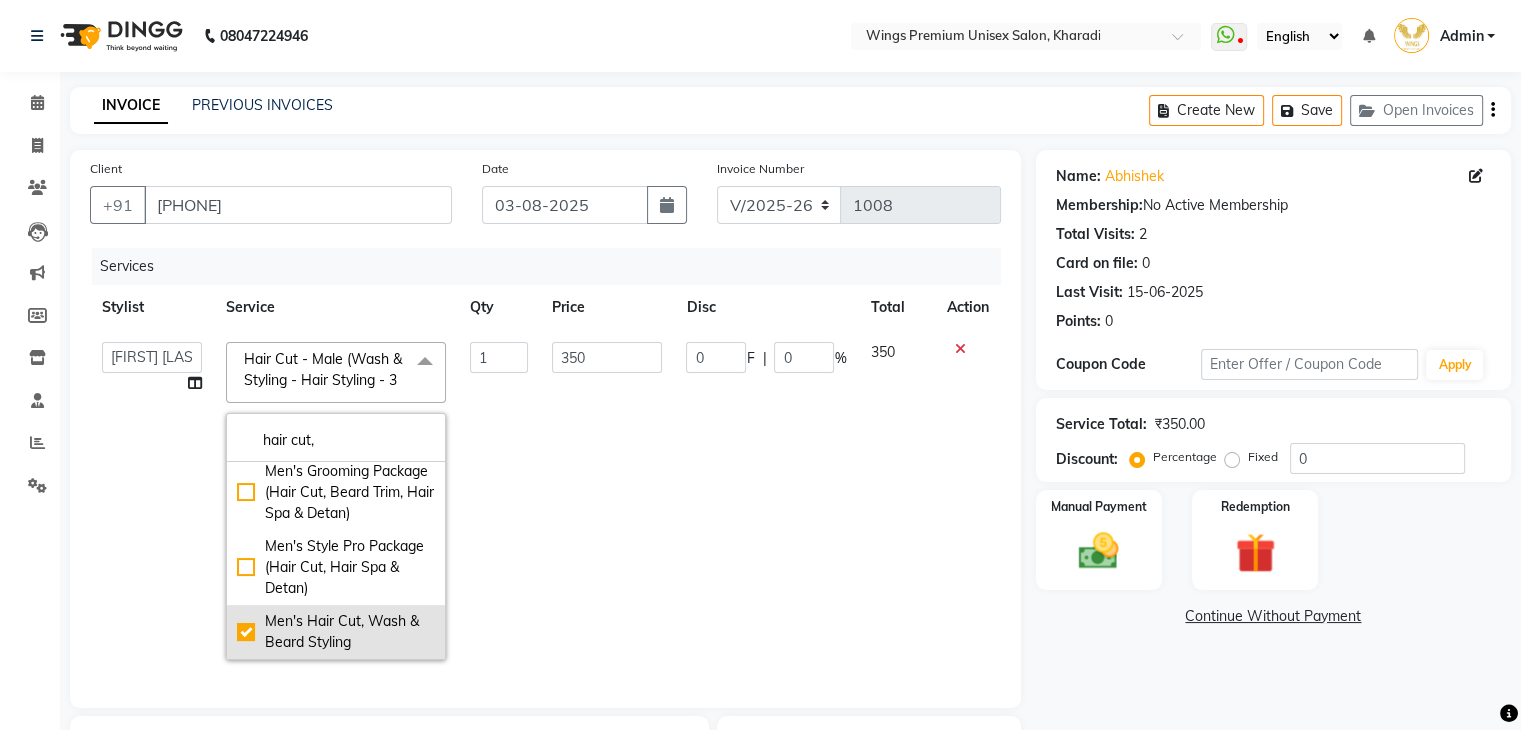 type on "499" 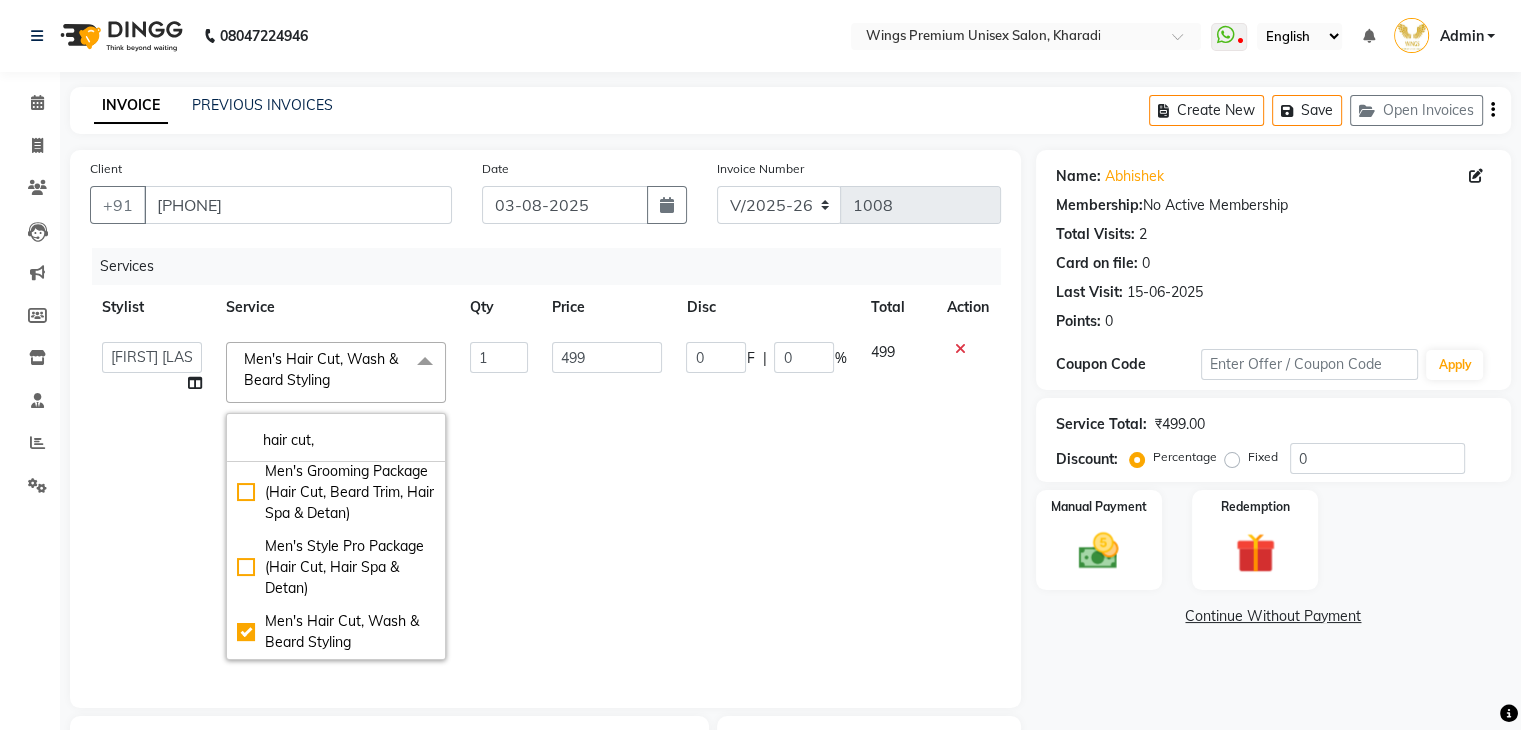 click on "499" 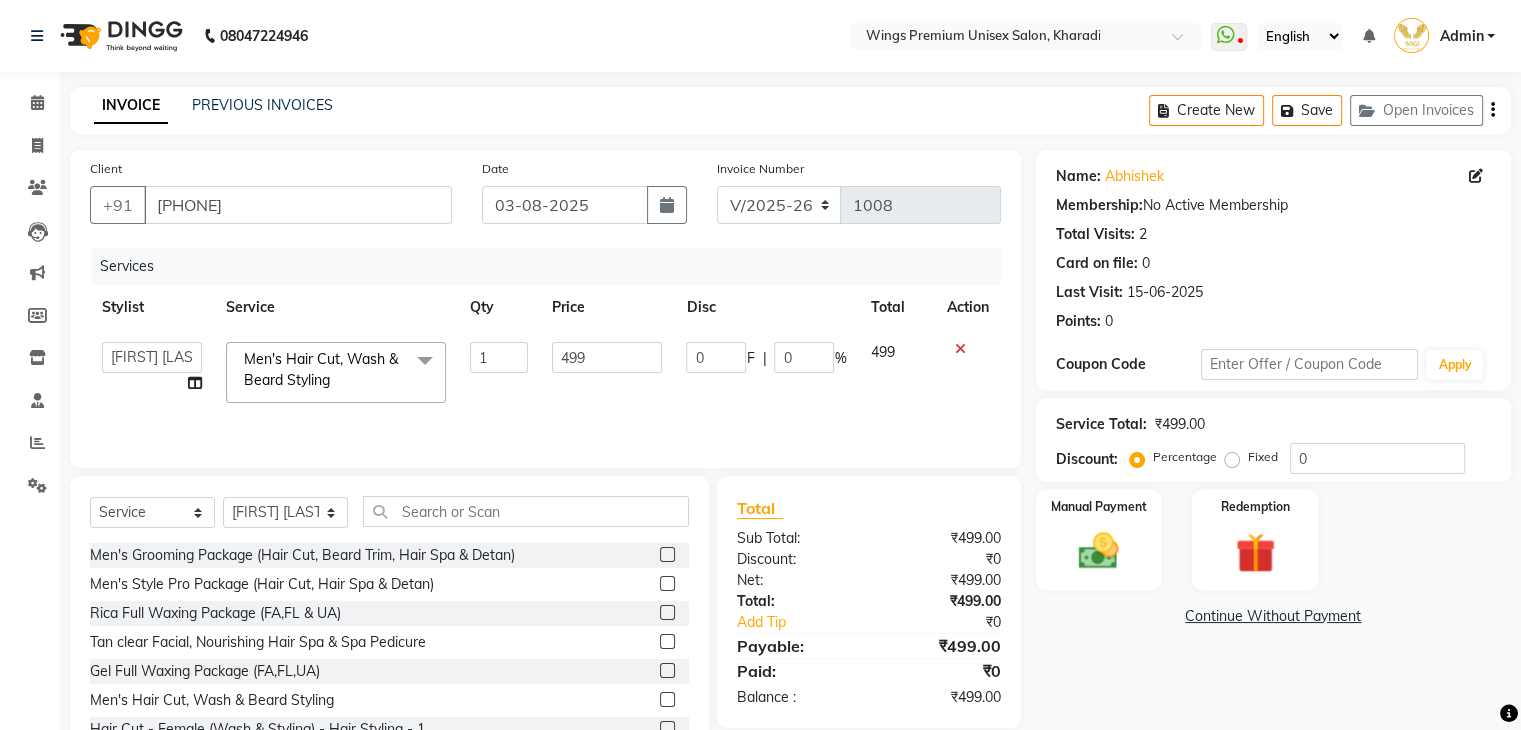 scroll, scrollTop: 72, scrollLeft: 0, axis: vertical 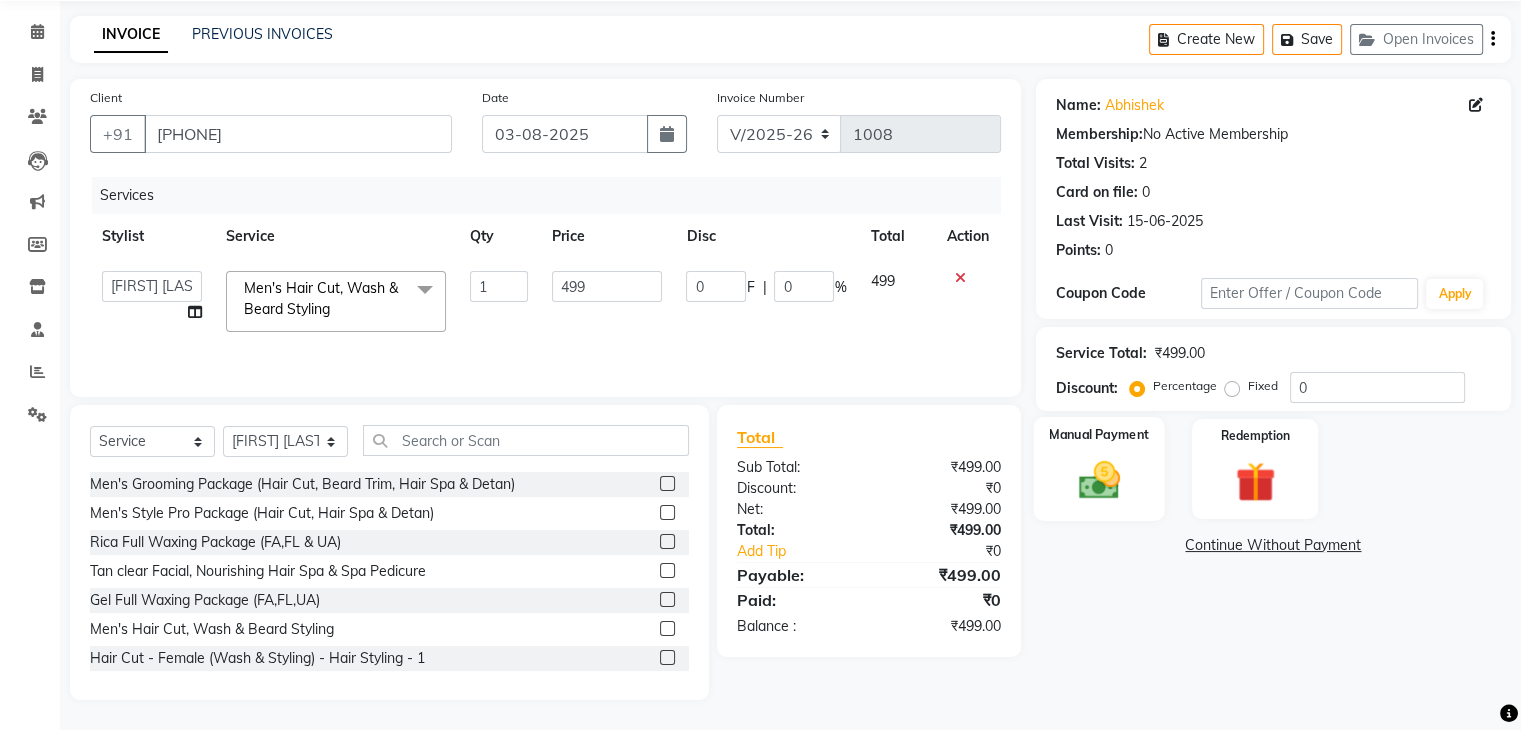 click 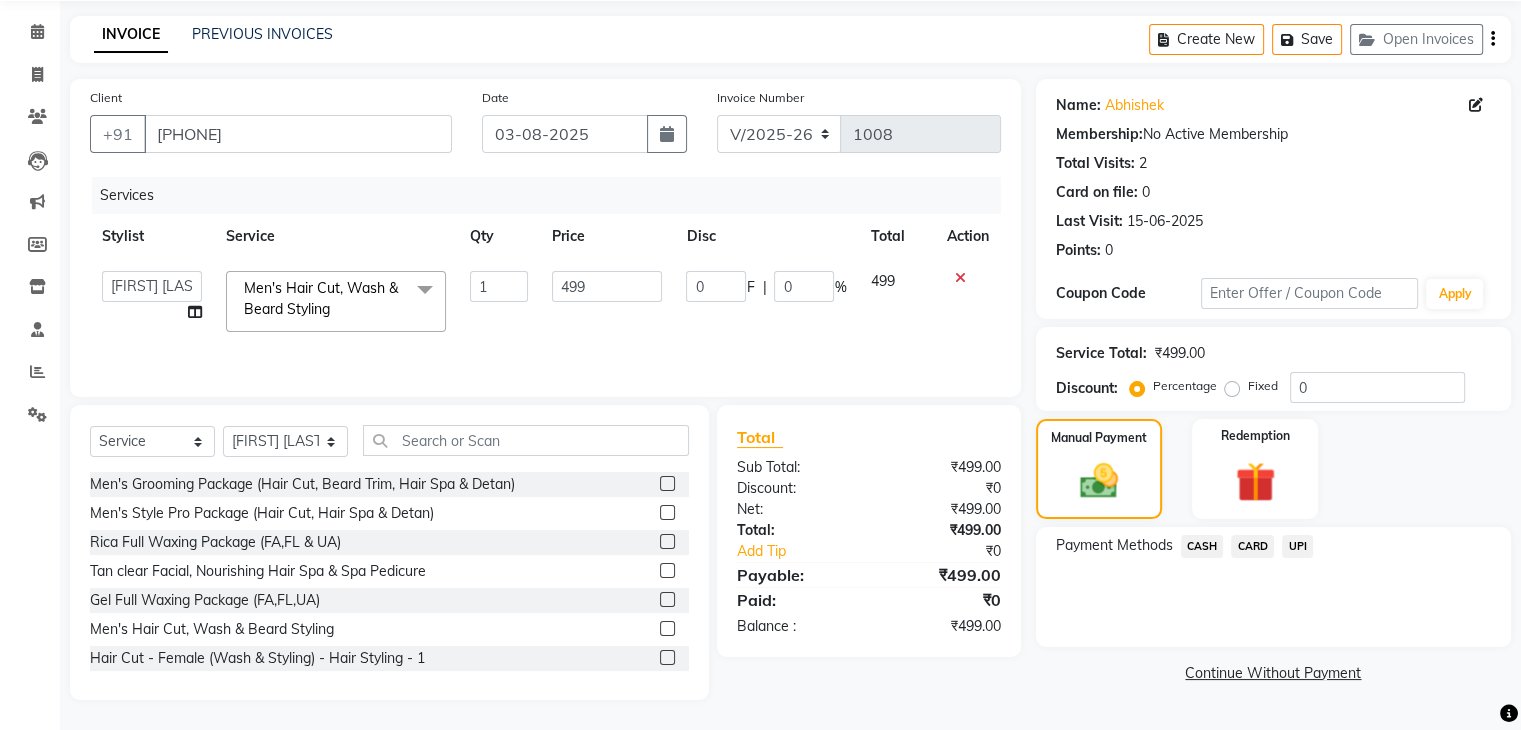 click on "CASH" 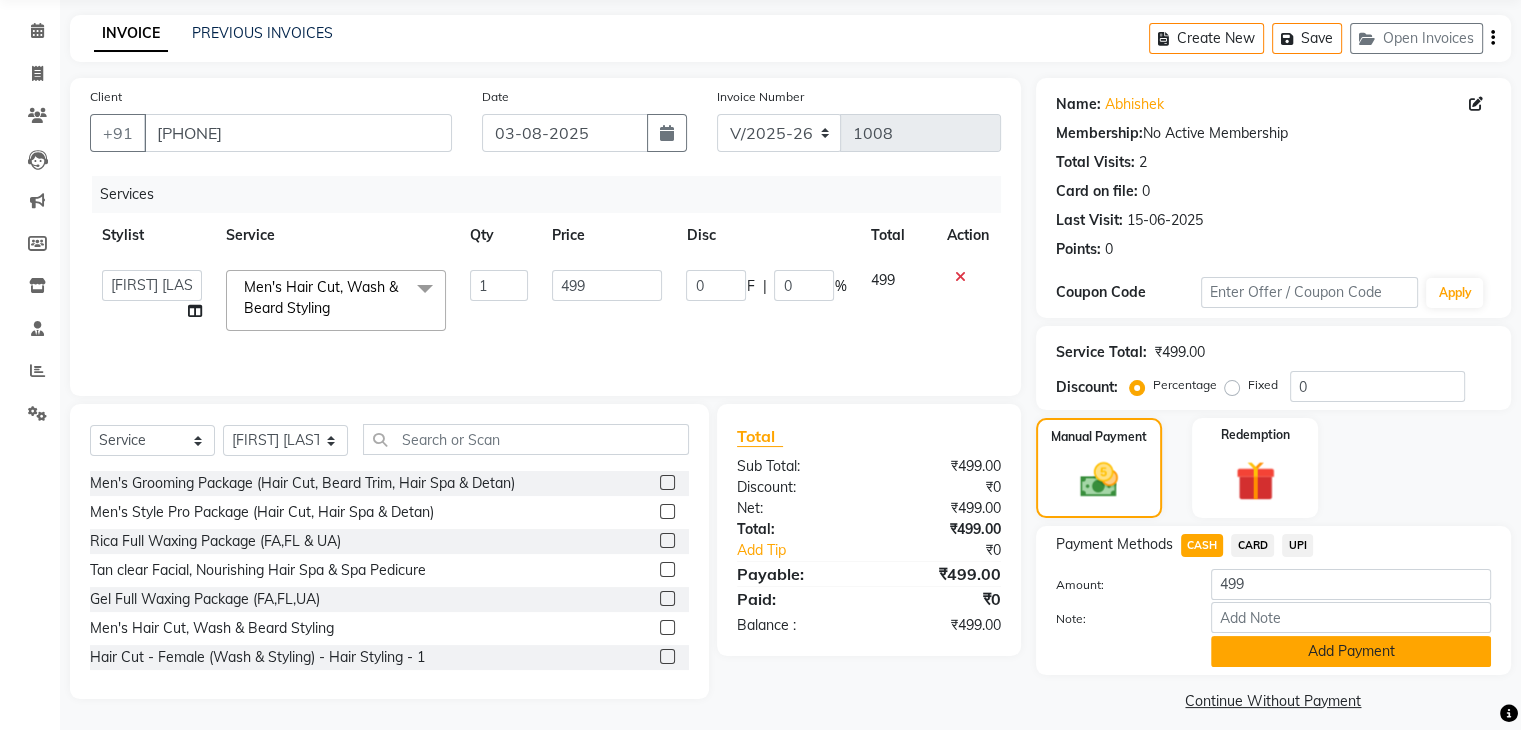 click on "Add Payment" 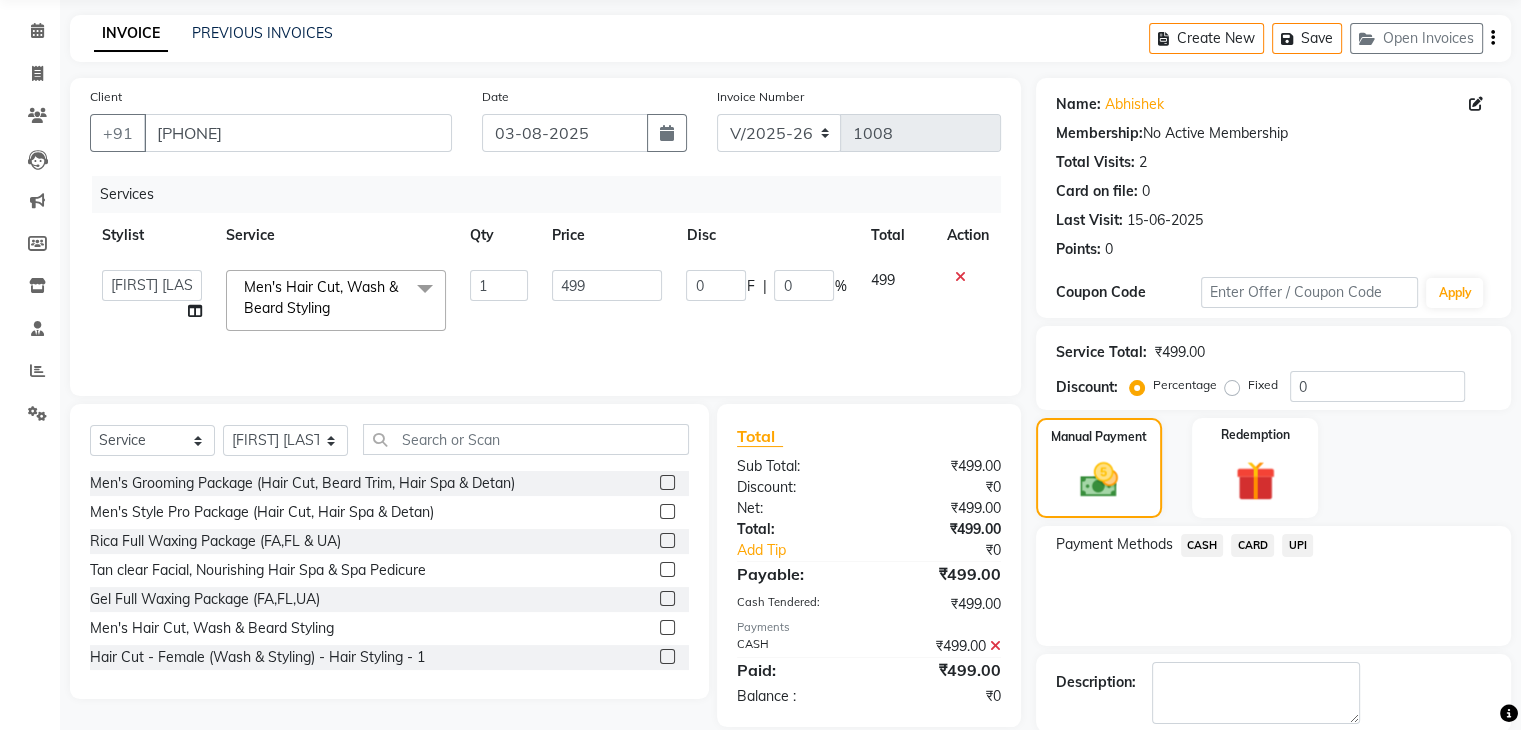 scroll, scrollTop: 171, scrollLeft: 0, axis: vertical 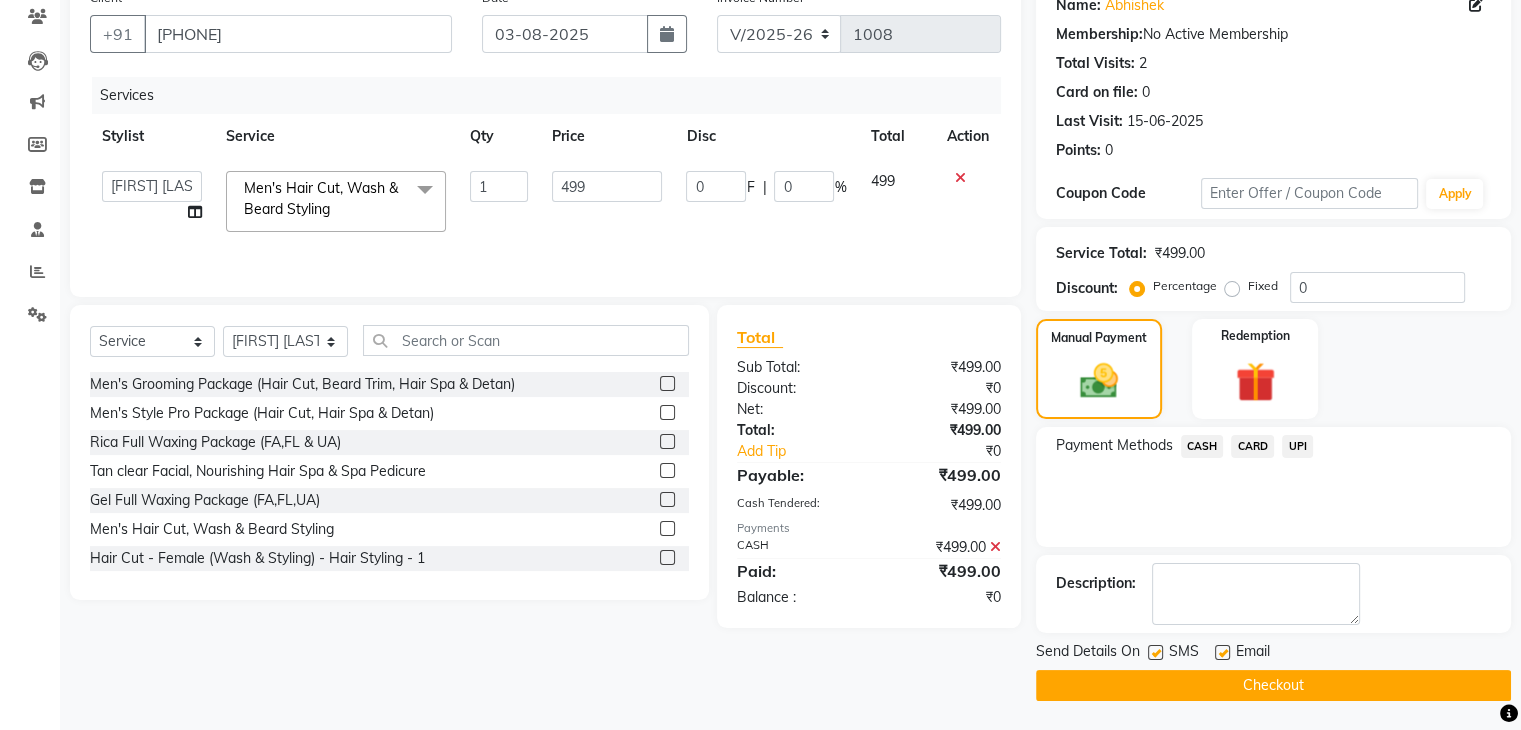 click on "Checkout" 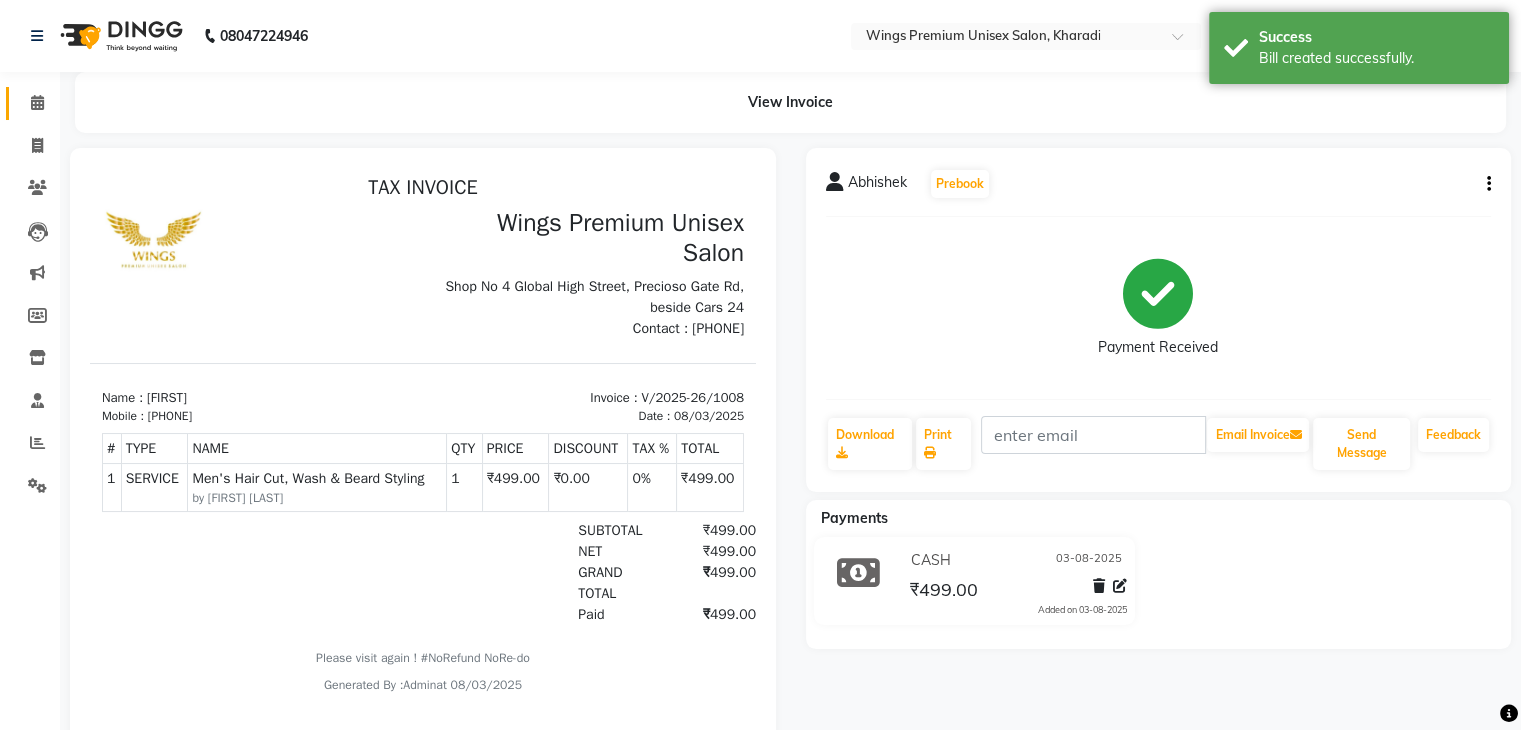 scroll, scrollTop: 0, scrollLeft: 0, axis: both 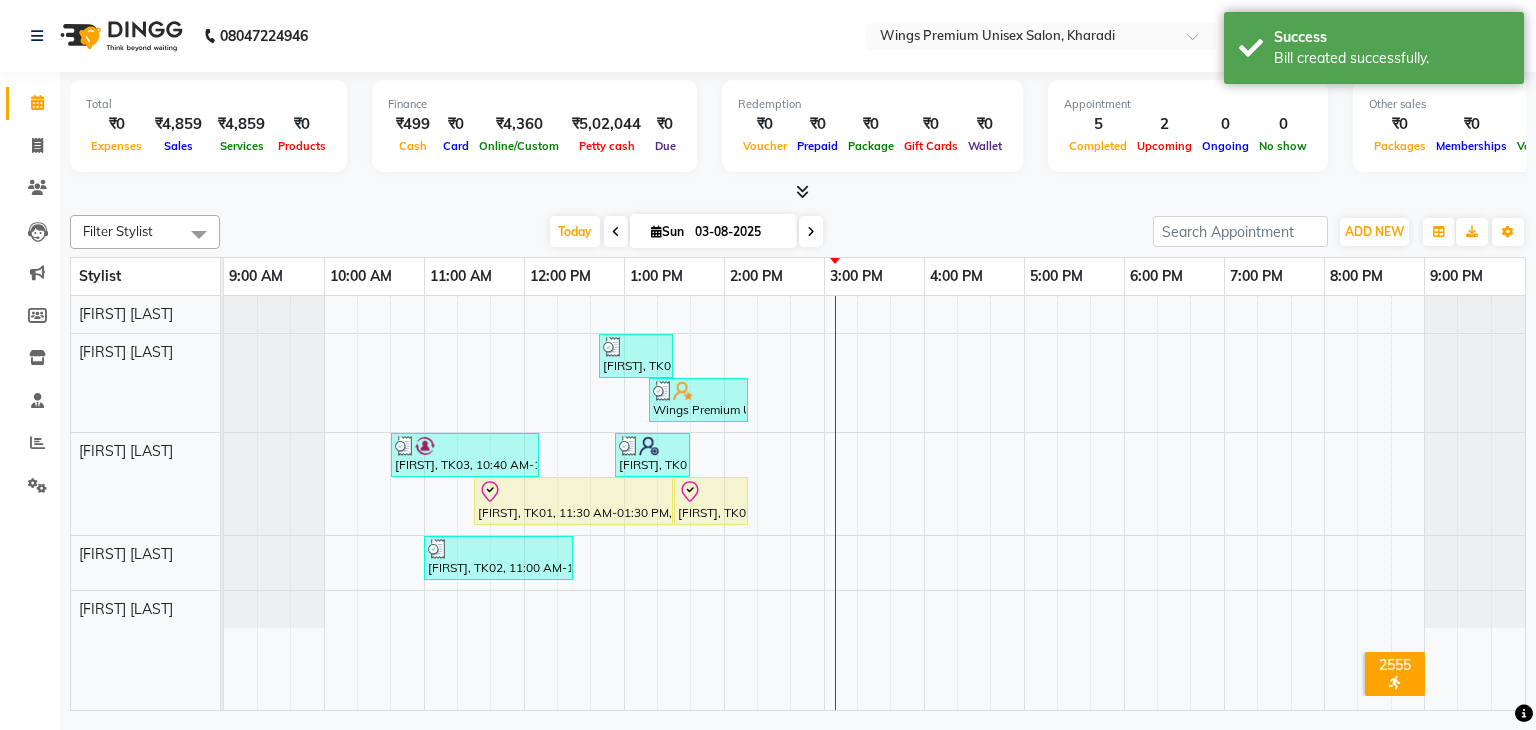 click on "Total  ₹0  Expenses ₹4,859  Sales ₹4,859  Services ₹0  Products Finance  ₹499  Cash ₹0  Card ₹4,360  Online/Custom ₹5,02,044 Petty cash ₹0 Due  Redemption  ₹0 Voucher ₹0 Prepaid ₹0 Package ₹0  Gift Cards ₹0  Wallet  Appointment  5 Completed 2 Upcoming 0 Ongoing 0 No show  Other sales  ₹0  Packages ₹0  Memberships ₹0  Vouchers ₹0  Prepaids ₹0  Gift Cards Filter Stylist Select All [FIRST] [LAST] [FIRST] [LAST] [FIRST] [LAST] [FIRST] [LAST] [FIRST] [LAST]  Today  Sun 03-08-2025 Toggle Dropdown Add Appointment Add Invoice Add Expense Add Attendance Add Client Add Transaction Toggle Dropdown Add Appointment Add Invoice Add Expense Add Attendance Add Client ADD NEW Toggle Dropdown Add Appointment Add Invoice Add Expense Add Attendance Add Client Add Transaction Filter Stylist Select All [FIRST] [LAST] [FIRST] [LAST] [FIRST] [LAST] [FIRST] [LAST] [FIRST] [LAST]  Group By  Staff View   Room View  View as Vertical  Vertical - Week View  Horizontal  List  Zoom" 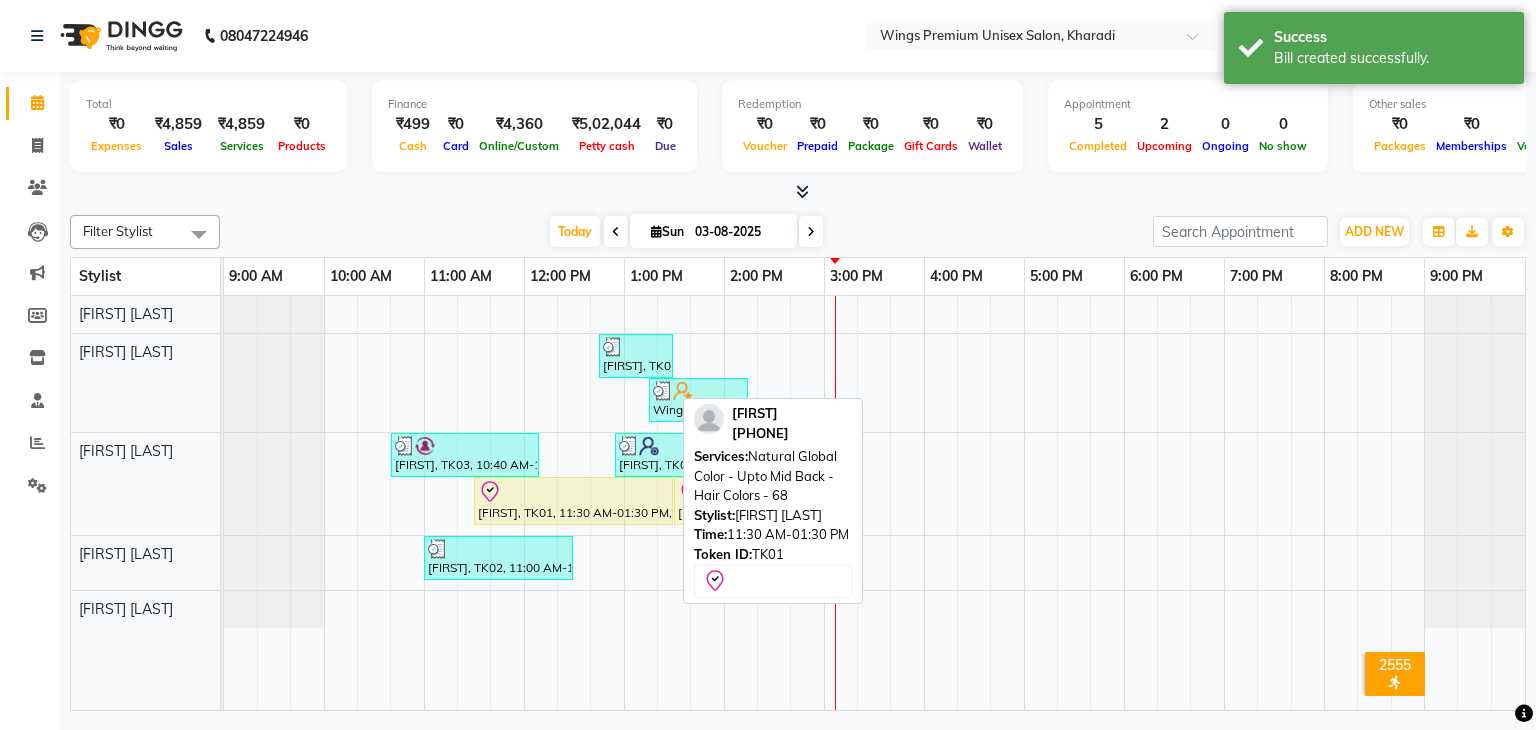 click at bounding box center [573, 492] 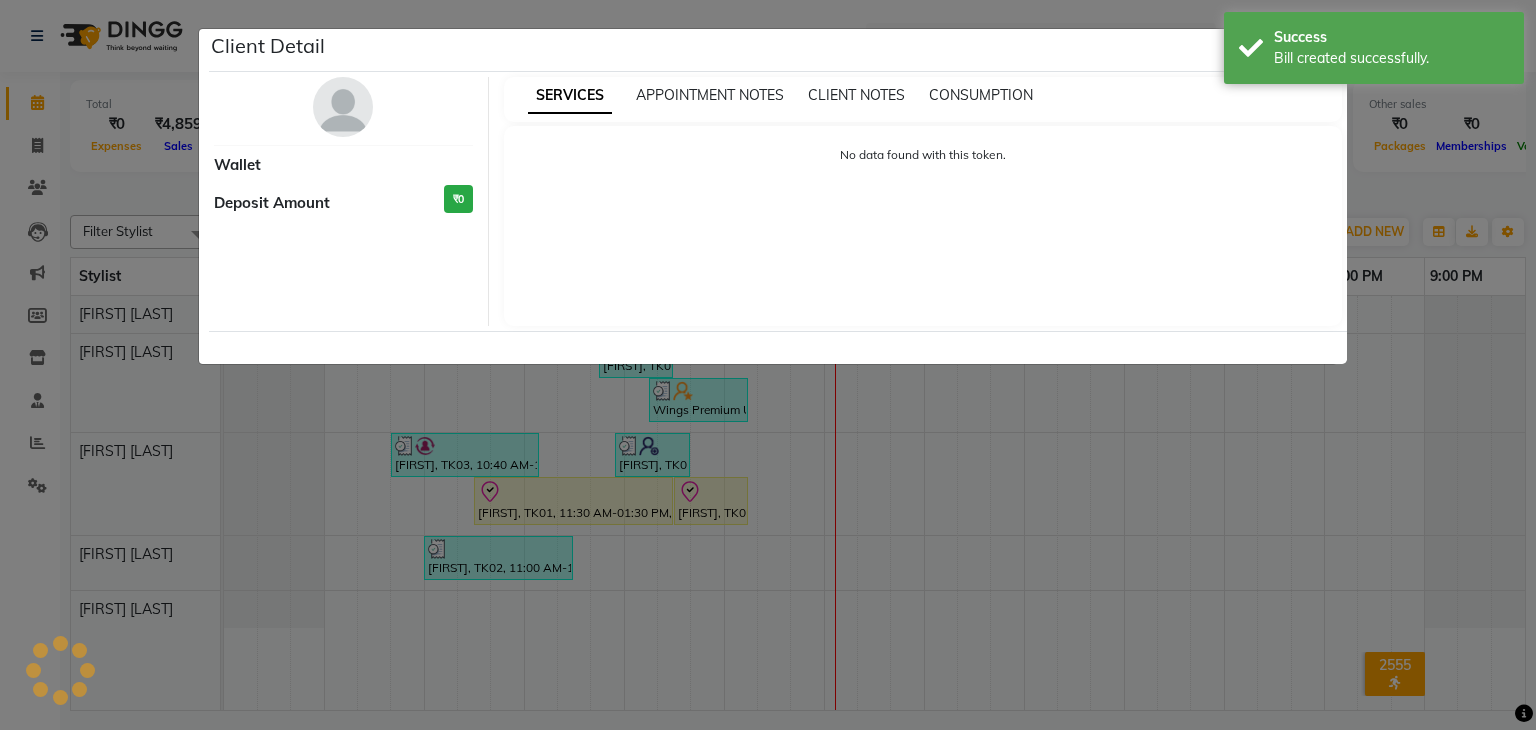 select on "8" 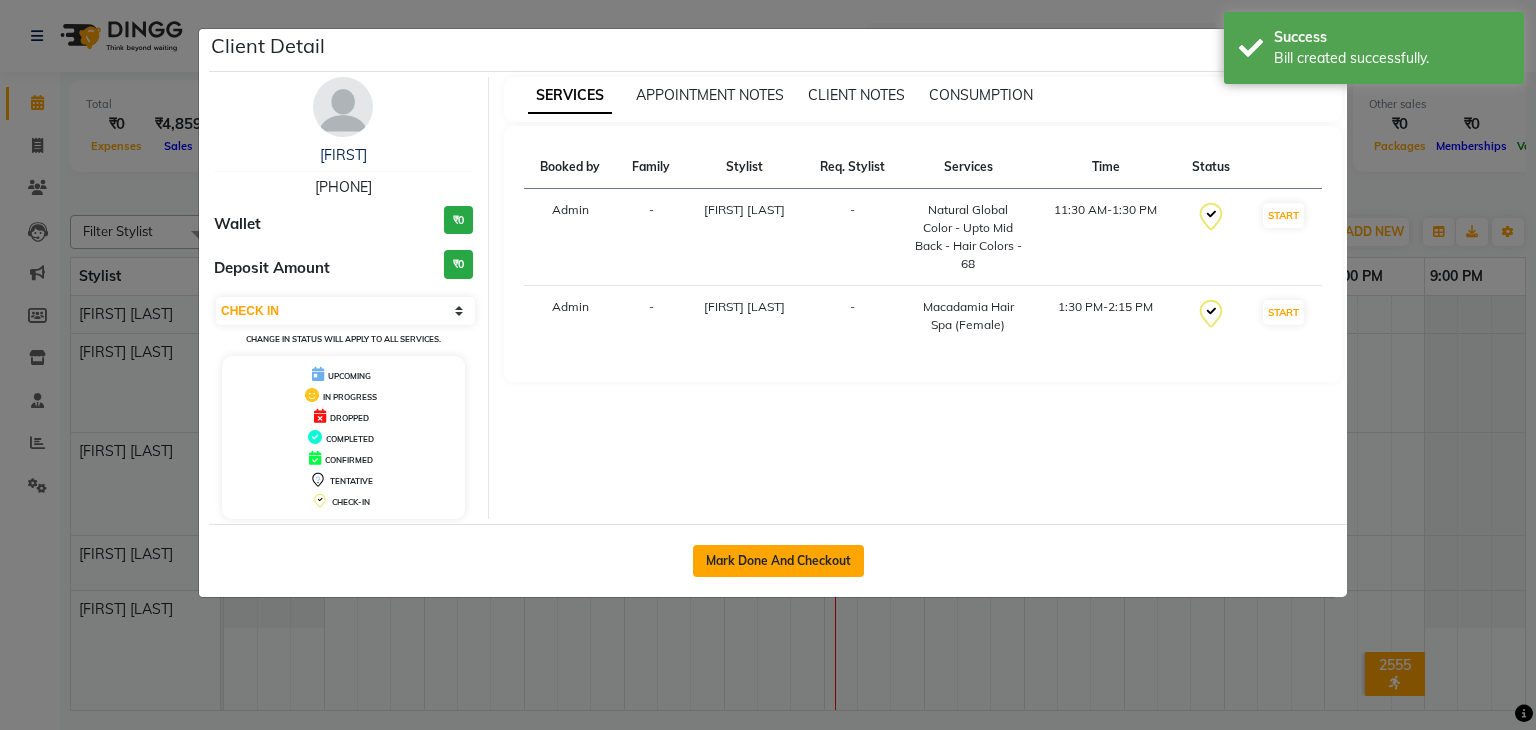 click on "Mark Done And Checkout" 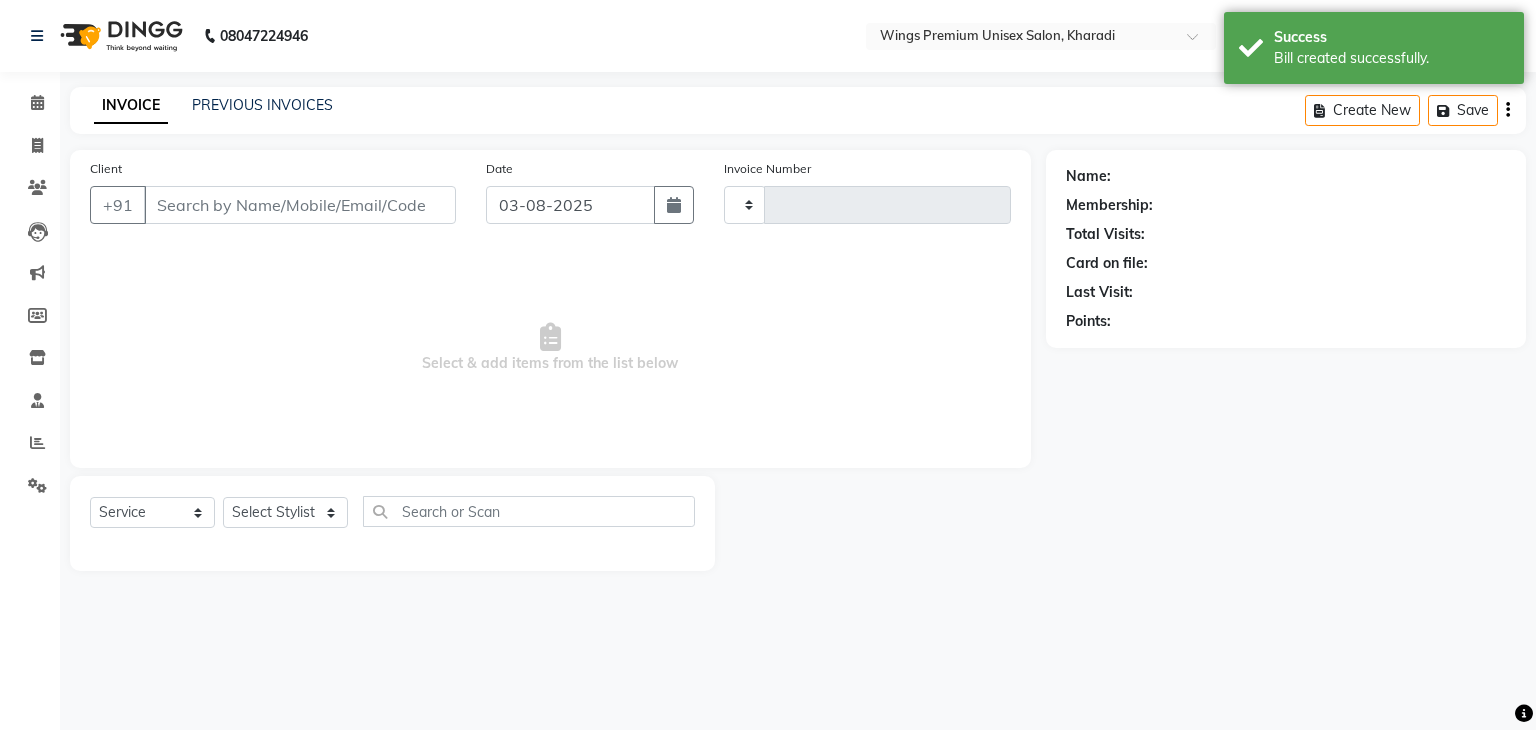 type on "1009" 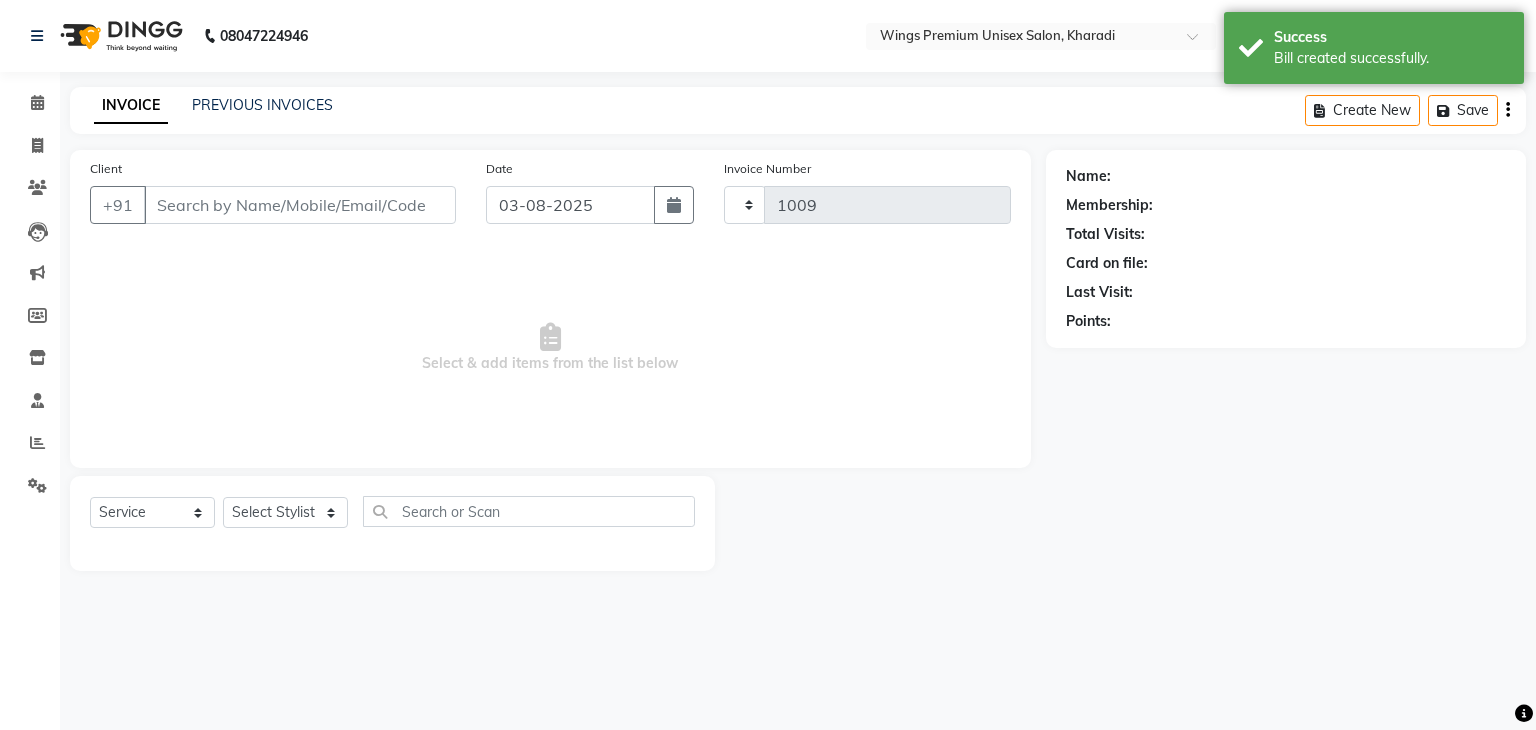 select on "674" 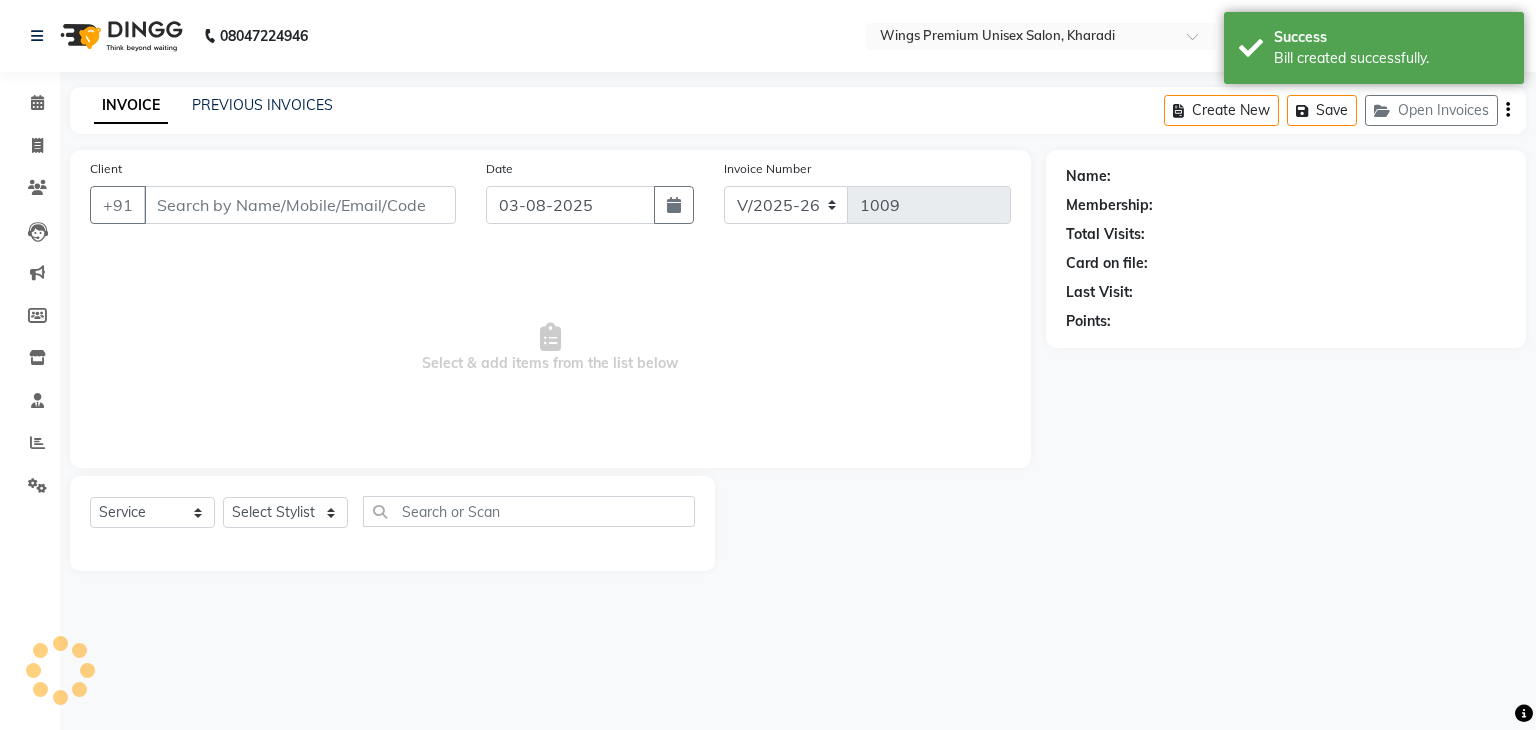 select on "3" 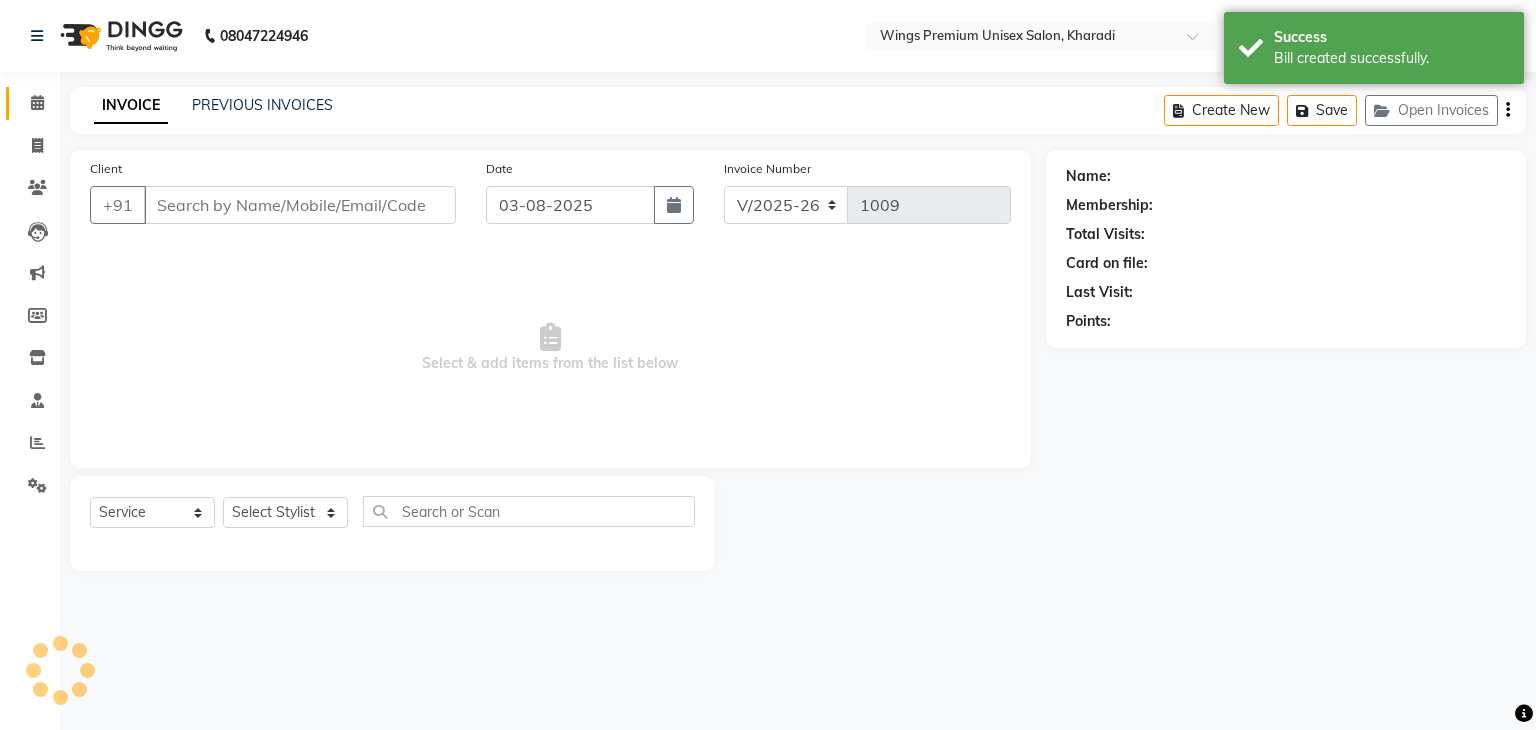 type on "[PHONE]" 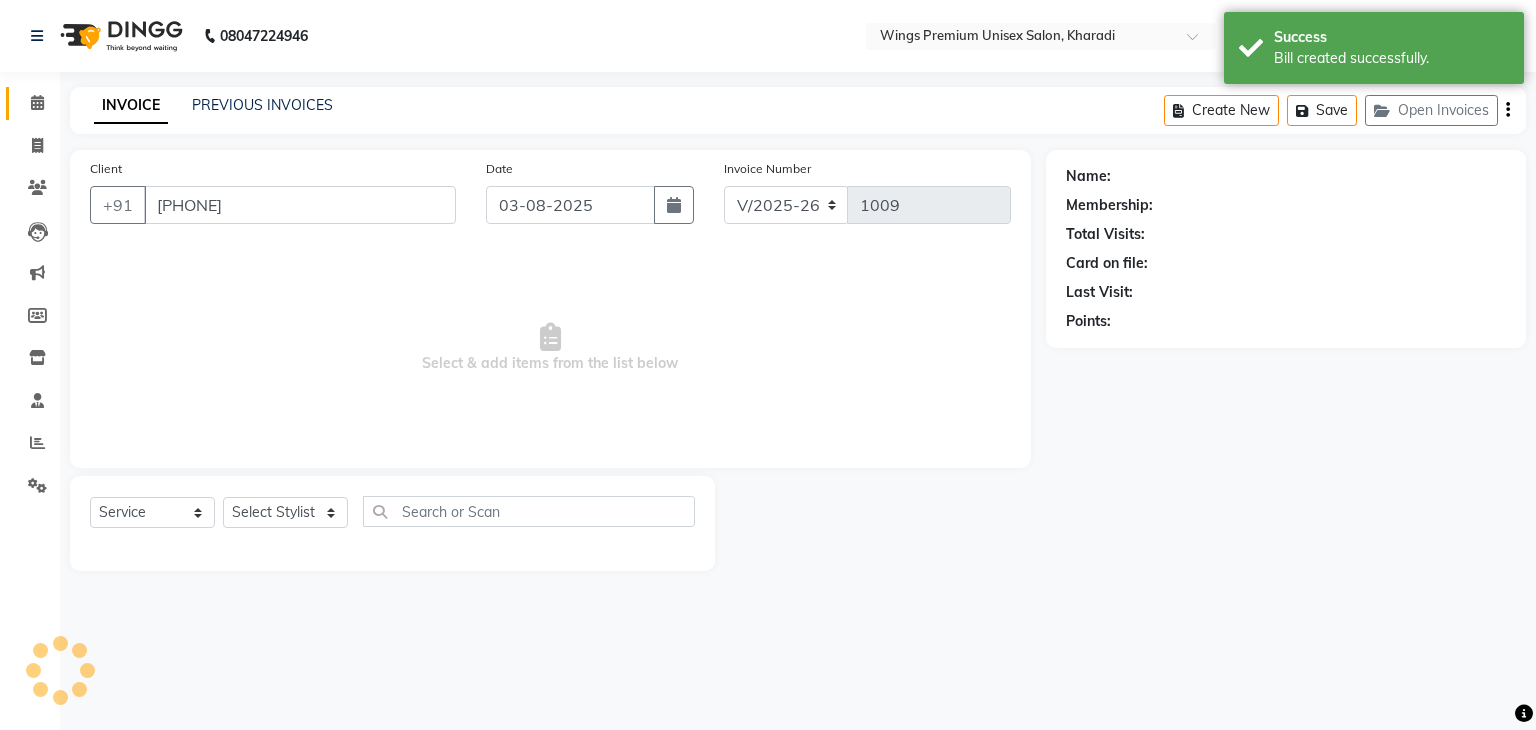 select on "72458" 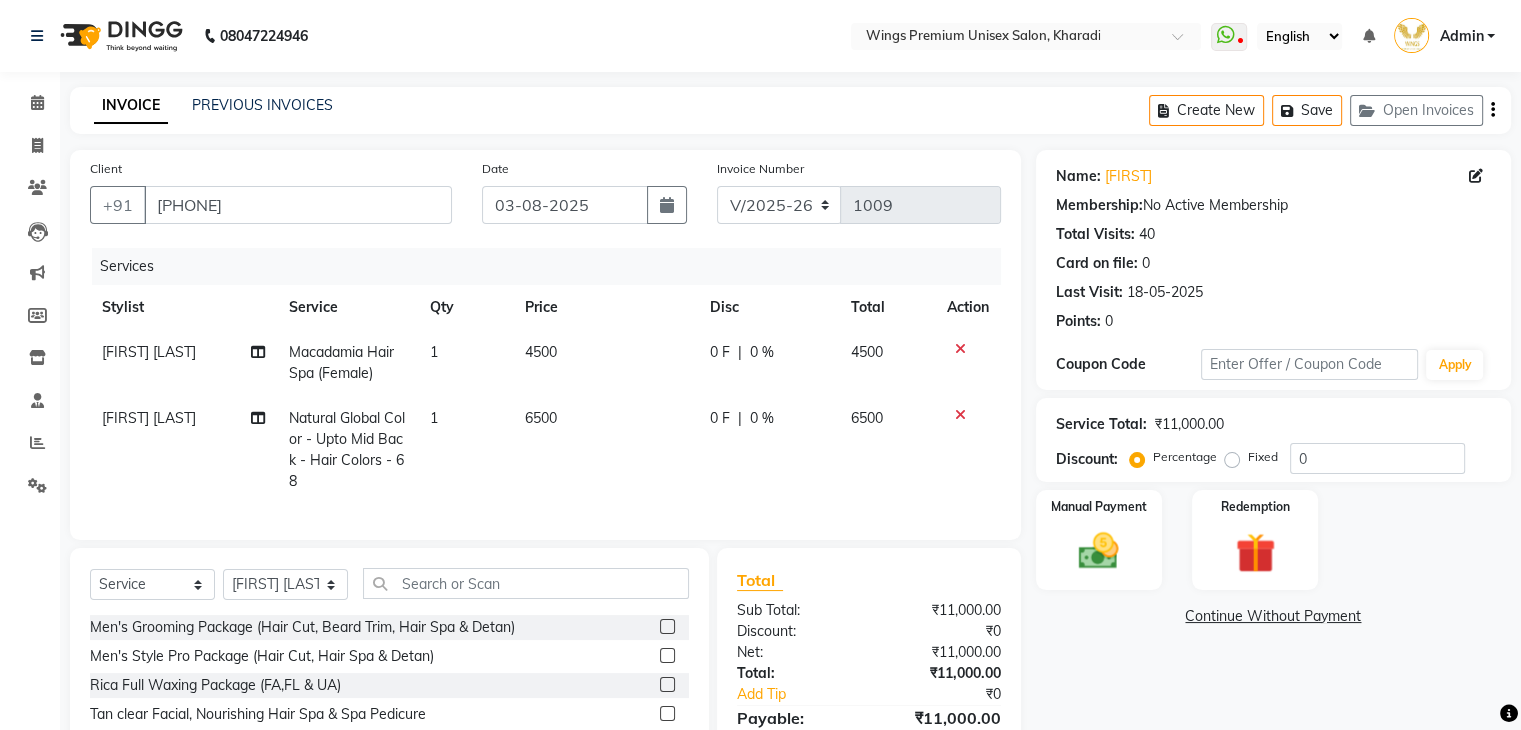 click on "[FIRST] [LAST]" 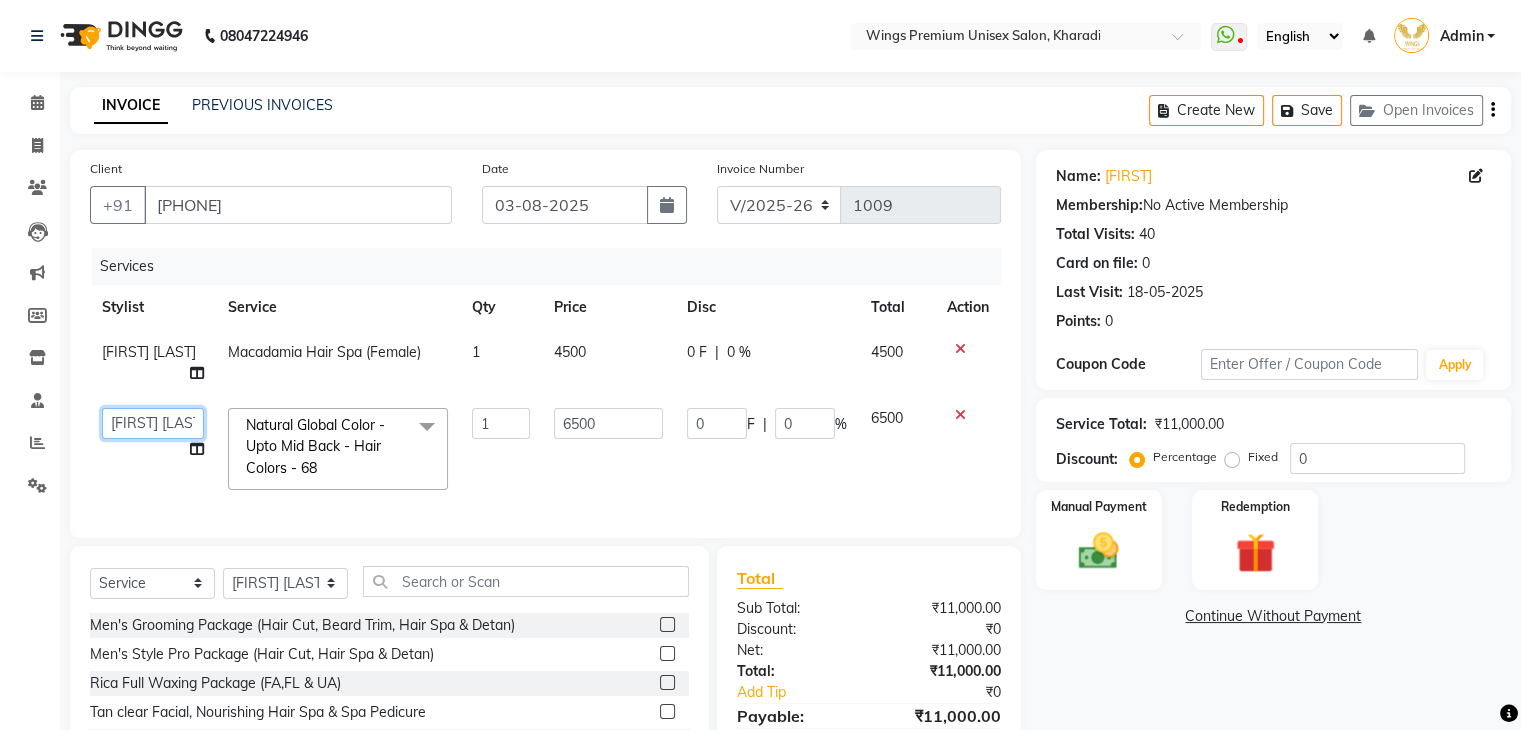 click on "[FIRST] [LAST]   [FIRST] [LAST]   [FIRST] [LAST]   [FIRST] [LAST]   [FIRST] [LAST]    [FIRST] [LAST]" 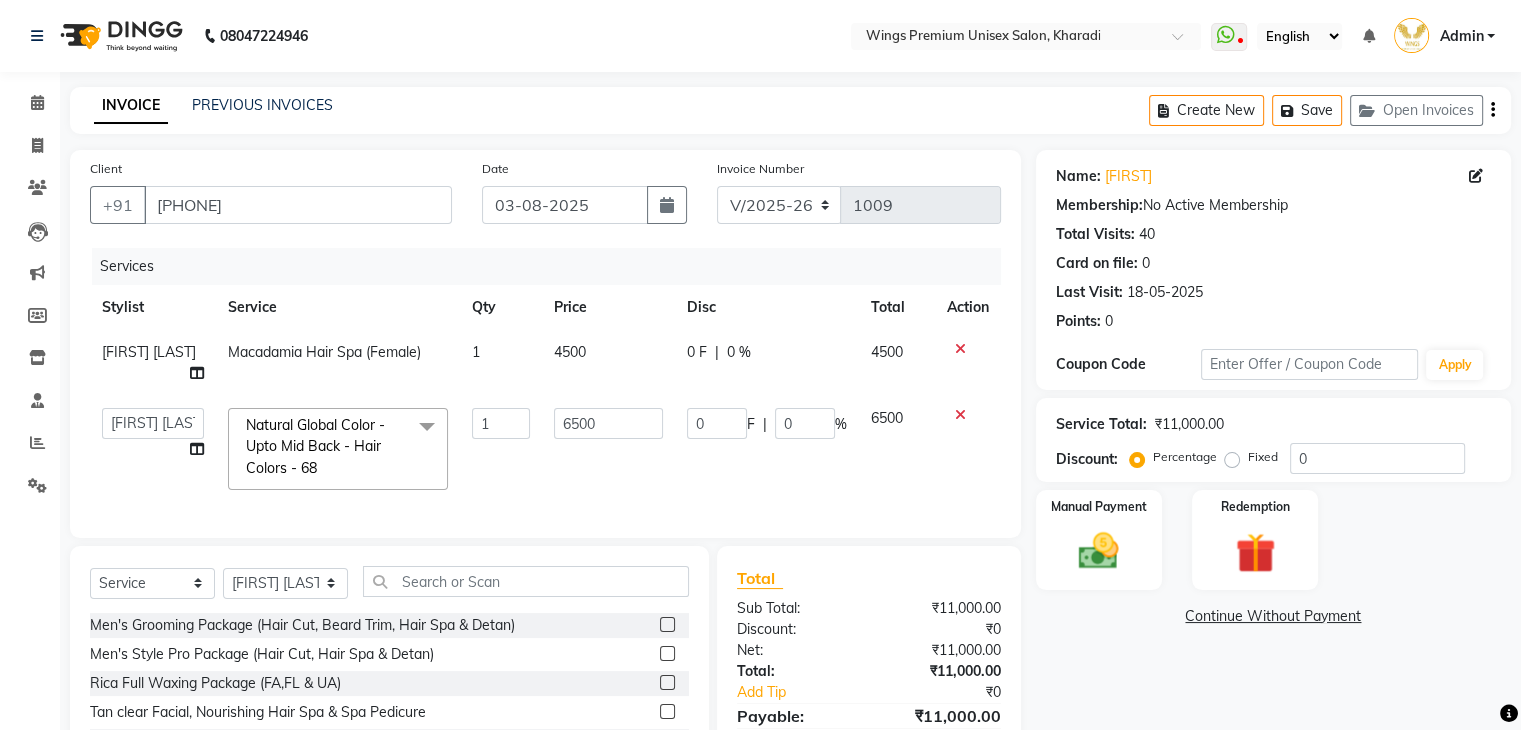 select on "43416" 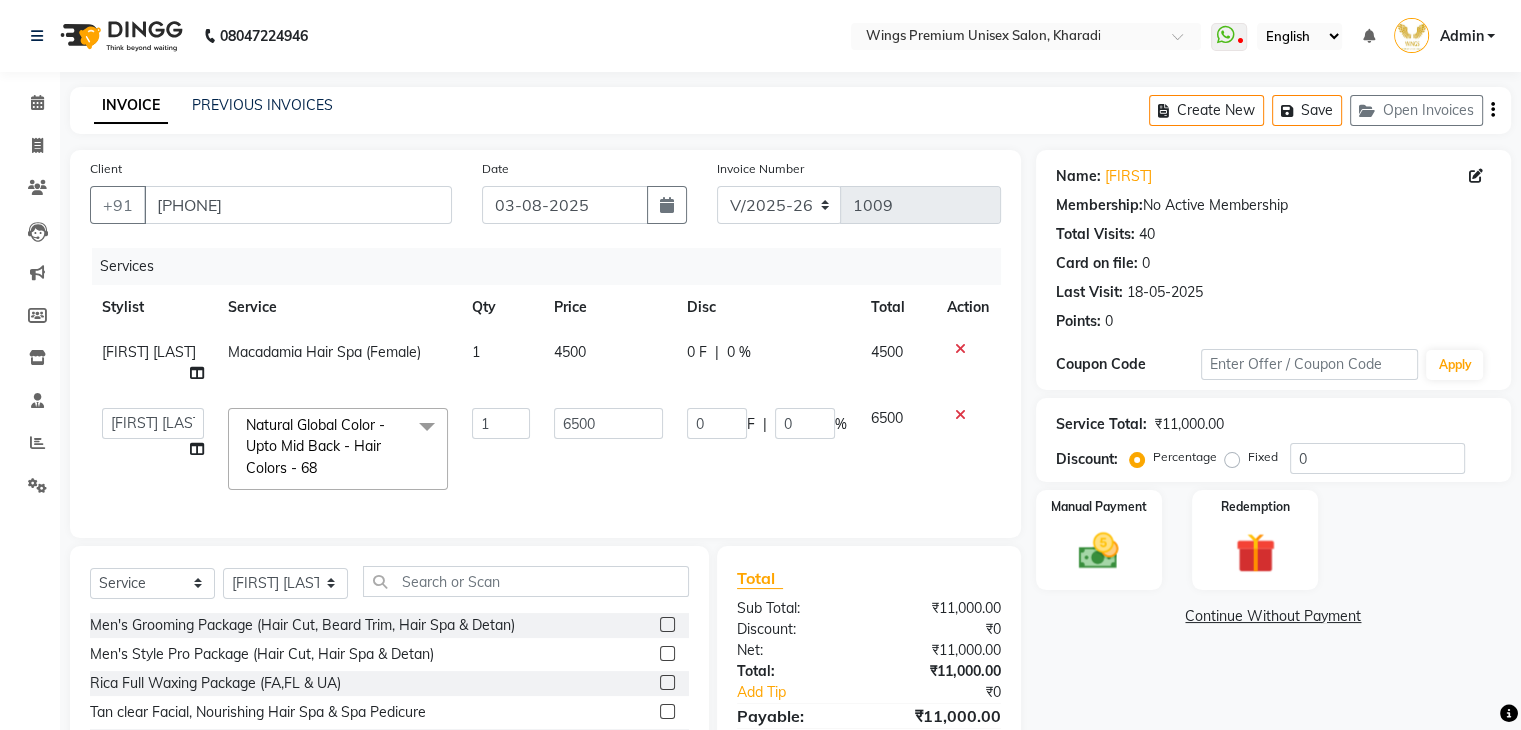 click on "6500" 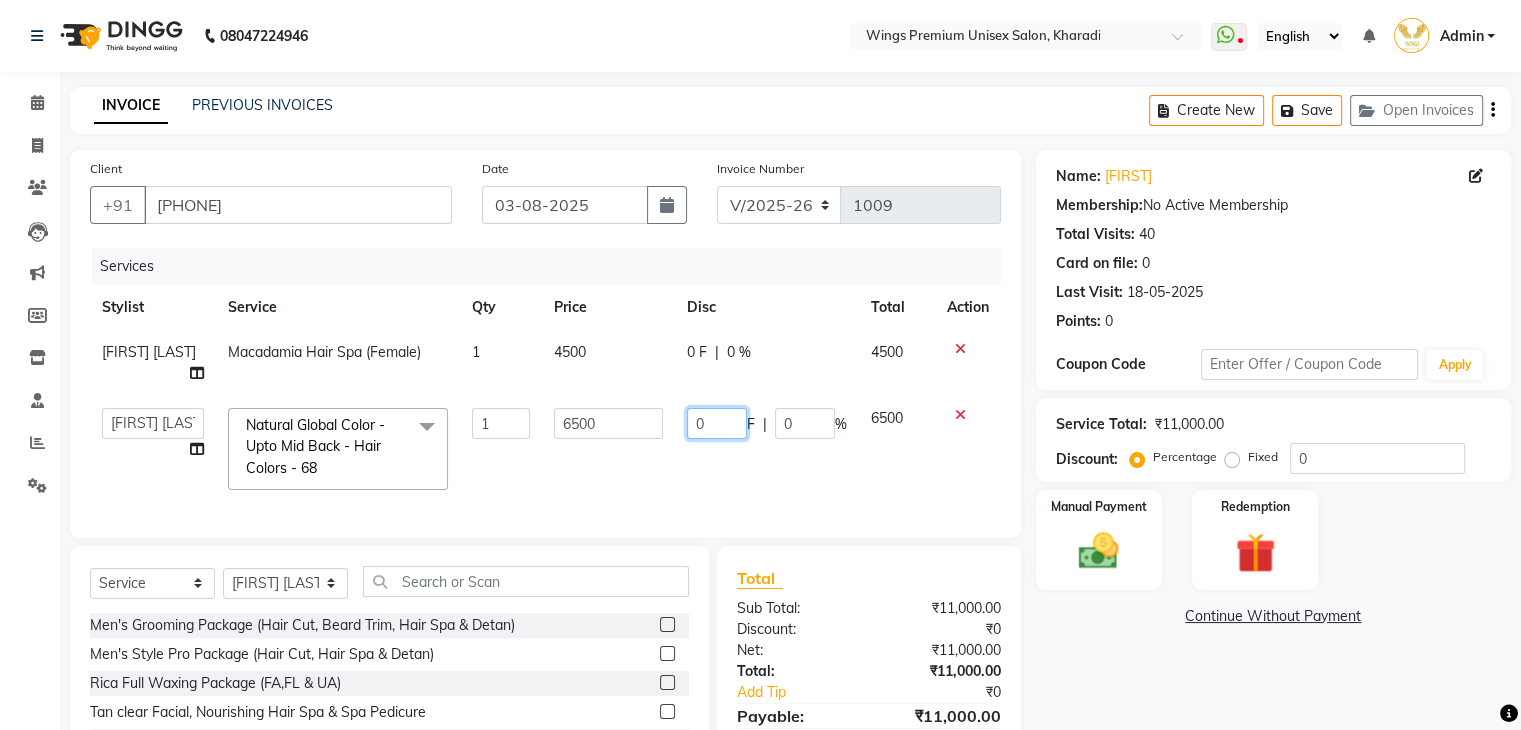 click on "0" 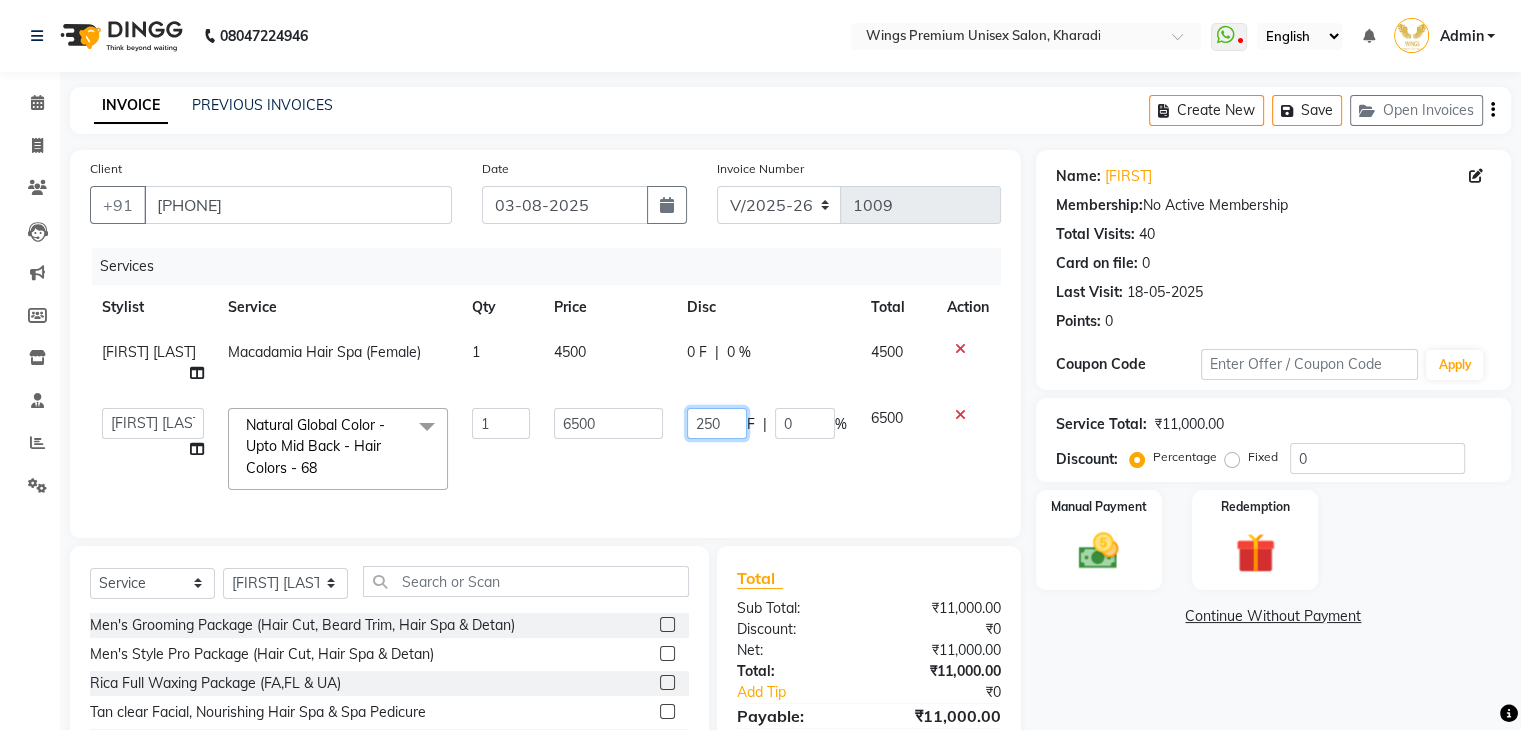 type on "2500" 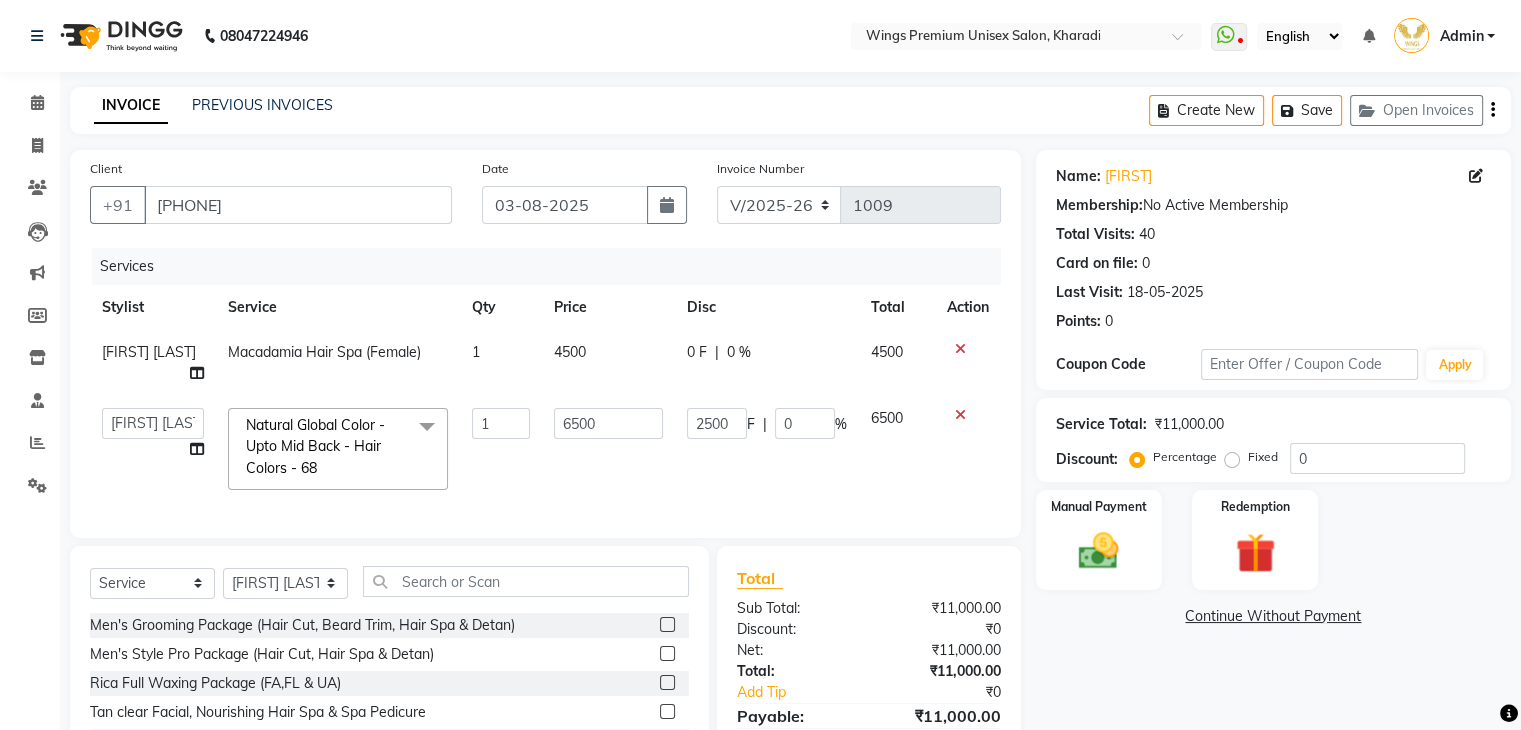 click on "Services Stylist Service Qty Price Disc Total Action [FIRST] [LAST]  Macadamia Hair Spa (Female)  1 4500 0 F | 0 % 4500  [FIRST] [LAST]   [FIRST] [LAST]   [FIRST] [LAST]   [FIRST] [LAST]   [FIRST] [LAST]    [FIRST] [LAST]   Natural Global Color - Upto Mid Back - Hair Colors  - 68  x Men's Grooming Package (Hair Cut, Beard Trim, Hair Spa & Detan) Men's Style Pro Package (Hair Cut, Hair Spa & Detan) Rica Full Waxing Package (FA,FL & UA) Tan clear Facial, Nourishing Hair Spa & Spa Pedicure  Gel Full Waxing Package (FA,FL,UA) Men's Hair Cut, Wash & Beard Styling  Hair Cut - Female (Wash & Styling) - Hair Styling  - 1 Hair Cut - Male (Wash & Styling  - Hair Styling  - 3 Hair Cut - Male (Without Wash) - Hair Styling  Kids Hair Cut - Boy (Without Wash) - Hair Styling  - 4 Beard Trim / Styling - Hair Styling  Clean Shave Fringe Hair Cut Wash & Plain Dry - Upto Neck - Hair Styling  - 5 Wash & Plain Dry - Upto Shoulder - Hair Styling  - 6 Wash & Plain Dry - Upto Mid Back - Hair Styling  - 7 Hair Do 1" 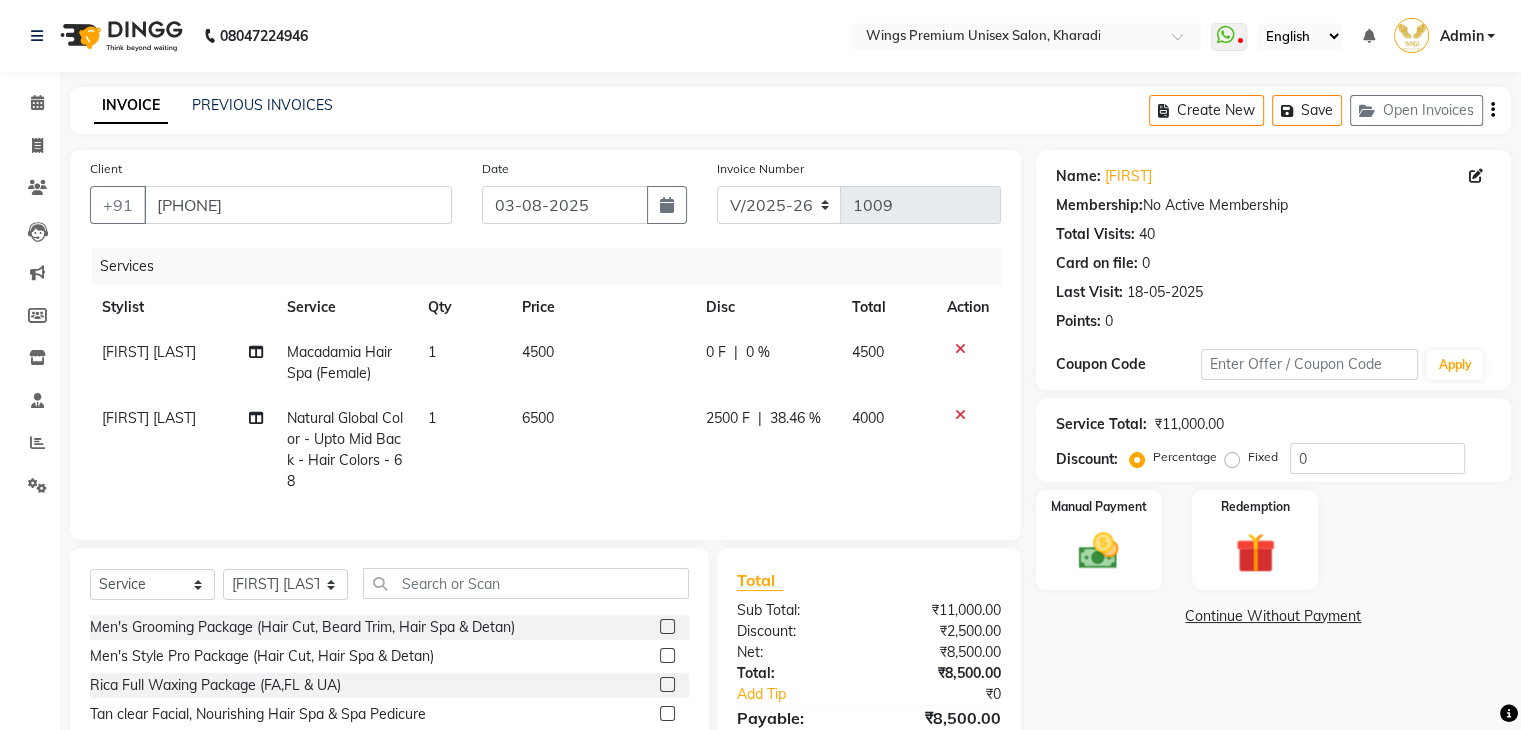 click on "0 %" 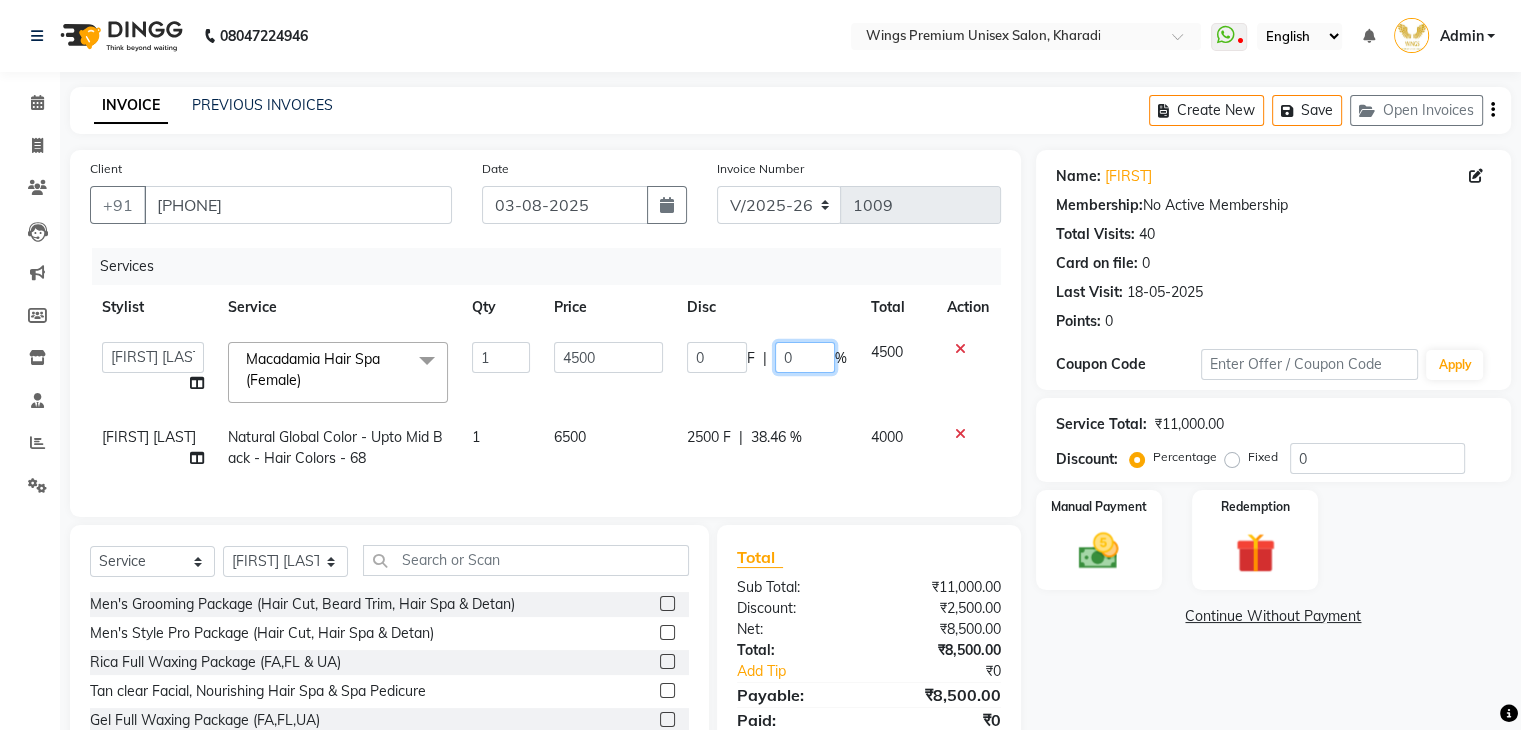 click on "0" 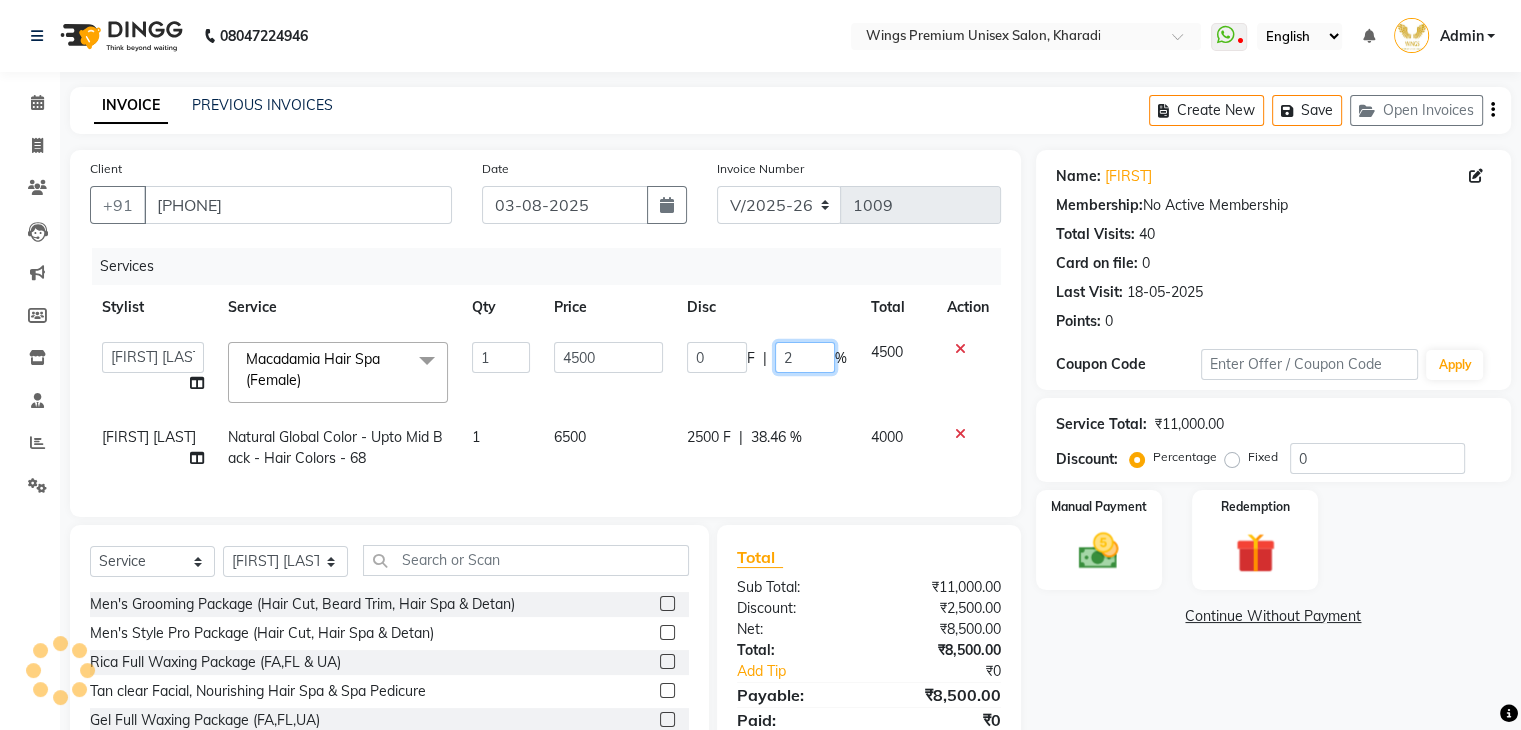 type on "20" 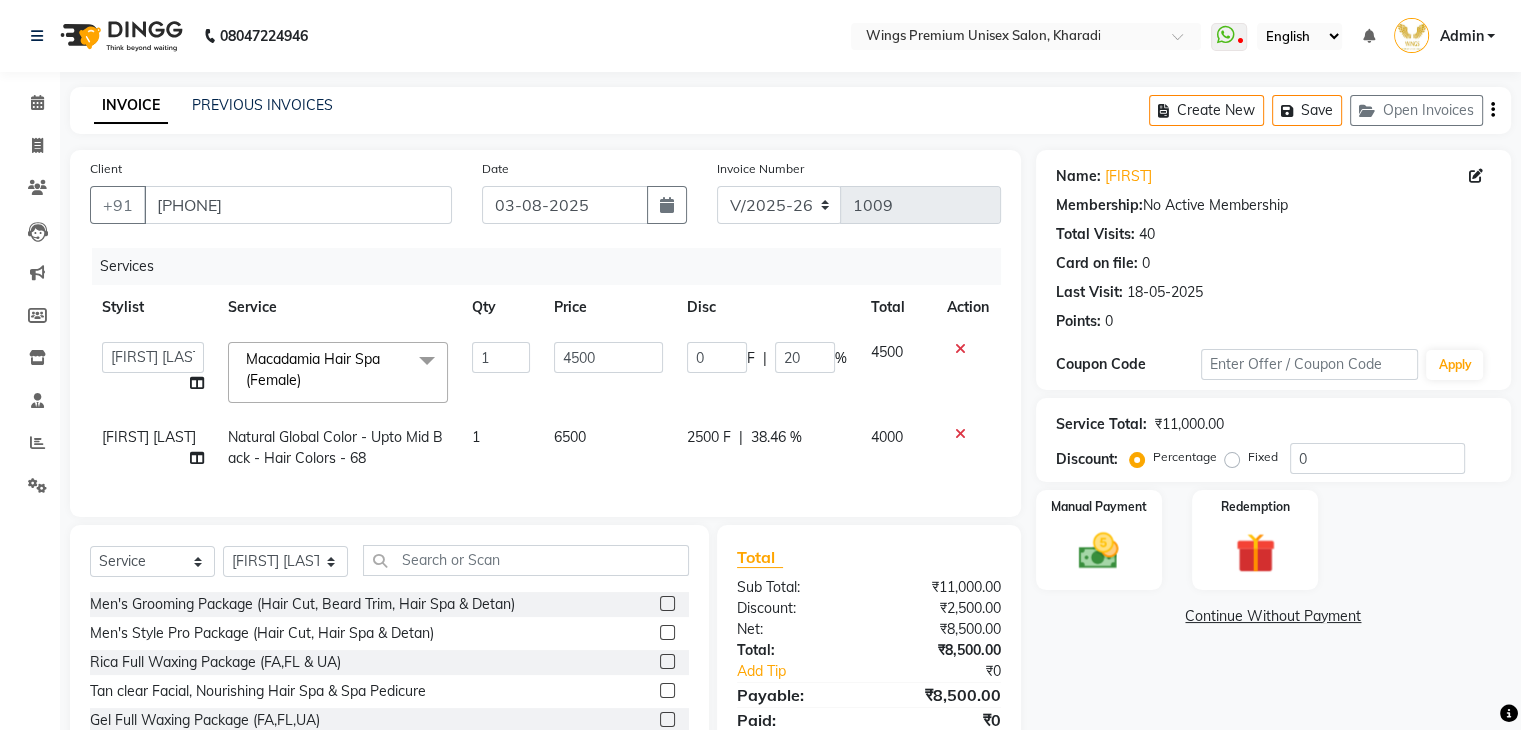click on "0 F | 20 %" 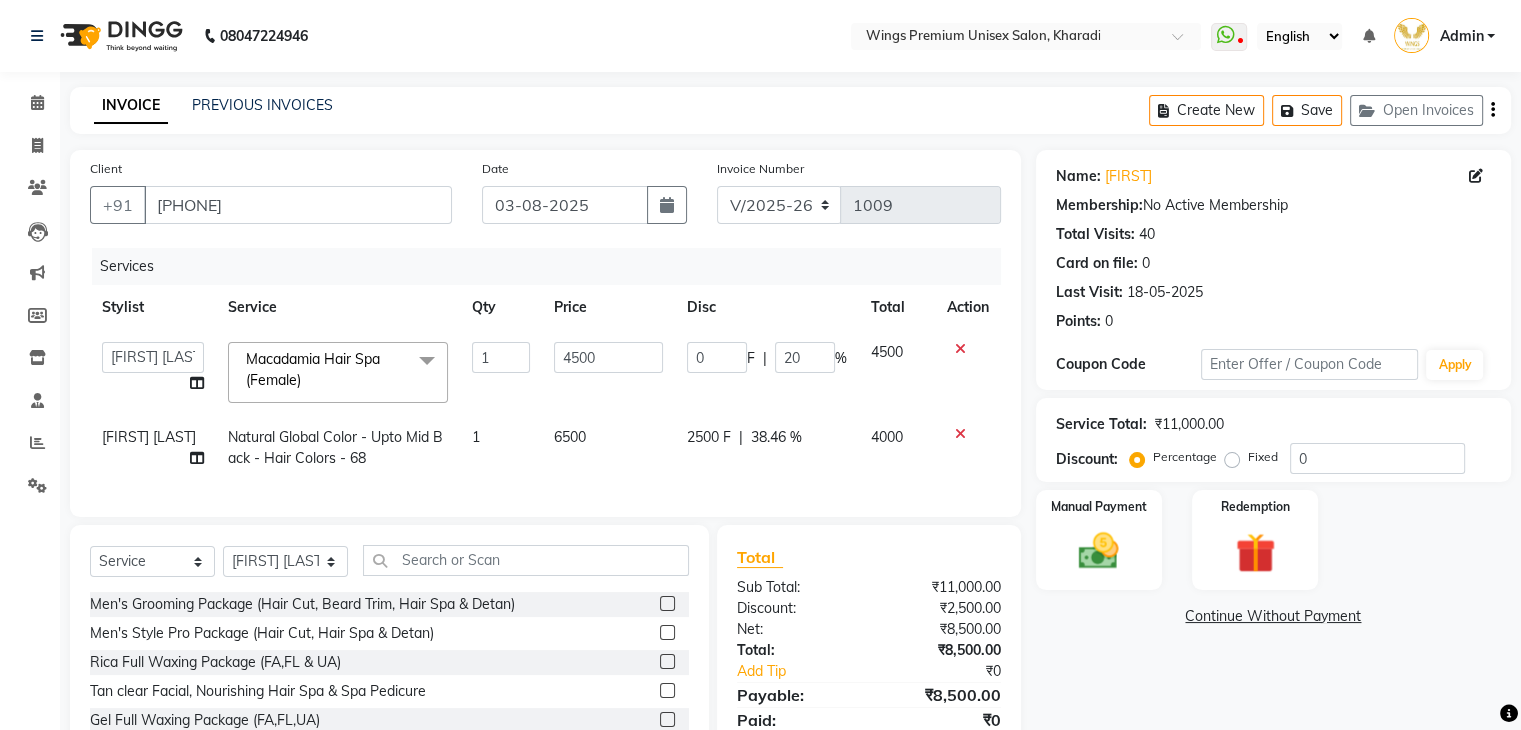 select on "72458" 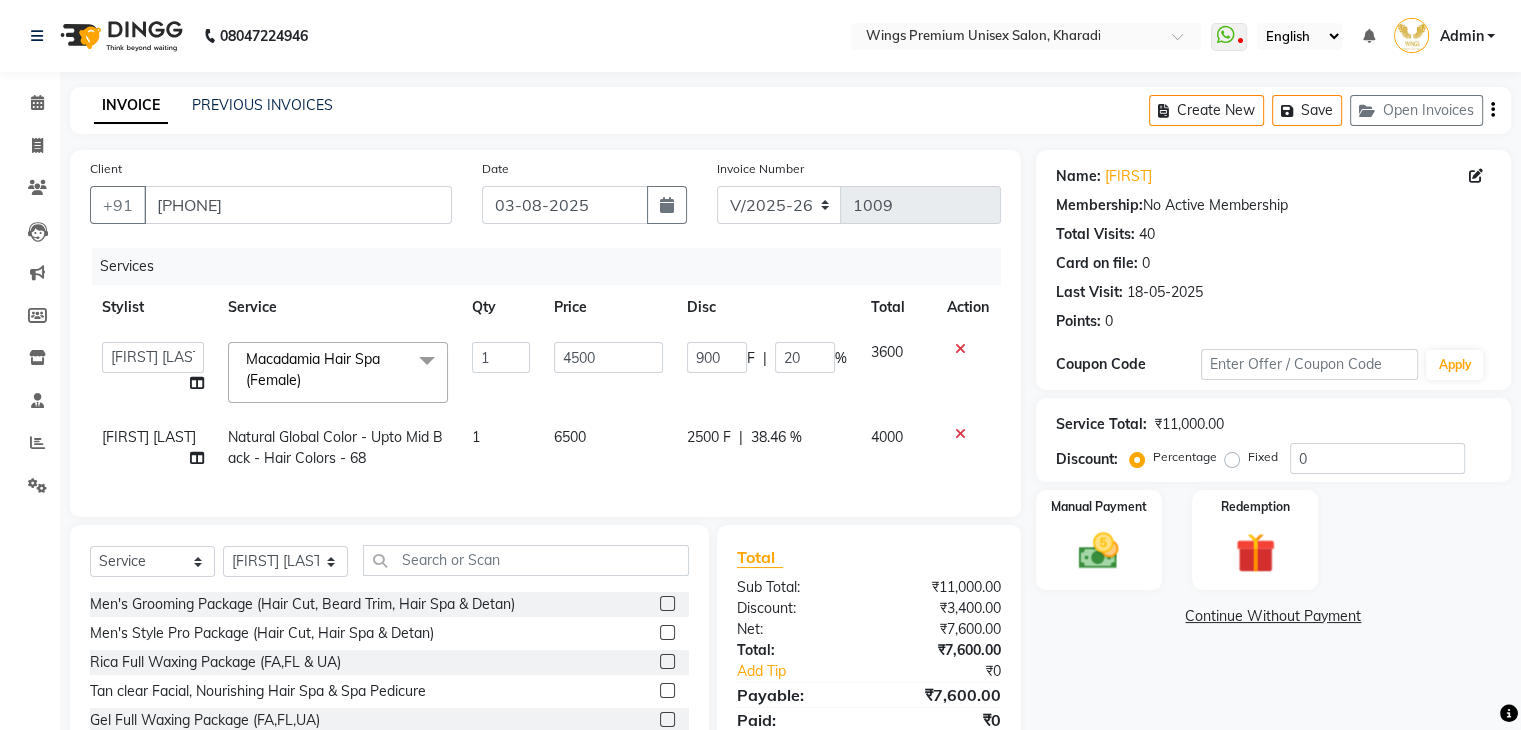 click on "[FIRST] [LAST]" 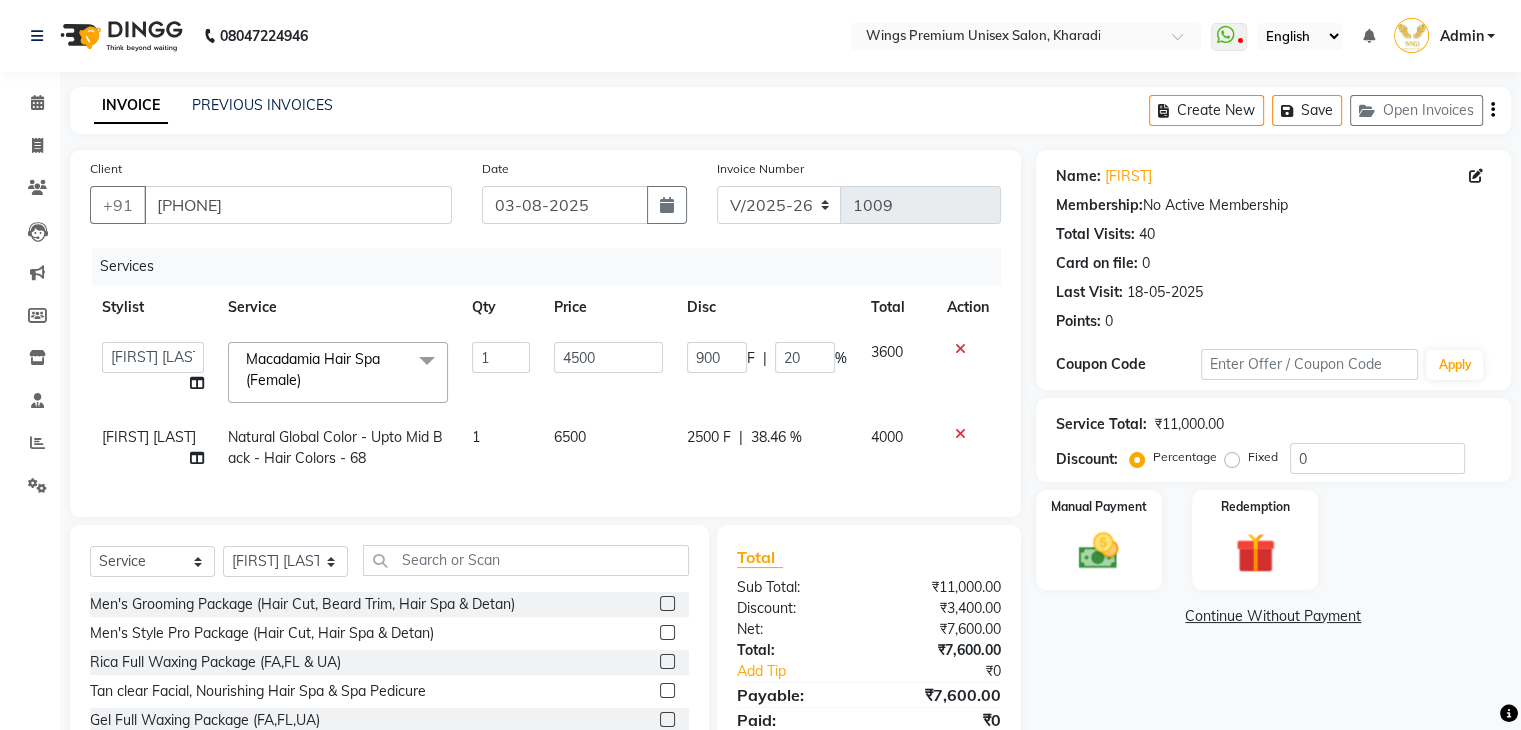 select on "43416" 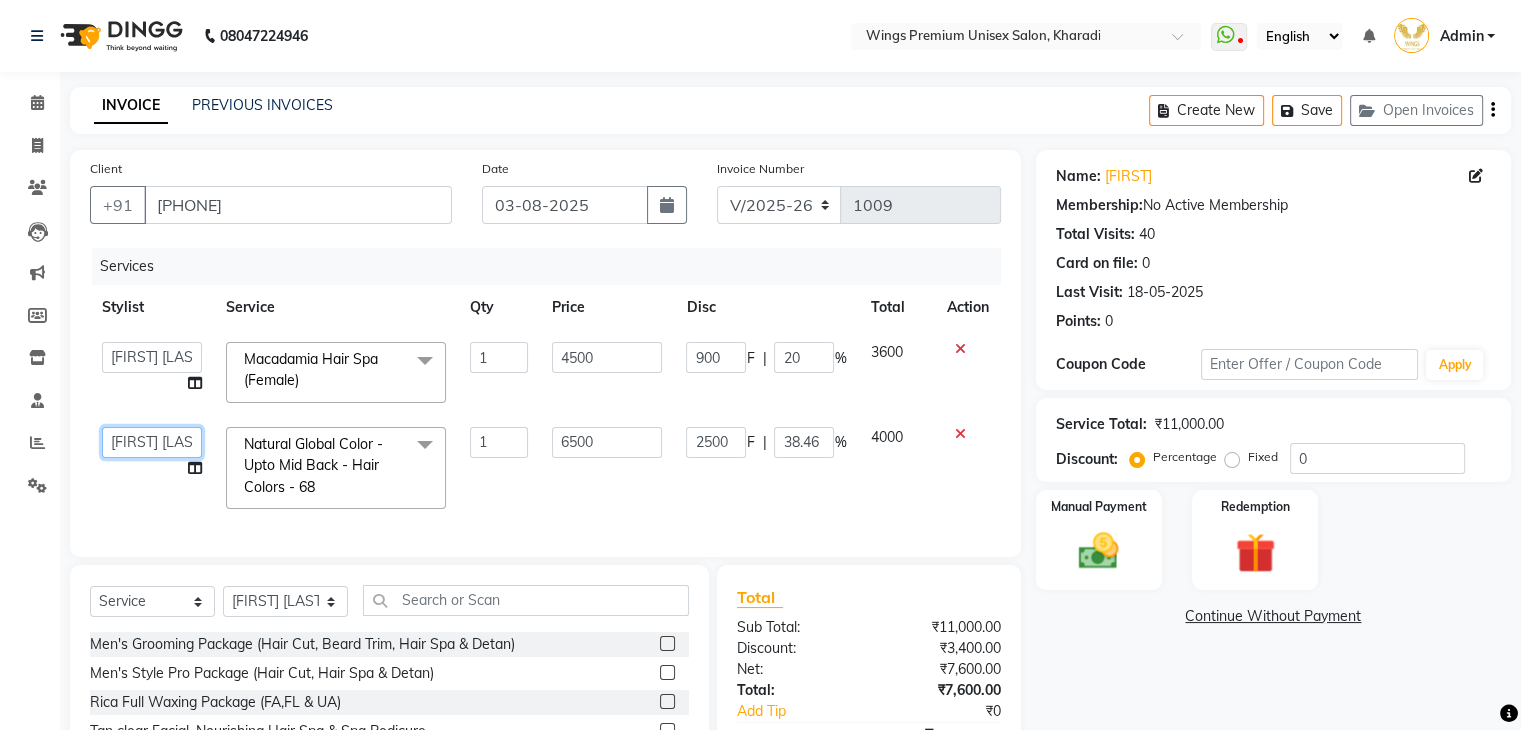click on "[FIRST] [LAST]   [FIRST] [LAST]   [FIRST] [LAST]   [FIRST] [LAST]   [FIRST] [LAST]    [FIRST] [LAST]" 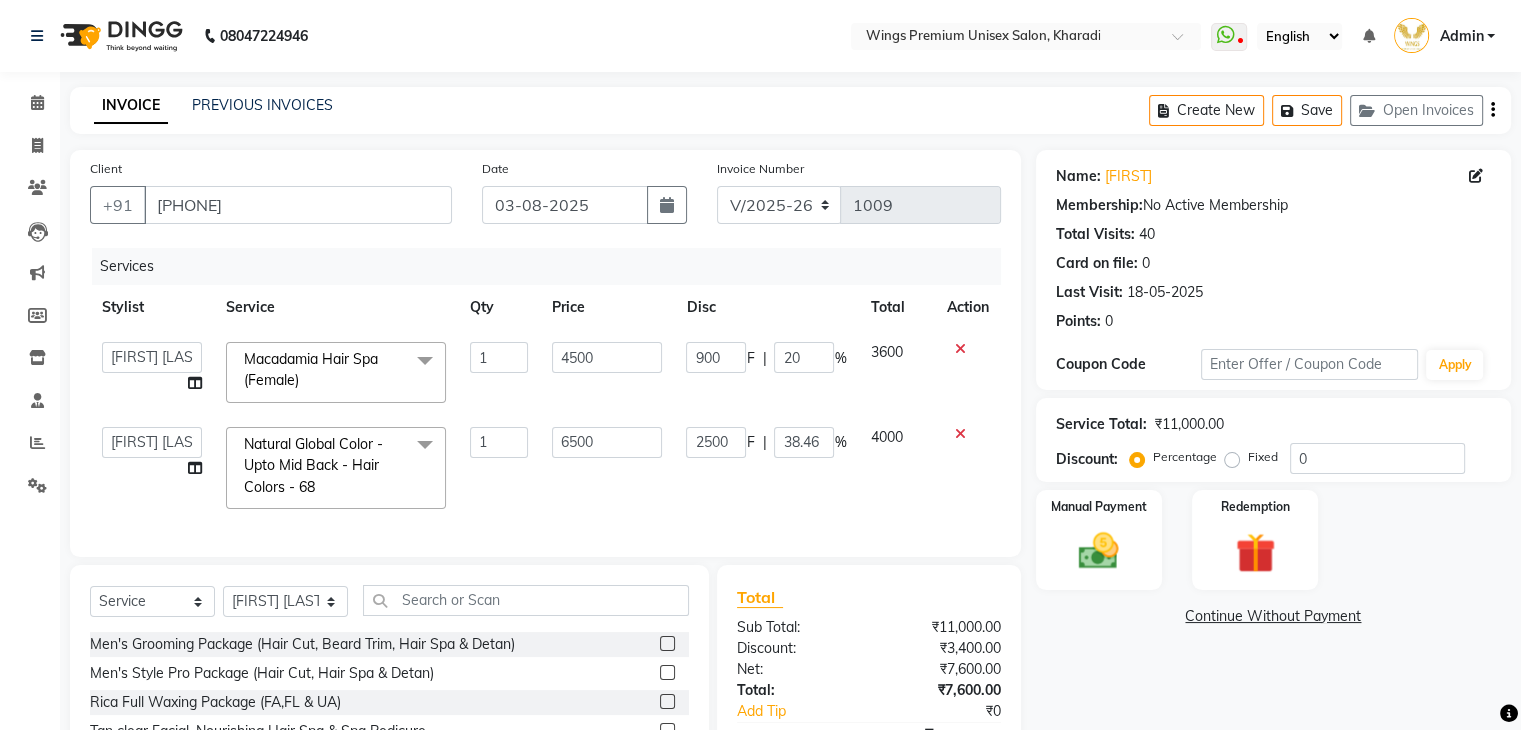 select on "72458" 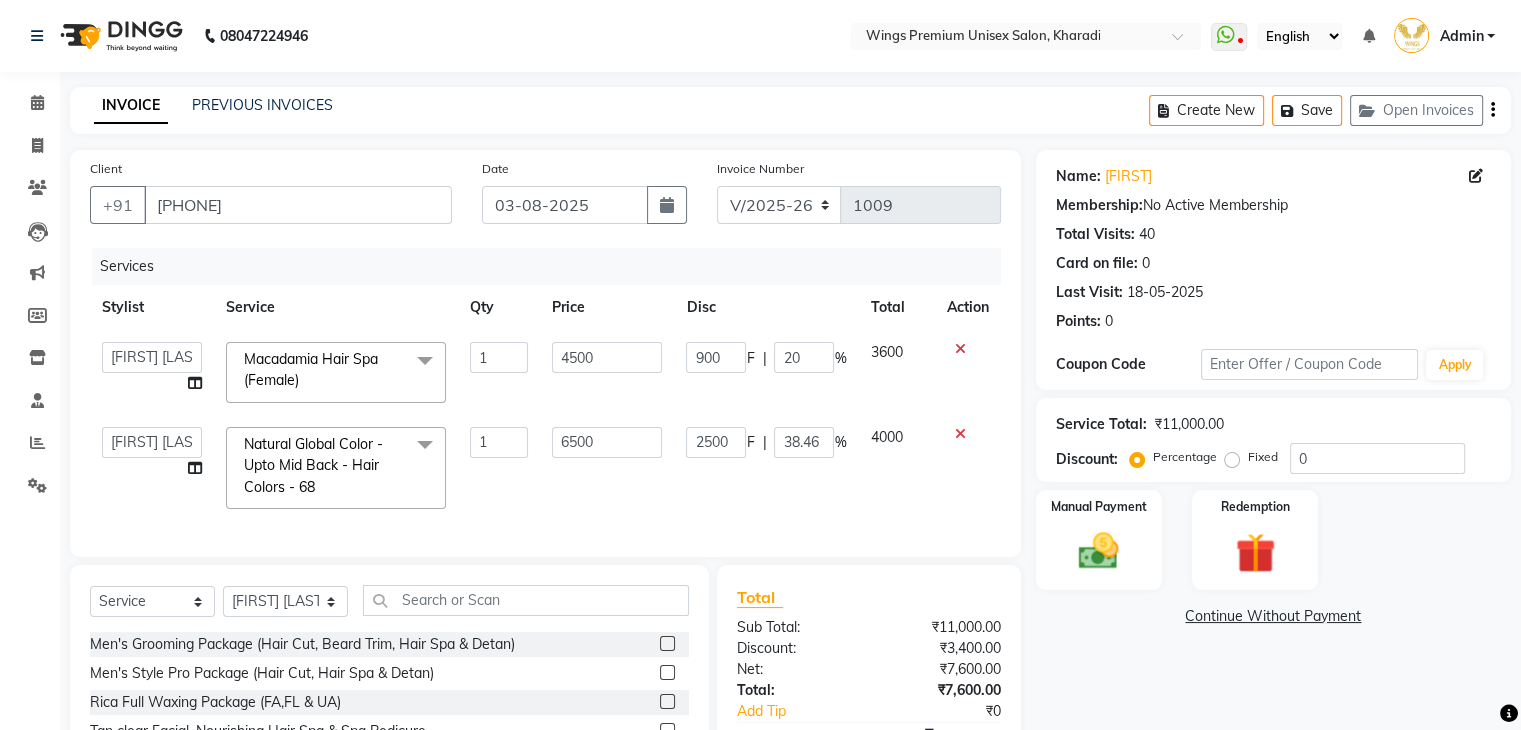 click on "Services Stylist Service Qty Price Disc Total Action  [FIRST] [LAST]   [FIRST] [LAST]   [FIRST] [LAST]   [FIRST] [LAST]   [FIRST] [LAST]    [FIRST] [LAST]   Macadamia Hair Spa (Female)   x Men's Grooming Package (Hair Cut, Beard Trim, Hair Spa & Detan) Men's Style Pro Package (Hair Cut, Hair Spa & Detan) Rica Full Waxing Package (FA,FL & UA) Tan clear Facial, Nourishing Hair Spa & Spa Pedicure  Gel Full Waxing Package (FA,FL,UA) Men's Hair Cut, Wash & Beard Styling  Hair Cut - Female (Wash & Styling) - Hair Styling  - 1 Hair Cut - Male (Wash & Styling  - Hair Styling  - 3 Hair Cut - Male (Without Wash) - Hair Styling  Kids Hair Cut - Boy (Without Wash) - Hair Styling  - 4 Beard Trim / Styling - Hair Styling  Clean Shave Fringe Hair Cut Wash & Plain Dry - Upto Neck - Hair Styling  - 5 Wash & Plain Dry - Upto Shoulder - Hair Styling  - 6 Wash & Plain Dry - Upto Mid Back - Hair Styling  - 7 Wash & Plain Dry - Upto Waist  - Hair Styling  - 8 Wash & Blow Dry - Upto Neck - Hair Styling  - 9 Hair Braid  1" 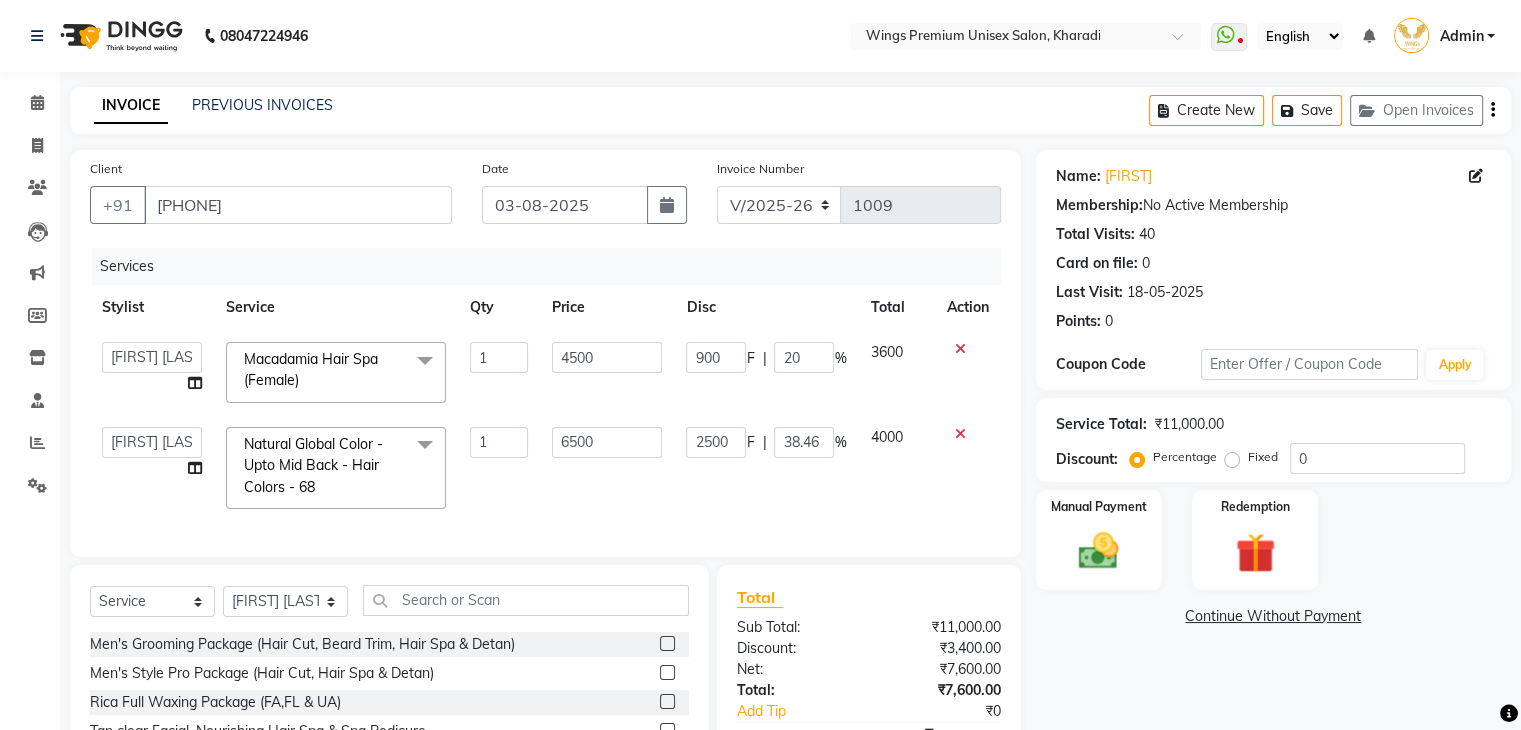 click on "2500 F | 38.46 %" 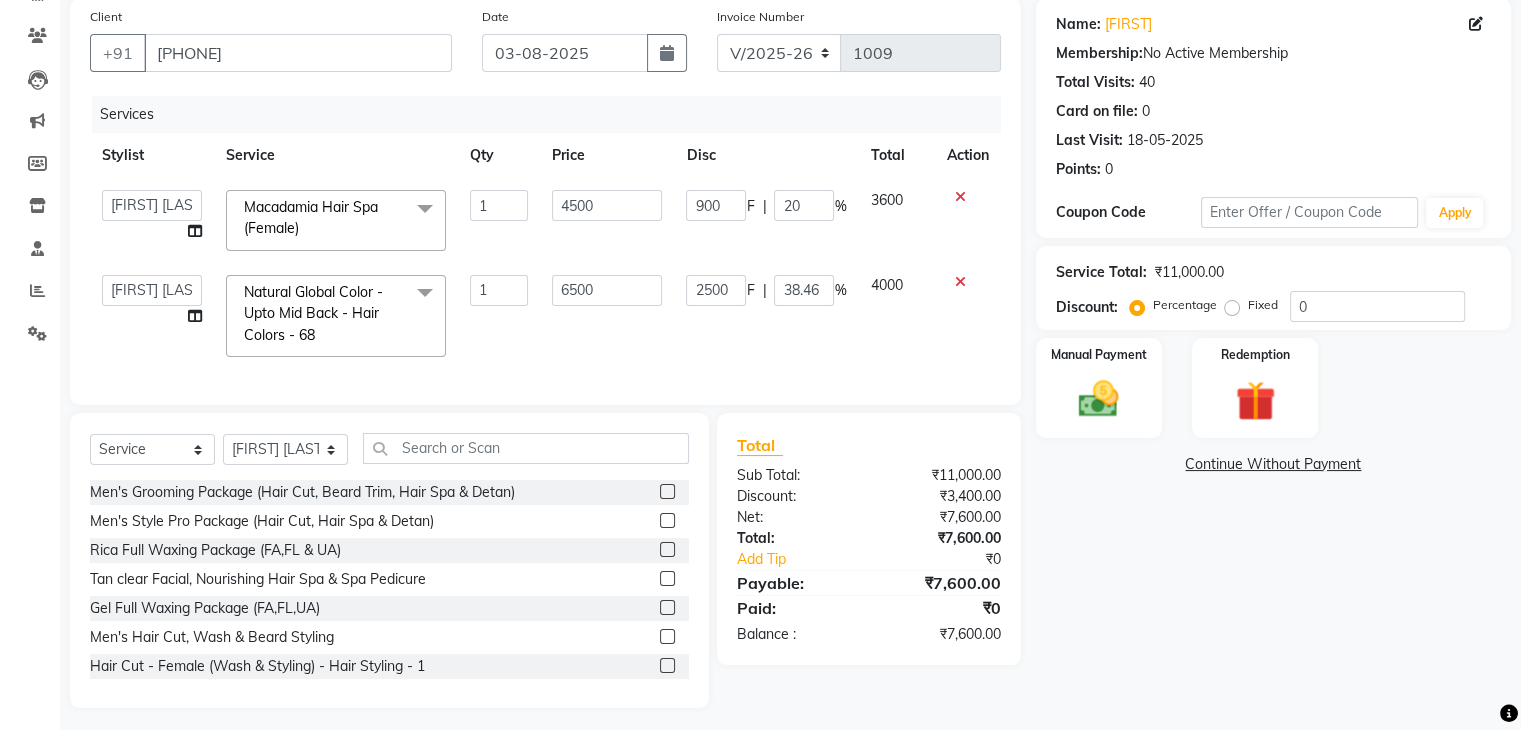 scroll, scrollTop: 176, scrollLeft: 0, axis: vertical 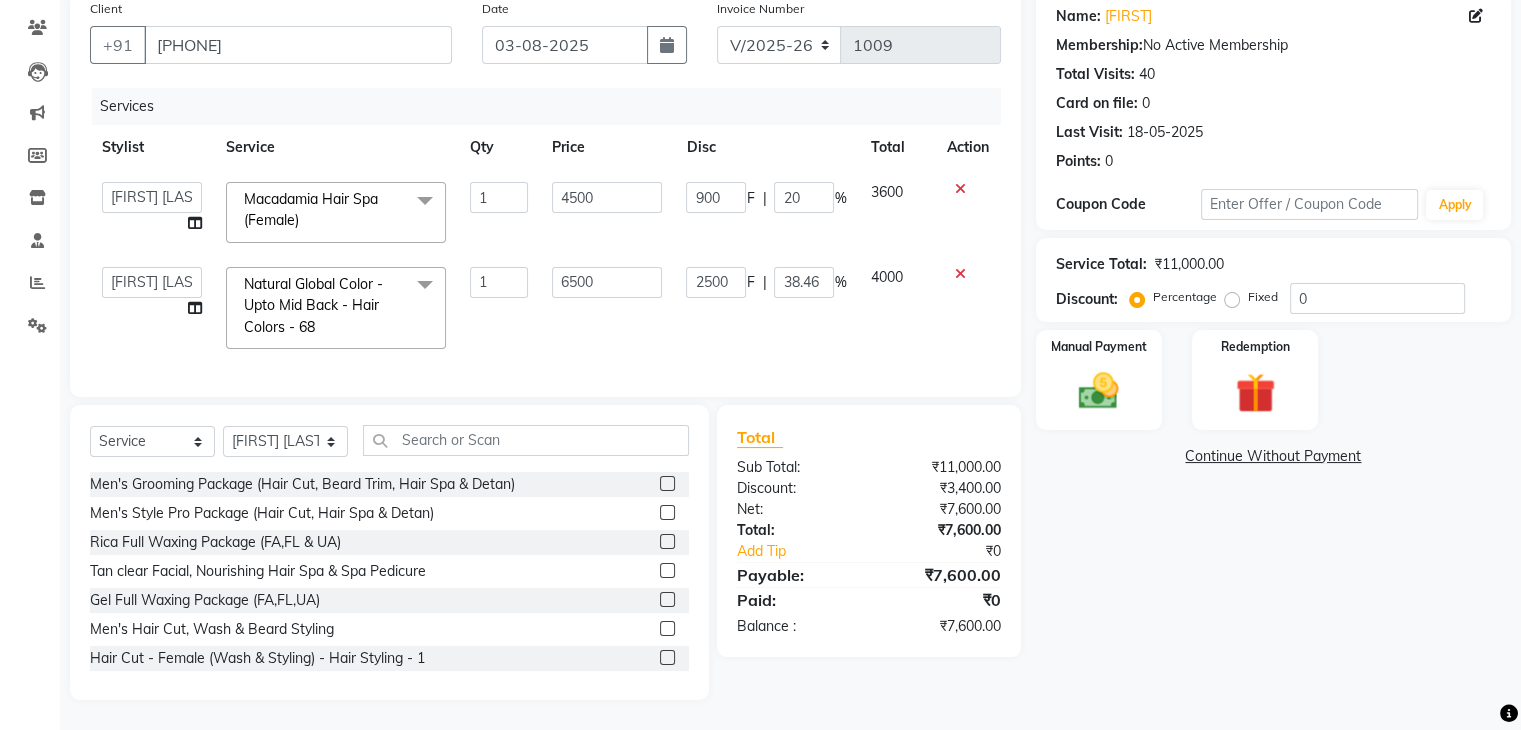 click on "Name: [FIRST] Membership: No Active Membership Total Visits: 40 Card on file: 0 Last Visit: 18-05-2025 Points: 0 Coupon Code Apply Service Total: ₹11,000.00 Discount: Percentage Fixed 0 Manual Payment Redemption Continue Without Payment" 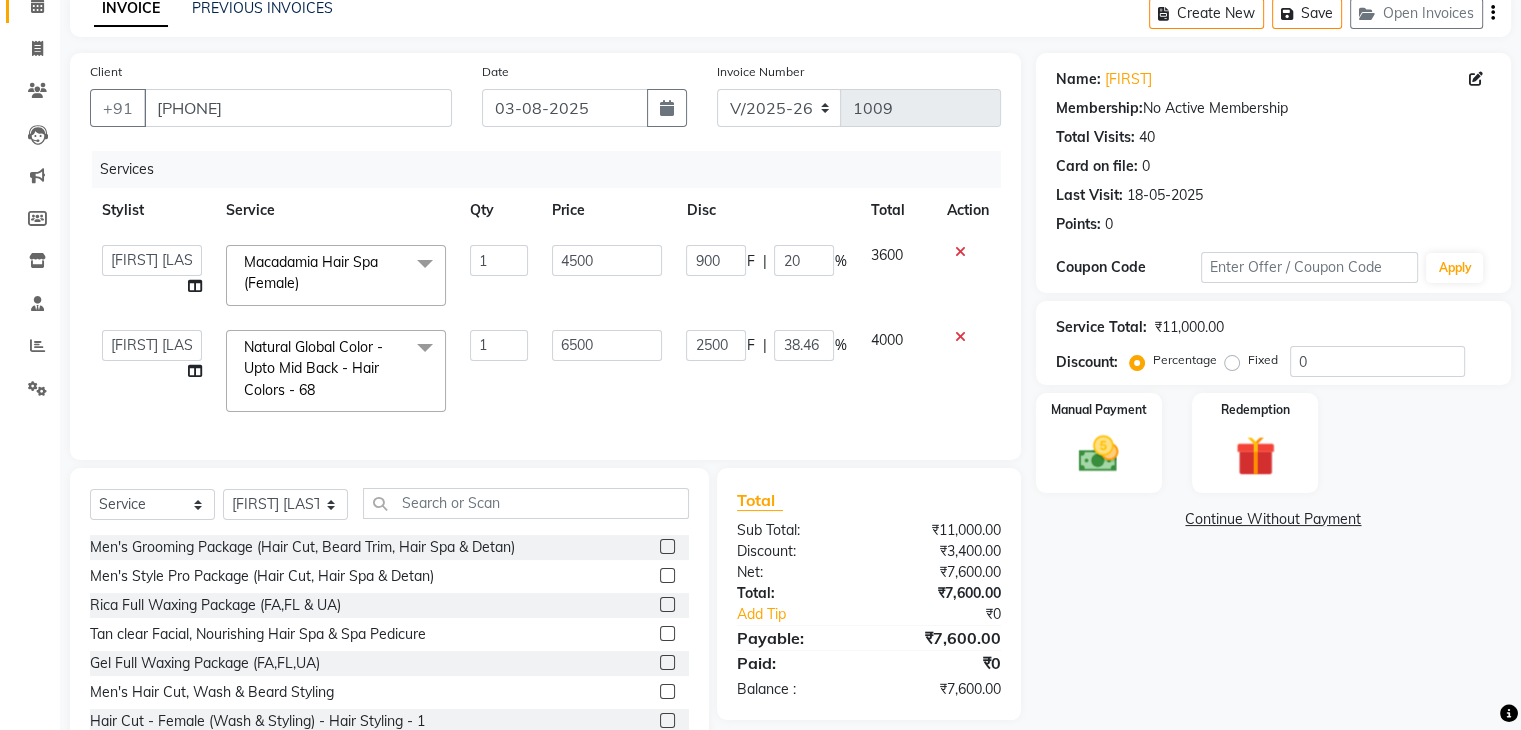 scroll, scrollTop: 176, scrollLeft: 0, axis: vertical 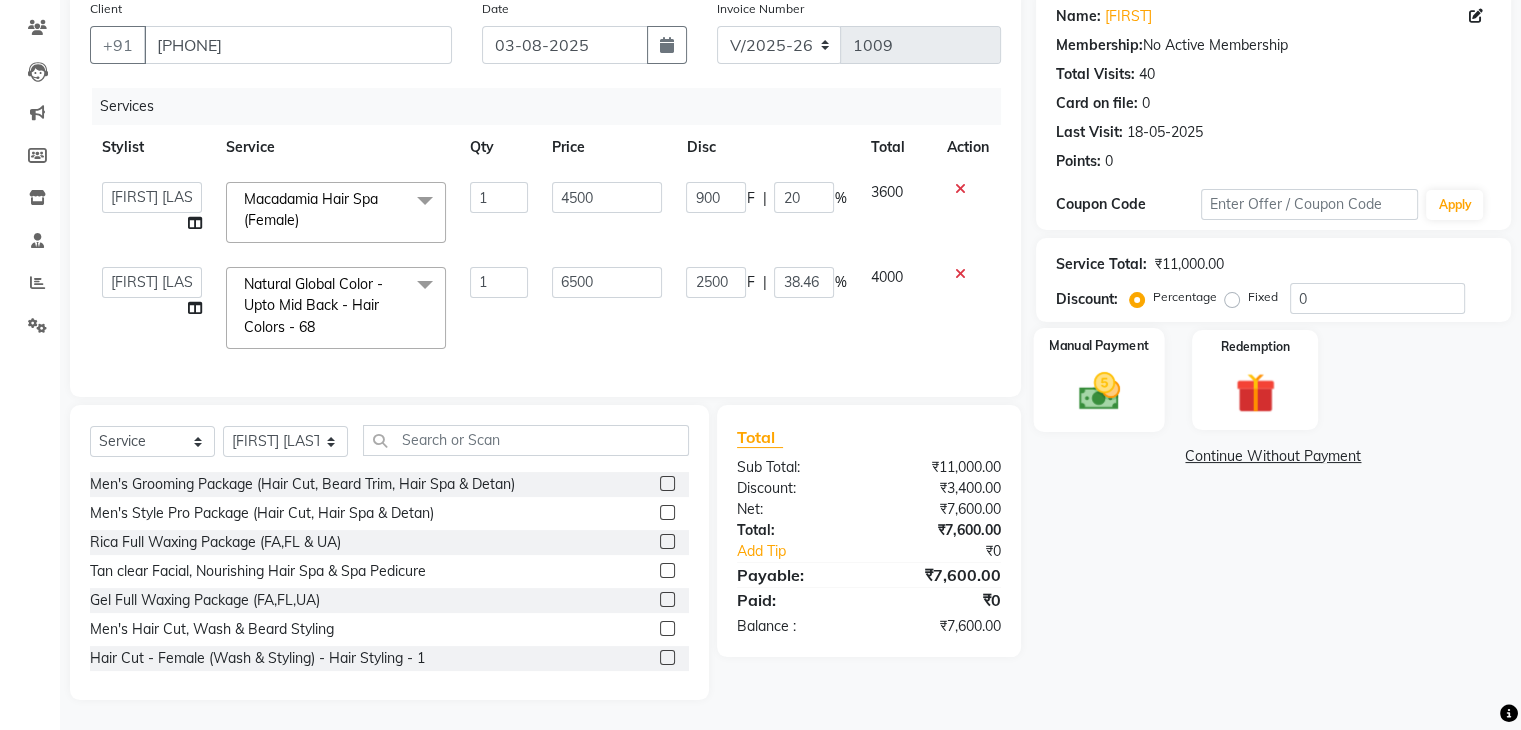 click 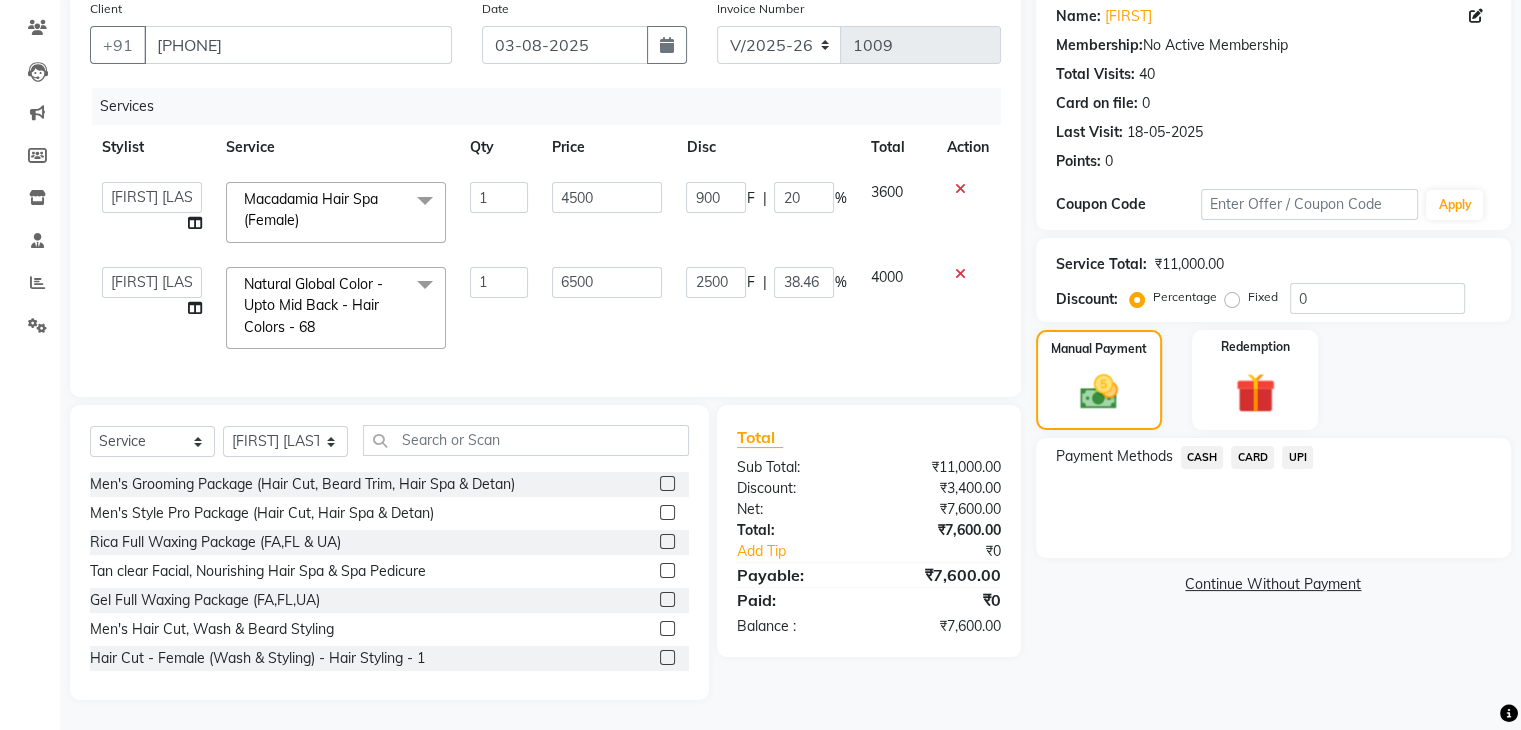 click on "UPI" 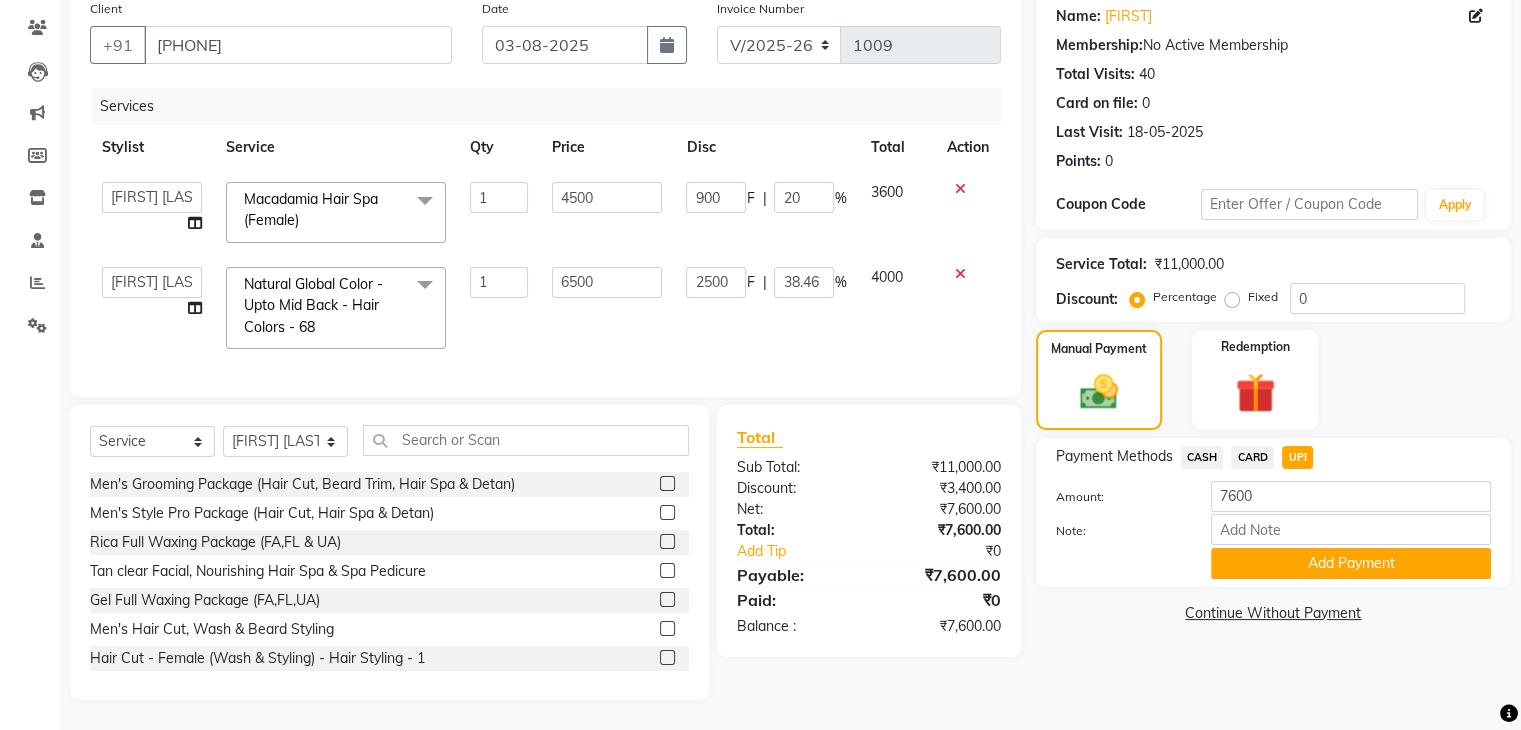 click on "CARD" 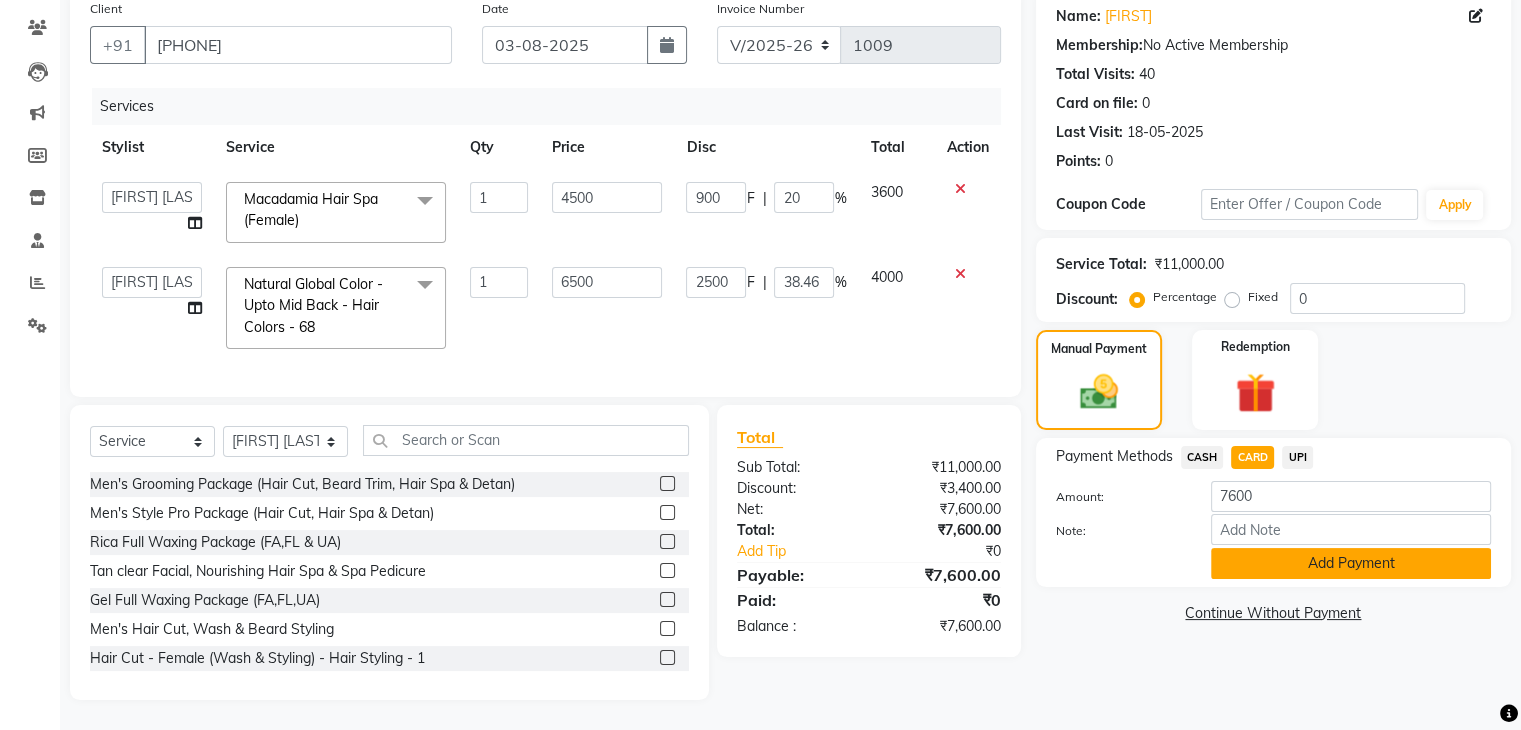 click on "Add Payment" 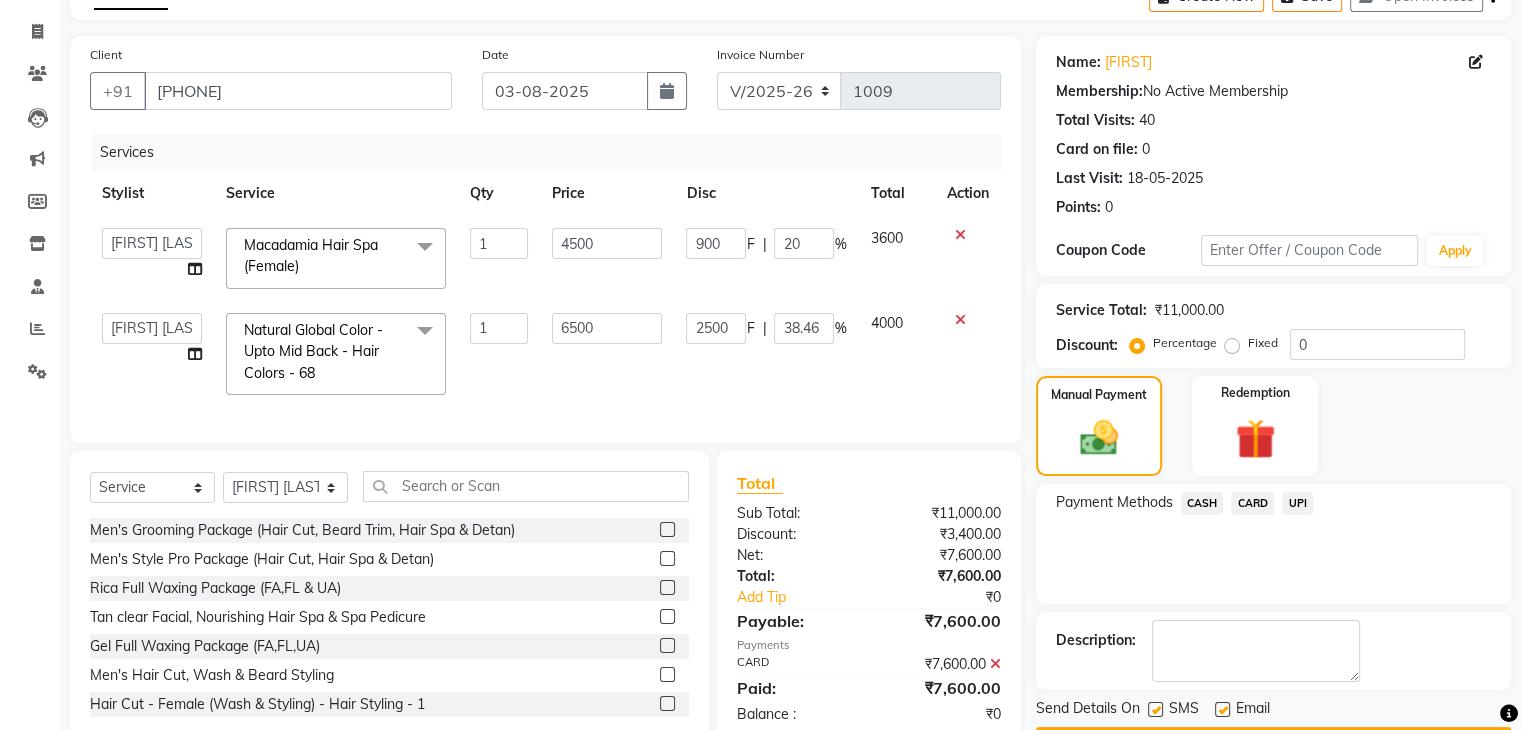 scroll, scrollTop: 176, scrollLeft: 0, axis: vertical 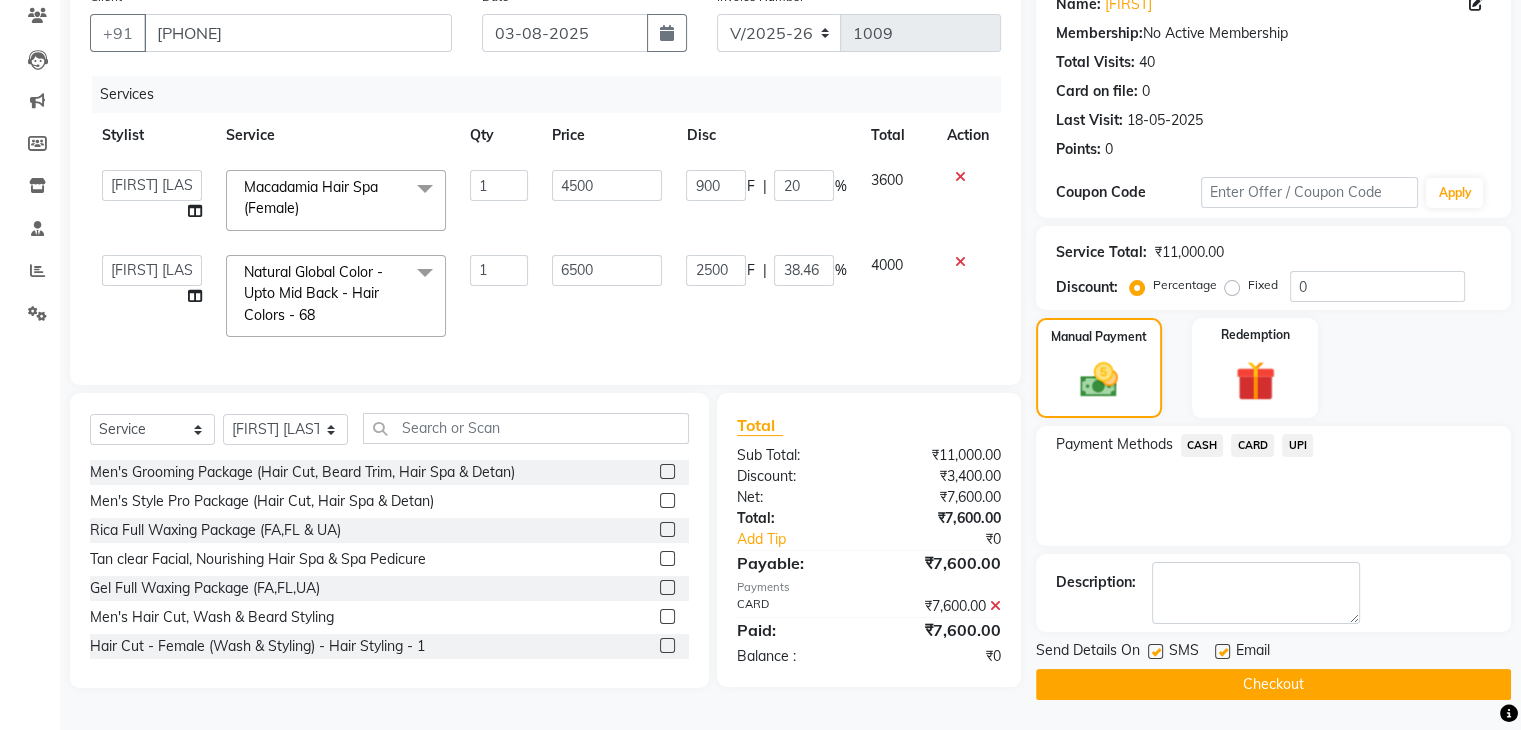 click on "Checkout" 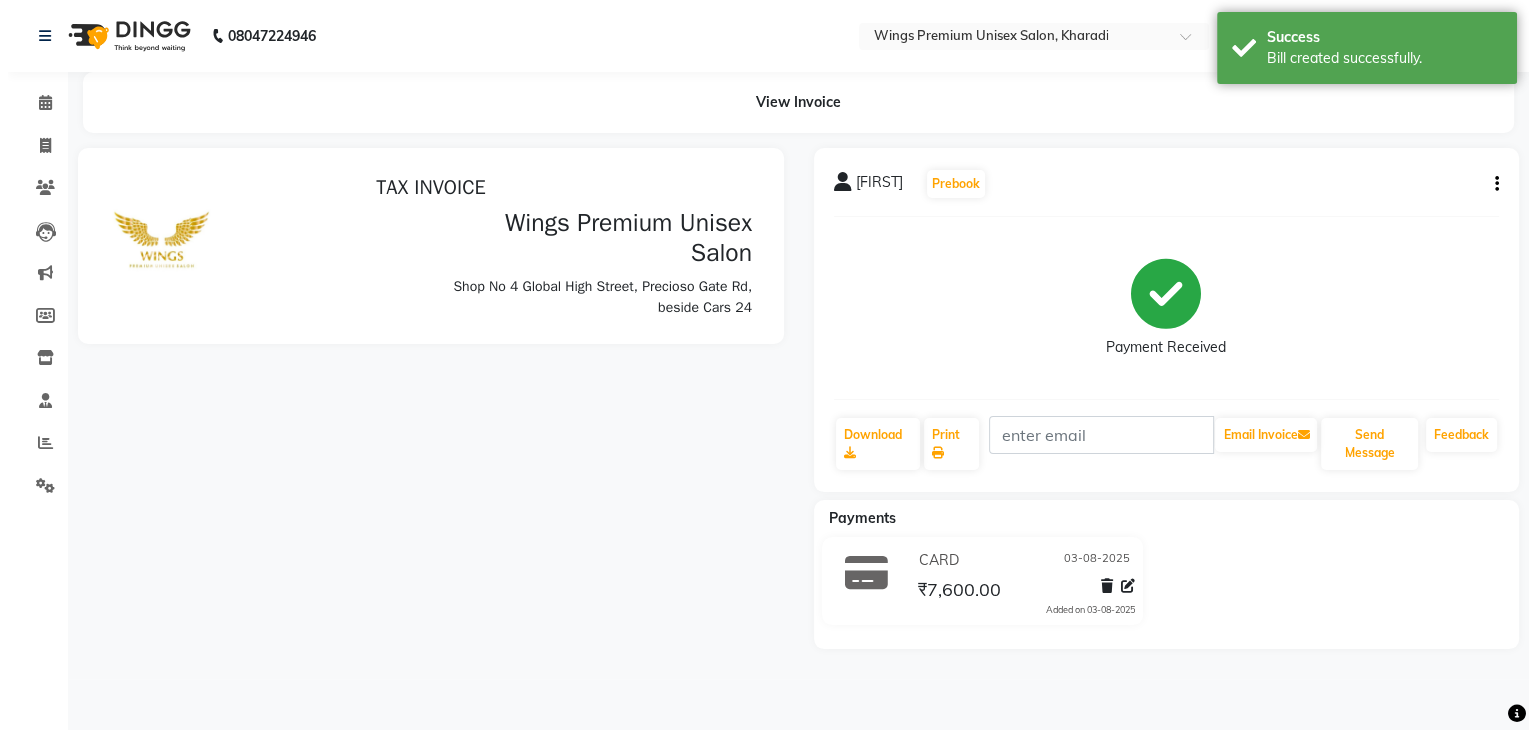 scroll, scrollTop: 0, scrollLeft: 0, axis: both 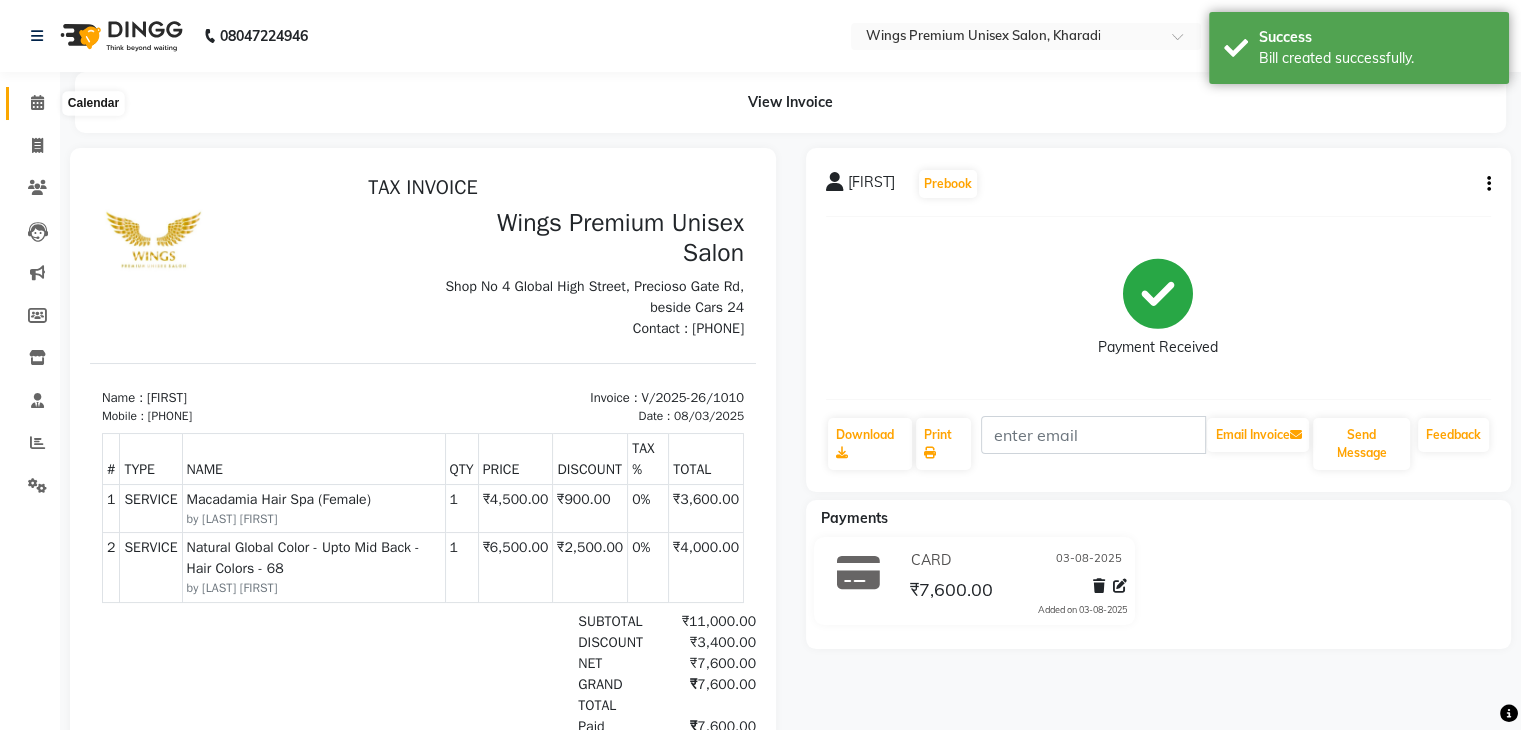 click 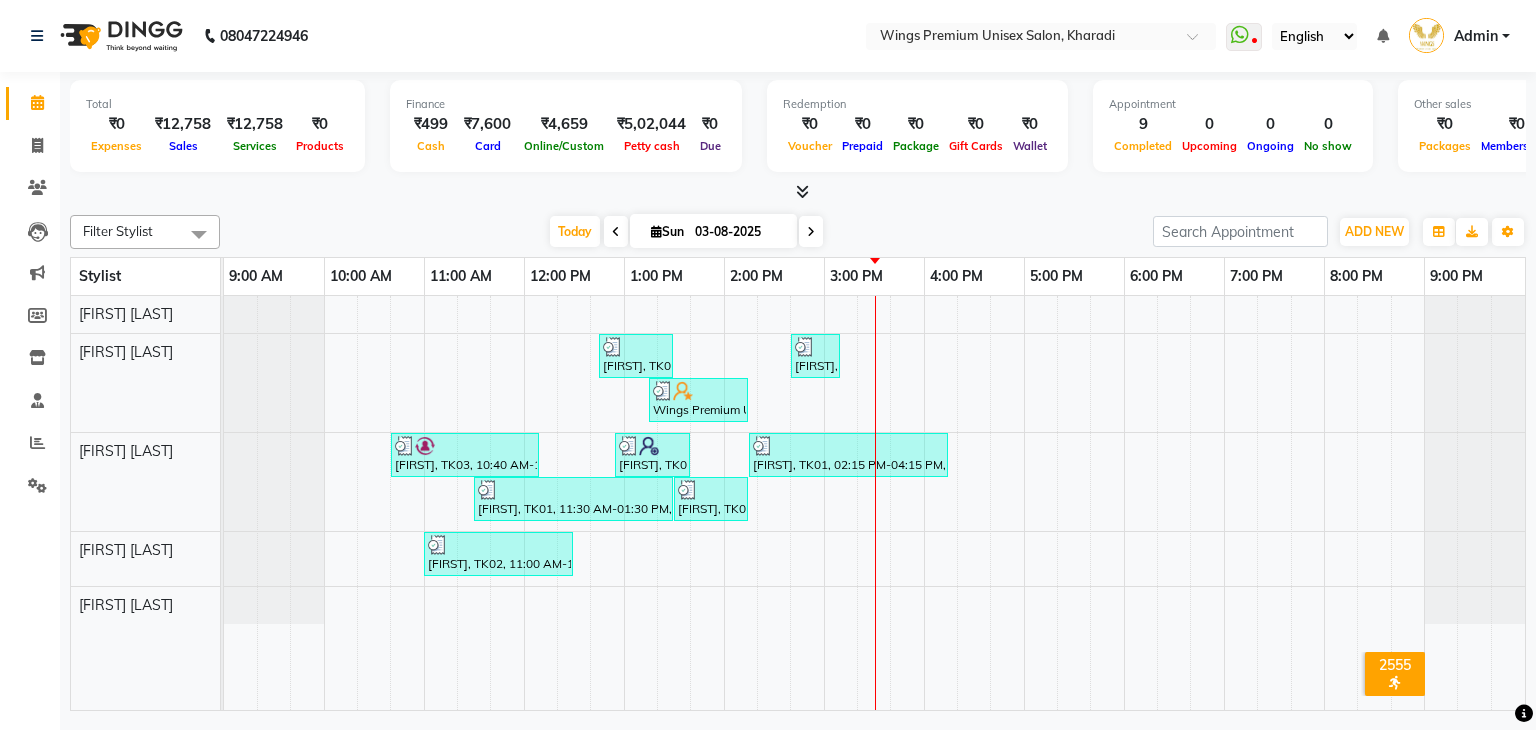 click on "Filter Stylist Select All [FIRST] [LAST] [FIRST] [LAST] [FIRST] [LAST] [FIRST] [LAST] [FIRST] [LAST]  Today  Sun 03-08-2025 Toggle Dropdown Add Appointment Add Invoice Add Expense Add Attendance Add Client Add Transaction Toggle Dropdown Add Appointment Add Invoice Add Expense Add Attendance Add Client ADD NEW Toggle Dropdown Add Appointment Add Invoice Add Expense Add Attendance Add Client Add Transaction Filter Stylist Select All [FIRST] [LAST] [FIRST] [LAST] [FIRST] [LAST] [FIRST] [LAST] [FIRST] [LAST]  Group By  Staff View   Room View  View as Vertical  Vertical - Week View  Horizontal  Horizontal - Week View  List  Toggle Dropdown Calendar Settings Manage Tags   Arrange Stylists   Reset Stylists  Full Screen  Show Available Stylist  Appointment Form Zoom 75% Stylist 9:00 AM 10:00 AM 11:00 AM 12:00 PM 1:00 PM 2:00 PM 3:00 PM 4:00 PM 5:00 PM 6:00 PM 7:00 PM 8:00 PM 9:00 PM [FIRST] [LAST] [FIRST] [LAST] [FIRST] [LAST]  [FIRST] [LAST] [FIRST] [LAST]" 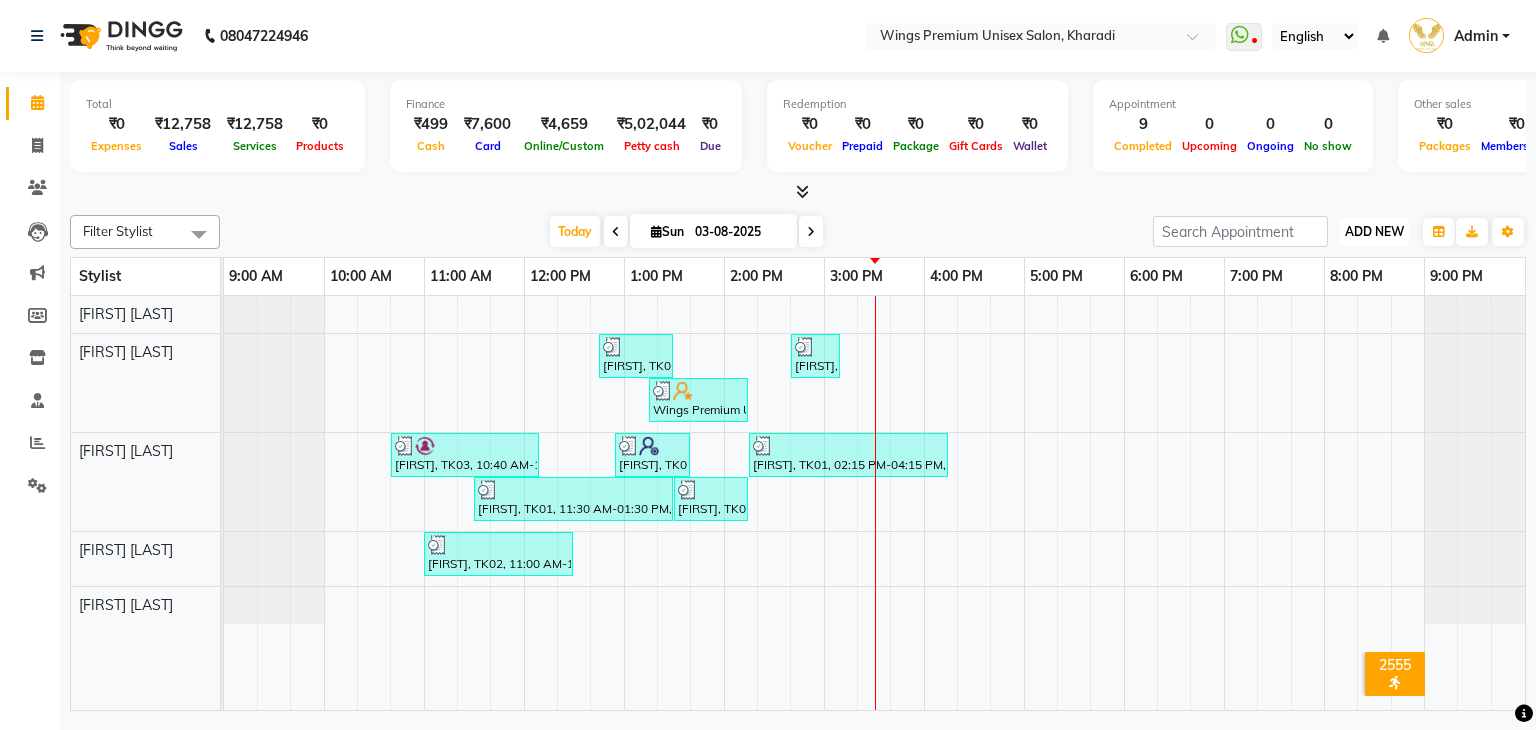 click on "ADD NEW Toggle Dropdown" at bounding box center (1374, 232) 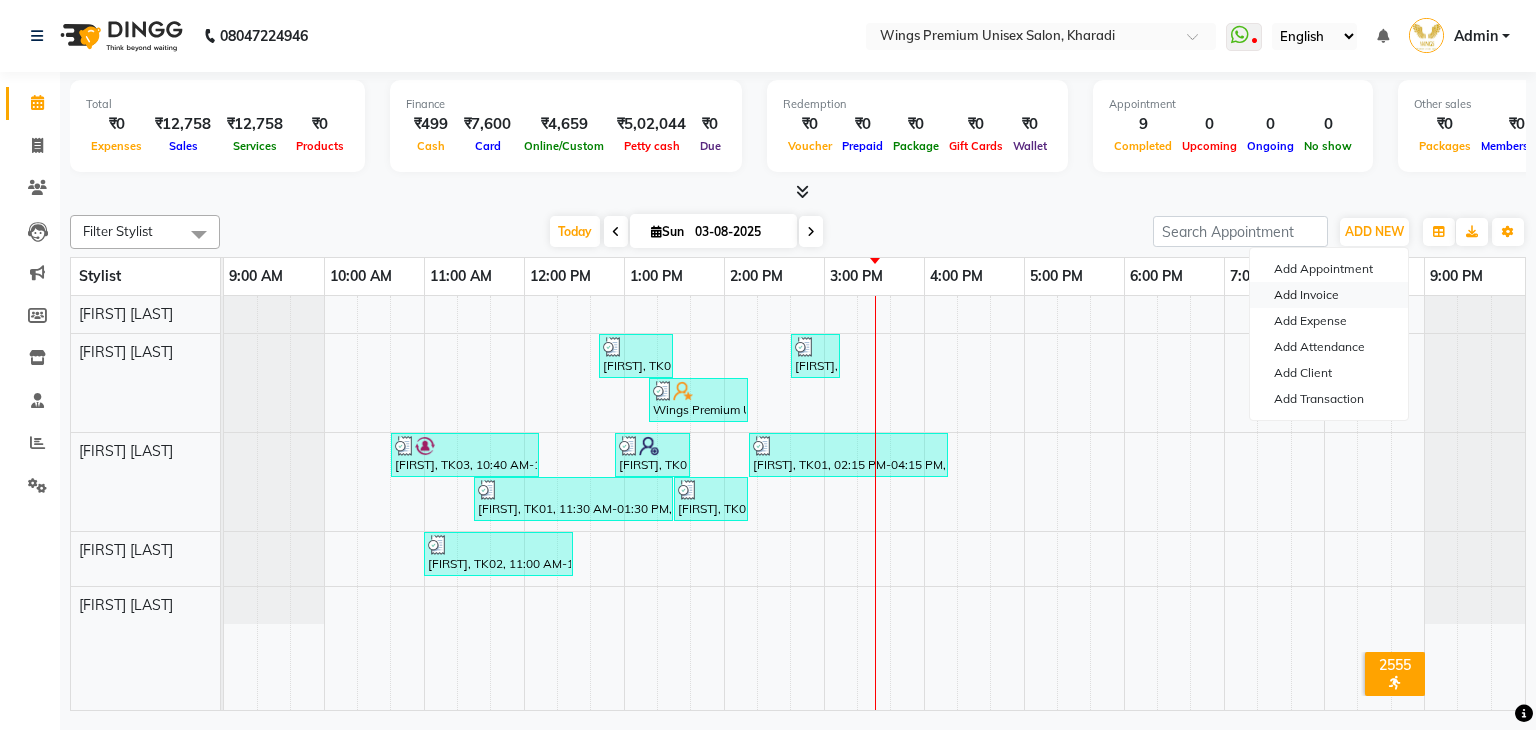 click on "Add Invoice" at bounding box center (1329, 295) 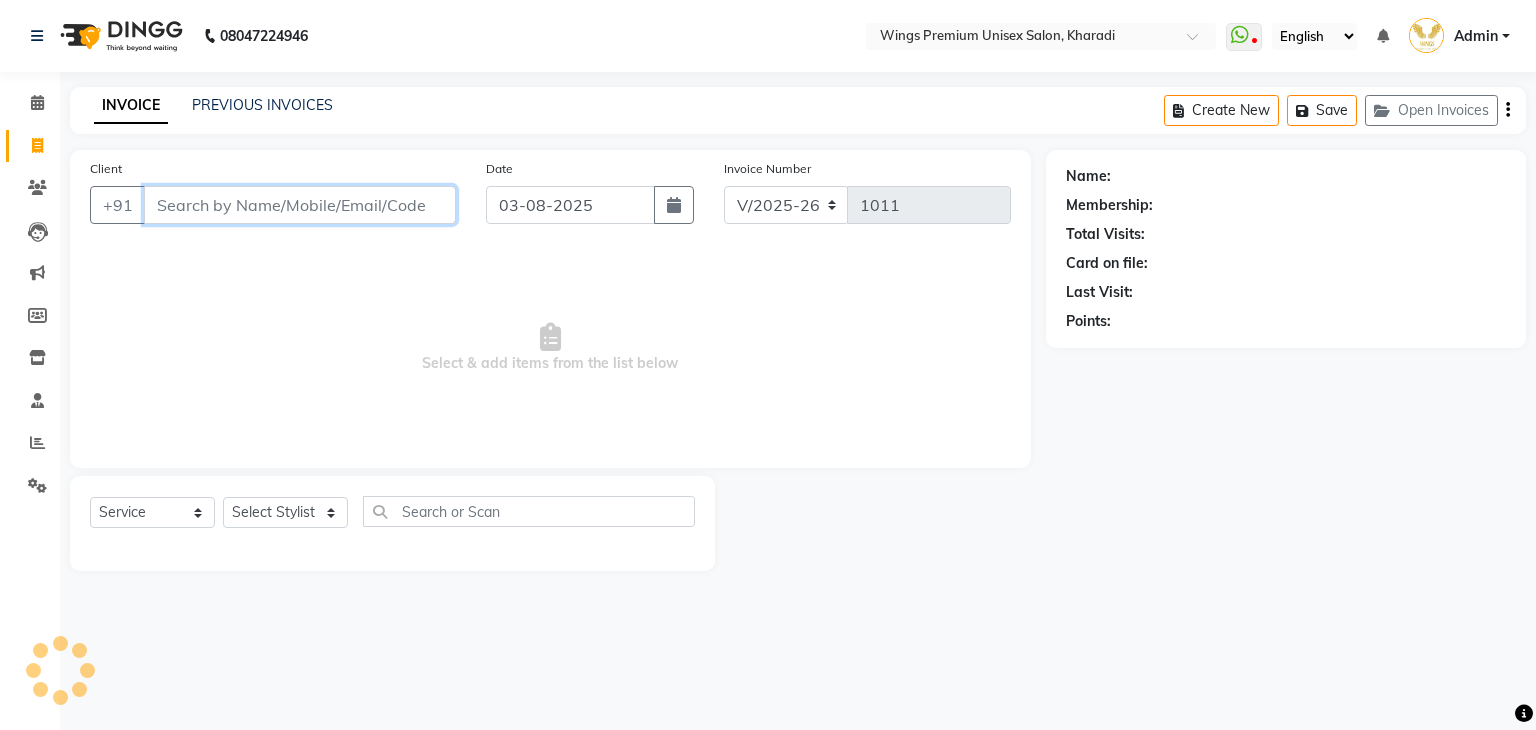 click on "Client" at bounding box center (300, 205) 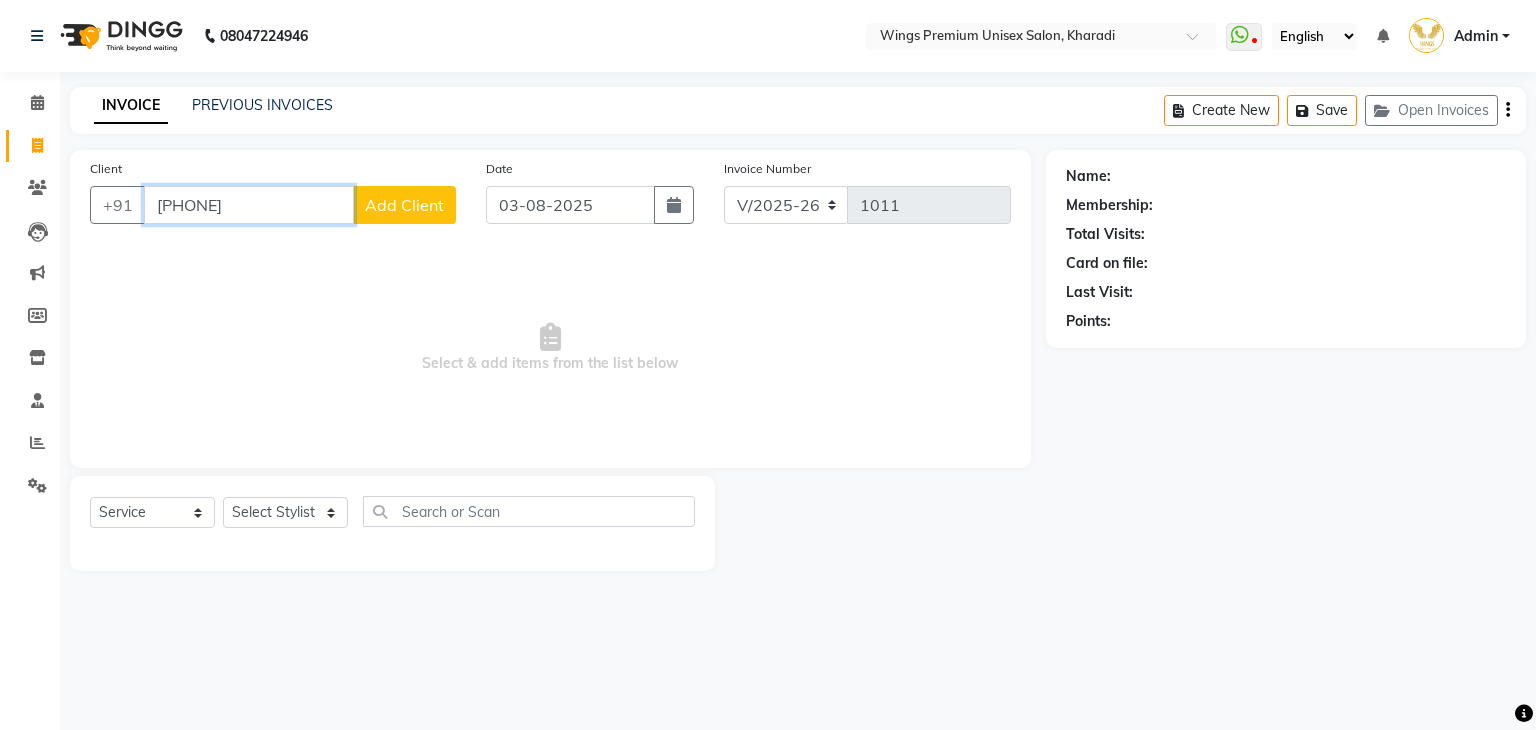 click on "[PHONE]" at bounding box center [249, 205] 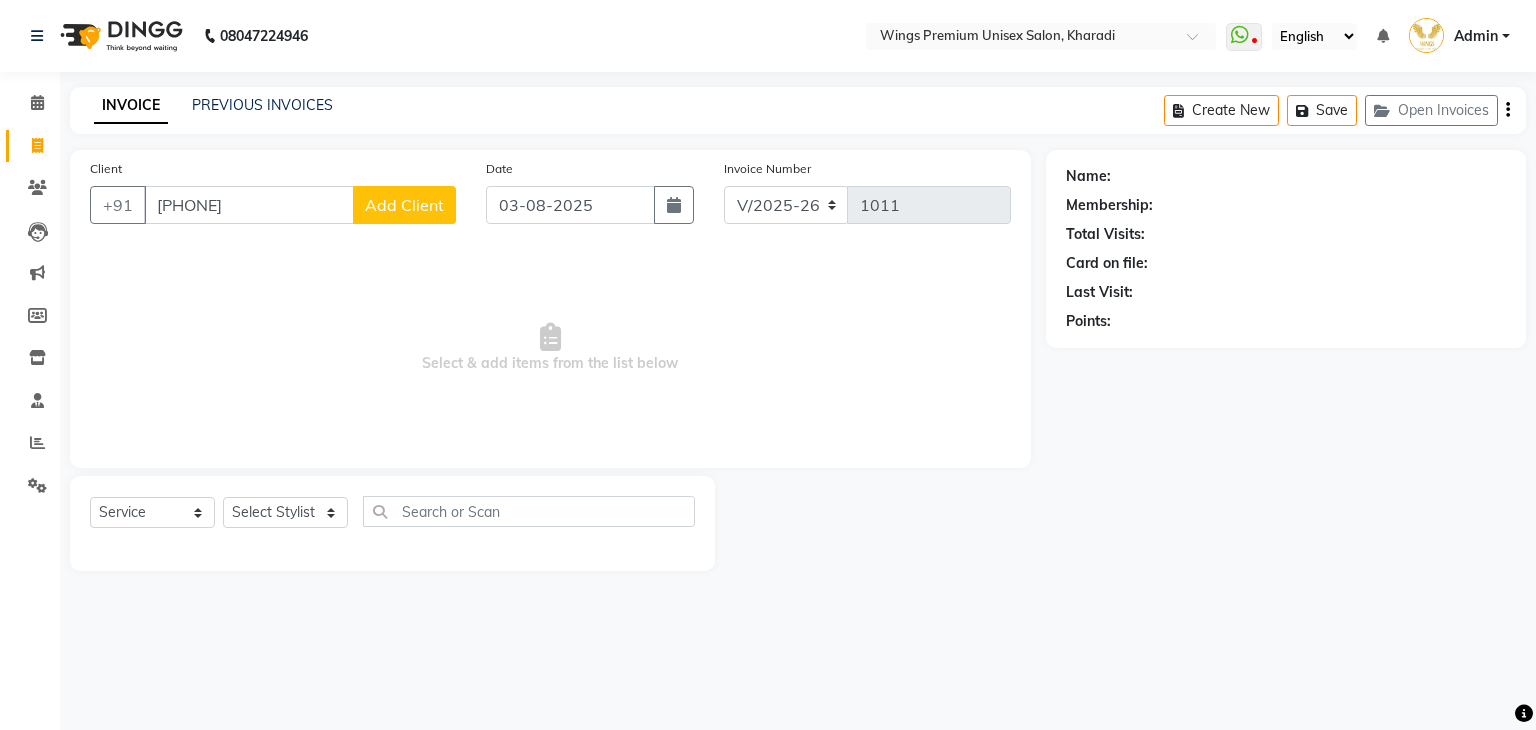 click on "Add Client" 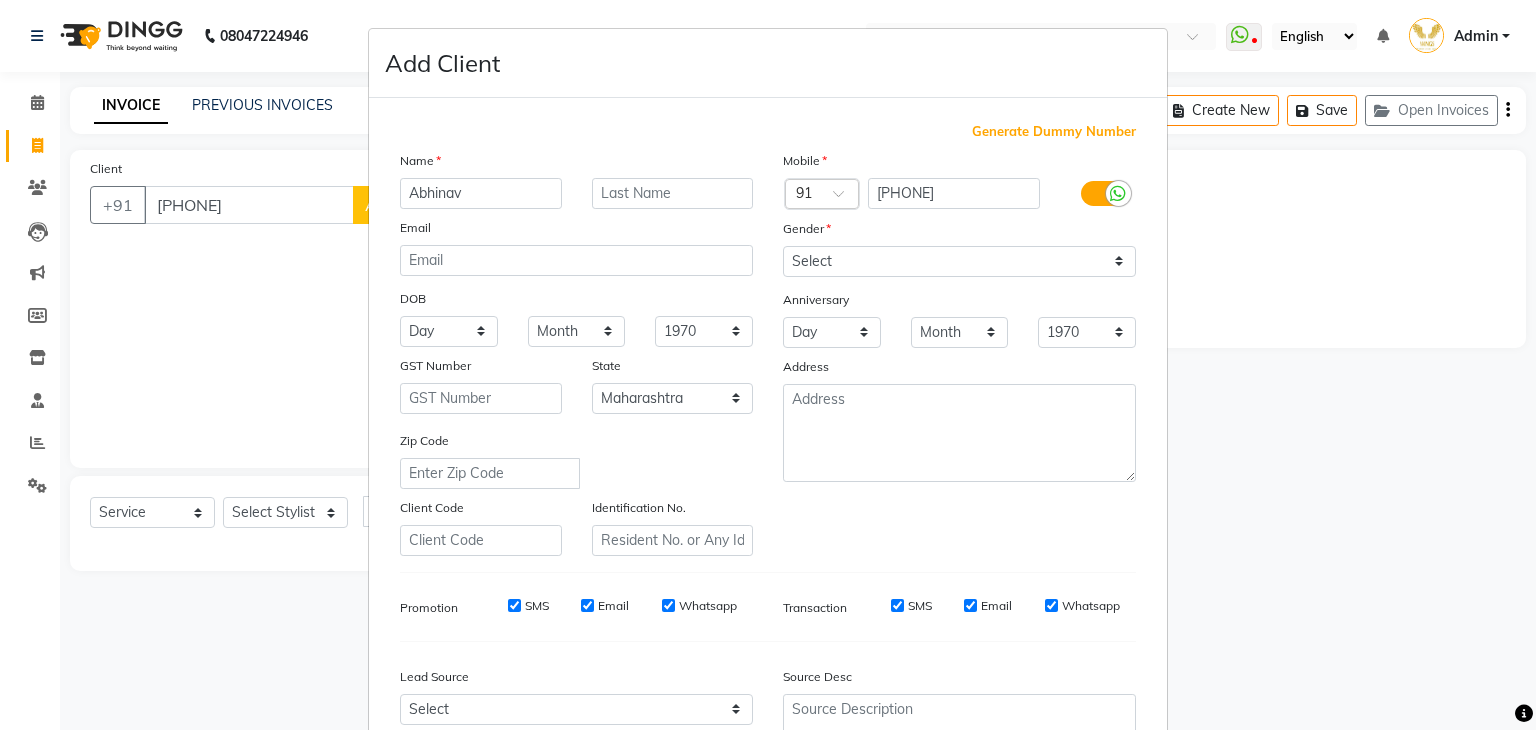 type on "Abhinav" 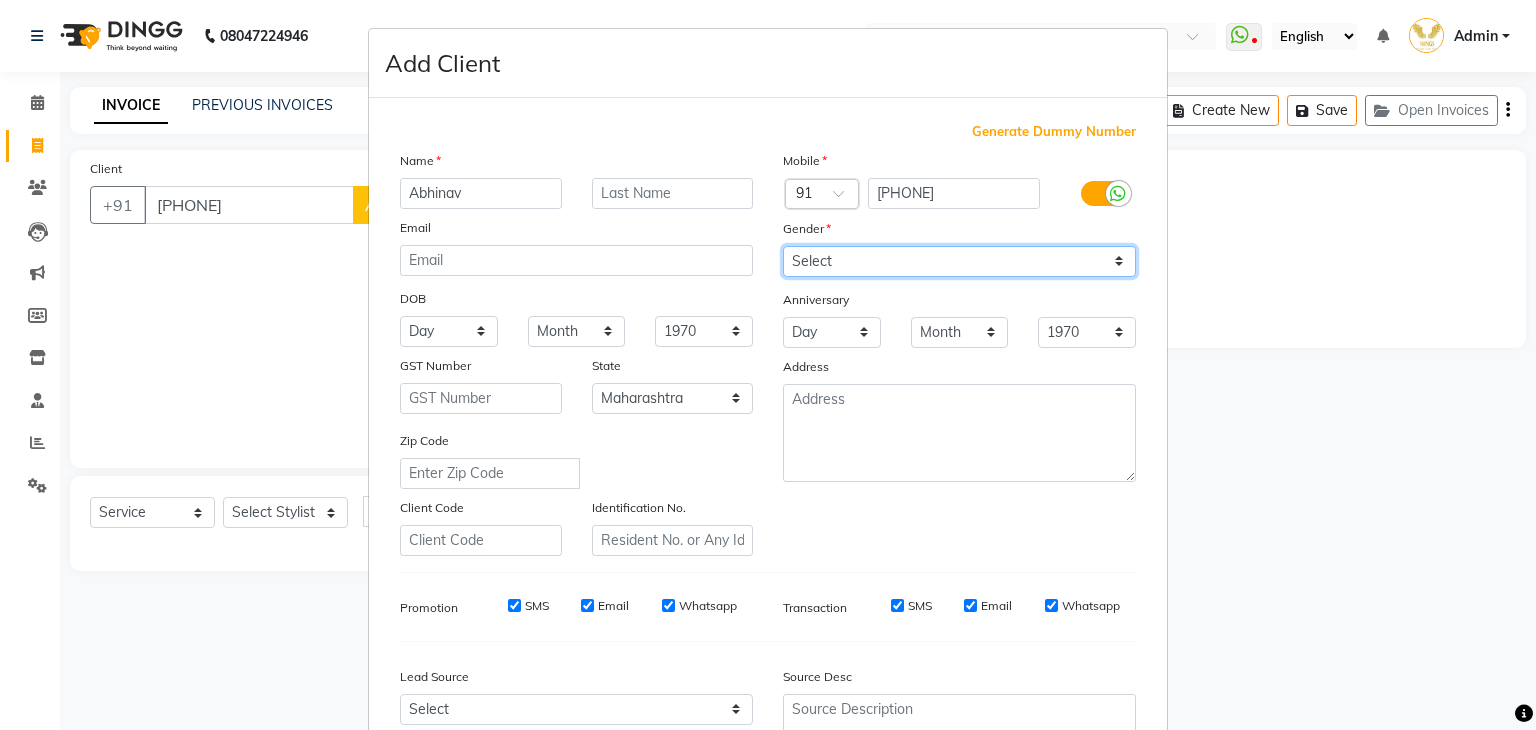 click on "Select Male Female Other Prefer Not To Say" at bounding box center [959, 261] 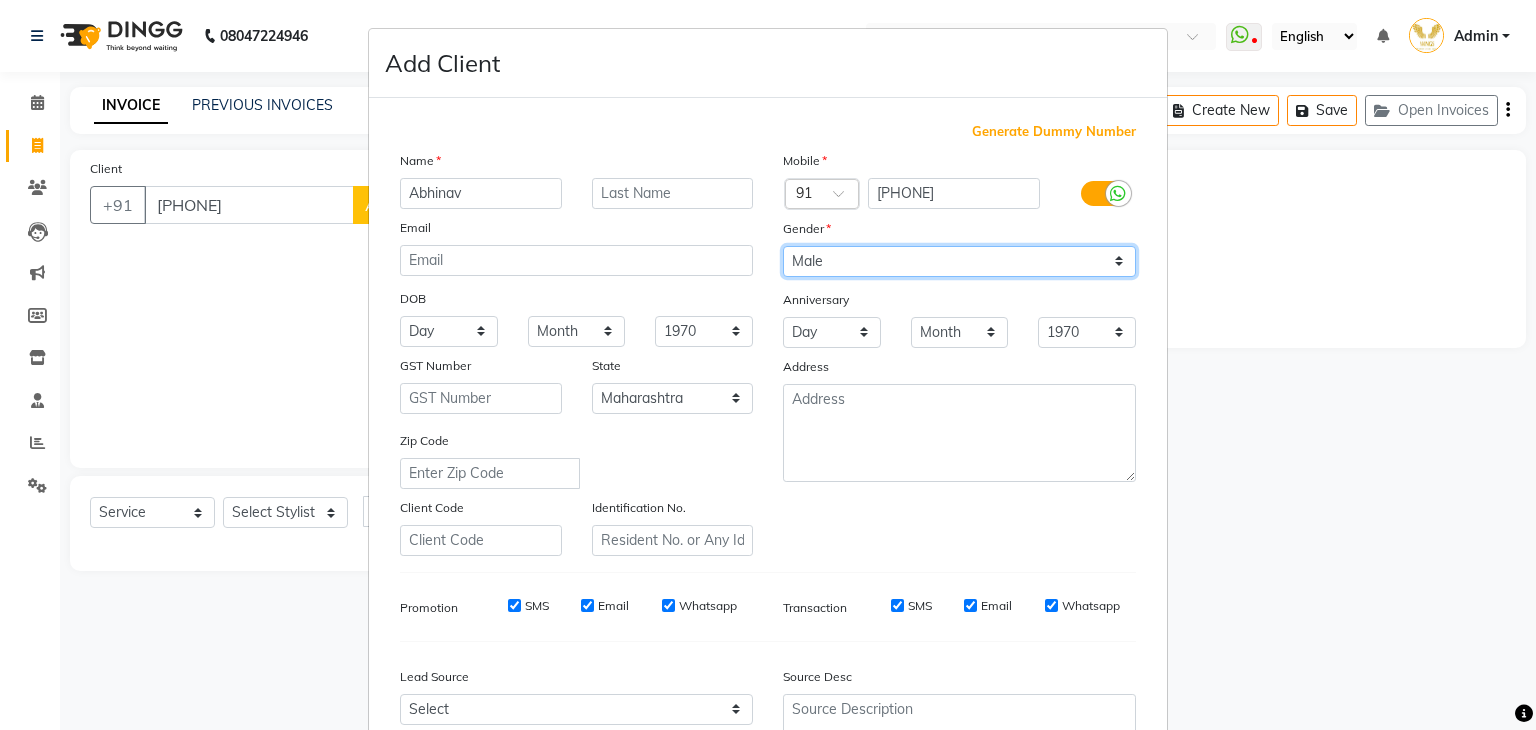 click on "Select Male Female Other Prefer Not To Say" at bounding box center [959, 261] 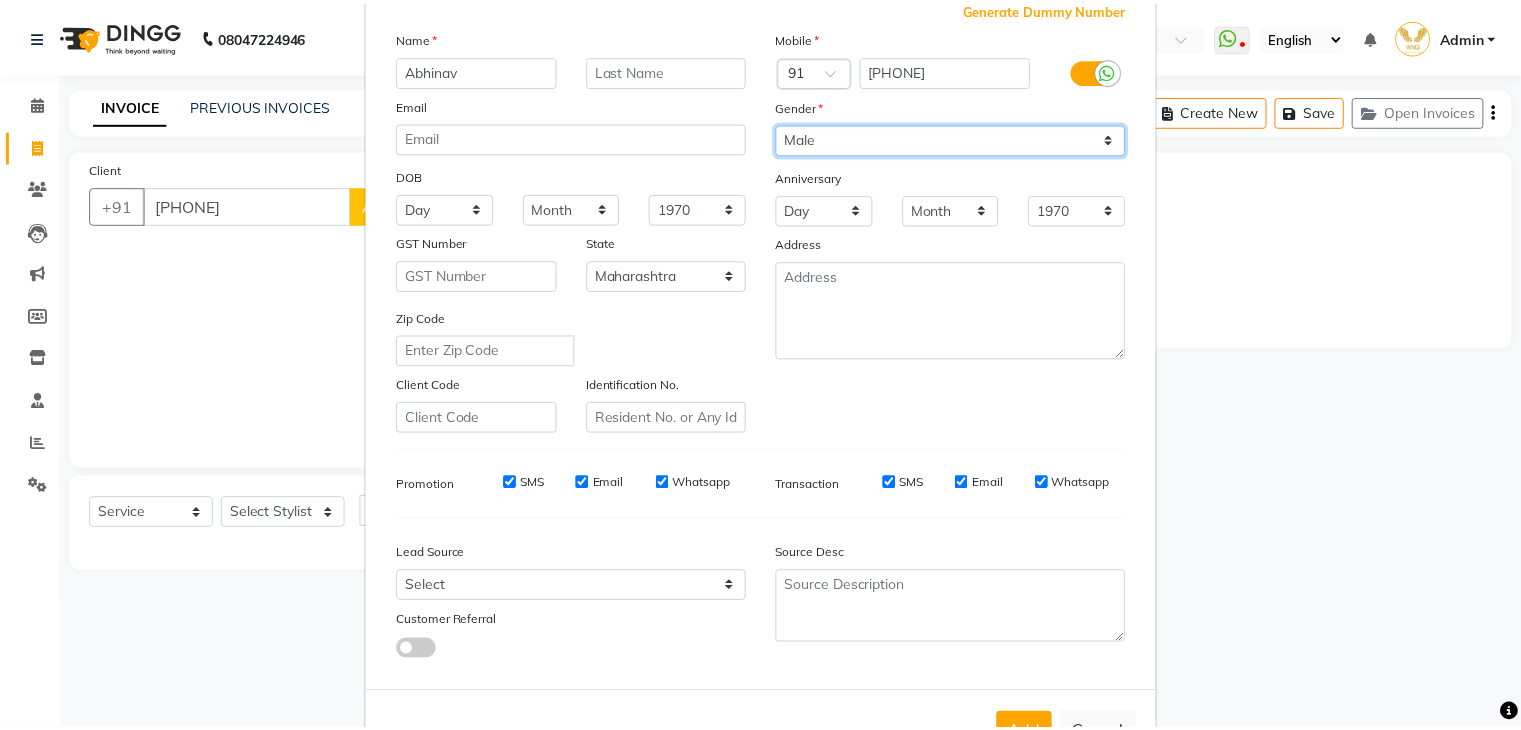 scroll, scrollTop: 203, scrollLeft: 0, axis: vertical 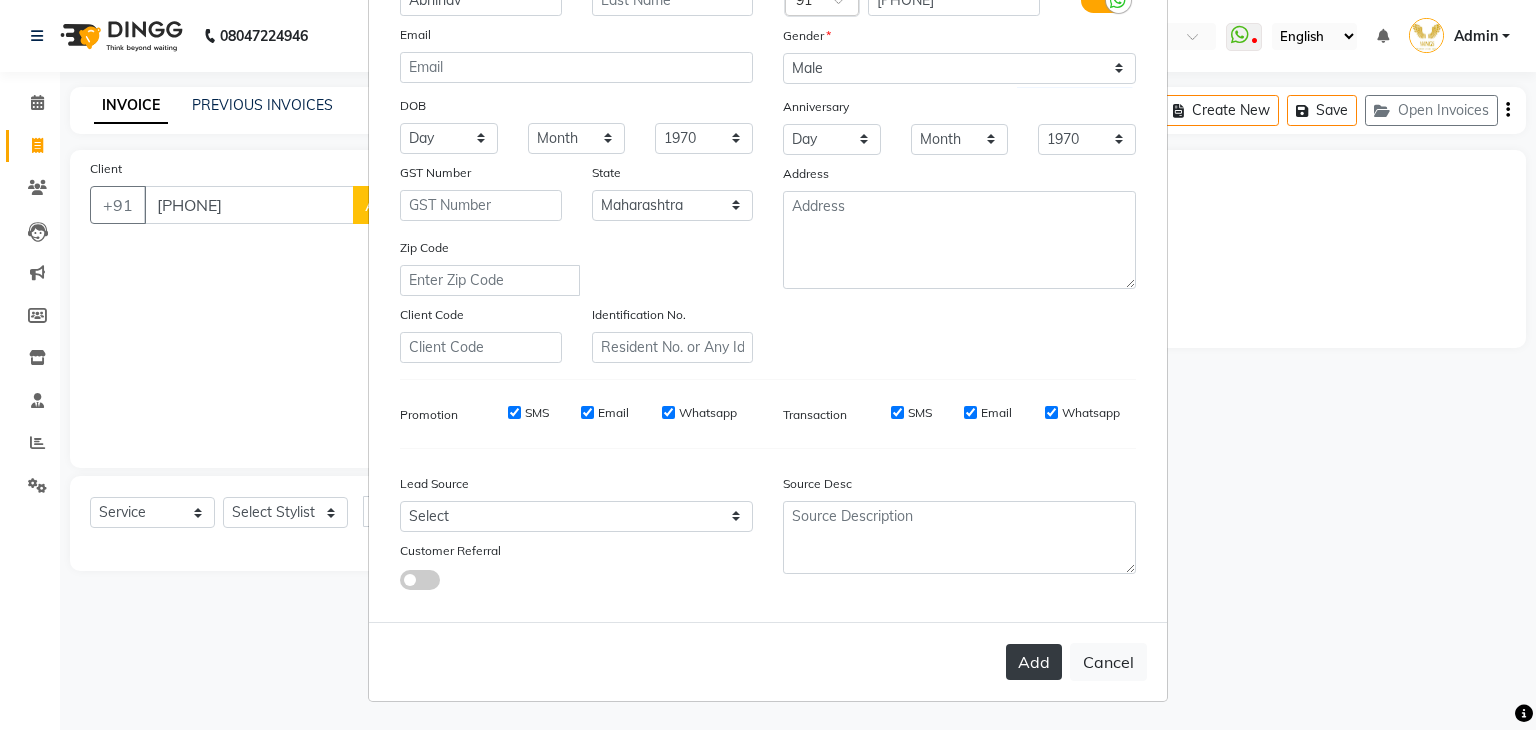 click on "Add" at bounding box center [1034, 662] 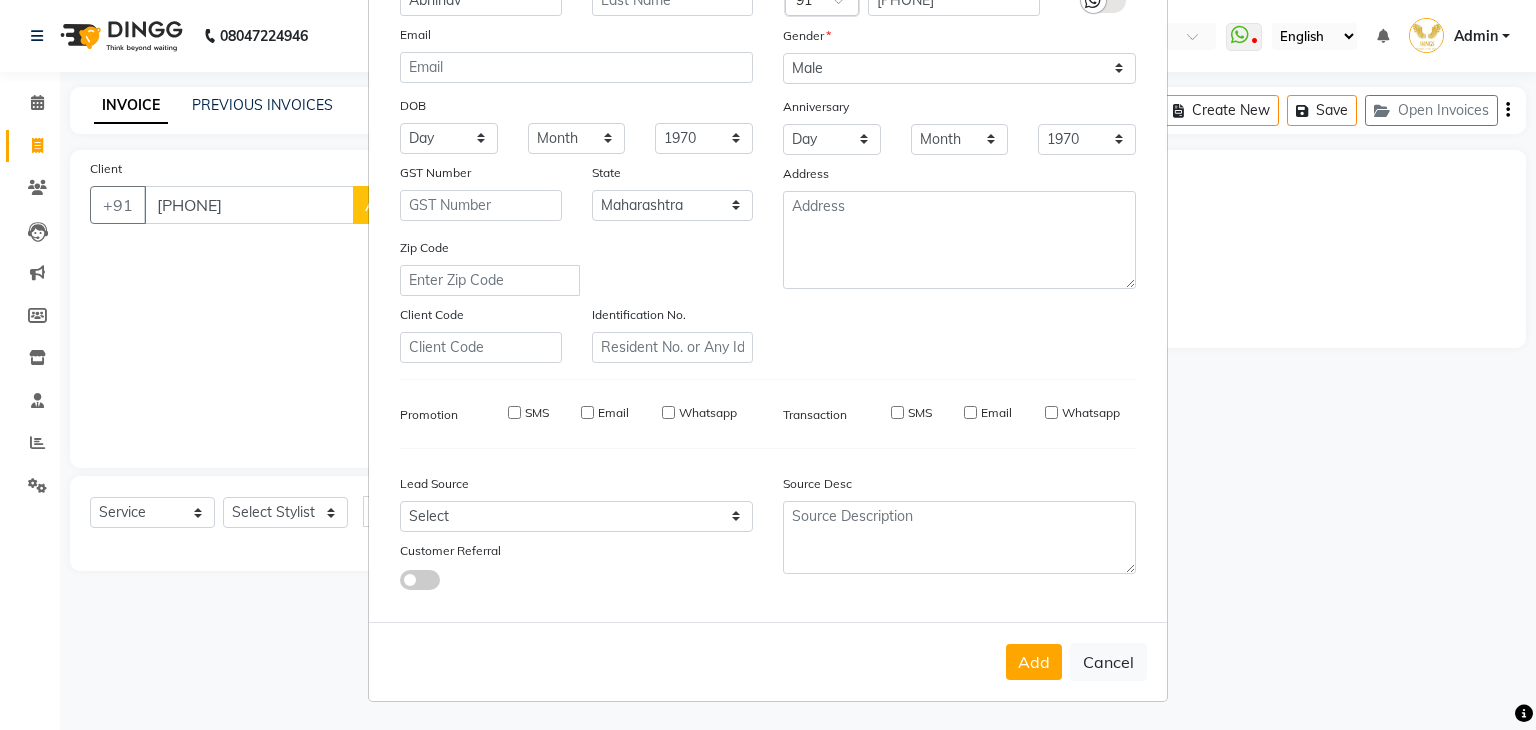 type 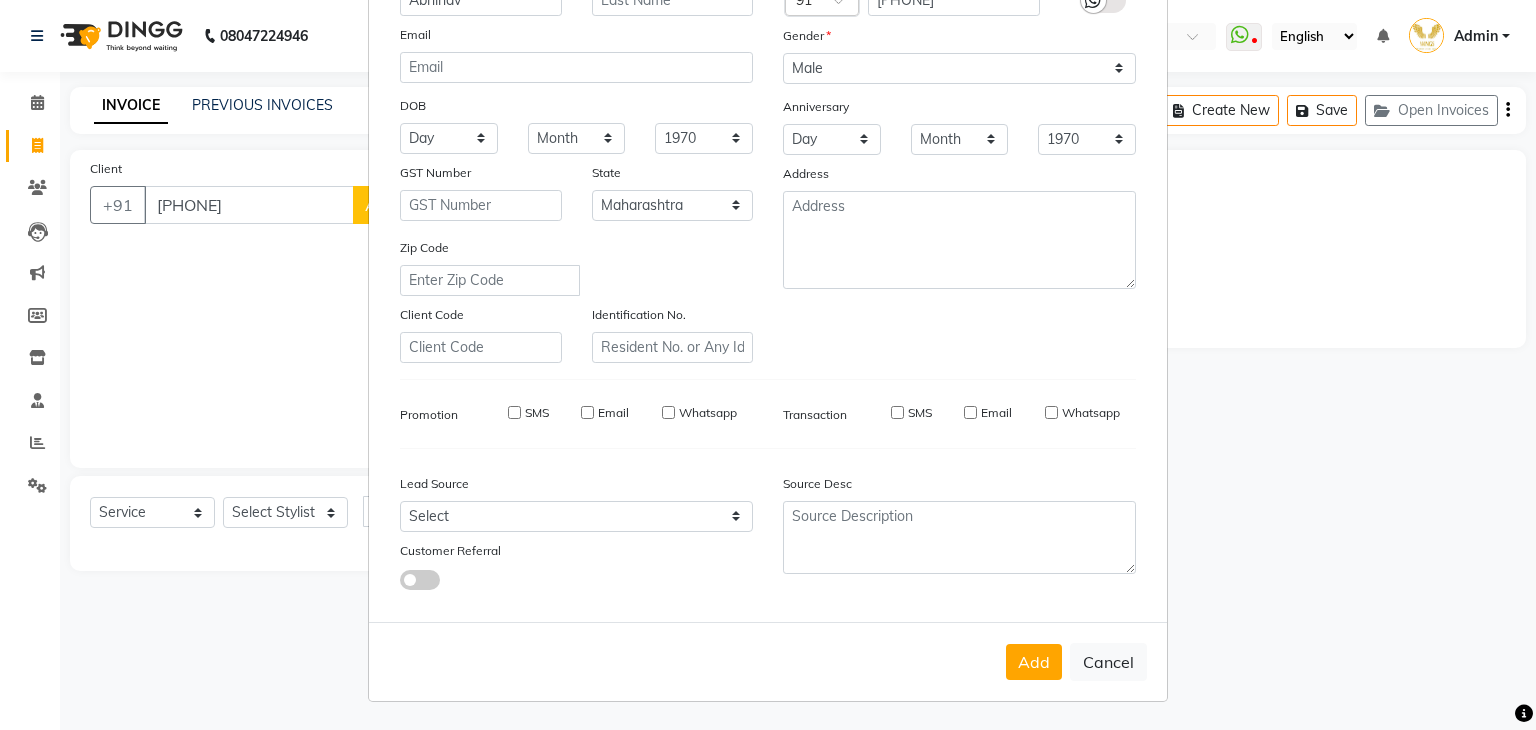 select 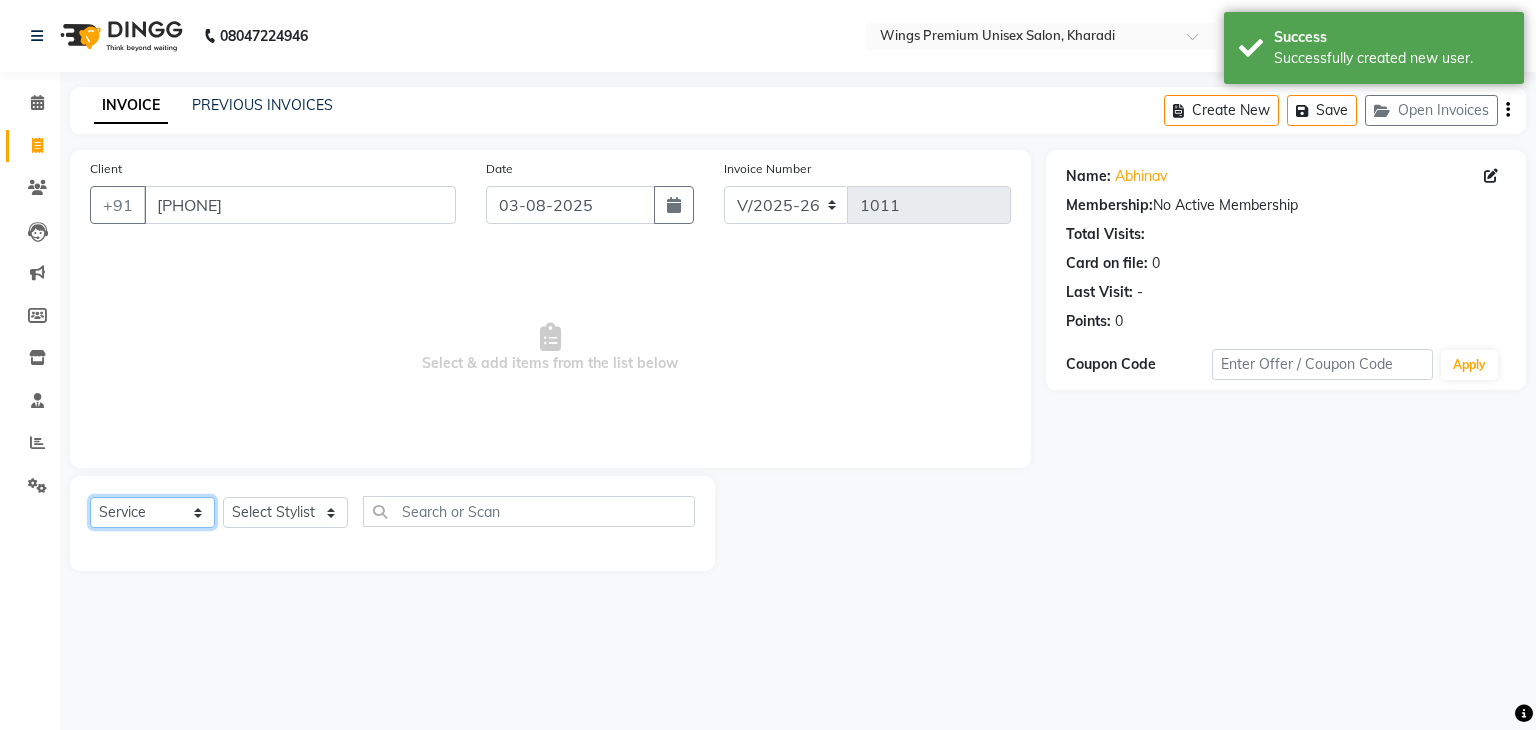 click on "Select  Service  Product  Membership  Package Voucher Prepaid Gift Card" 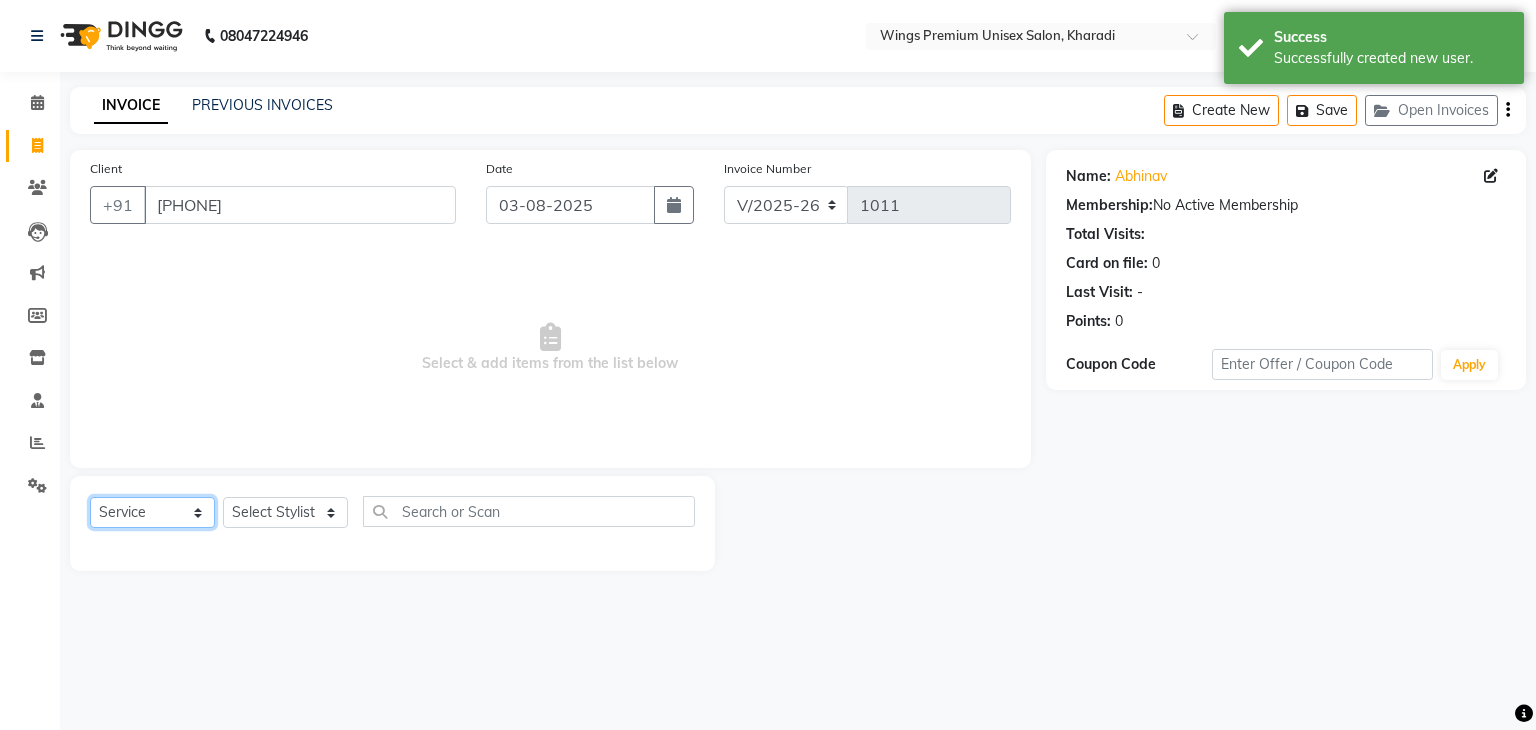 select on "product" 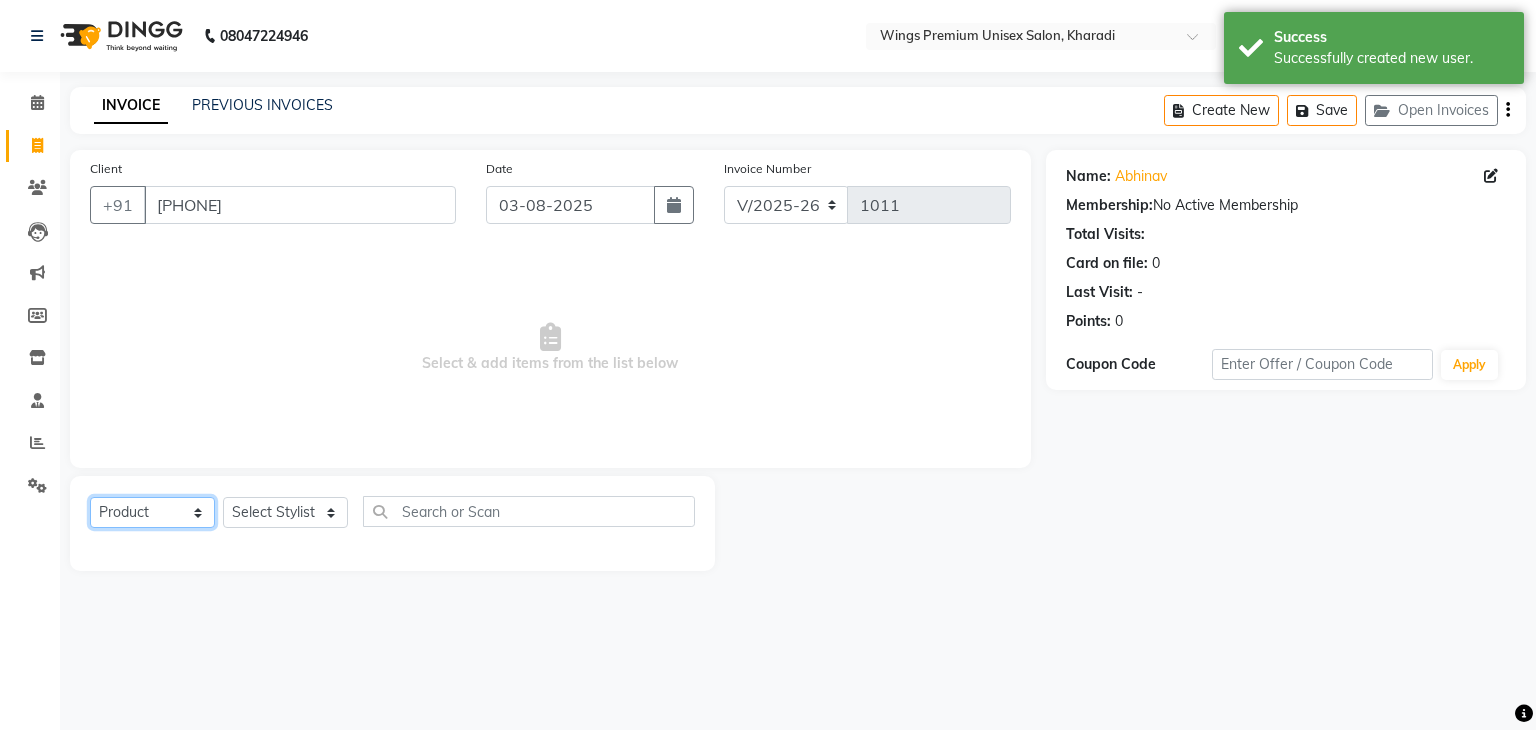 click on "Select  Service  Product  Membership  Package Voucher Prepaid Gift Card" 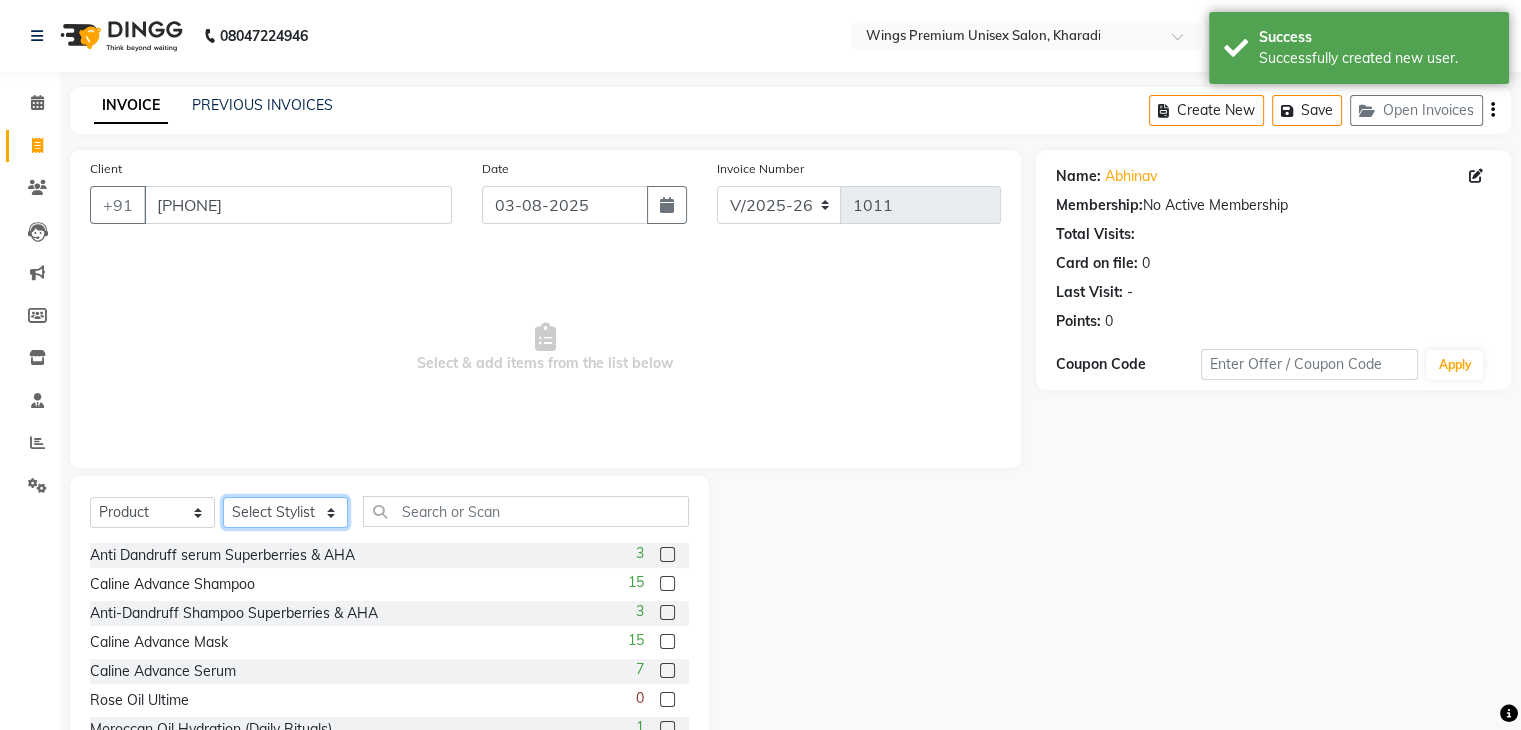 click on "Select Stylist [FIRST] [LAST] [FIRST] [LAST] [FIRST] [LAST] [FIRST] [LAST] [FIRST] [LAST]  [FIRST] [LAST]" 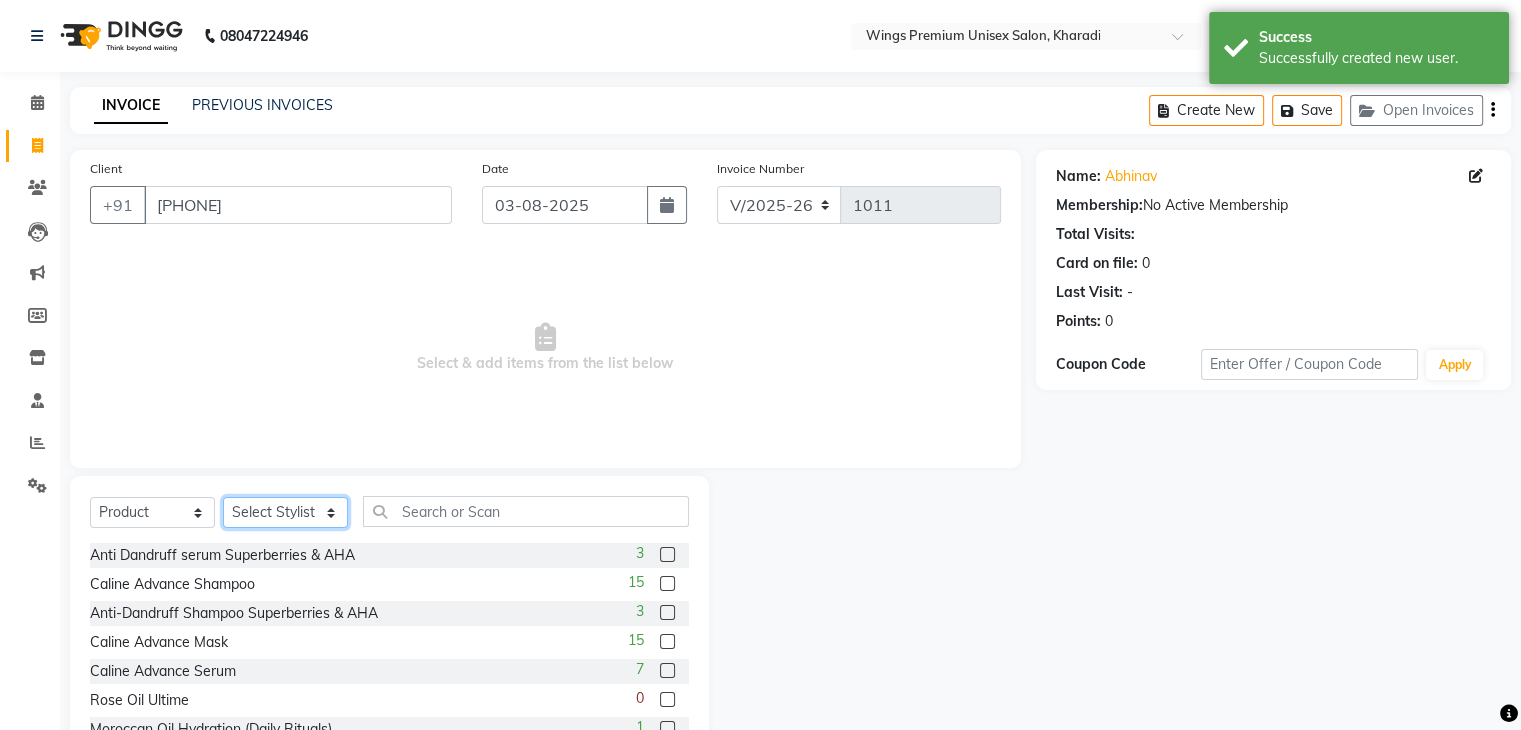 select on "9977" 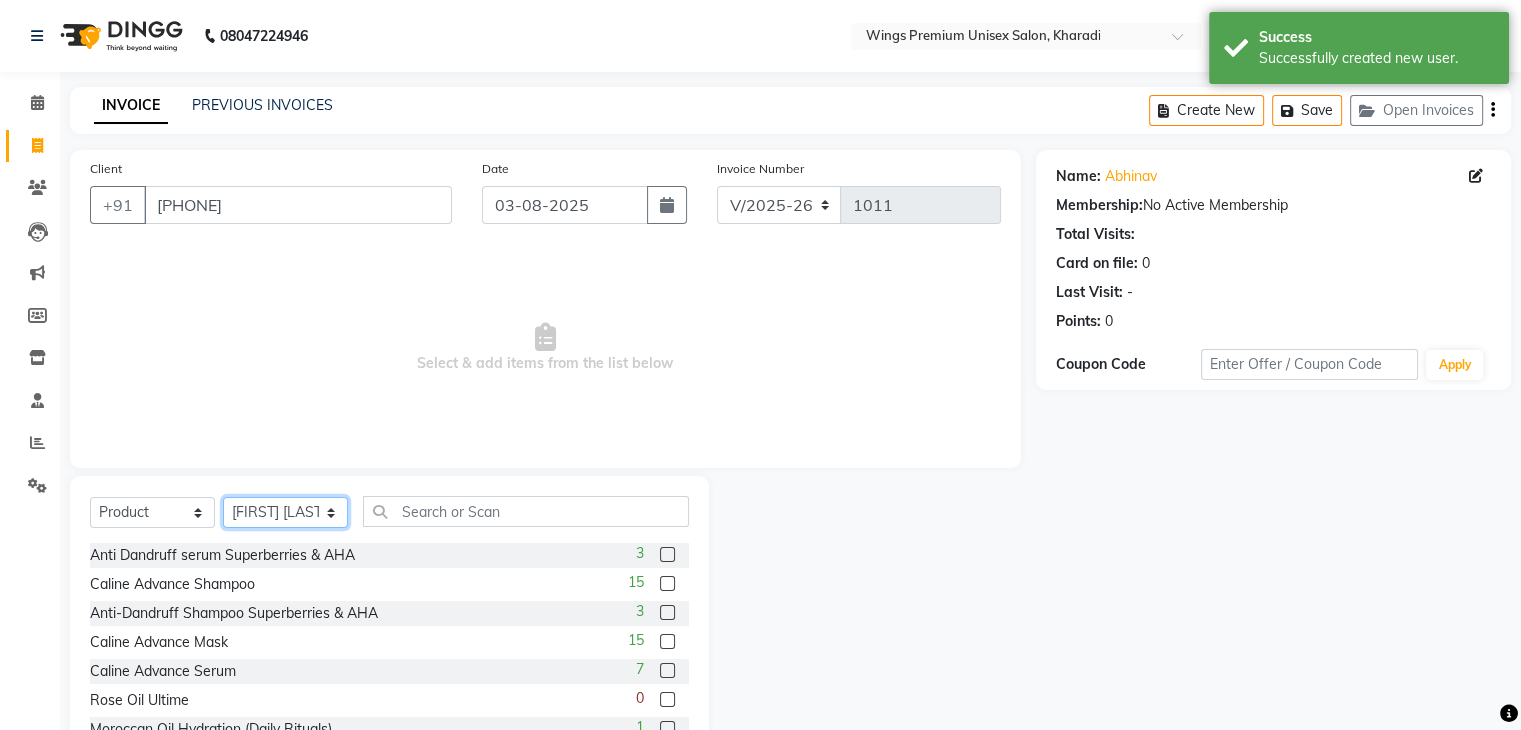 click on "Select Stylist [FIRST] [LAST] [FIRST] [LAST] [FIRST] [LAST] [FIRST] [LAST] [FIRST] [LAST]  [FIRST] [LAST]" 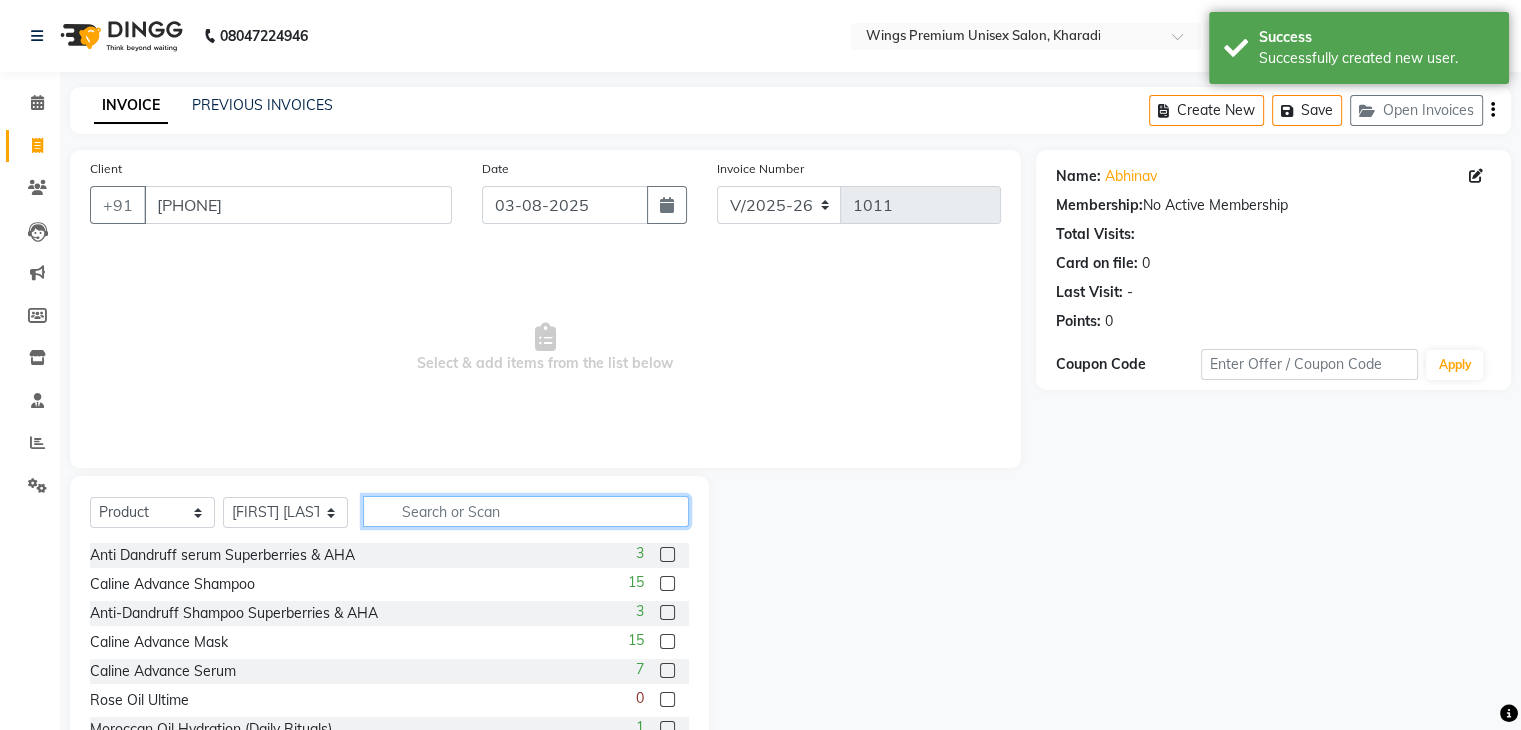 click 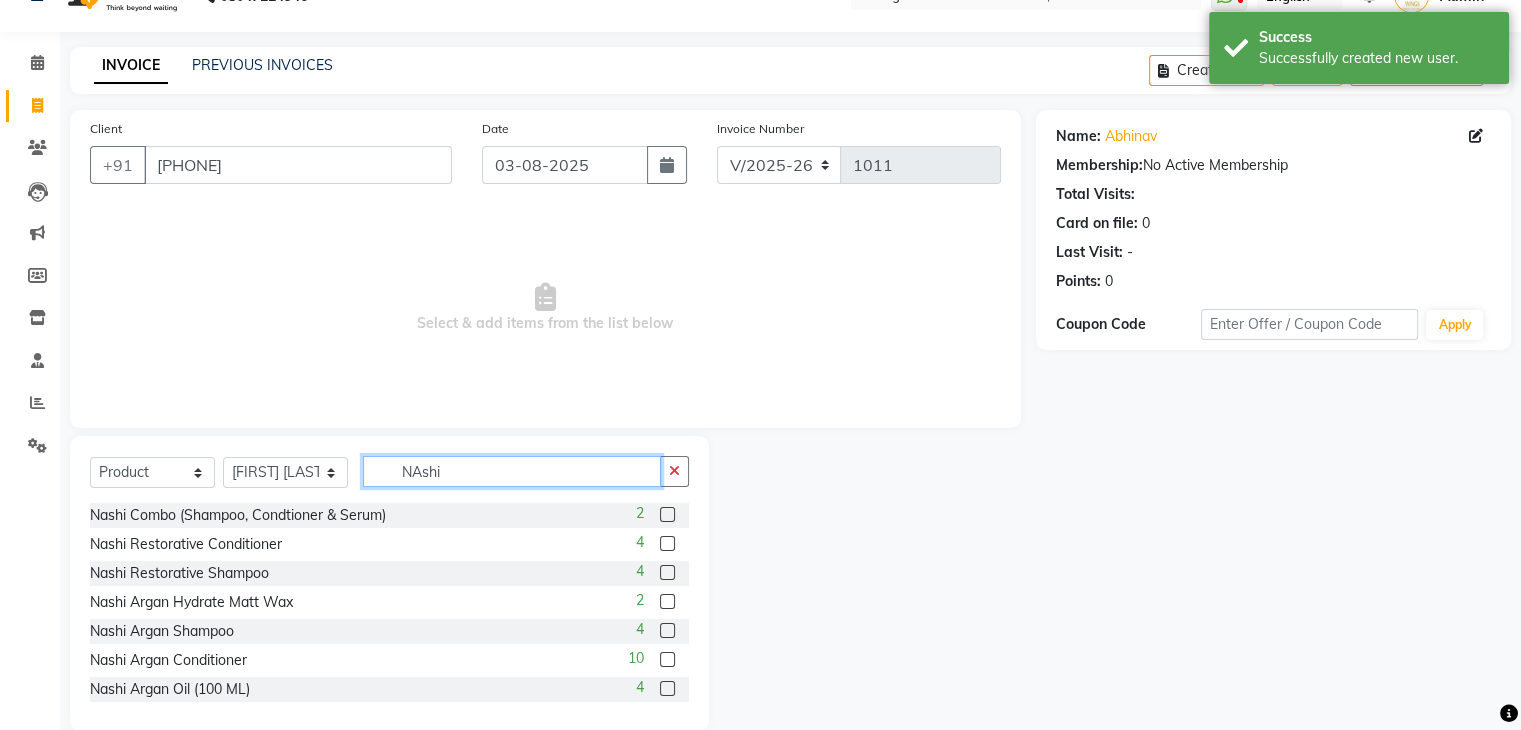 scroll, scrollTop: 72, scrollLeft: 0, axis: vertical 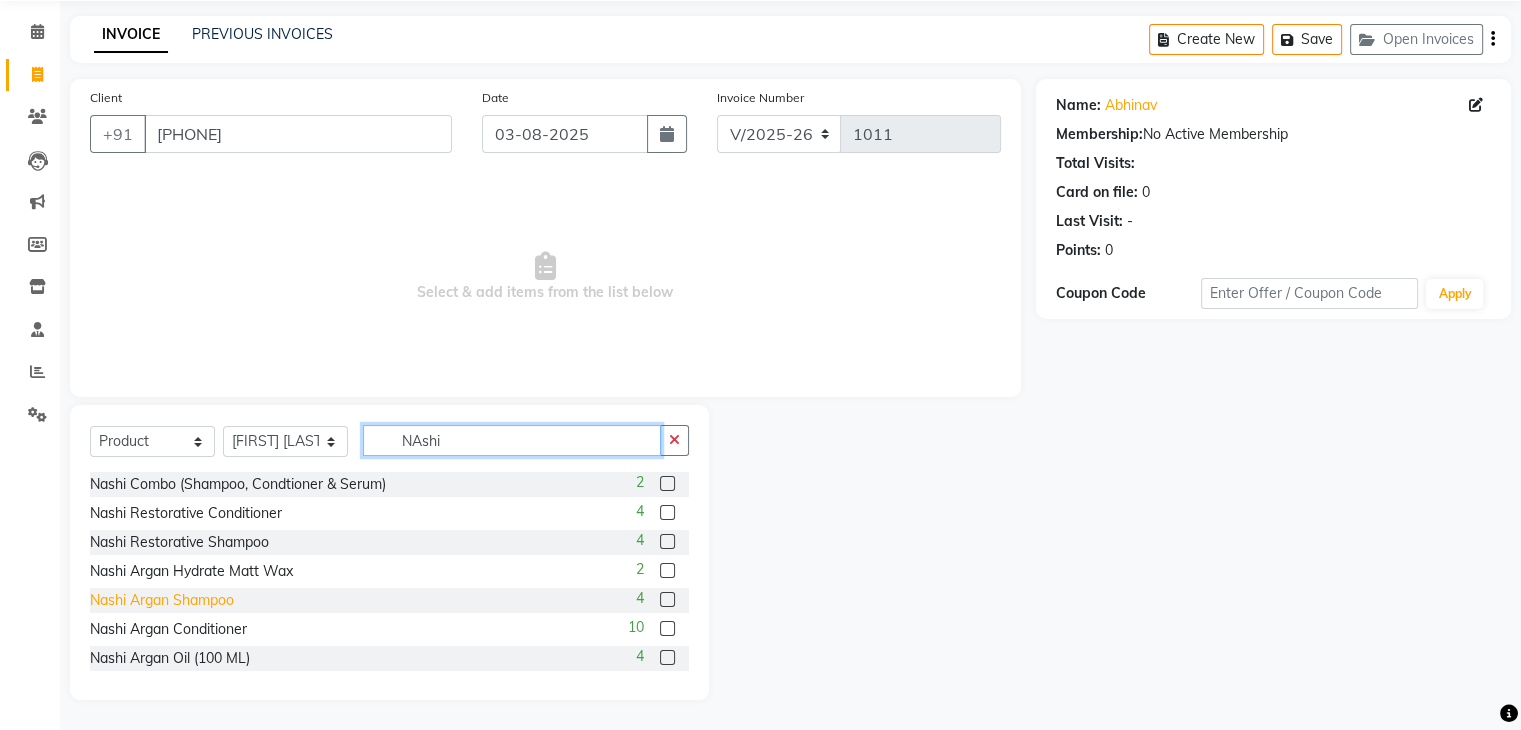 type on "NAshi" 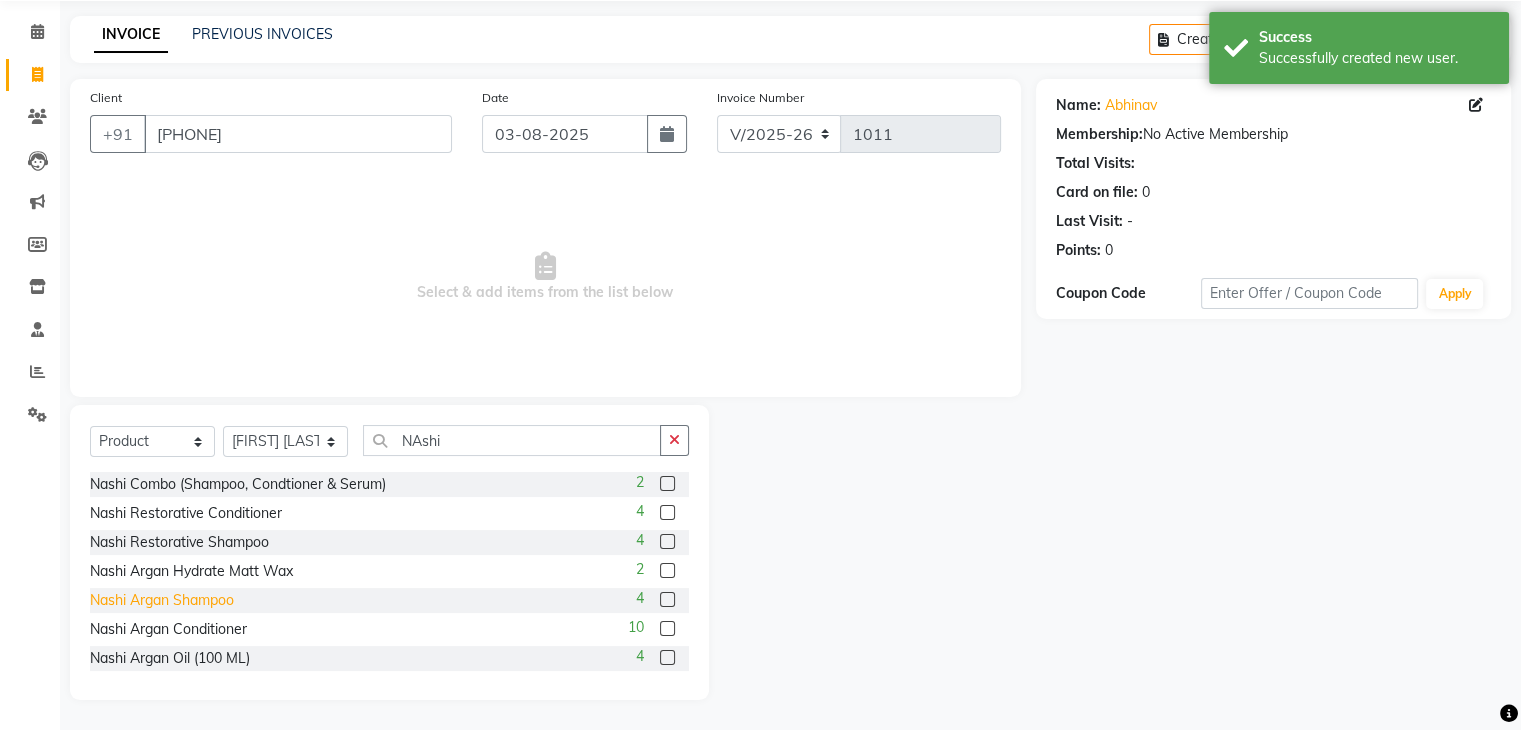 click on "Nashi Argan Shampoo" 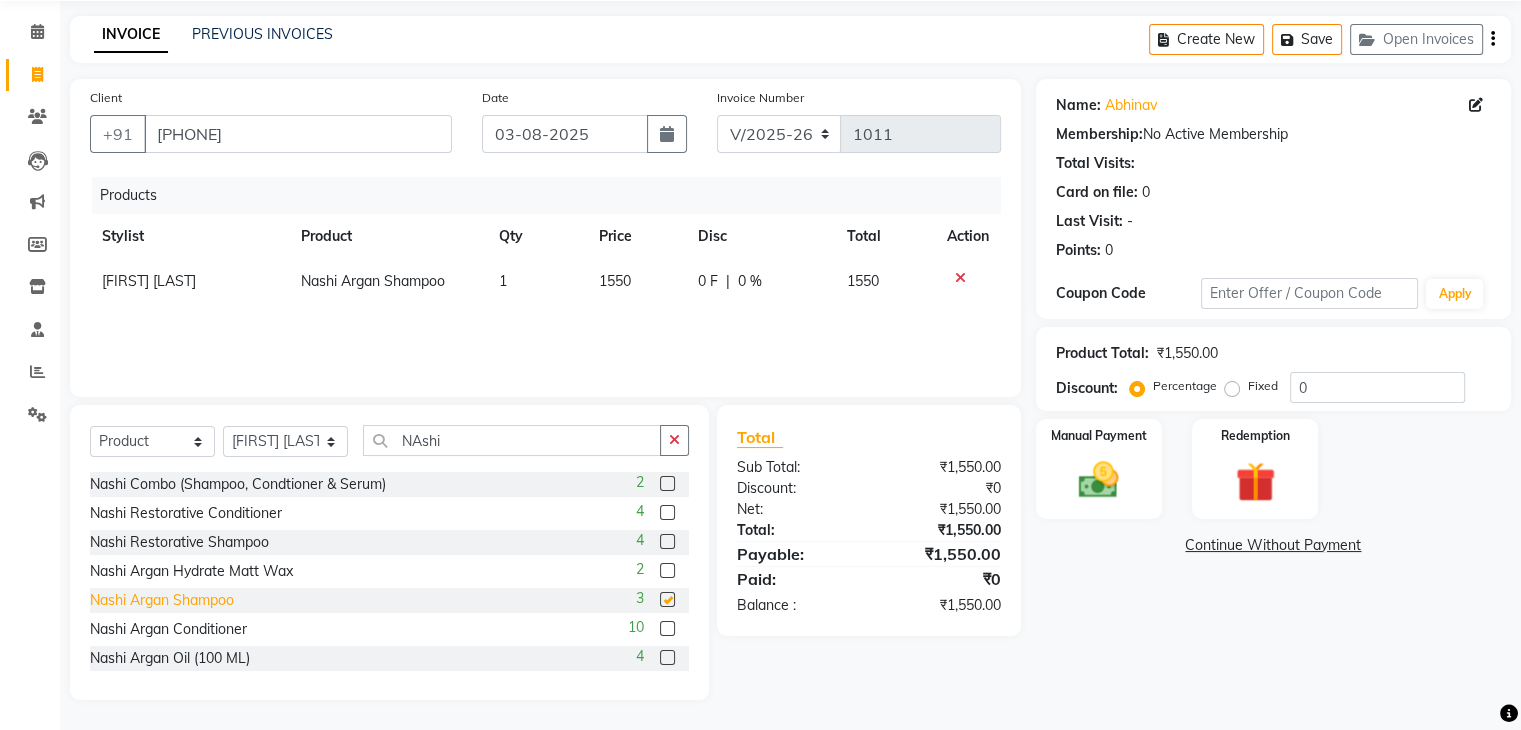 checkbox on "false" 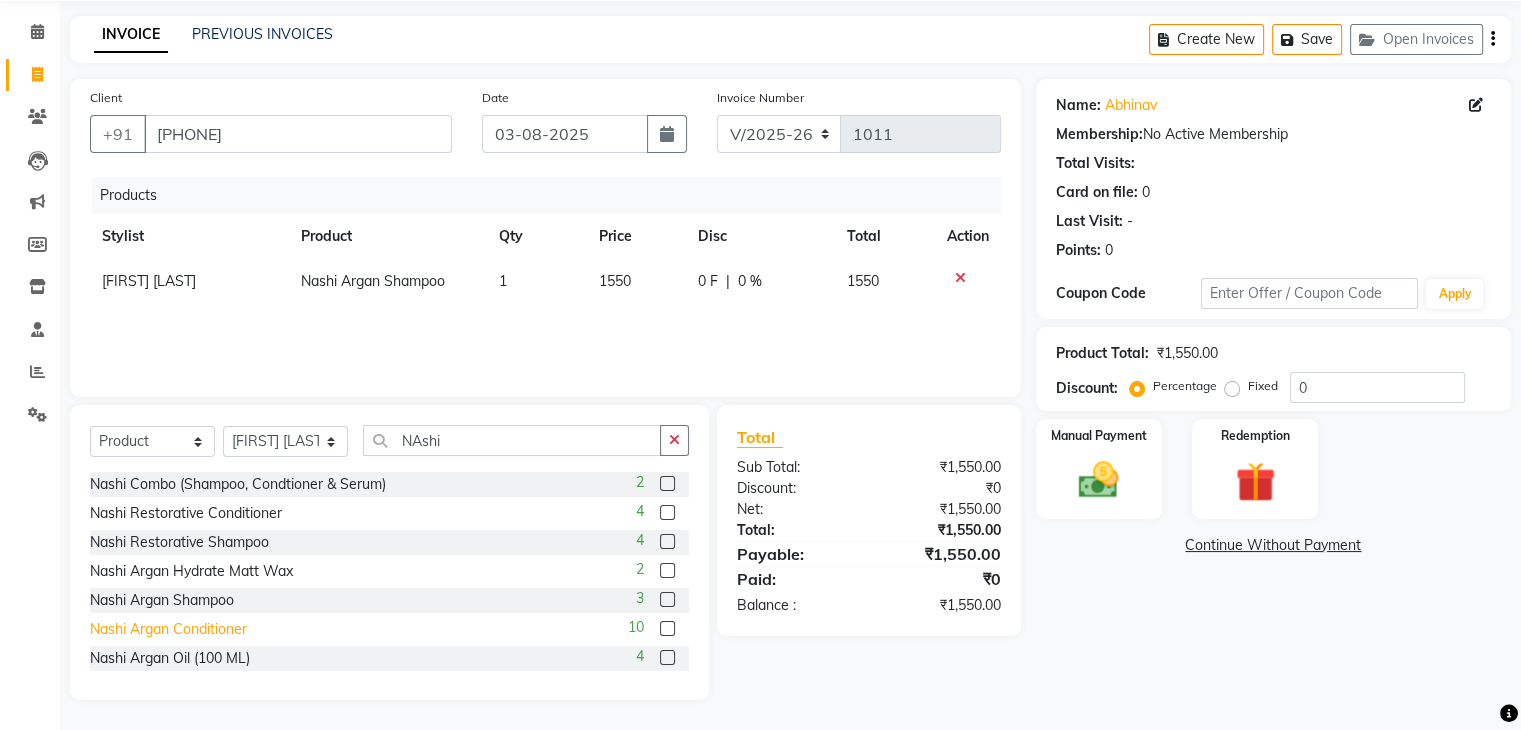 click on "Nashi Argan Conditioner" 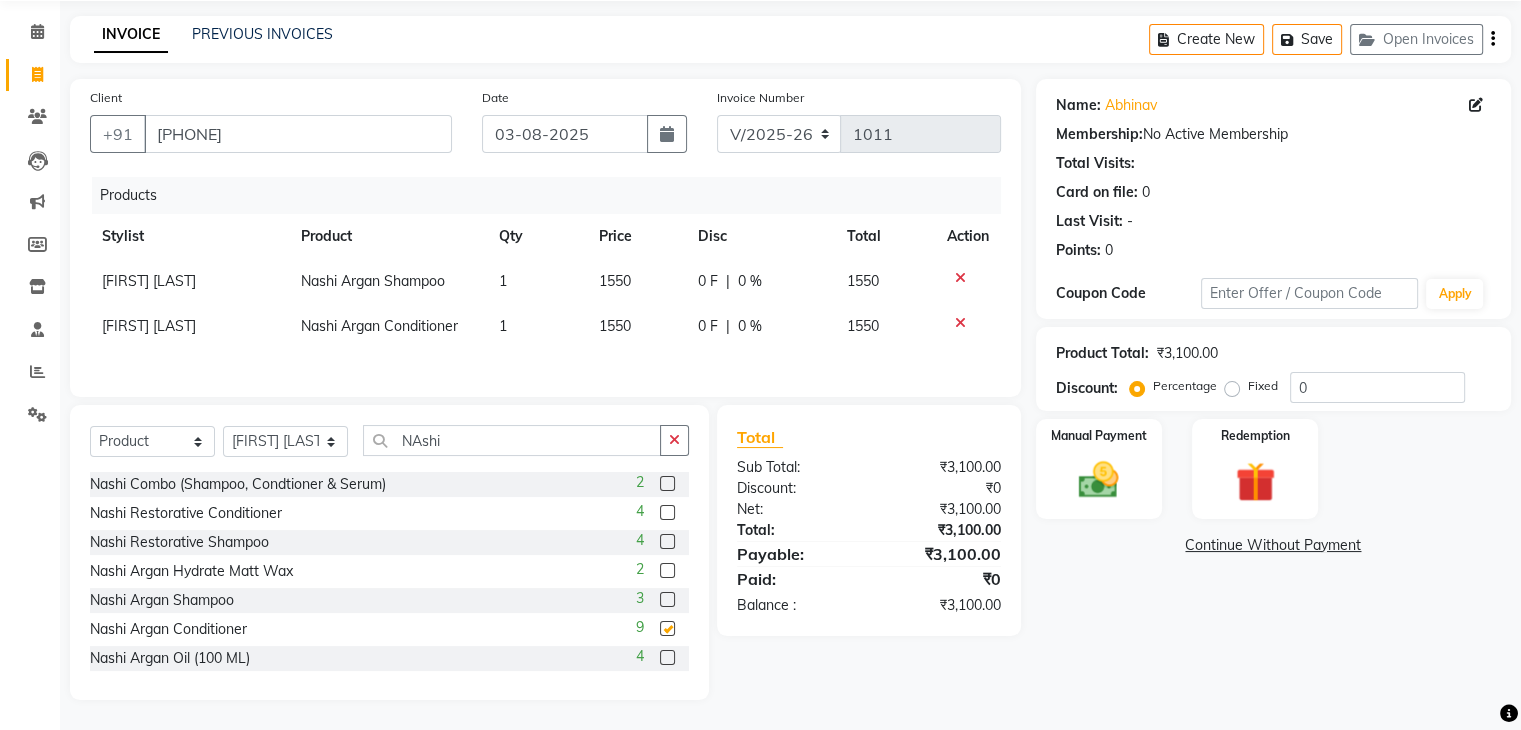 checkbox on "false" 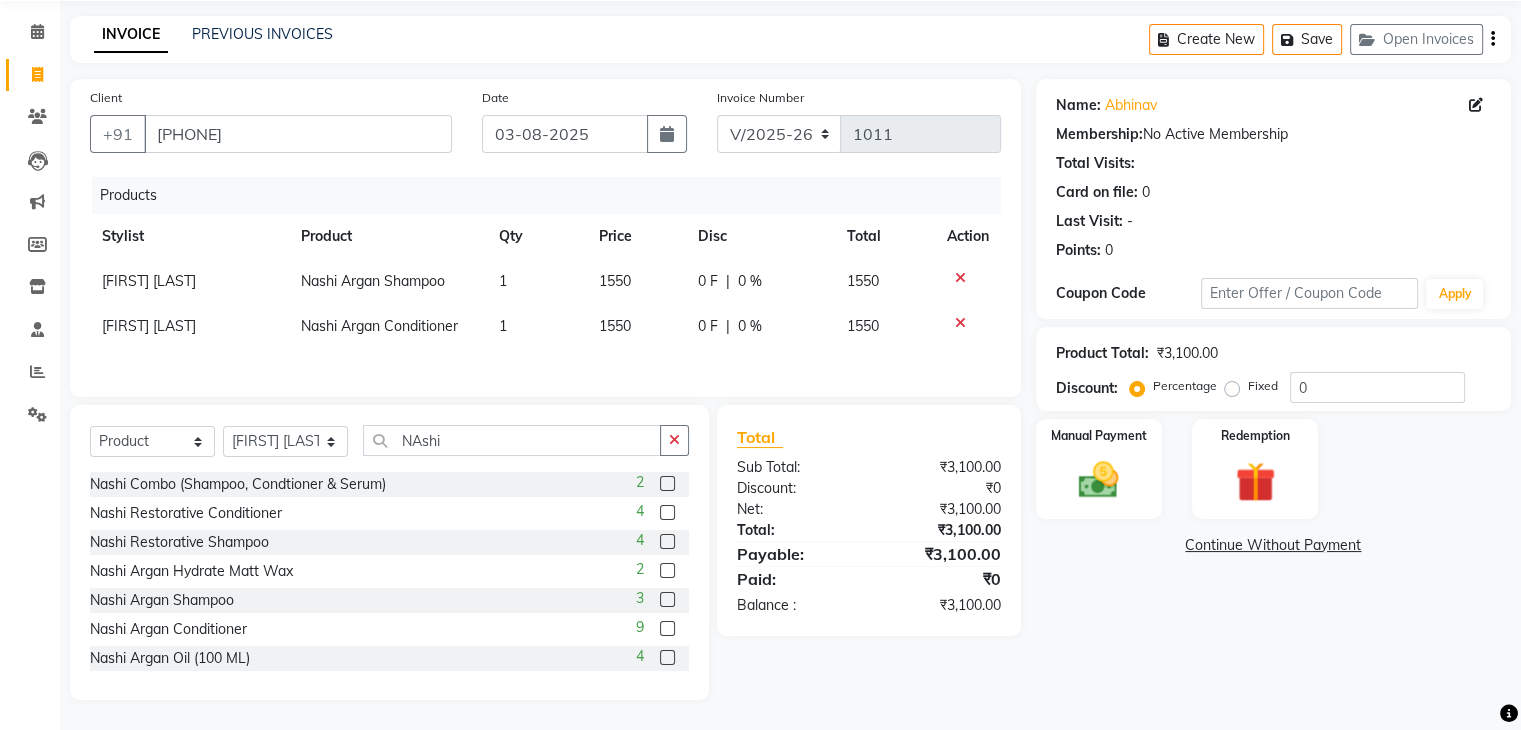 click on "1550" 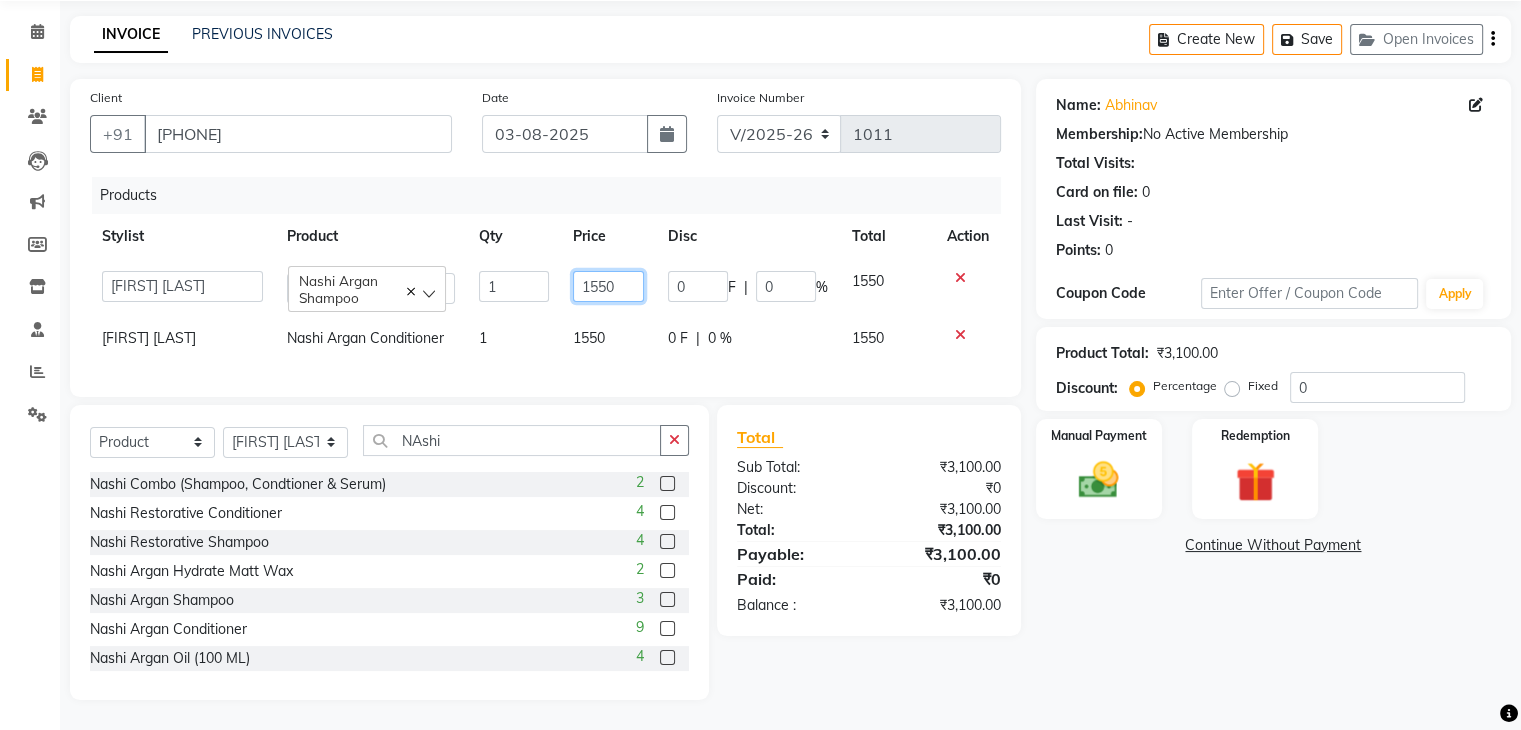 click on "1550" 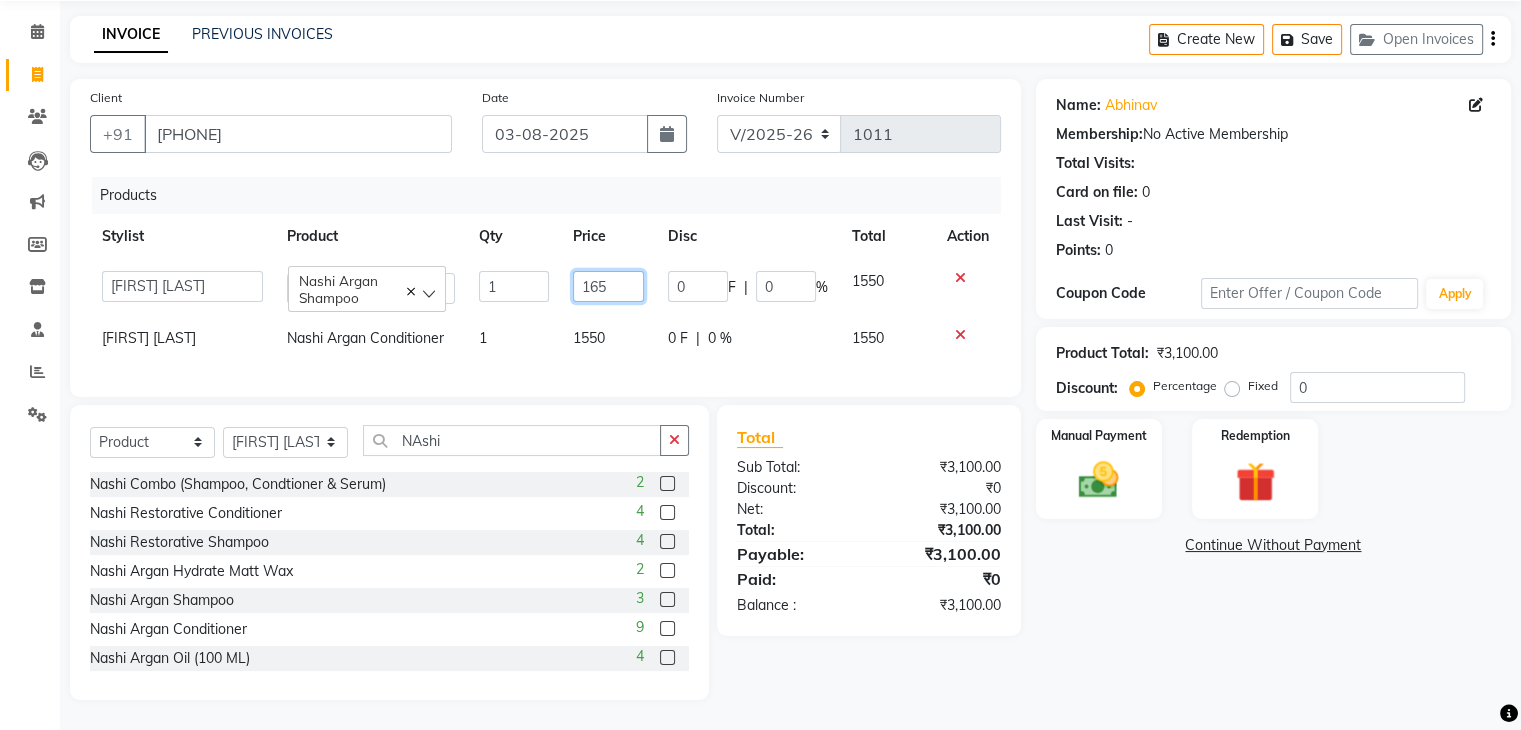 type on "1650" 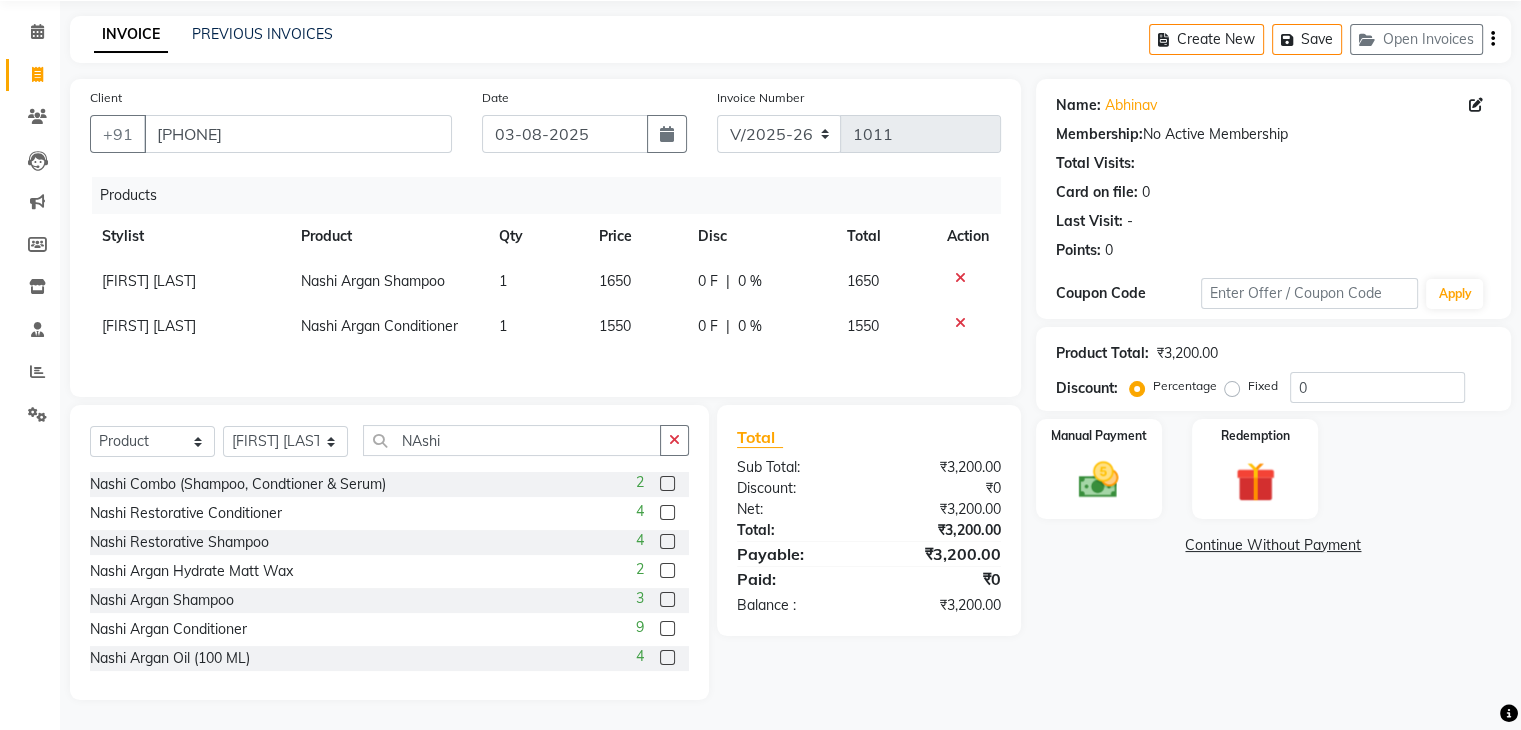 click on "[FIRST] Nashi Argan Shampoo 1 1650 0 F | 0 % 1650 [FIRST] Nashi Argan Conditioner 1 1550 0 F | 0 % 1550" 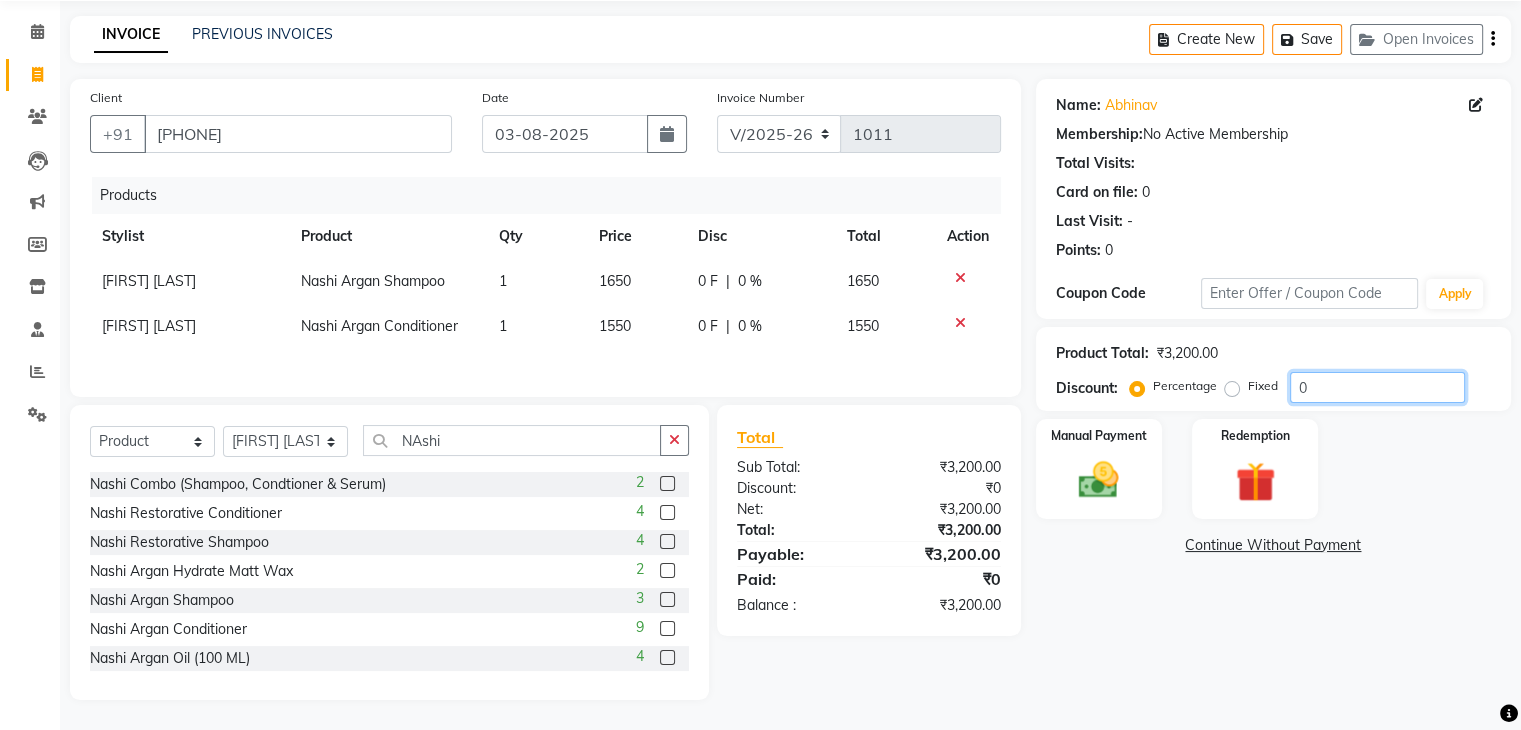 drag, startPoint x: 1353, startPoint y: 381, endPoint x: 1196, endPoint y: 373, distance: 157.20369 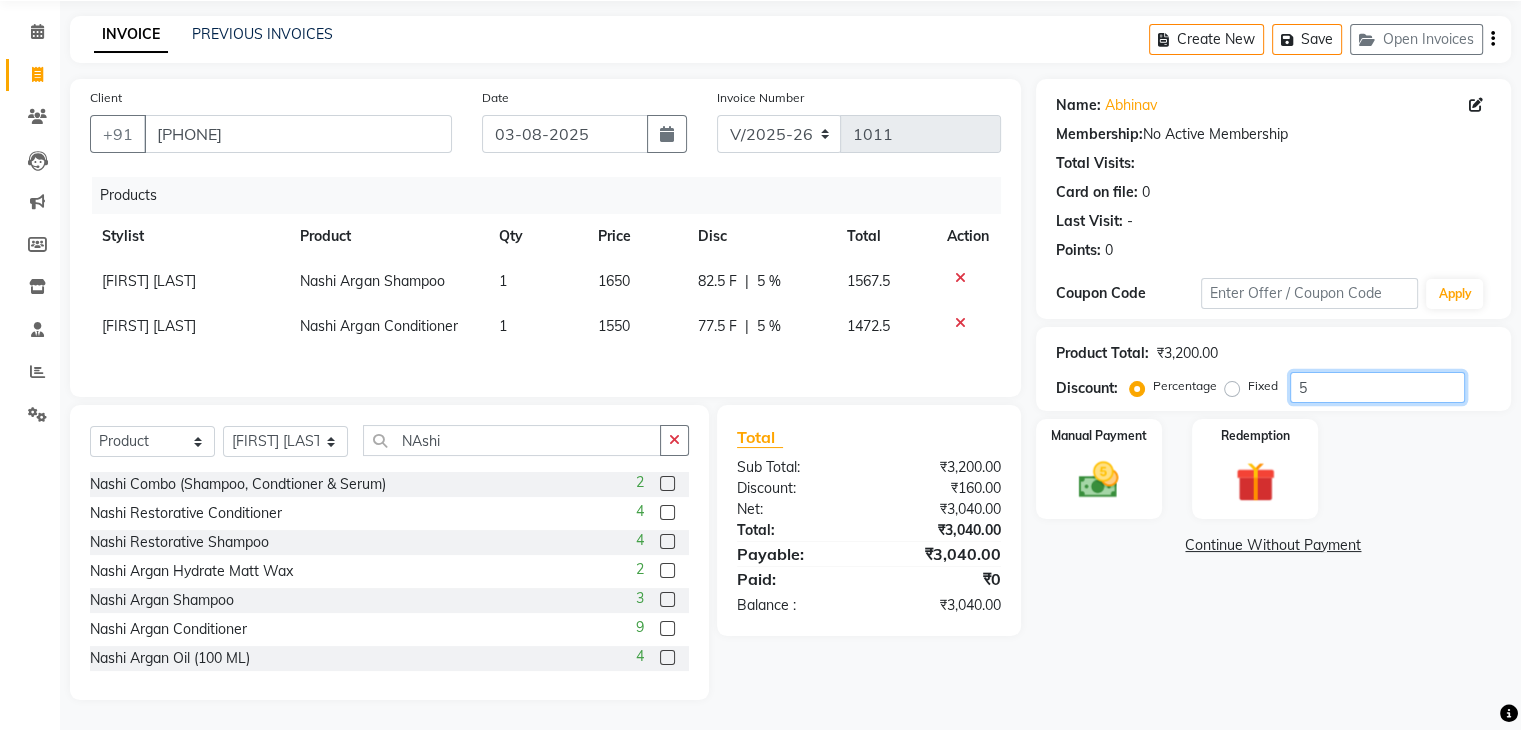 scroll, scrollTop: 75, scrollLeft: 0, axis: vertical 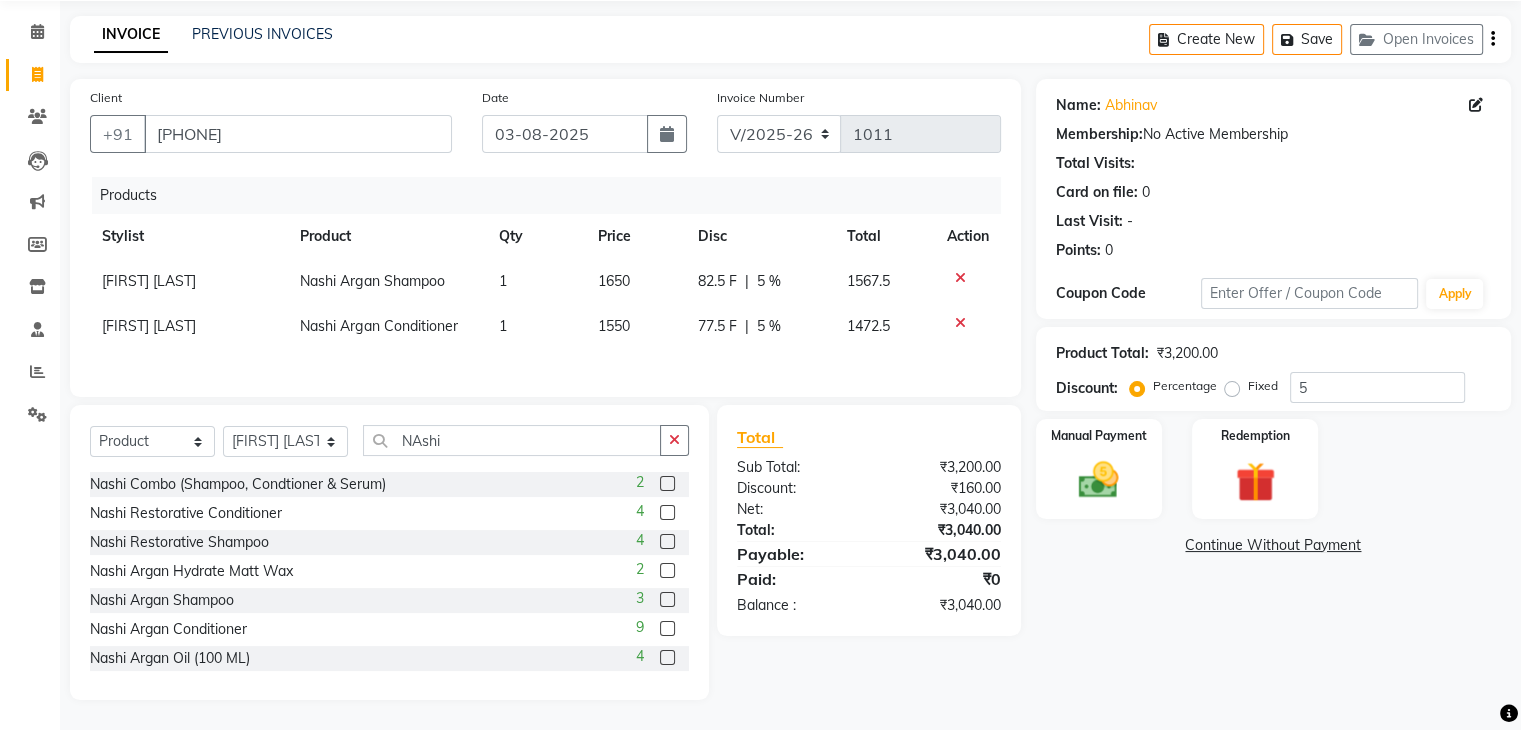 click on "Fixed" 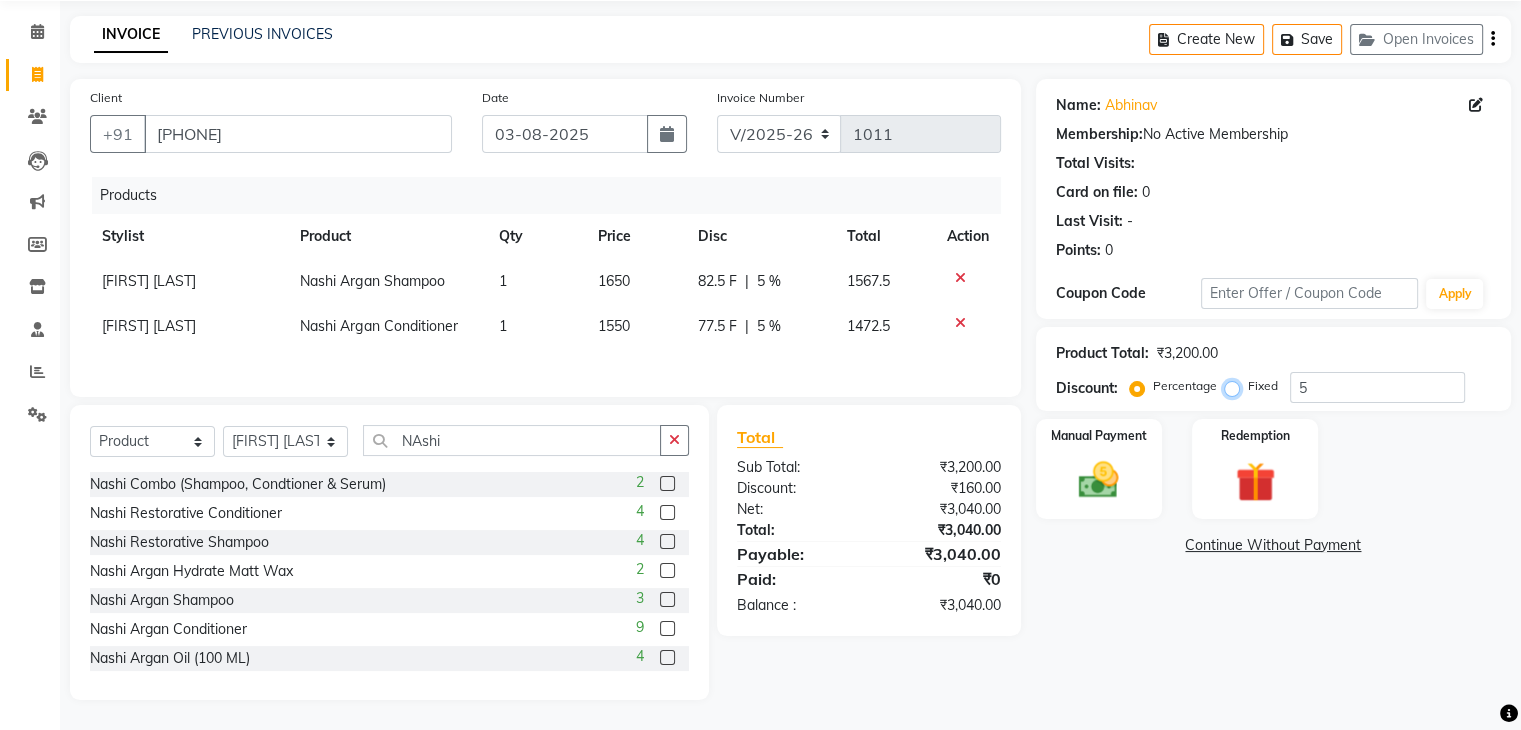 click on "Fixed" at bounding box center (1236, 386) 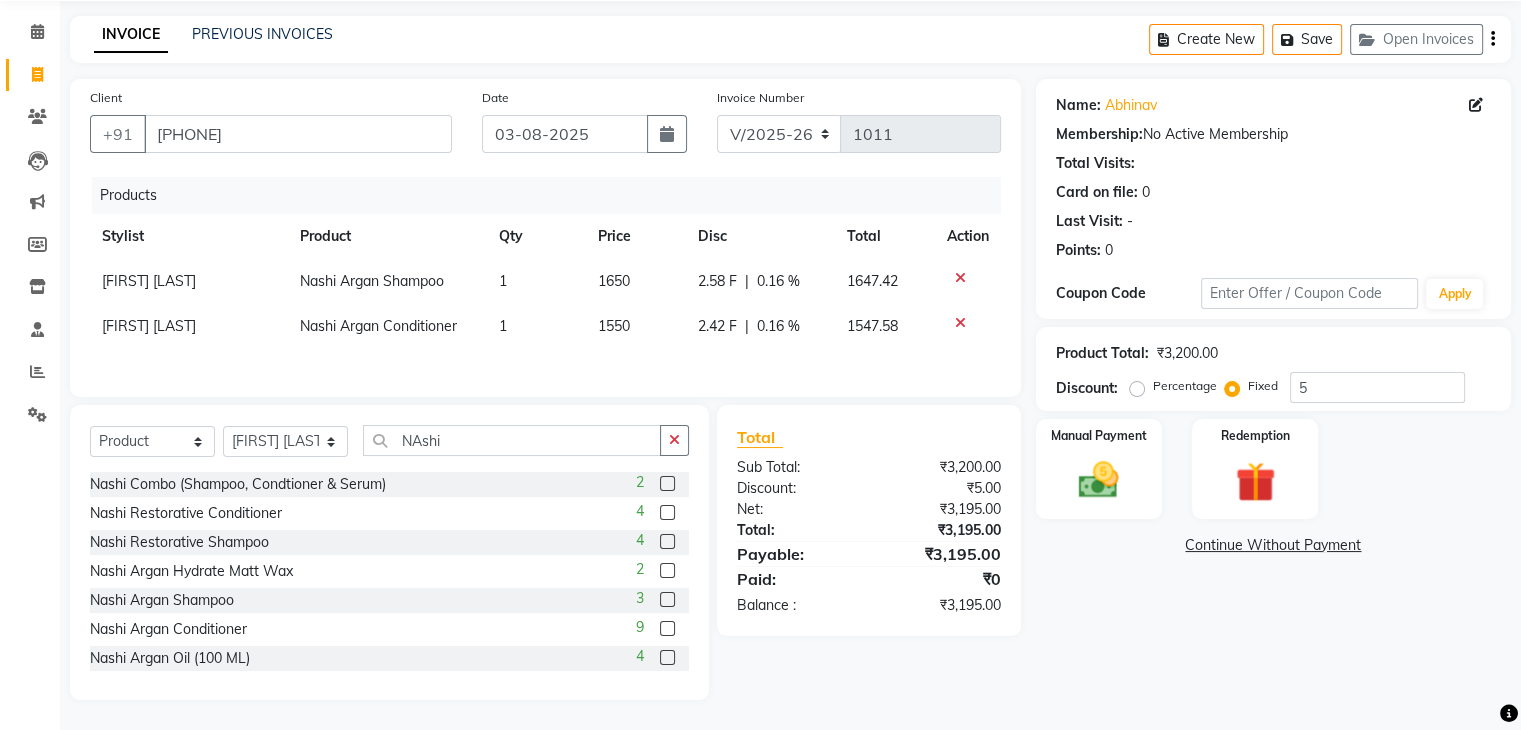 drag, startPoint x: 1132, startPoint y: 386, endPoint x: 1176, endPoint y: 388, distance: 44.04543 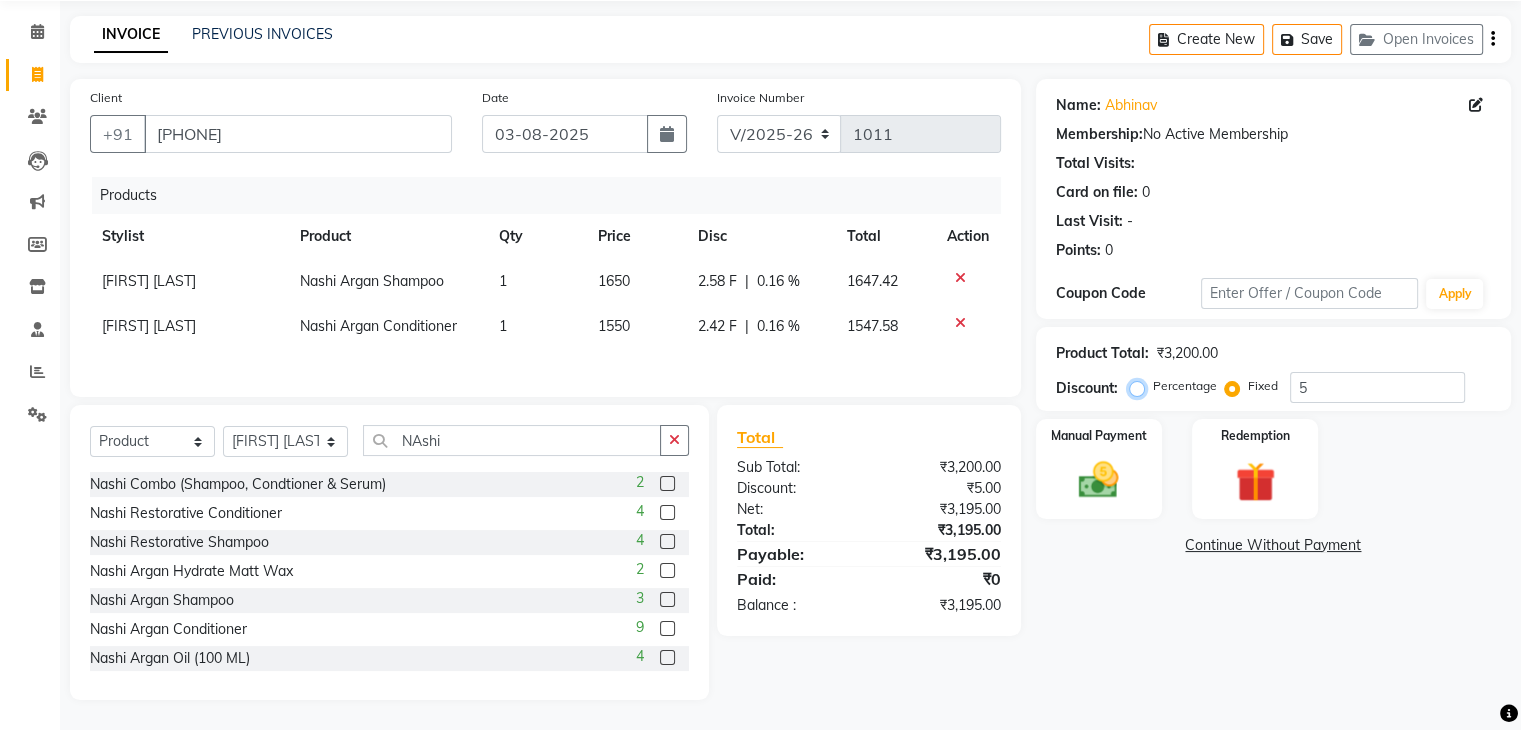 click on "Percentage" at bounding box center [1141, 386] 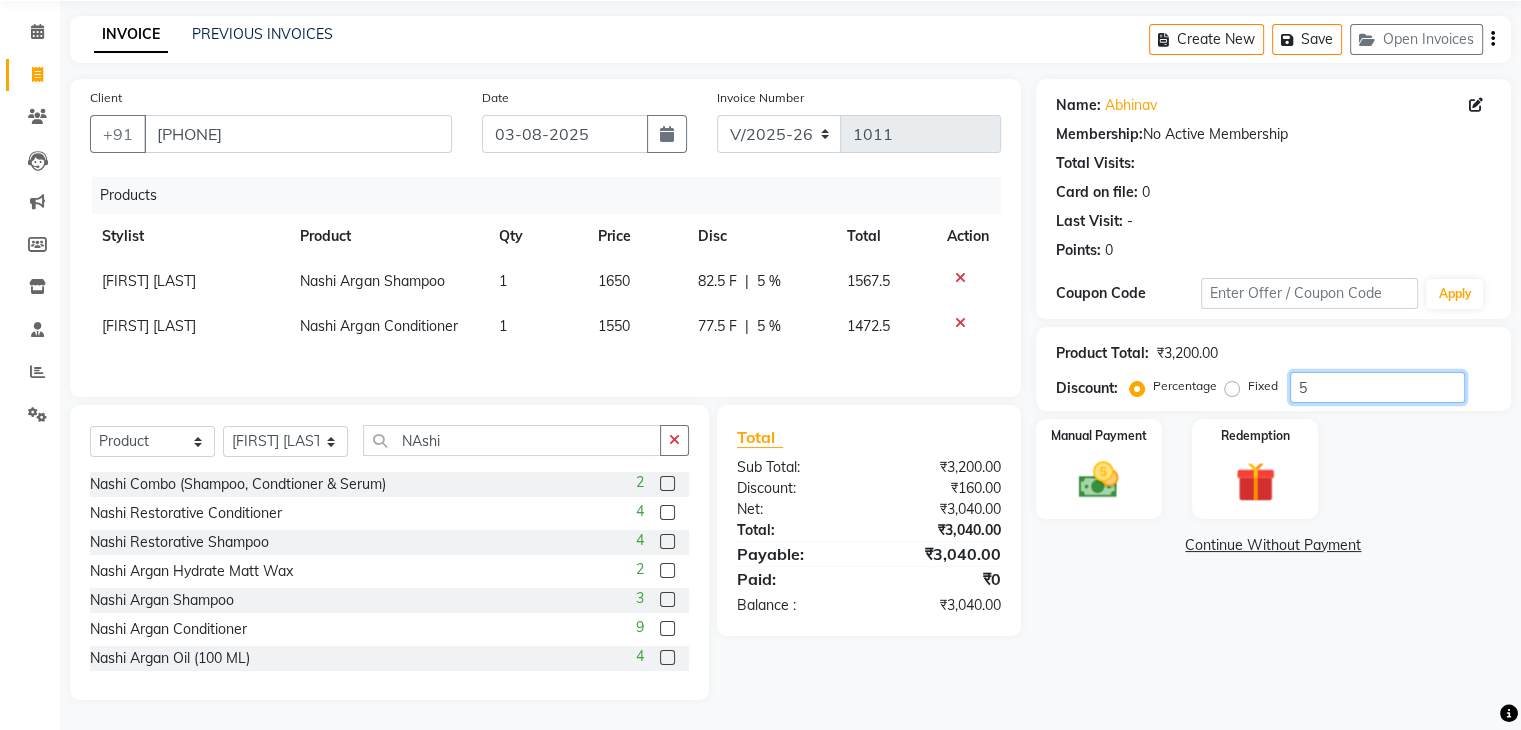 drag, startPoint x: 1350, startPoint y: 384, endPoint x: 1193, endPoint y: 397, distance: 157.5373 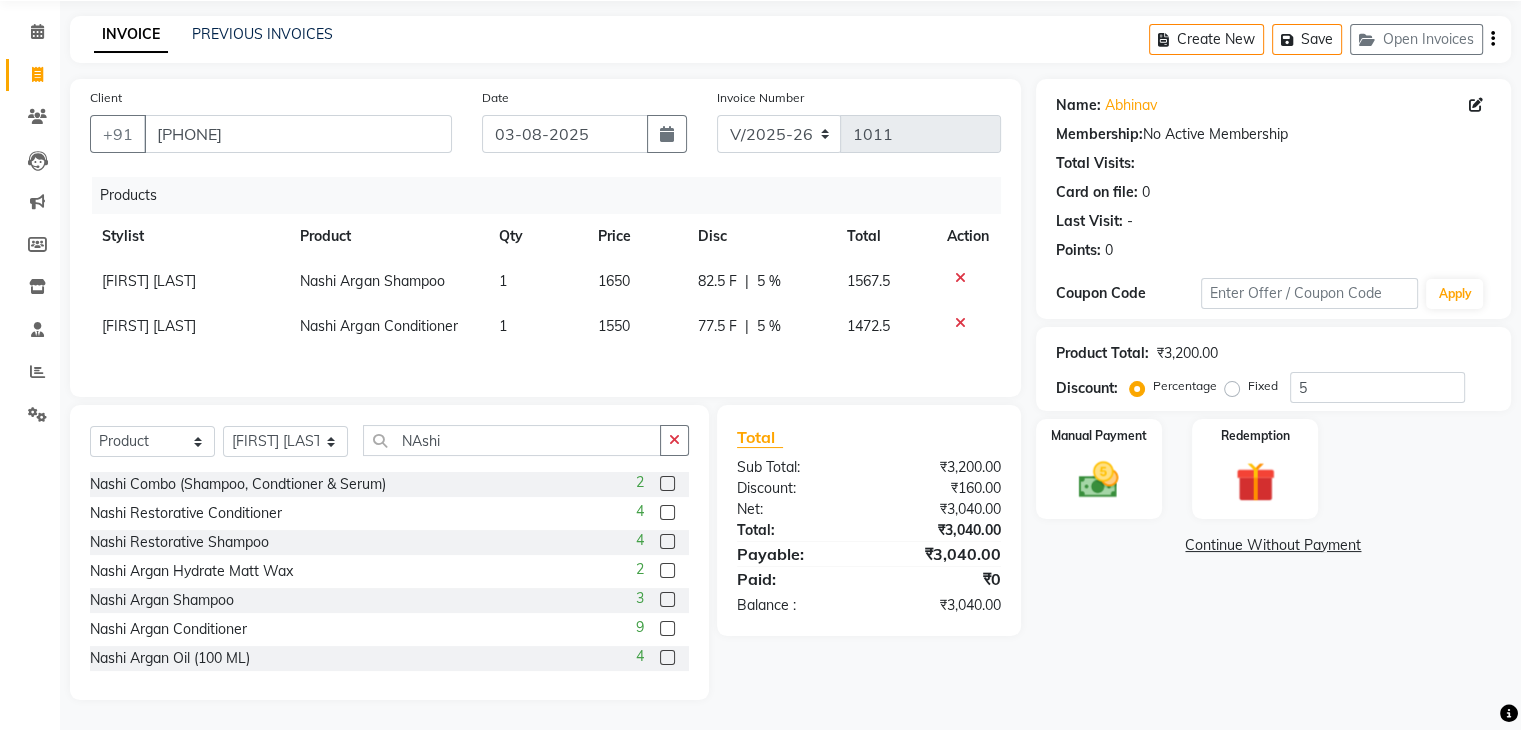 click on "Name: [FIRST]  Membership:  No Active Membership  Total Visits:   Card on file:  0 Last Visit:   - Points:   0  Coupon Code Apply Product Total:  ₹3,200.00  Discount:  Percentage   Fixed  5 Manual Payment Redemption  Continue Without Payment" 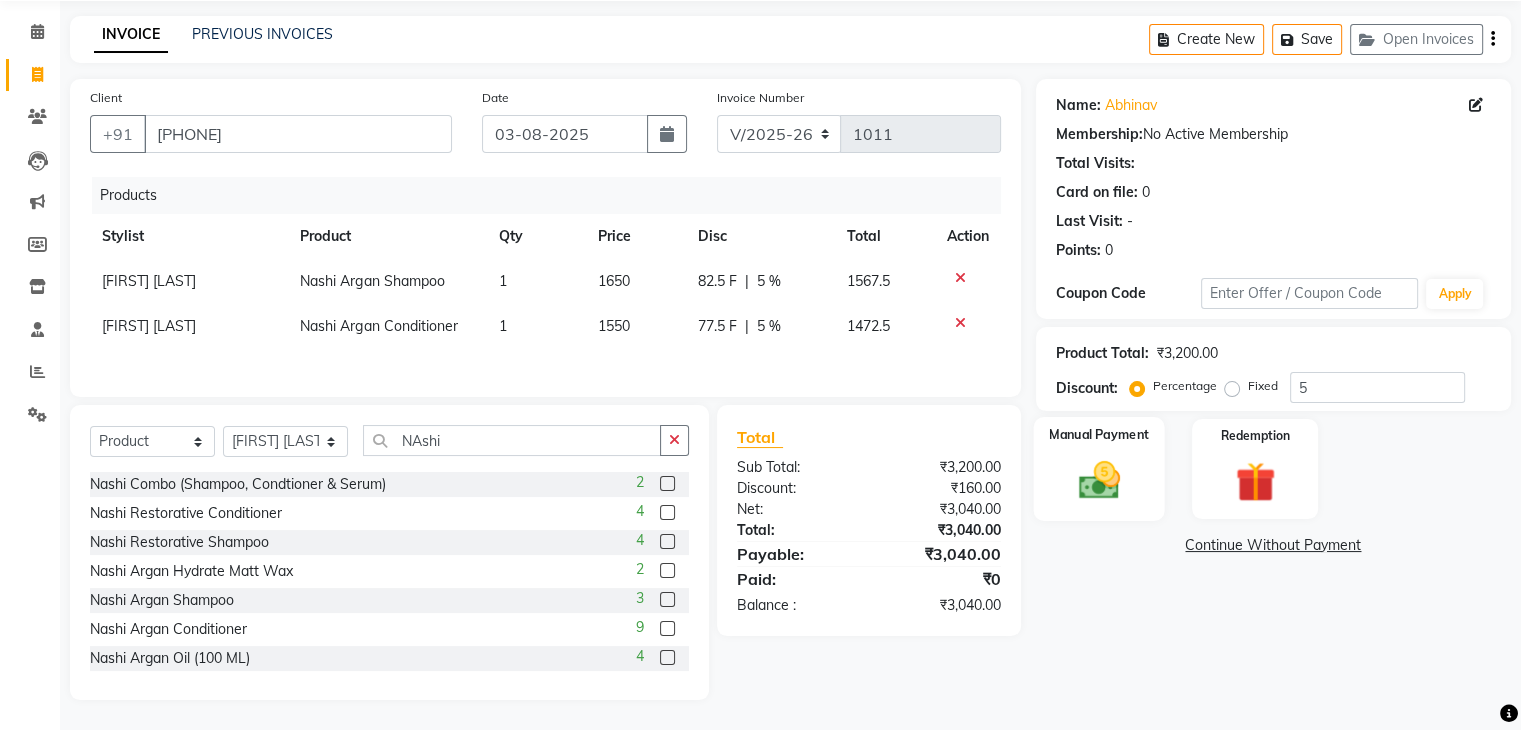 click 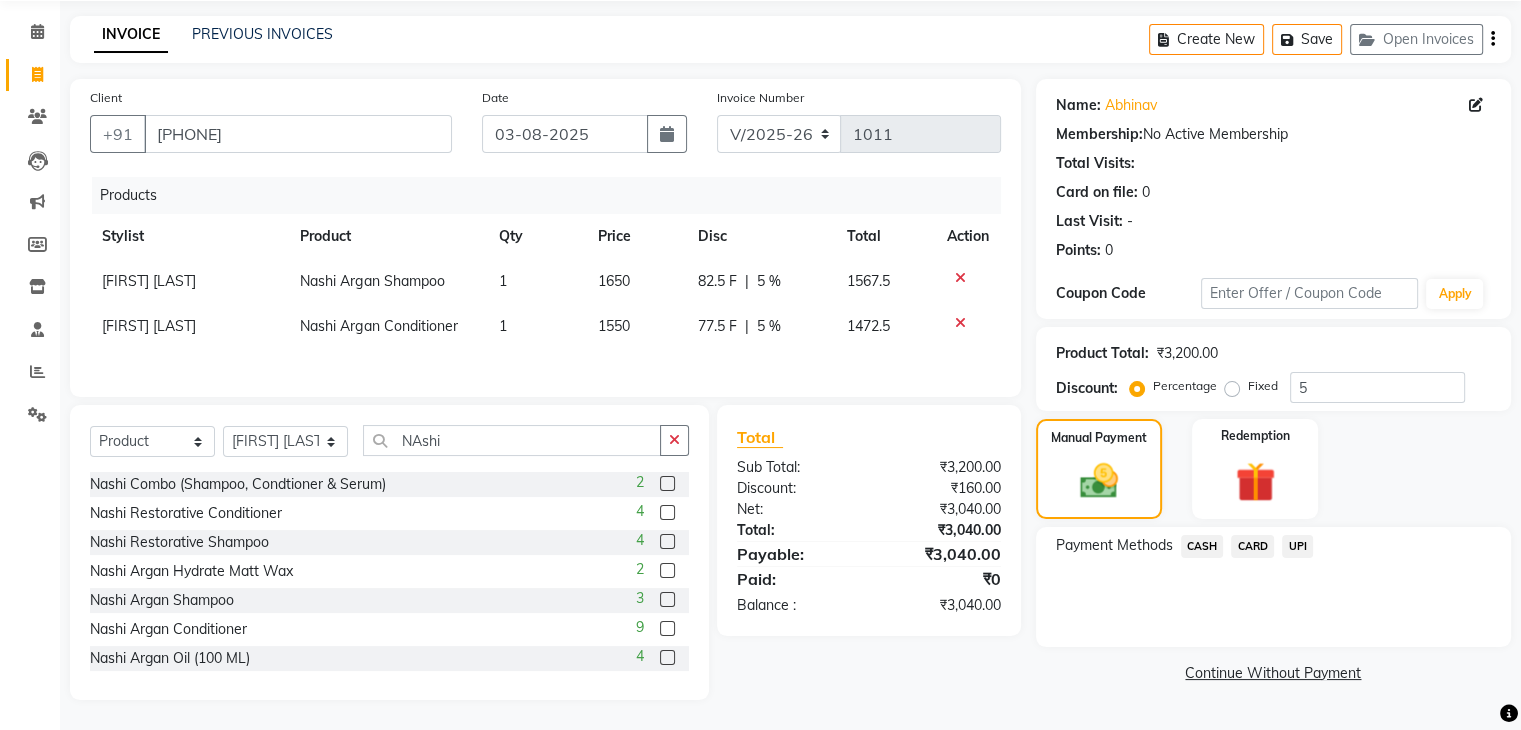 click on "CARD" 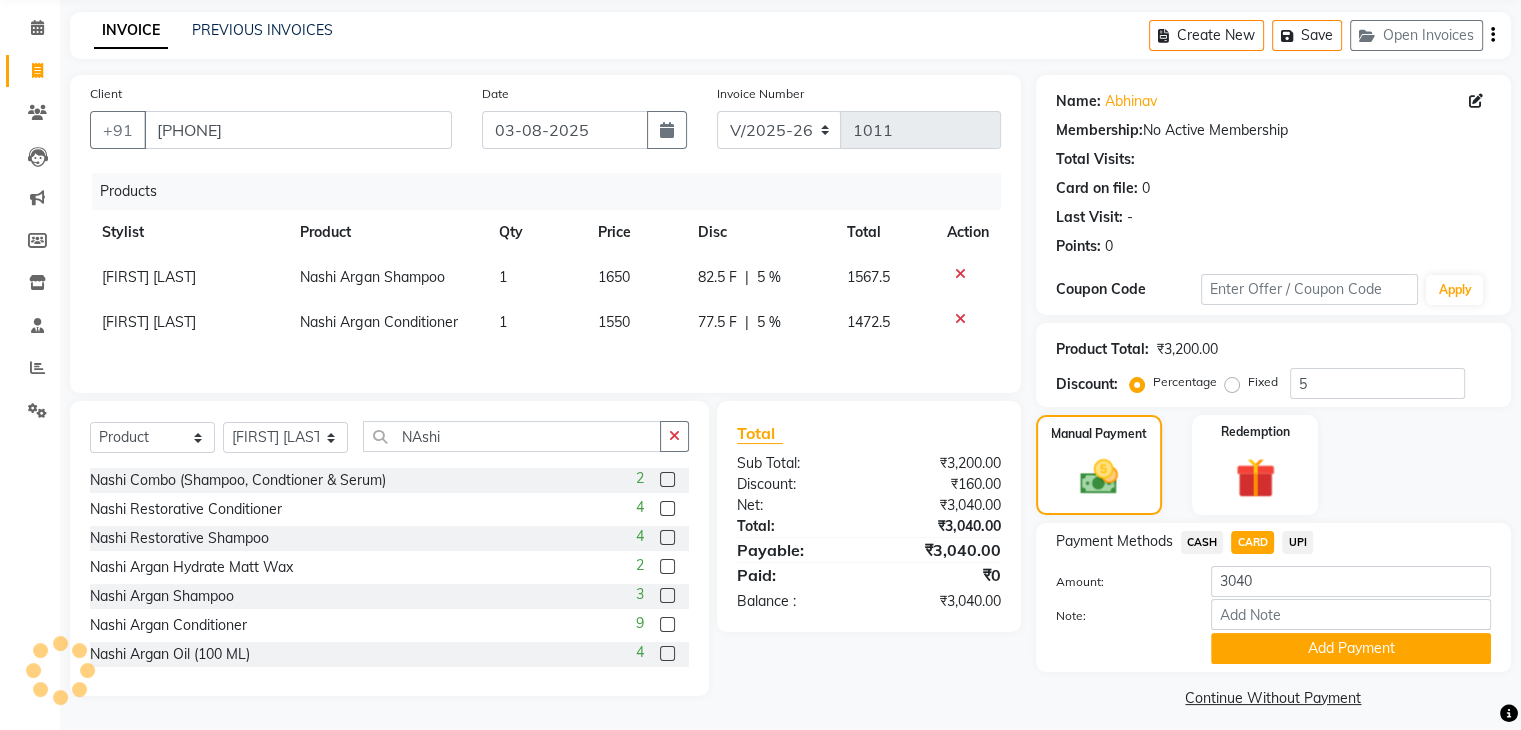 click on "UPI" 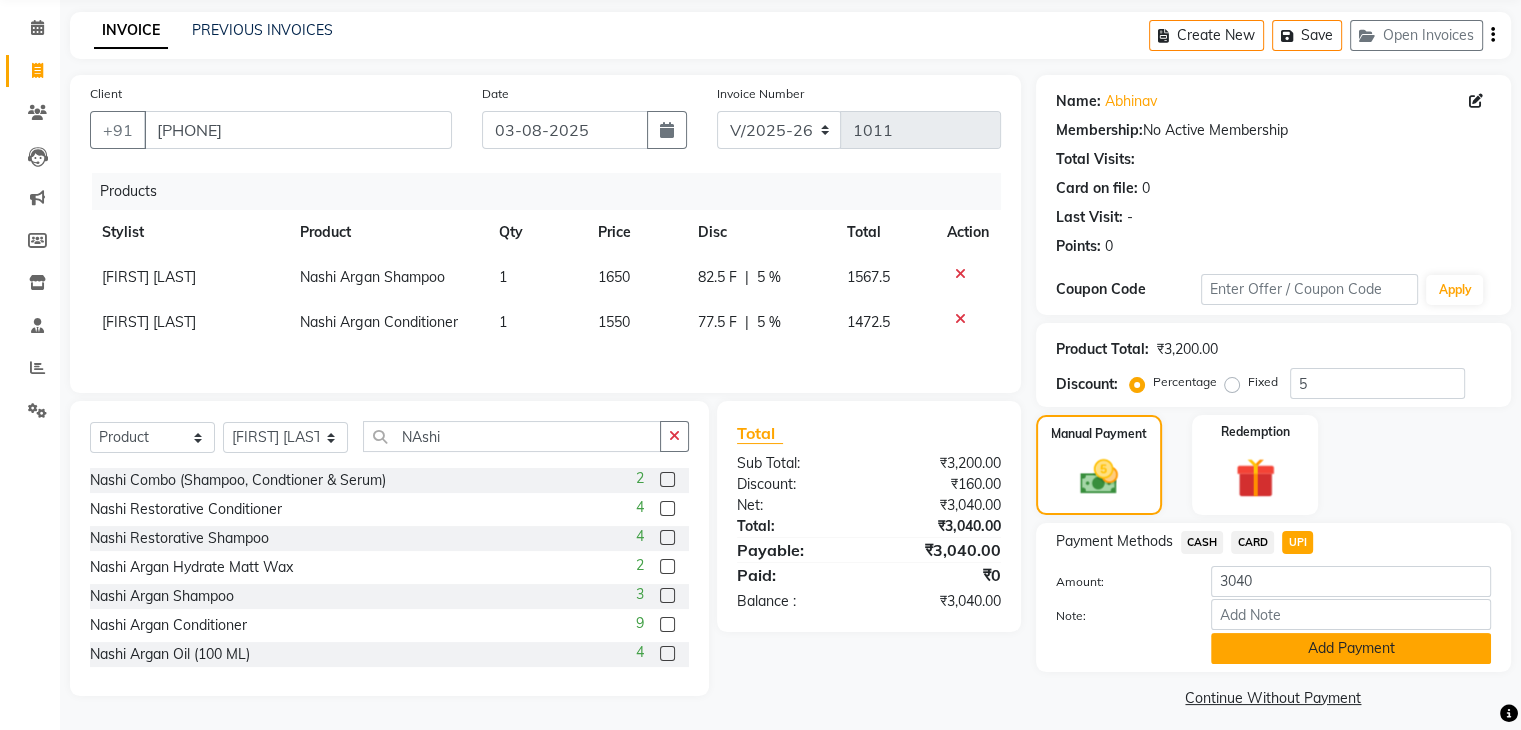 click on "Add Payment" 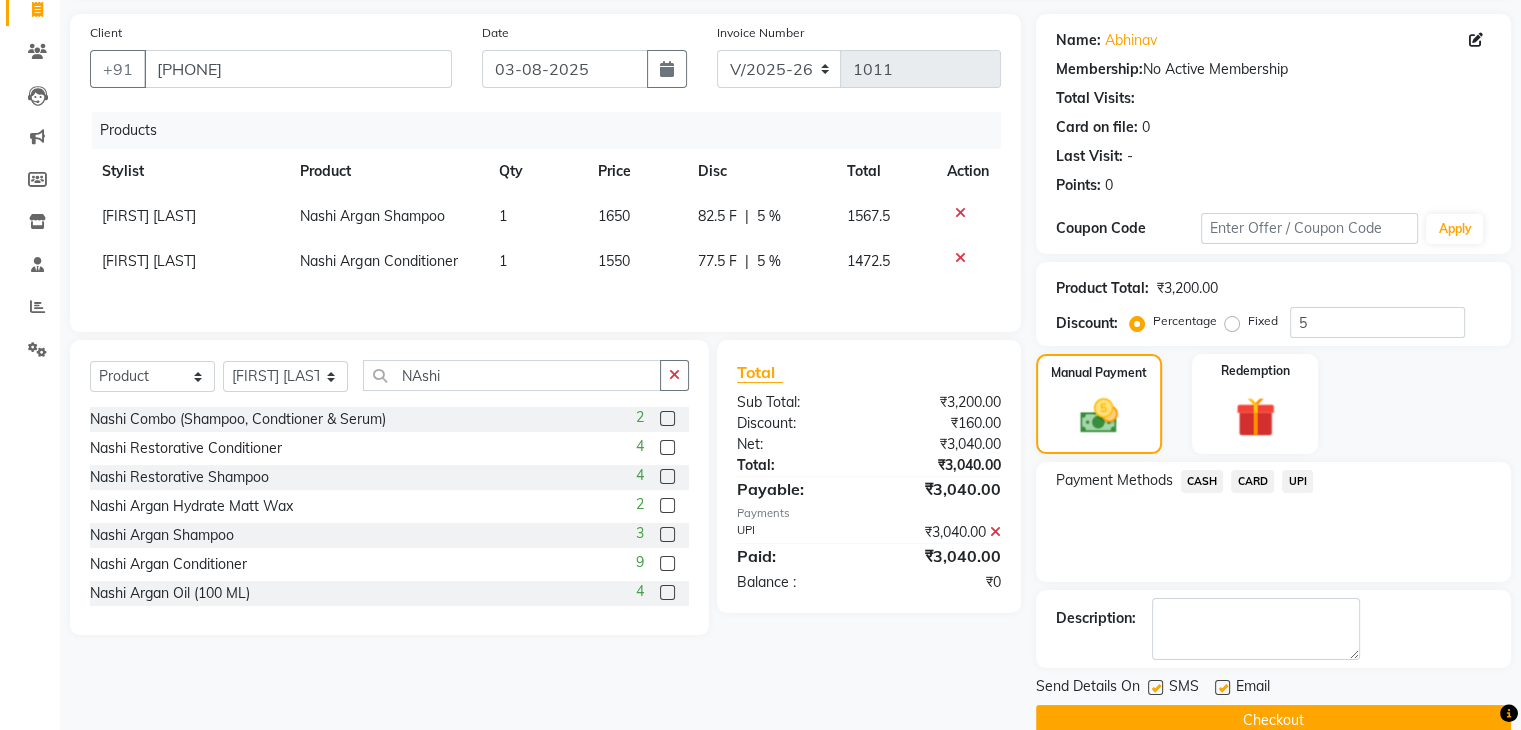 scroll, scrollTop: 171, scrollLeft: 0, axis: vertical 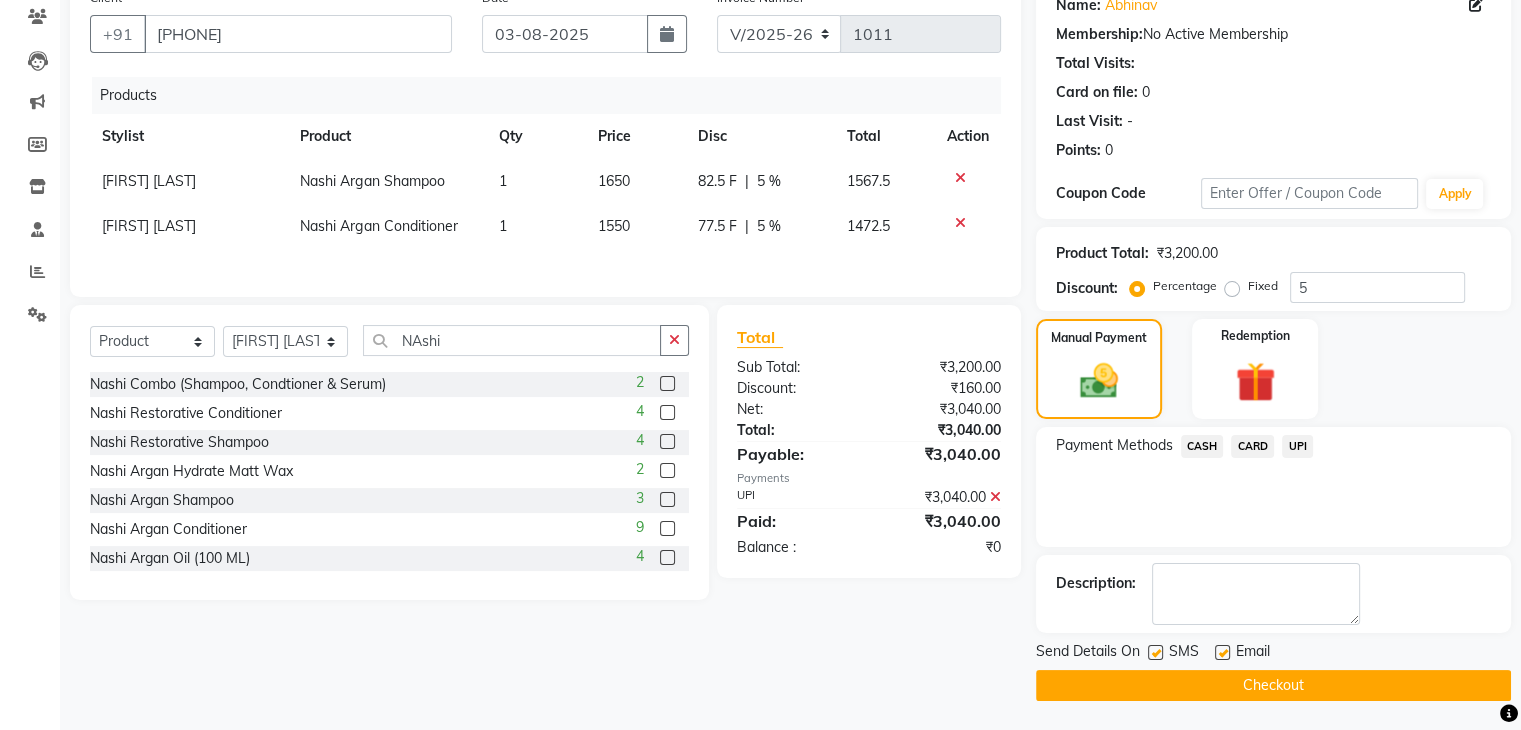 click on "Checkout" 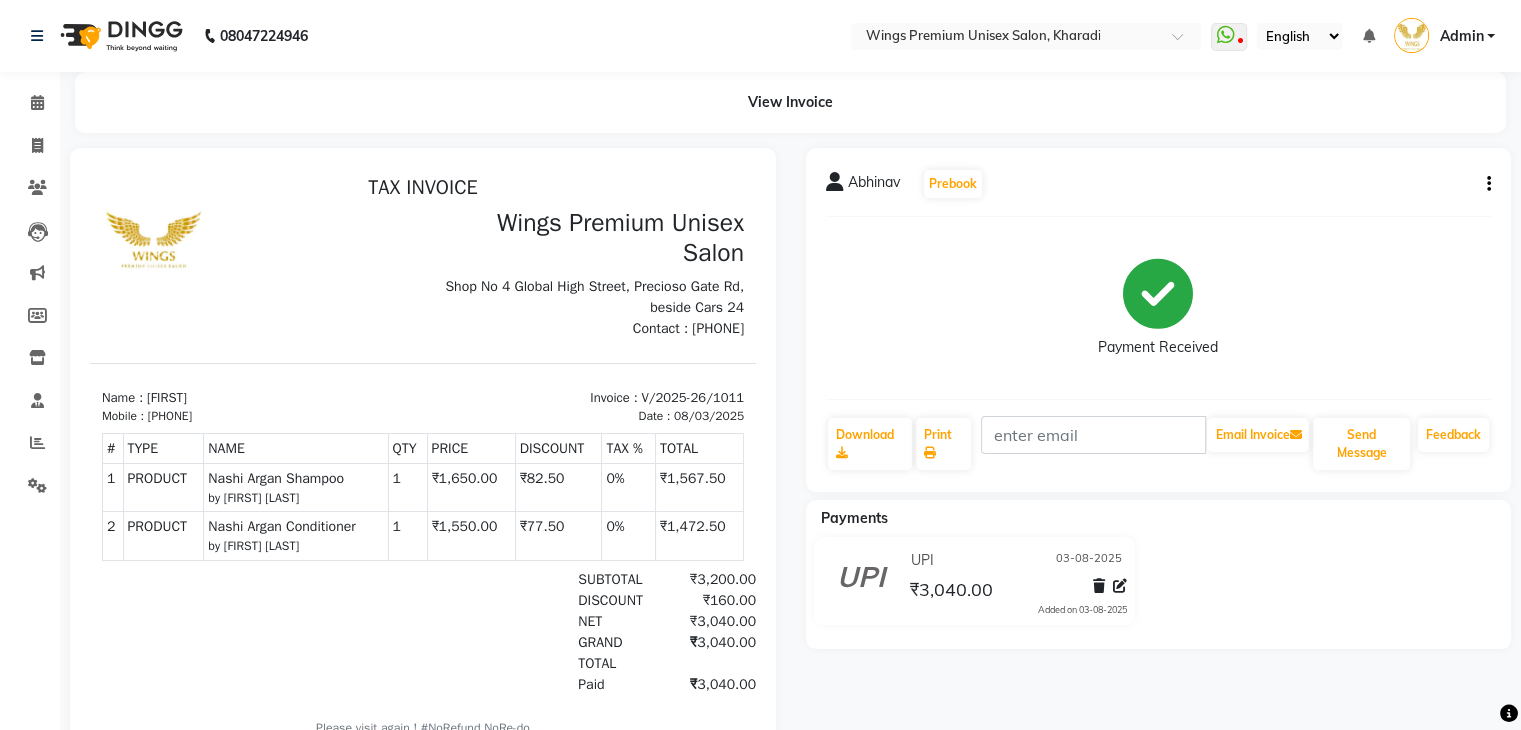 scroll, scrollTop: 0, scrollLeft: 0, axis: both 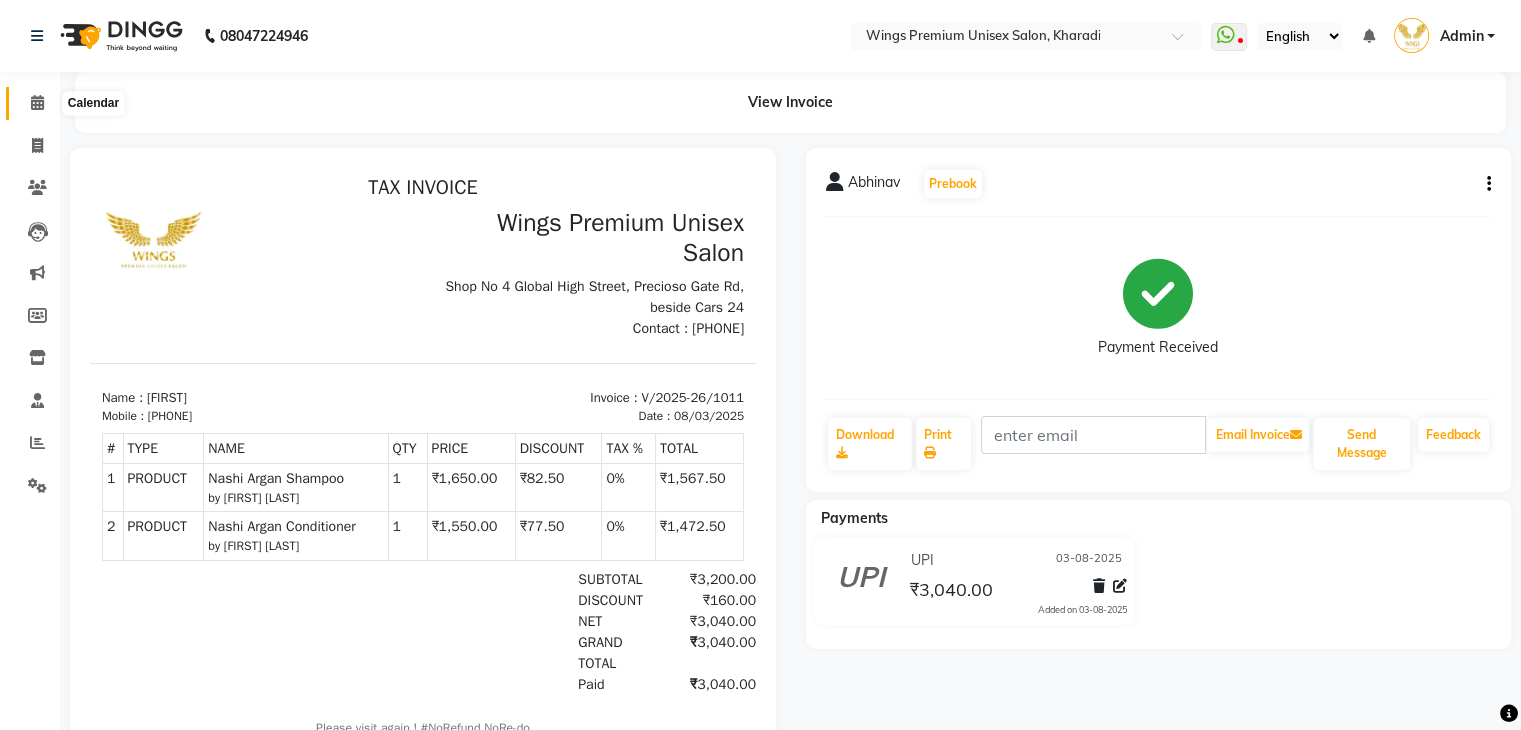 click 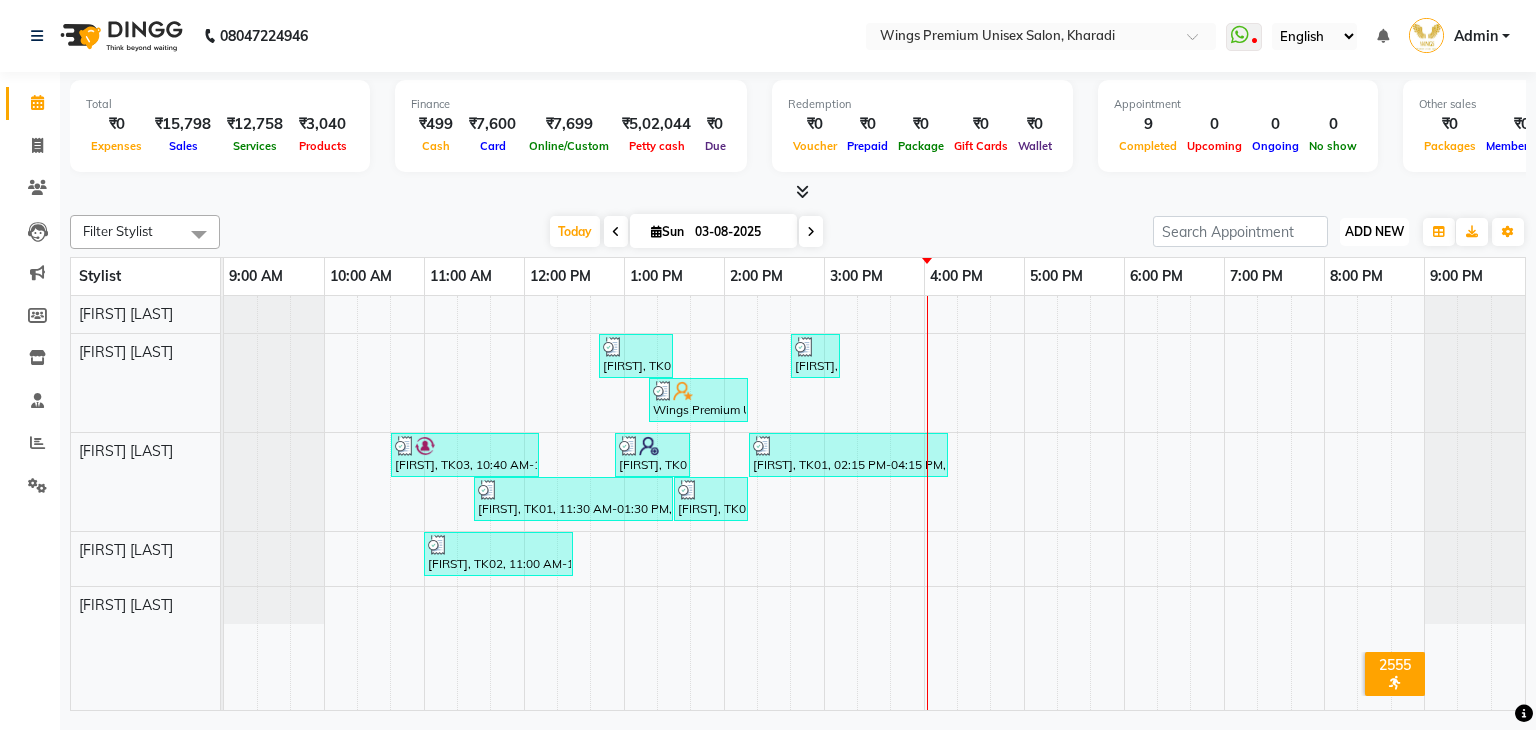 click on "ADD NEW" at bounding box center [1374, 231] 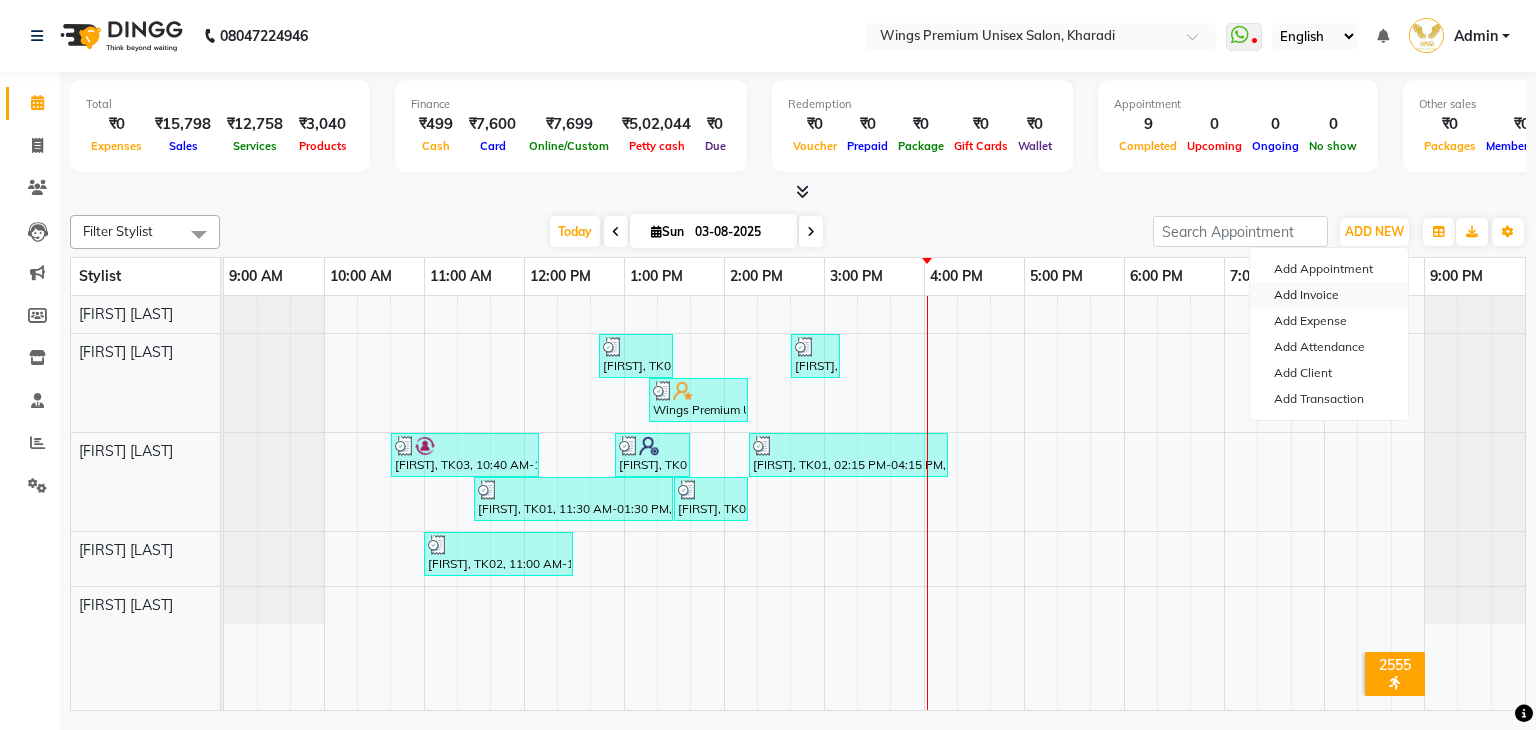 click on "Add Invoice" at bounding box center [1329, 295] 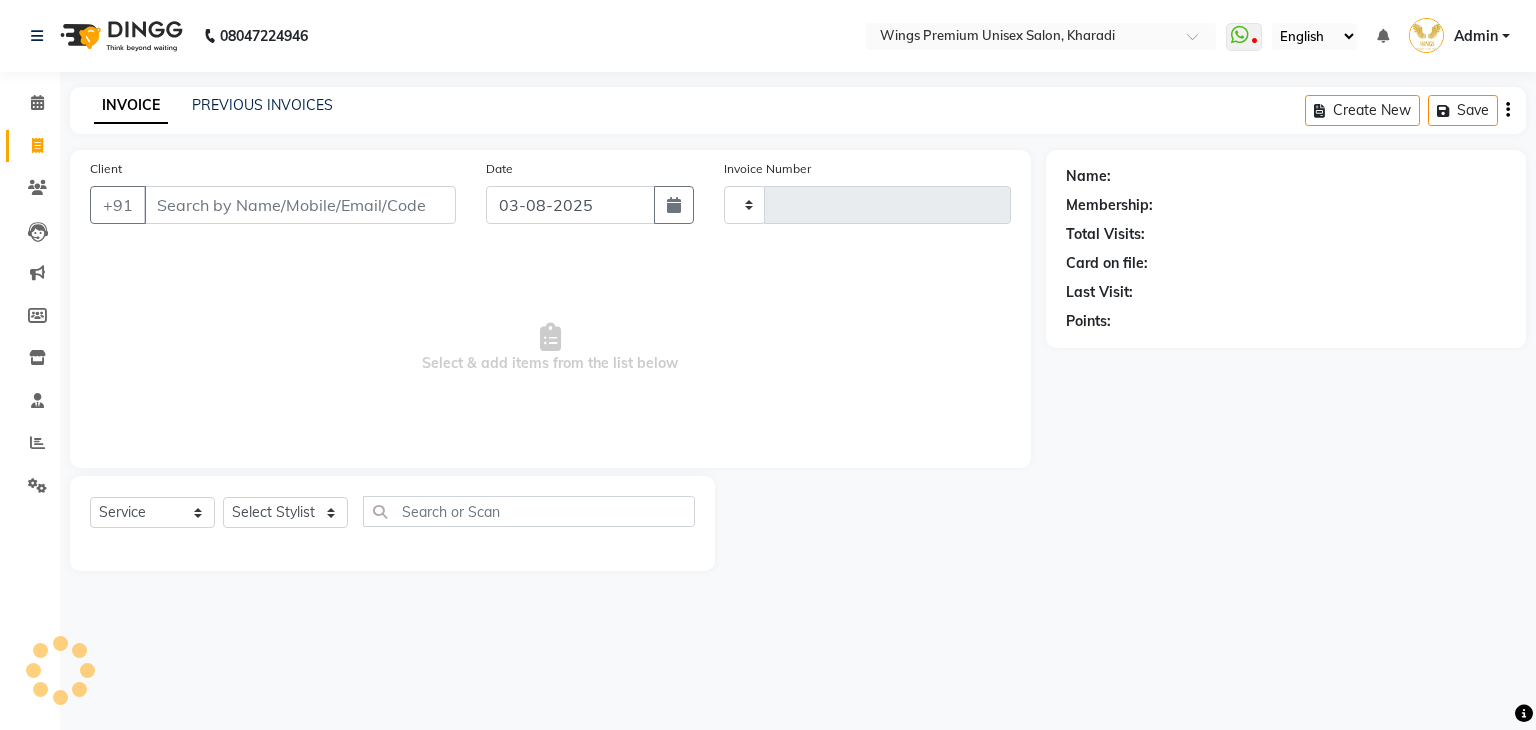 type on "1012" 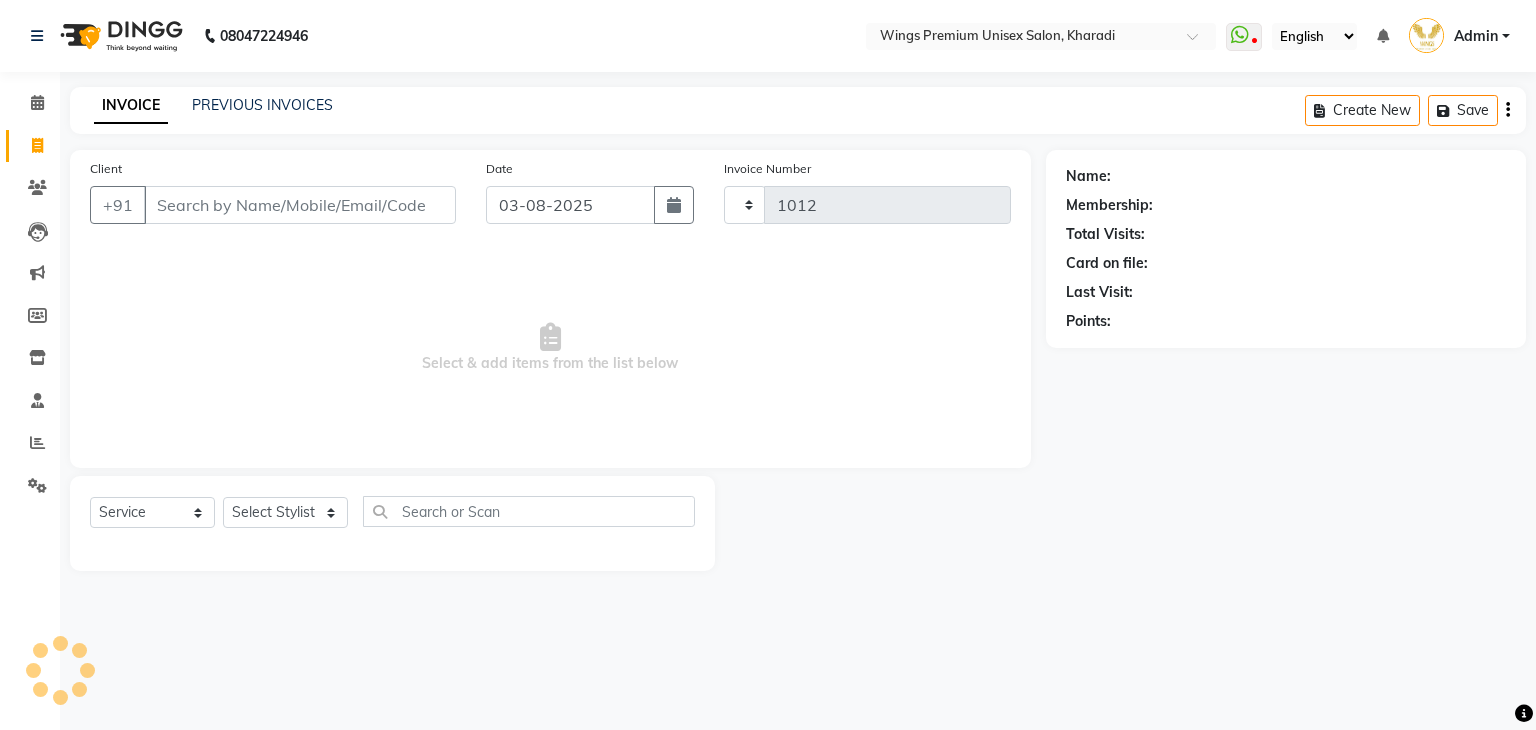 select on "674" 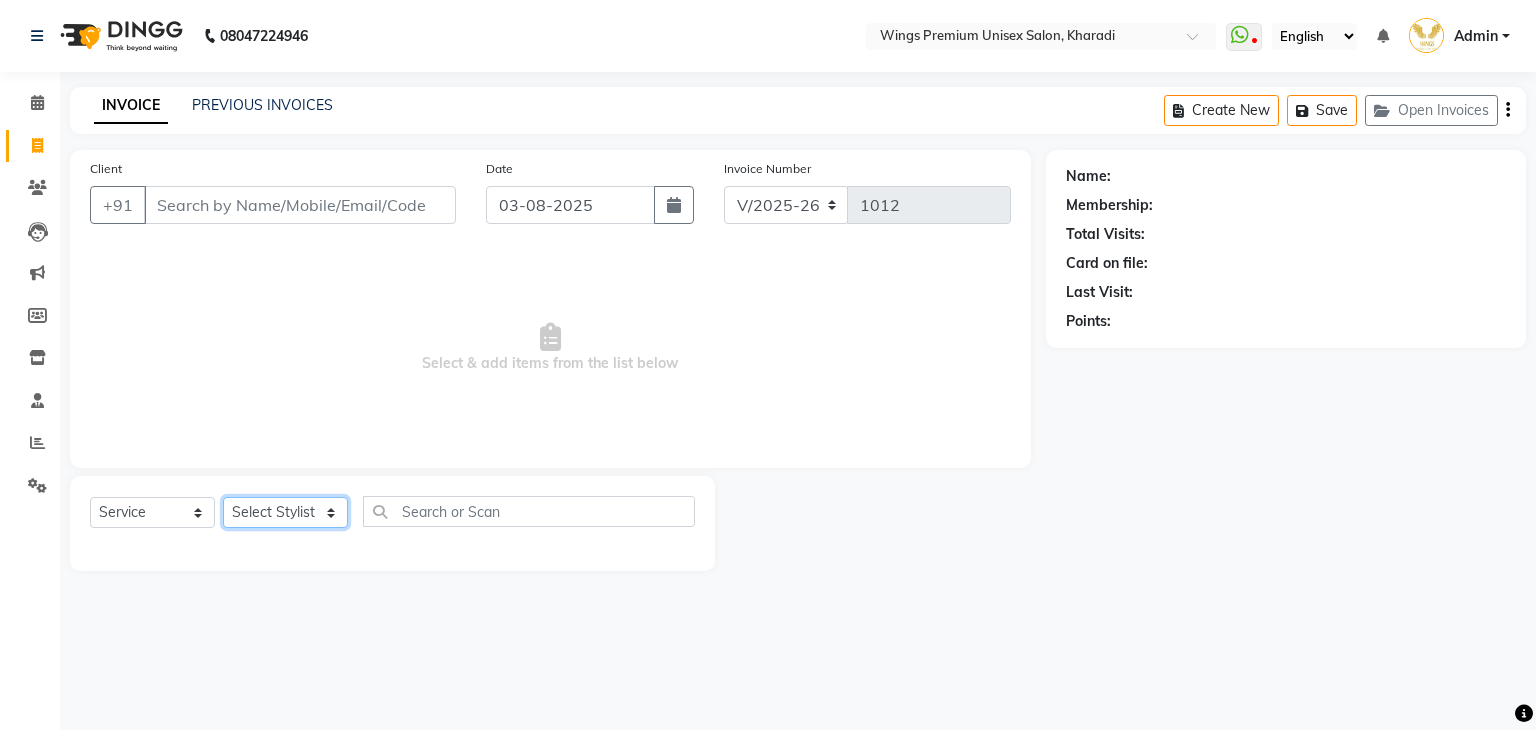click on "Select Stylist [FIRST] [LAST] [FIRST] [LAST] [FIRST] [LAST] [FIRST] [LAST] [FIRST] [LAST]  [FIRST] [LAST]" 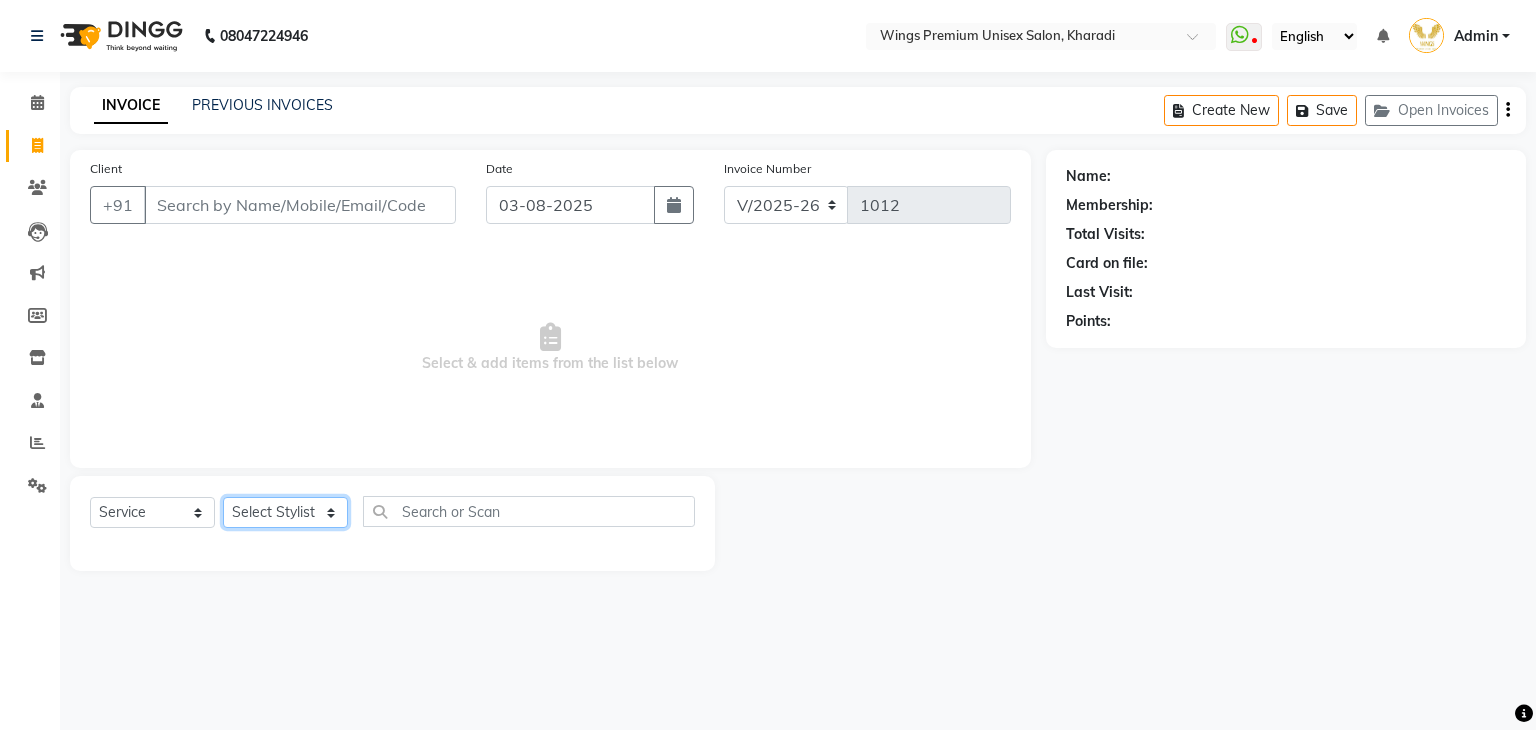 select on "43416" 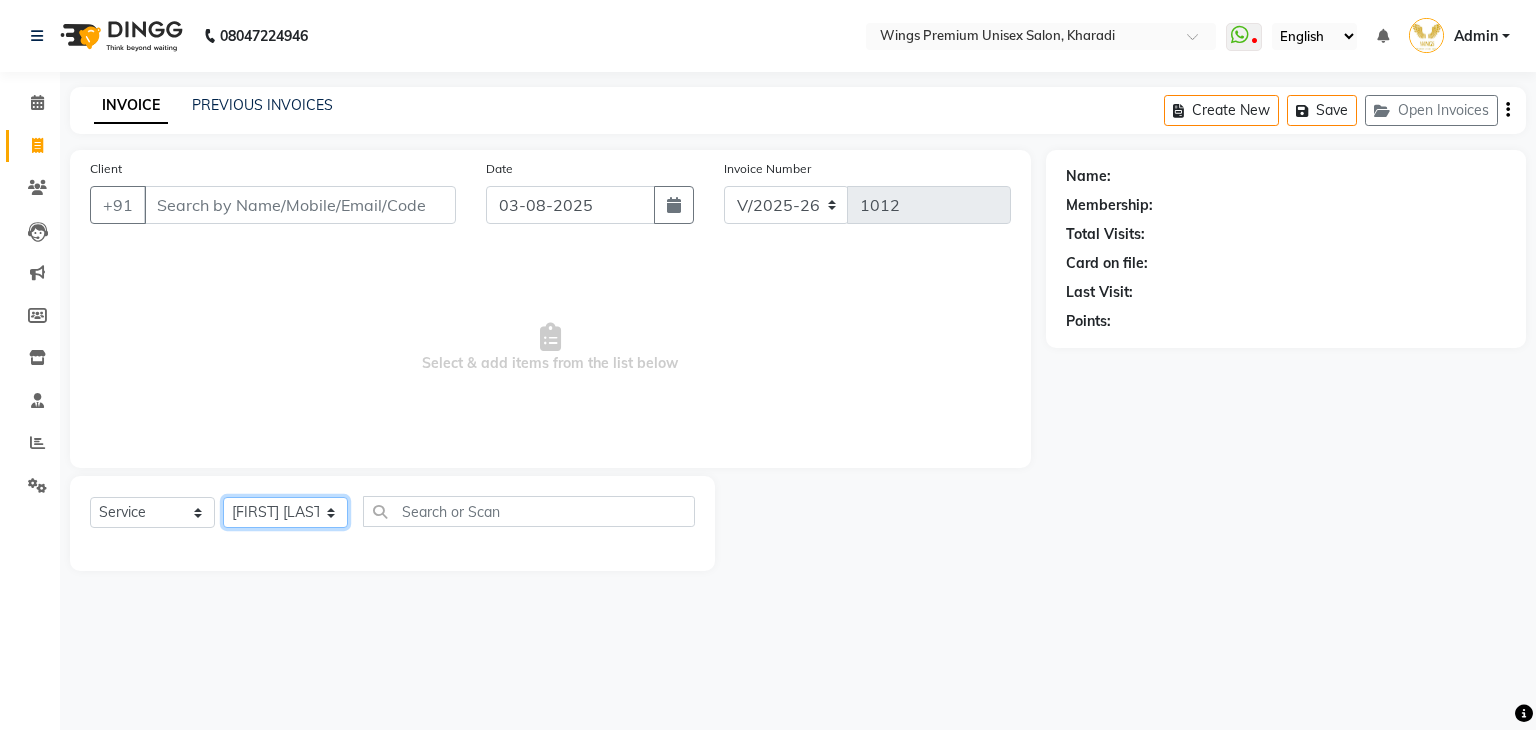 click on "Select Stylist [FIRST] [LAST] [FIRST] [LAST] [FIRST] [LAST] [FIRST] [LAST] [FIRST] [LAST]  [FIRST] [LAST]" 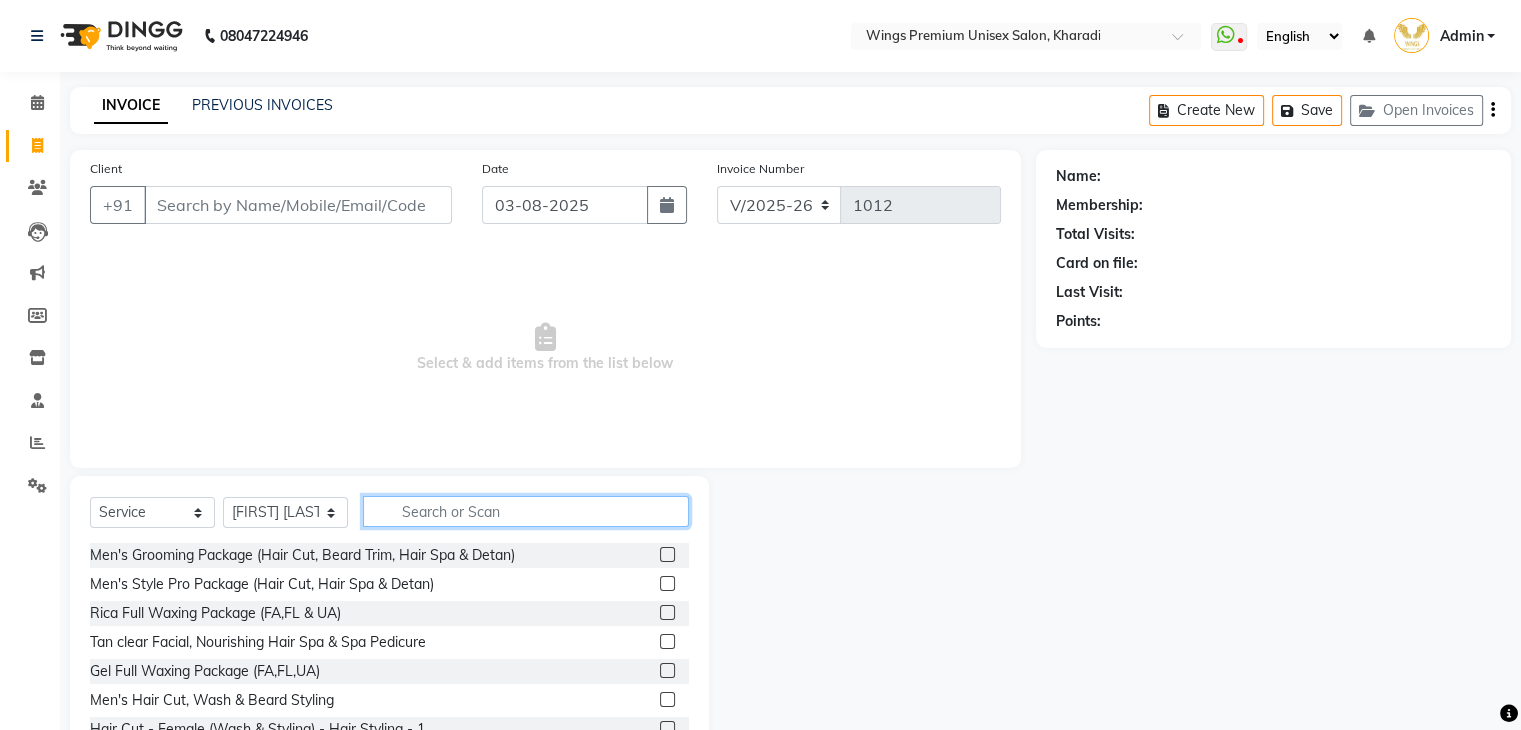 click 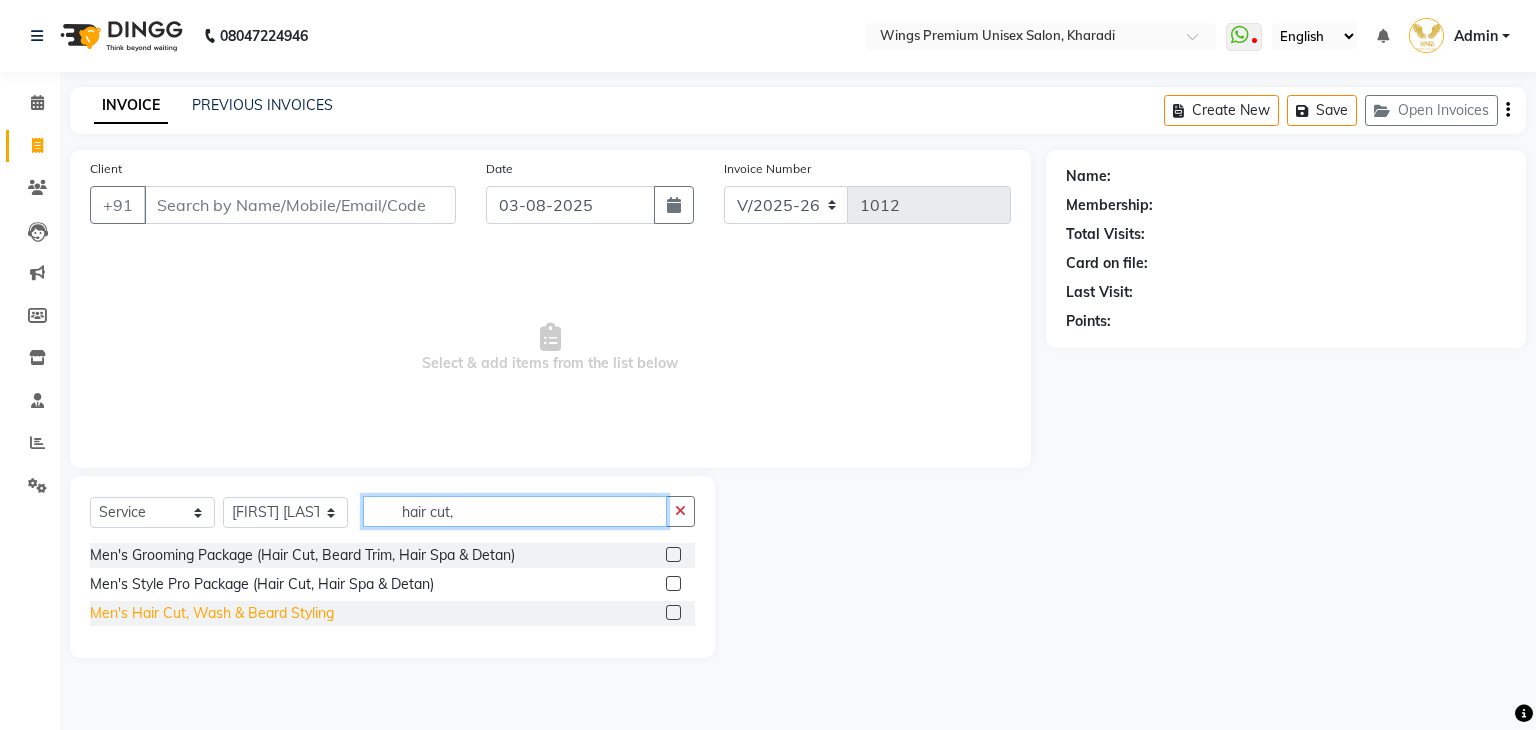 type on "hair cut," 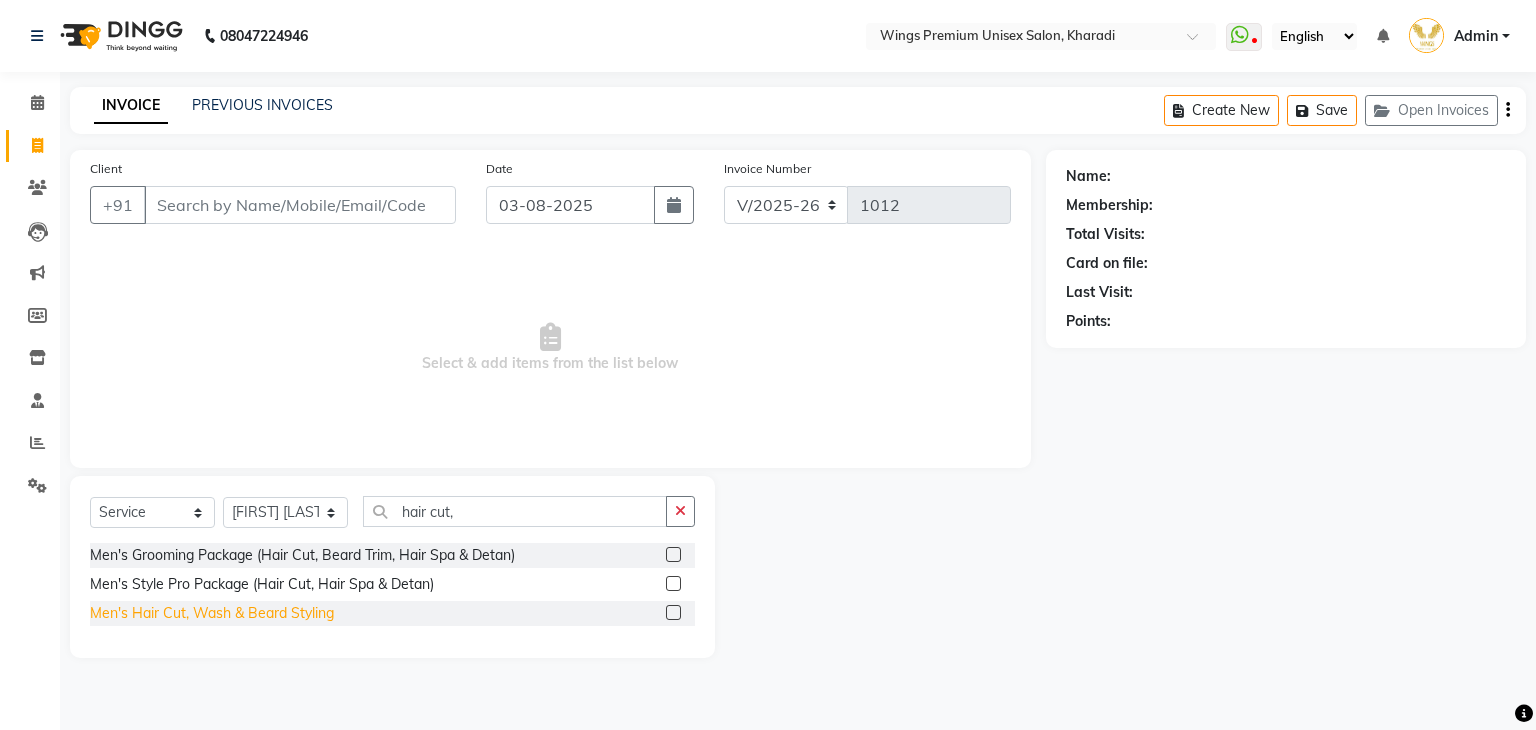 click on "Men's Hair Cut, Wash & Beard Styling" 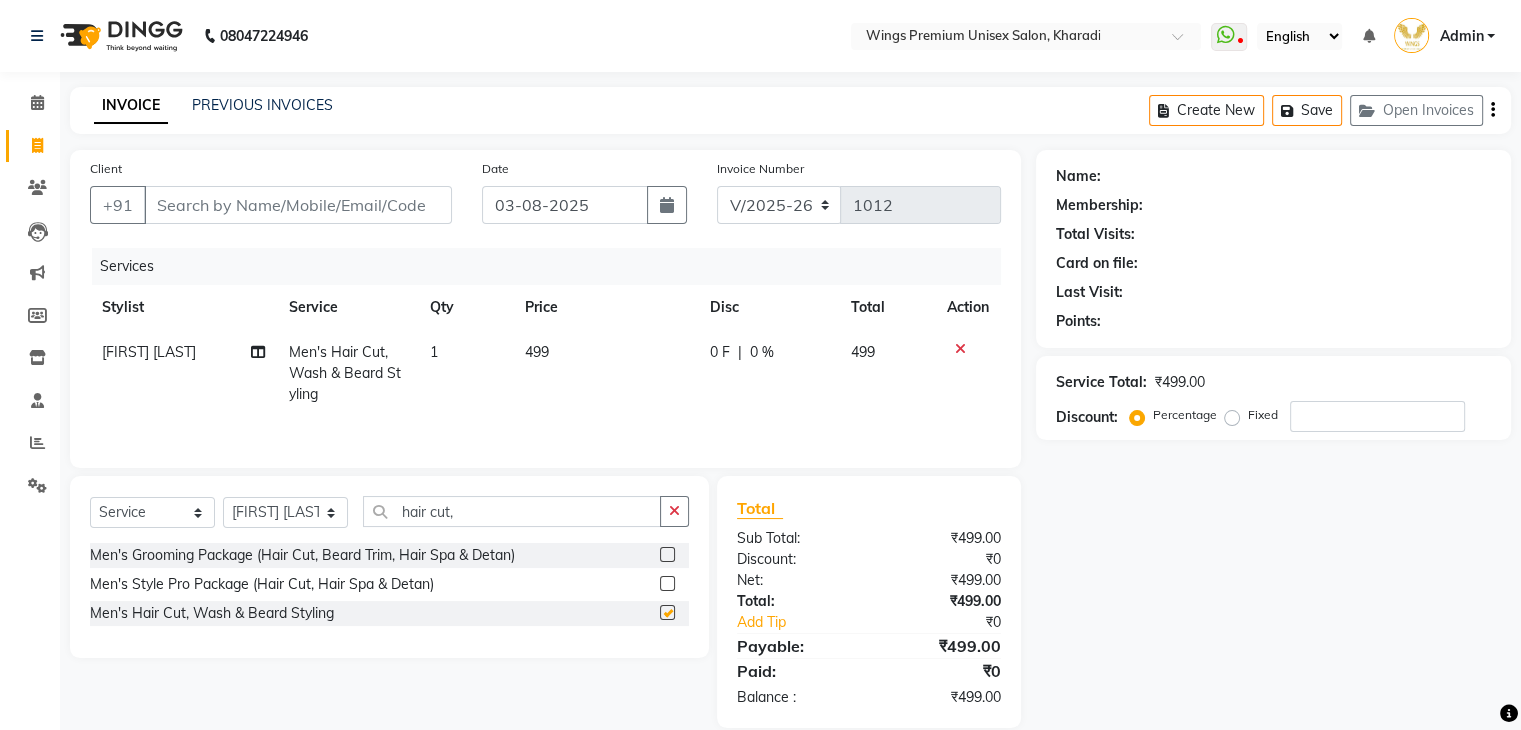 checkbox on "false" 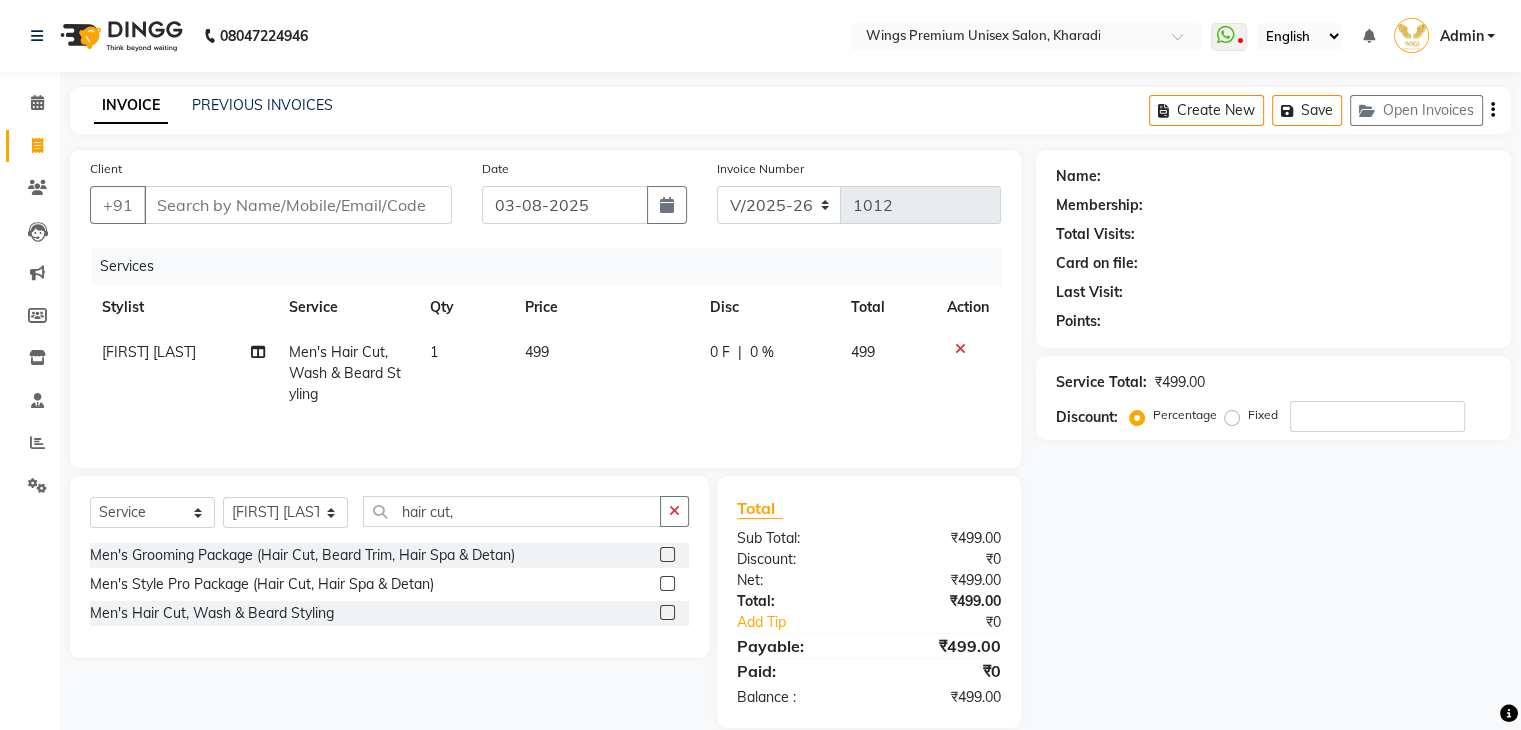 scroll, scrollTop: 28, scrollLeft: 0, axis: vertical 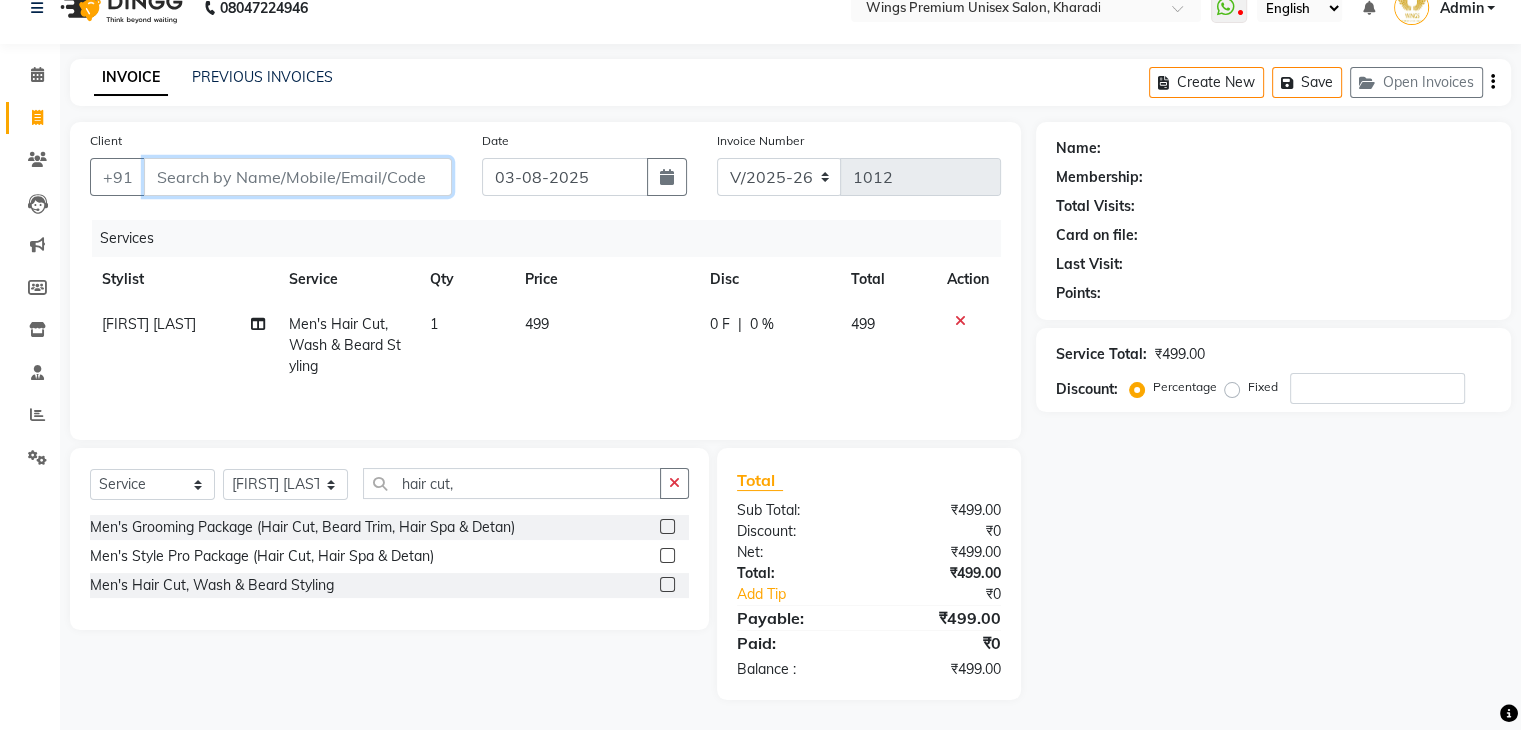 click on "Client" at bounding box center [298, 177] 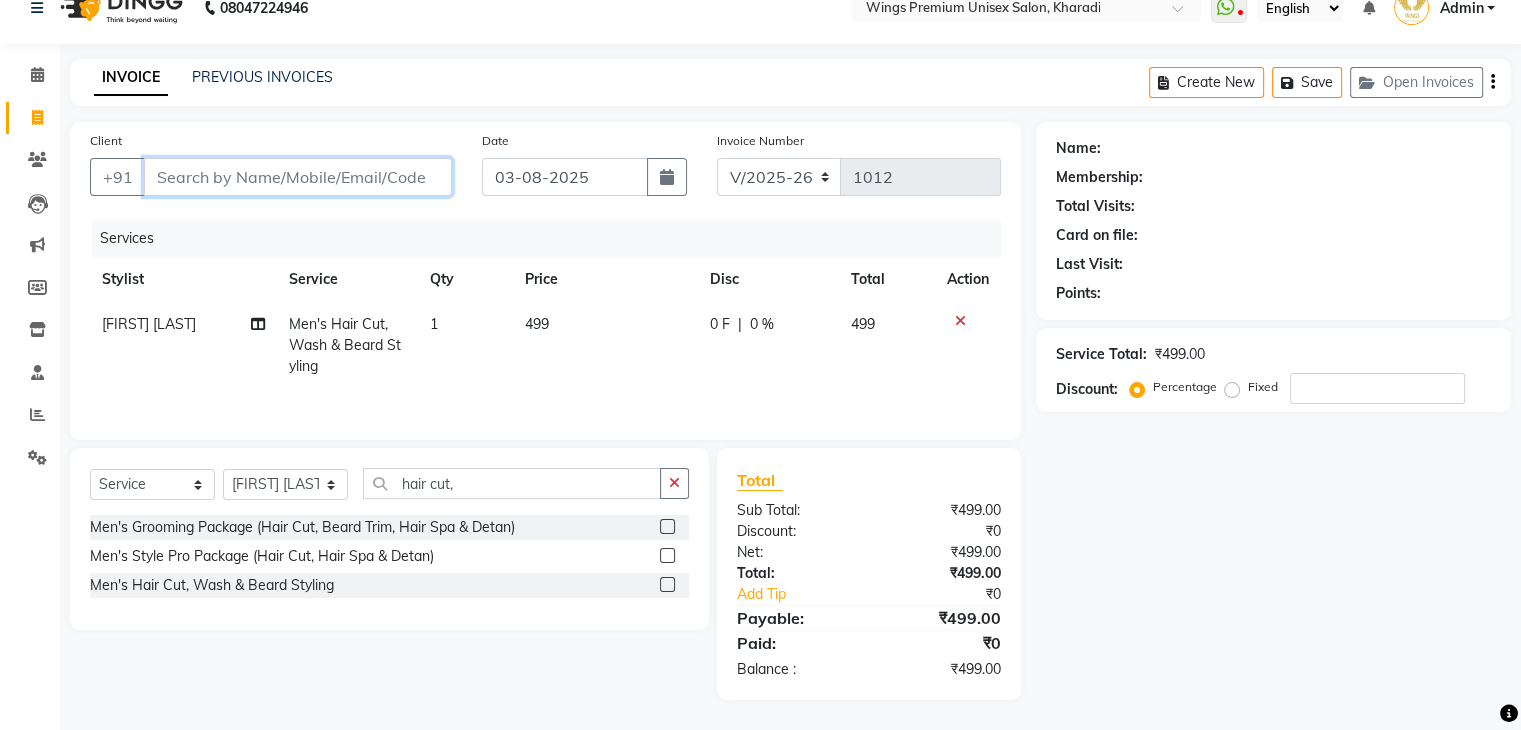type on "8" 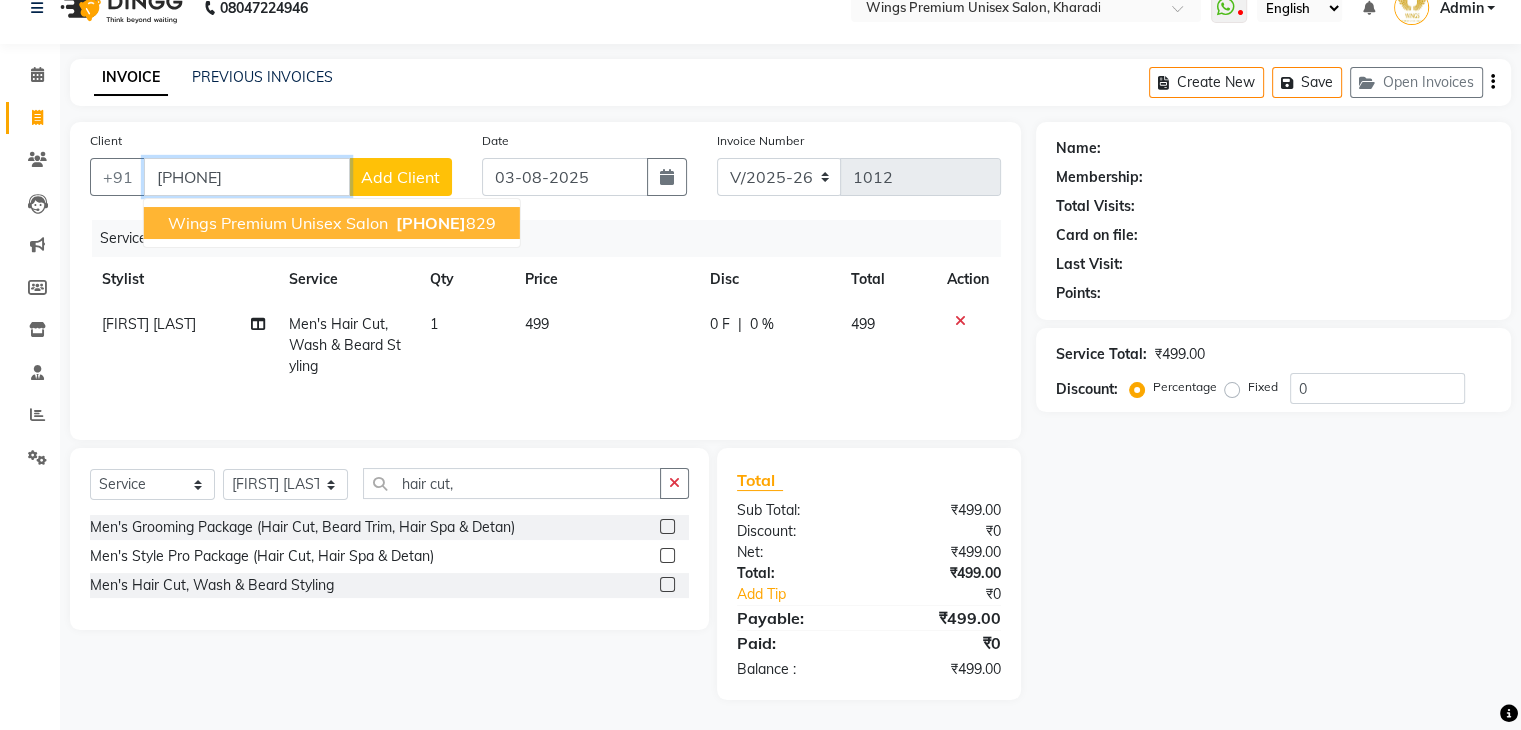 click on "Wings Premium  Unisex Salon" at bounding box center [278, 223] 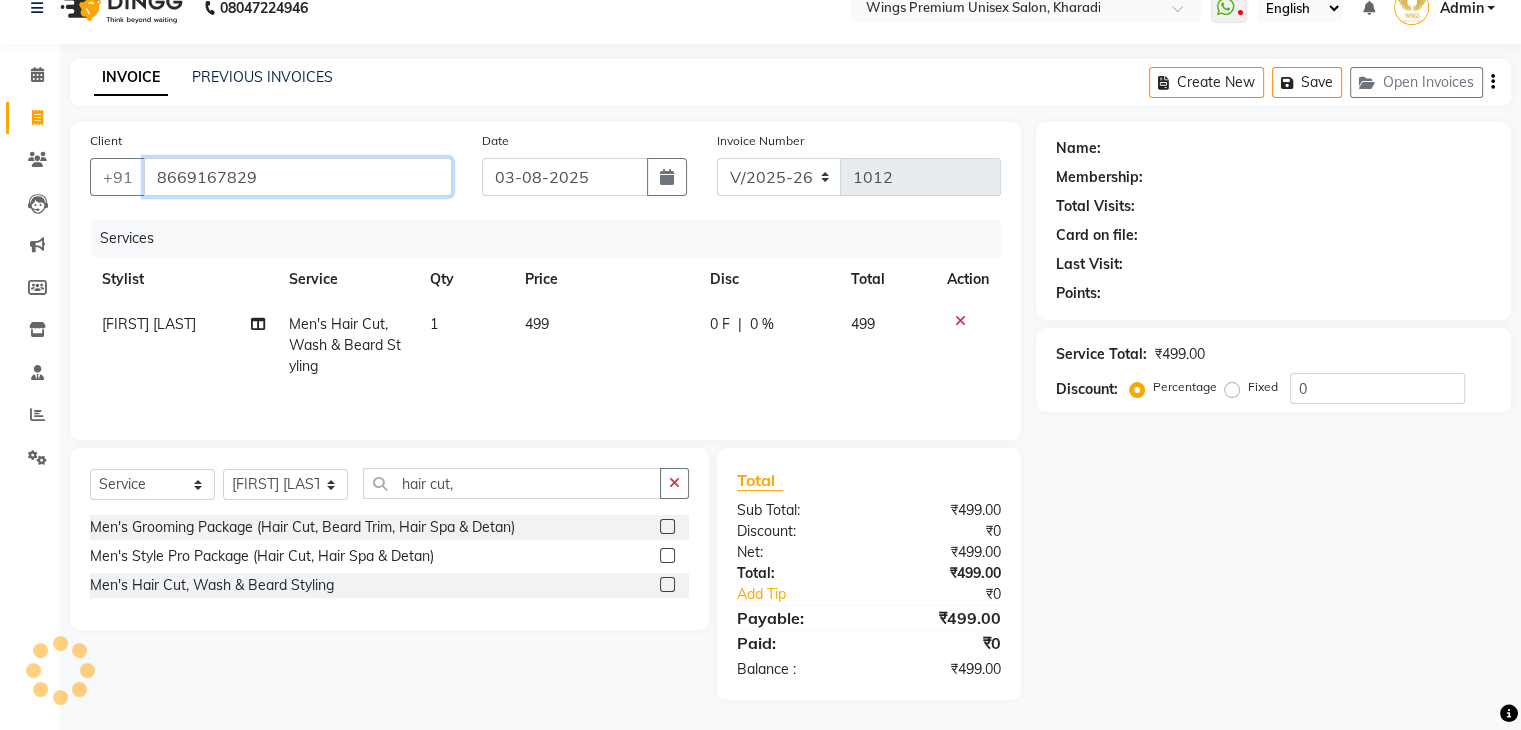 type on "8669167829" 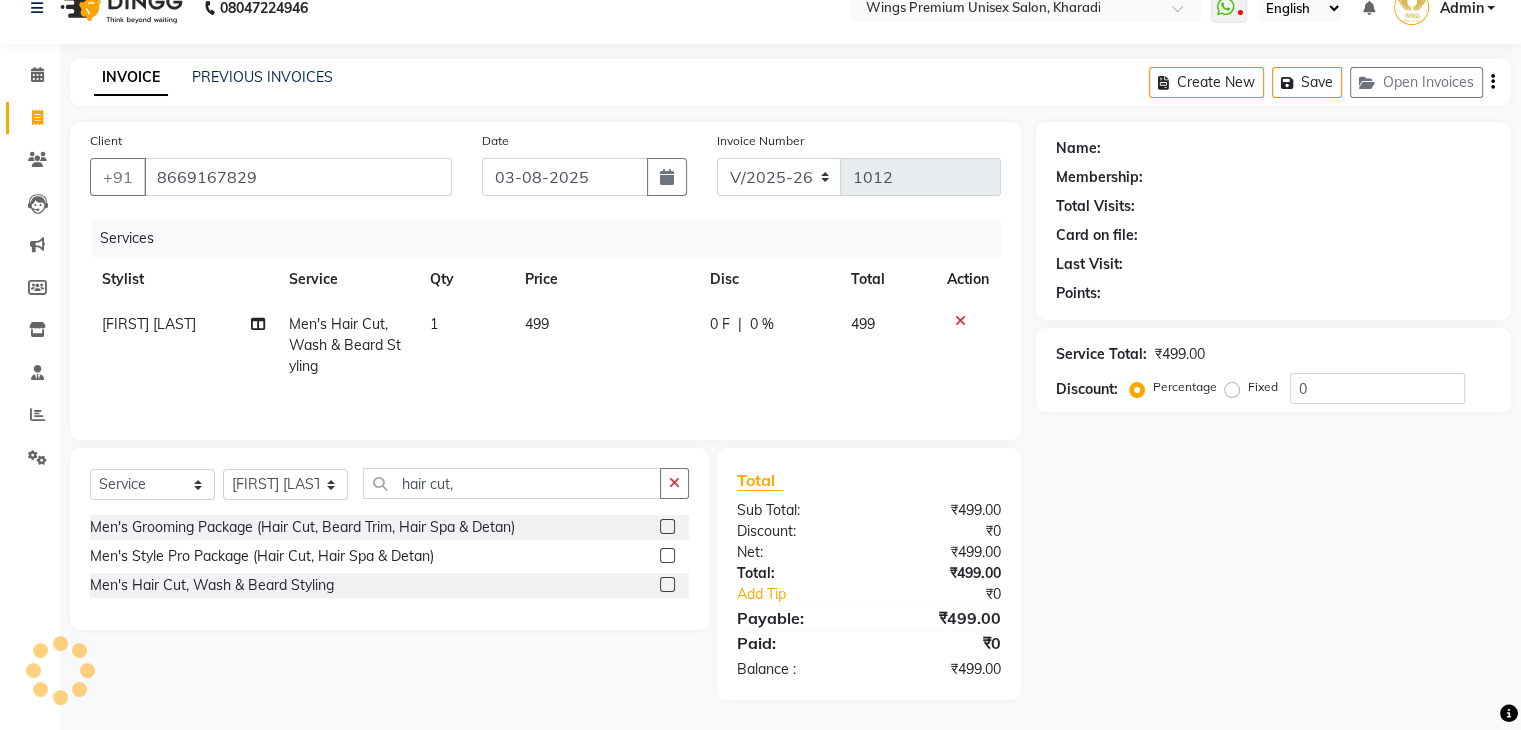 click on "Name: Membership: Total Visits: Card on file: Last Visit: Points: Service Total: ₹499.00 Discount: Percentage Fixed 0" 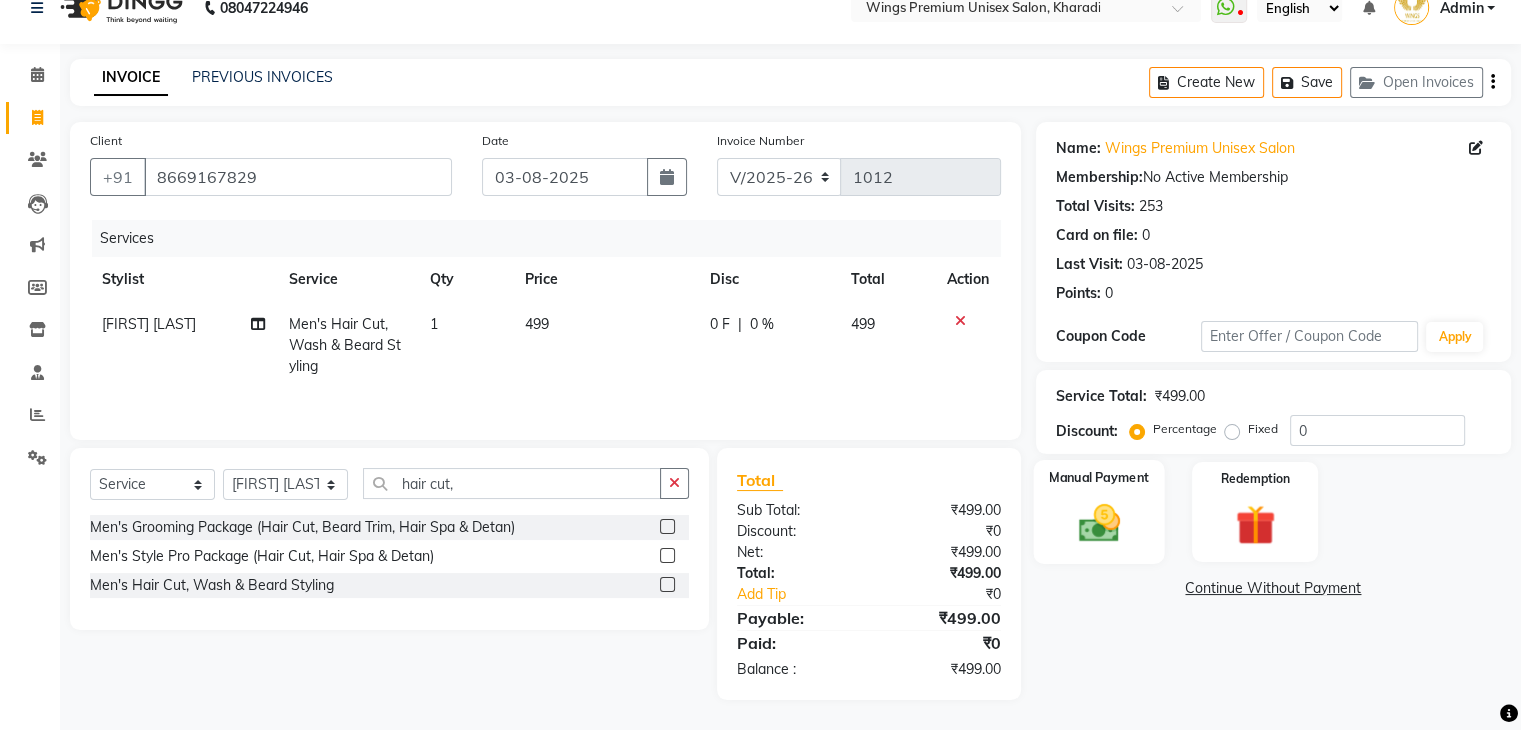 click 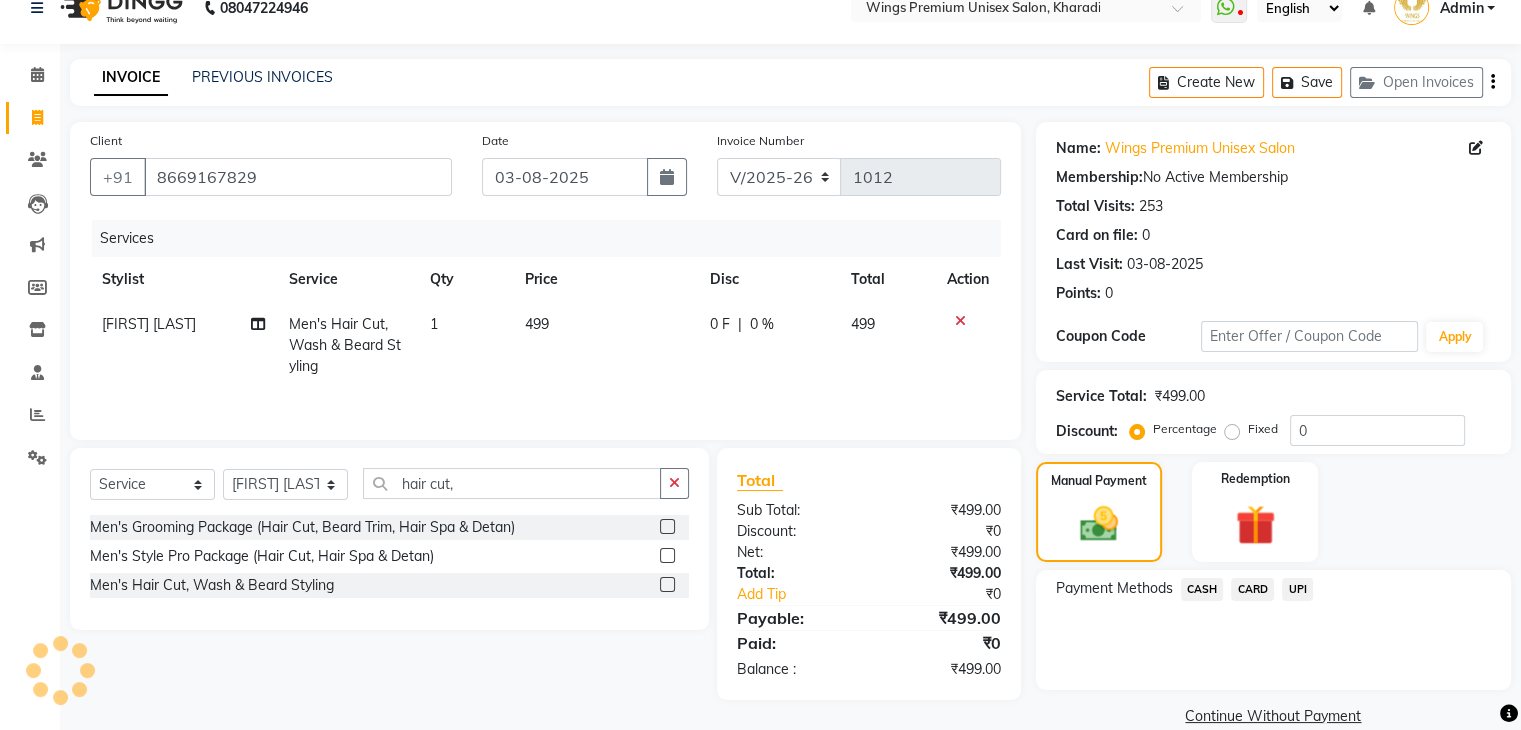 click on "UPI" 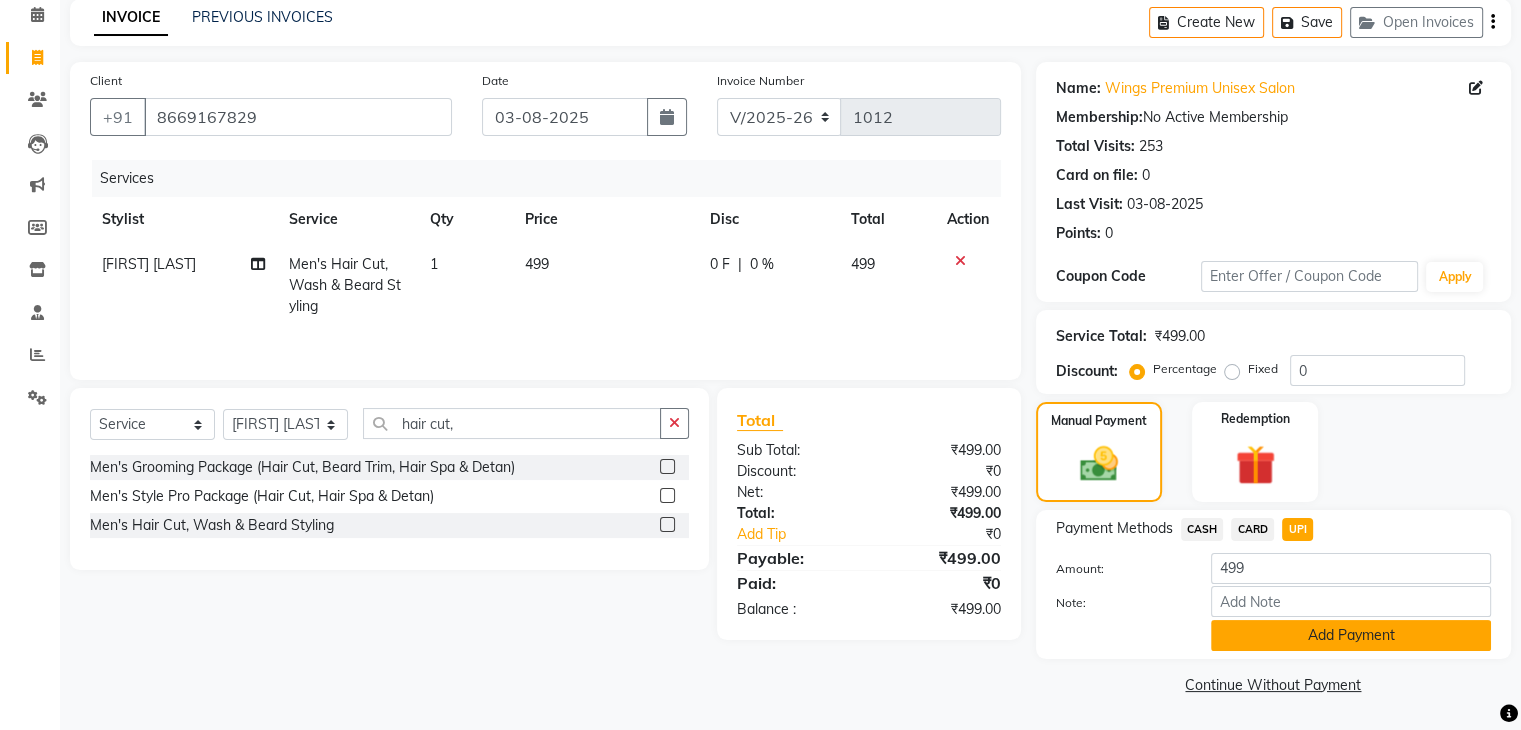 click on "Add Payment" 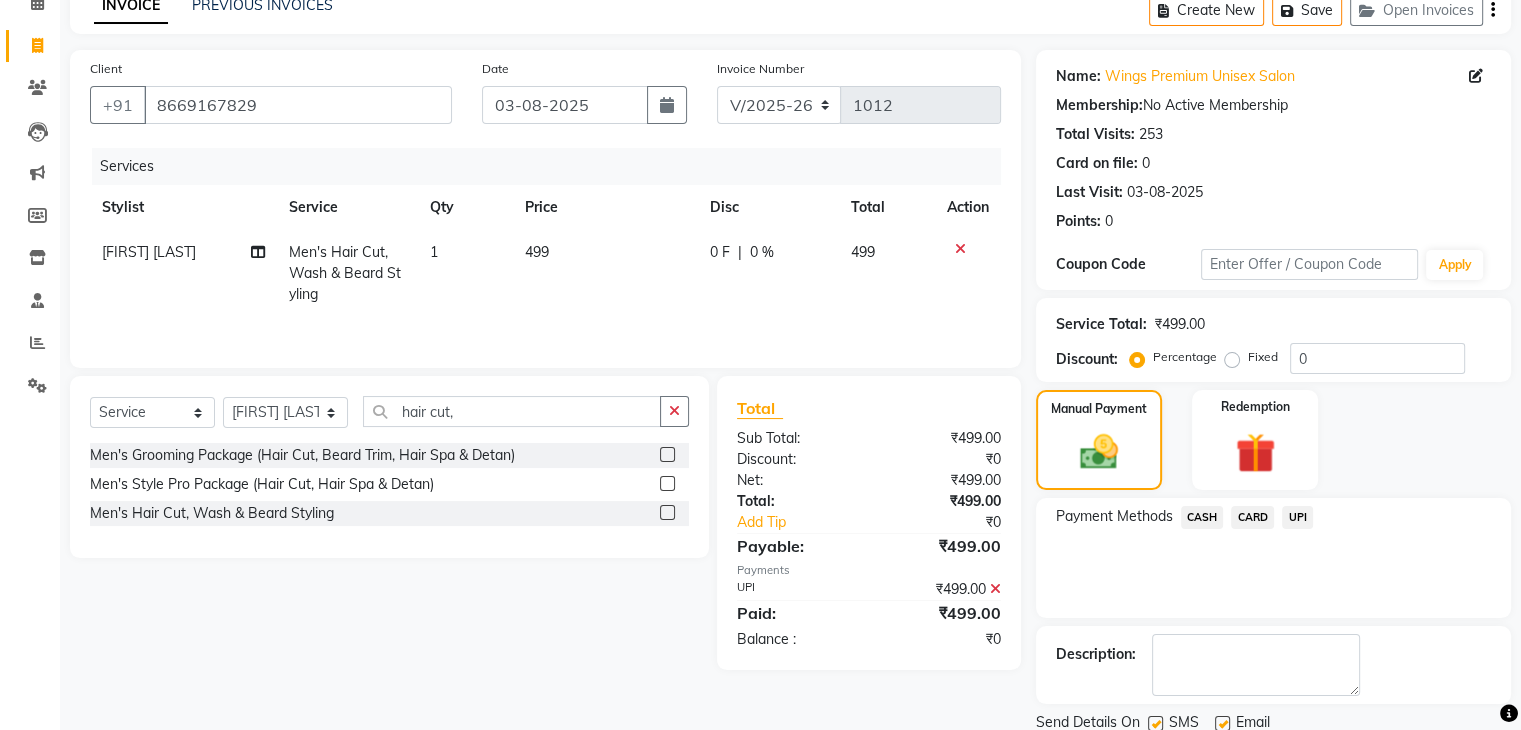 scroll, scrollTop: 171, scrollLeft: 0, axis: vertical 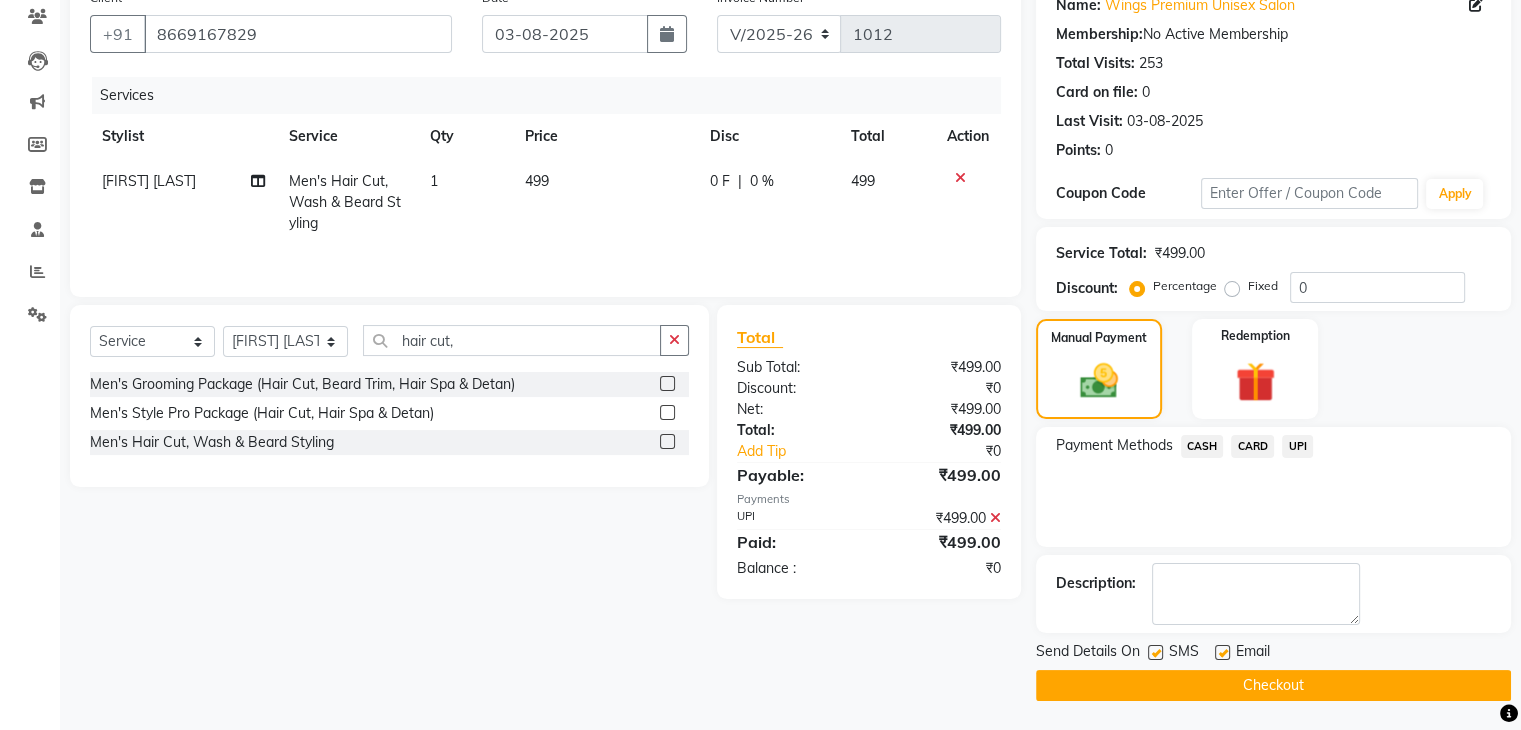click on "Checkout" 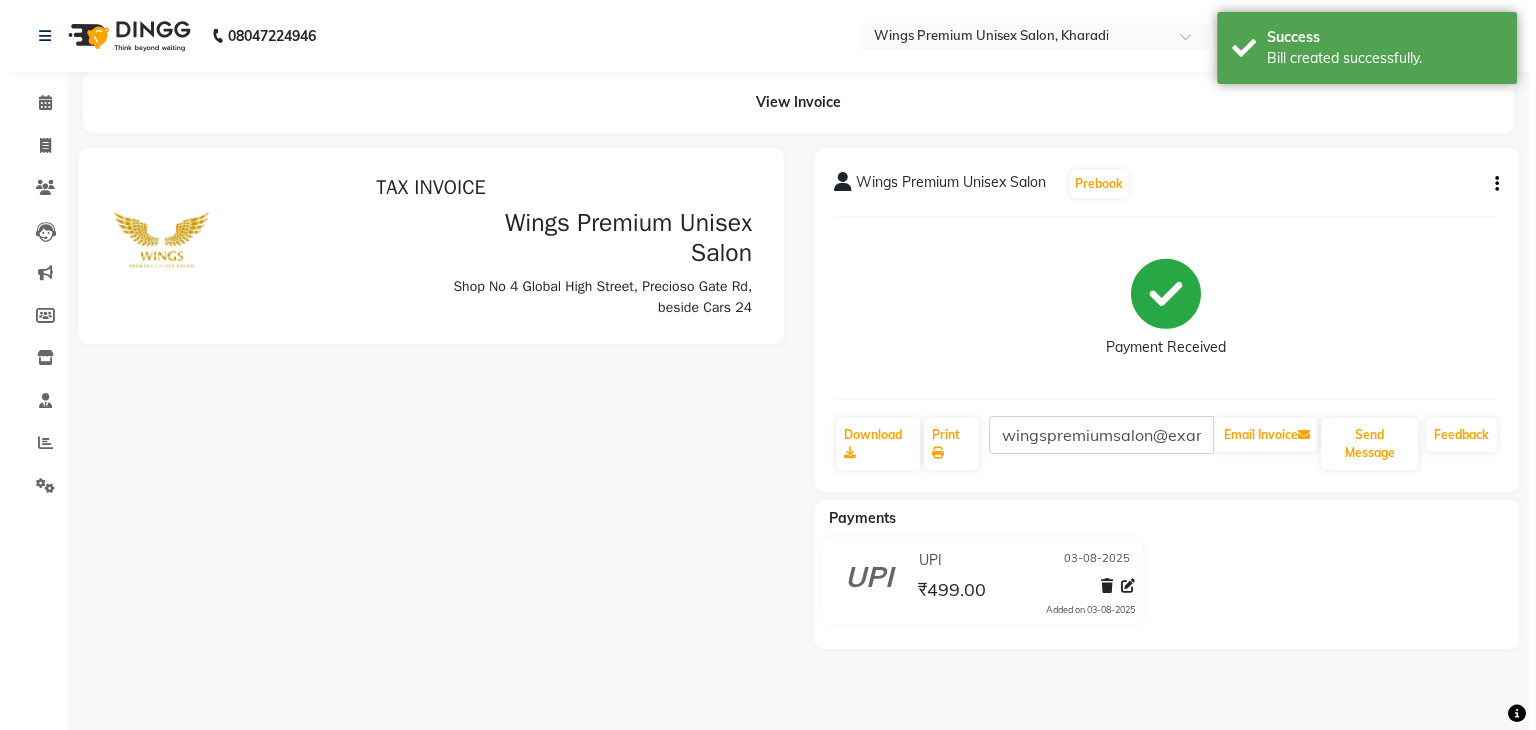 scroll, scrollTop: 0, scrollLeft: 0, axis: both 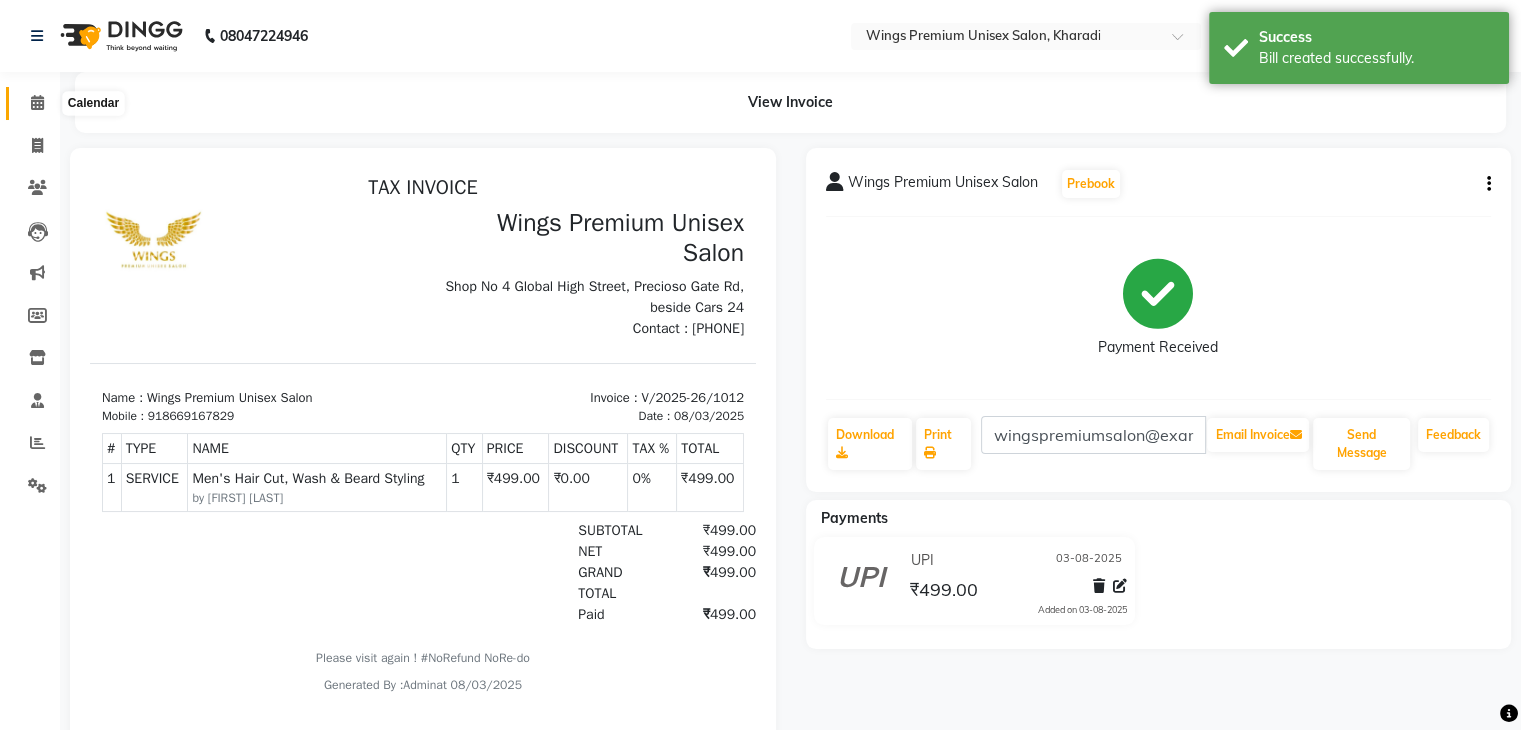 click 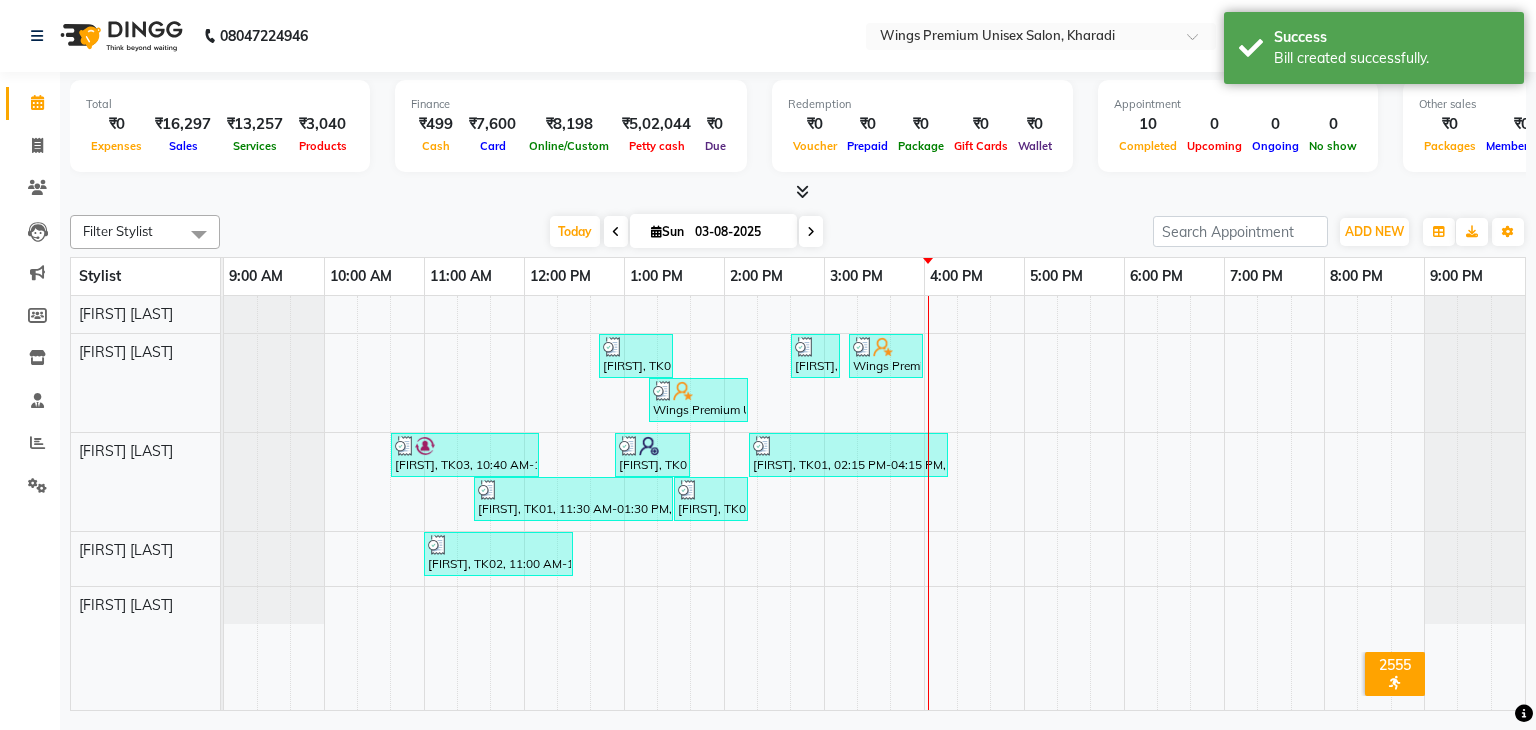 click on "Total ₹0 Expenses ₹16,297 Sales ₹13,257 Services ₹3,040 Products Finance ₹499 Cash ₹7,600 Card ₹8,198 Online/Custom ₹5,02,044 Petty cash ₹0 Due Redemption ₹0 Voucher ₹0 Prepaid ₹0 Package ₹0 Gift Cards ₹0 Wallet Appointment 10 Completed 0 Upcoming 0 Ongoing 0 No show Other sales ₹0 Packages ₹0 Memberships ₹0 Vouchers ₹0 Prepaids ₹0 Gift Cards Filter Stylist Select All Aishwarya Kshirsagar Minal Mehtar Samarth Rathod Shruti Panda Vishal Changdev Rokade Today Sun 03-08-2025 Toggle Dropdown Add Appointment Add Invoice Add Expense Add Attendance Add Client Add Transaction Toggle Dropdown Add Appointment Add Invoice Add Expense Add Attendance Add Client ADD NEW Toggle Dropdown Add Appointment Add Invoice Add Expense Add Attendance Add Client Add Transaction Filter Stylist Select All Aishwarya Kshirsagar Minal Mehtar Samarth Rathod Shruti Panda Vishal Changdev Rokade Group By Staff View Room View View as Vertical Vertical - Week View Horizontal" 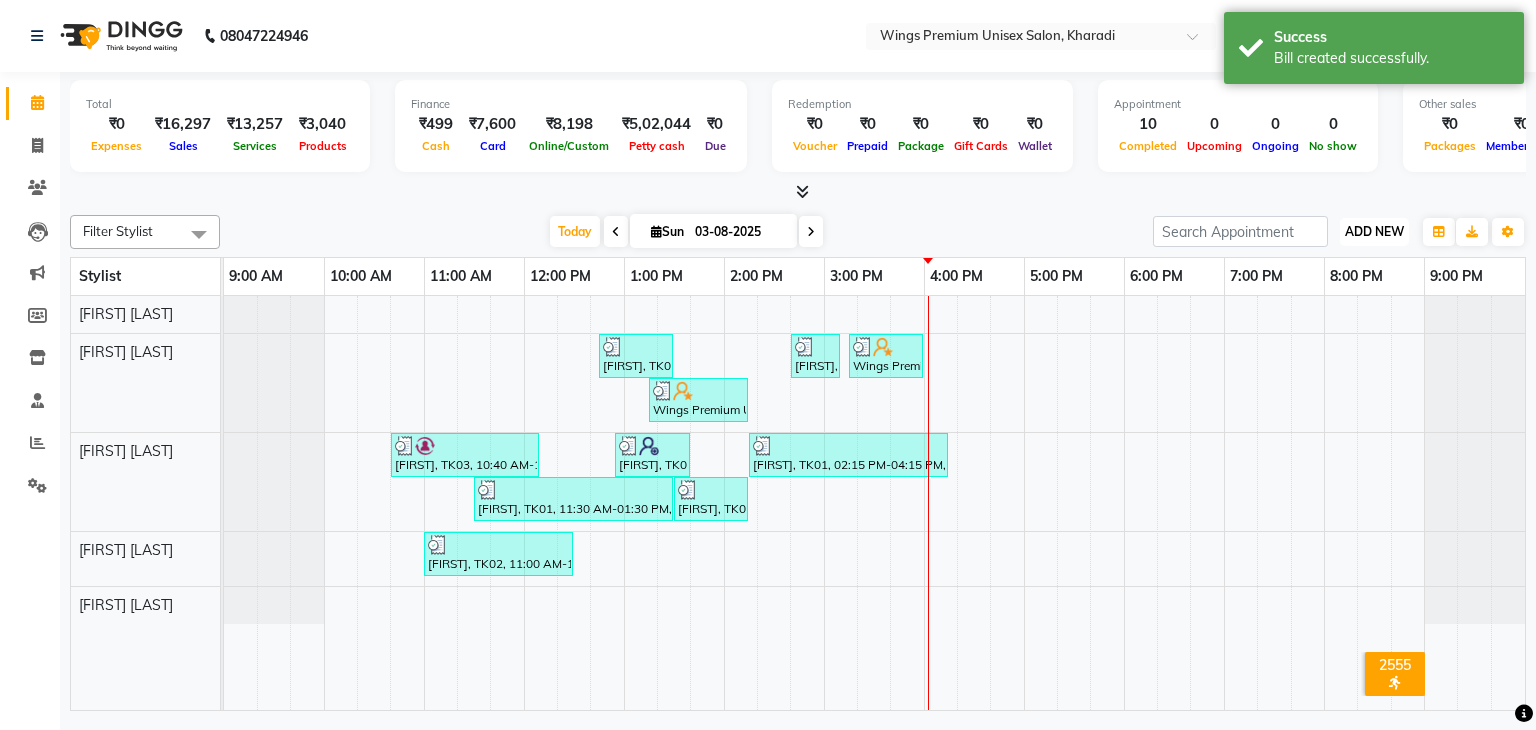 click on "ADD NEW Toggle Dropdown" at bounding box center (1374, 232) 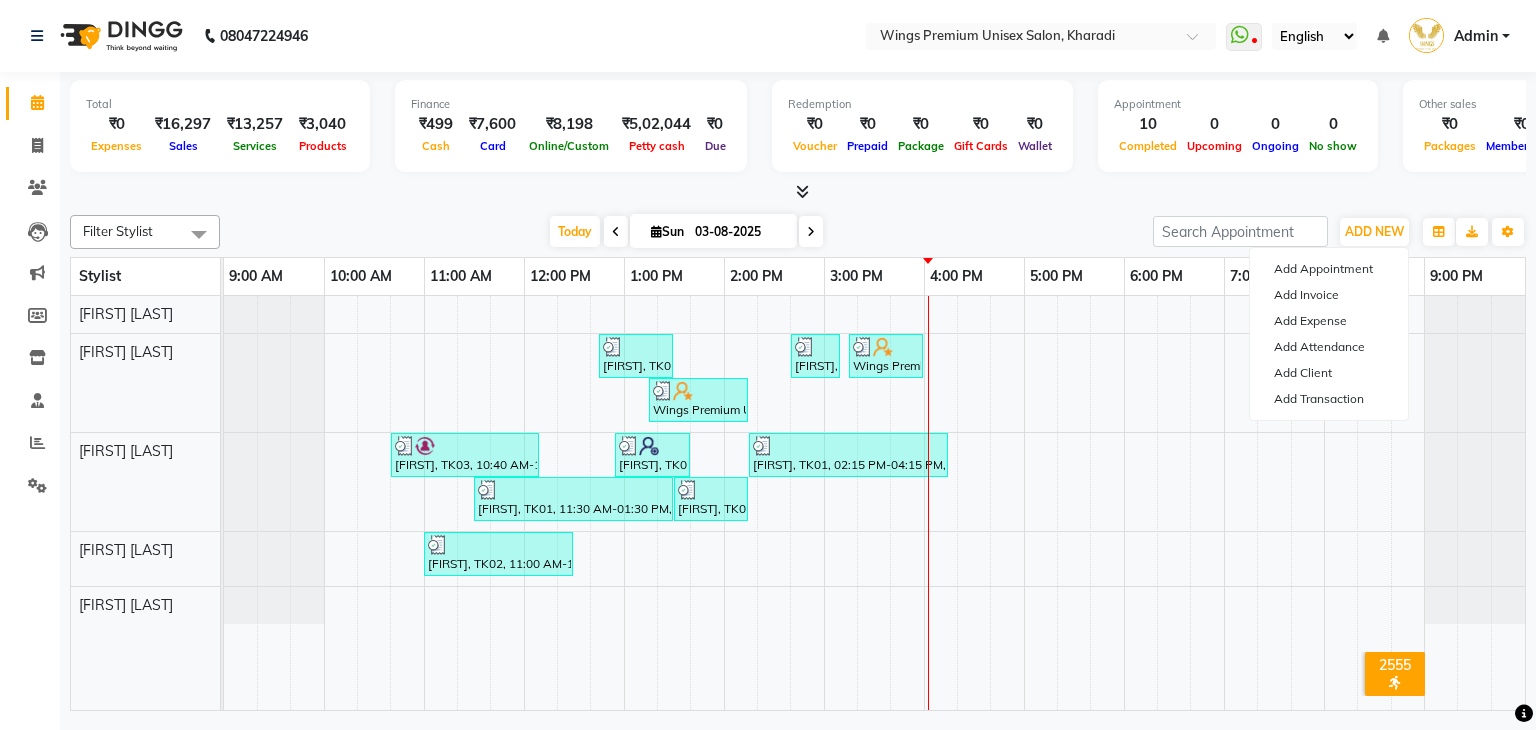 click on "Today  Sun 03-08-2025" at bounding box center (686, 232) 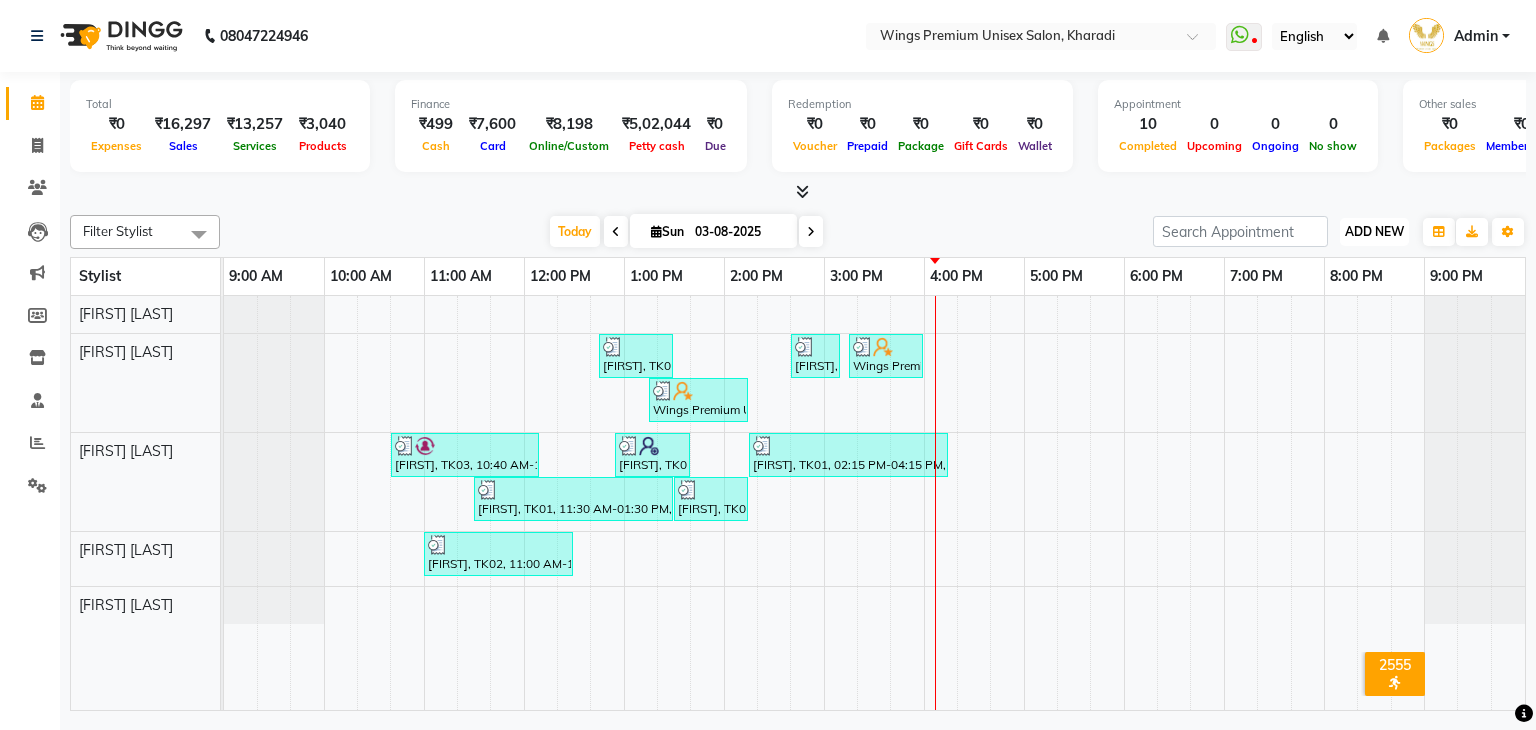 click on "ADD NEW" at bounding box center [1374, 231] 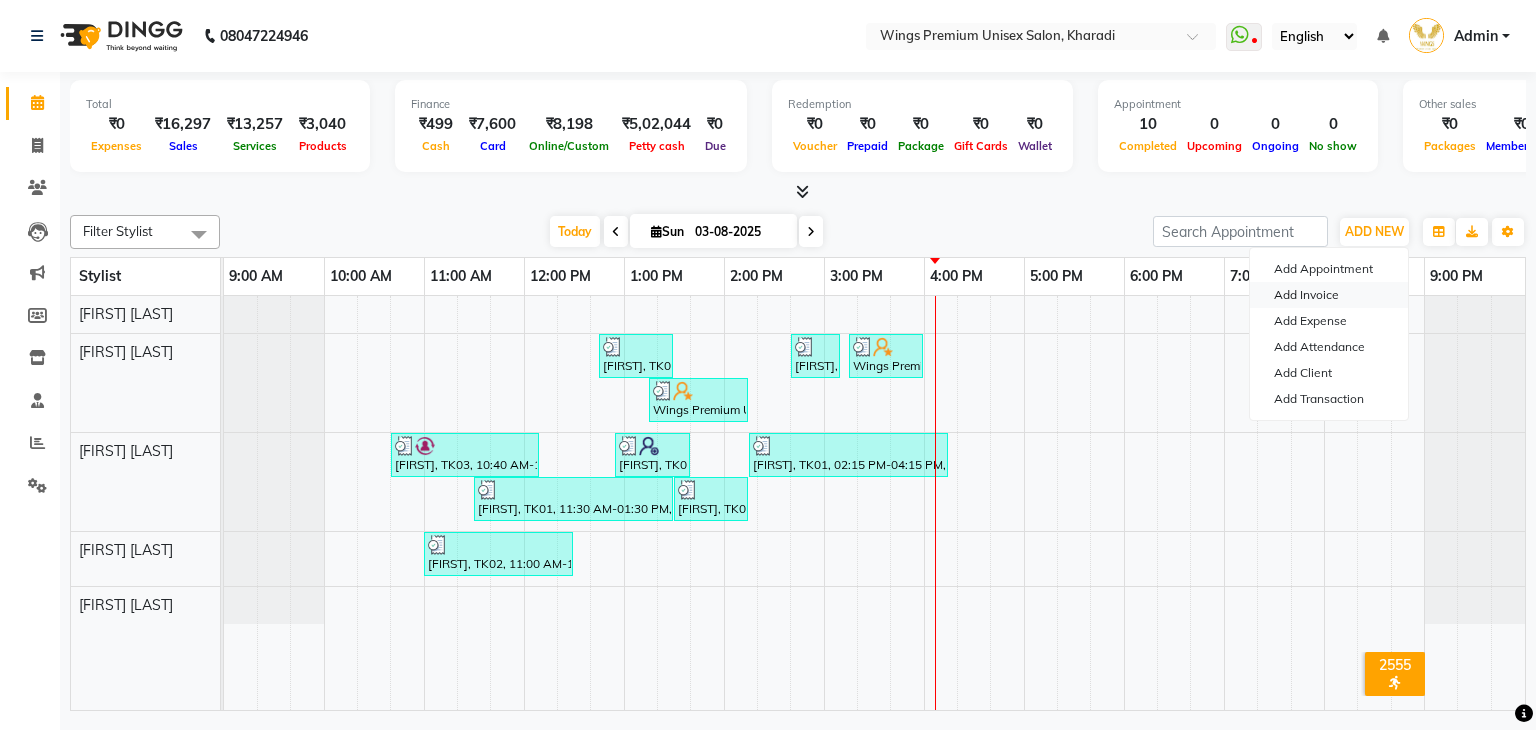 click on "Add Invoice" at bounding box center [1329, 295] 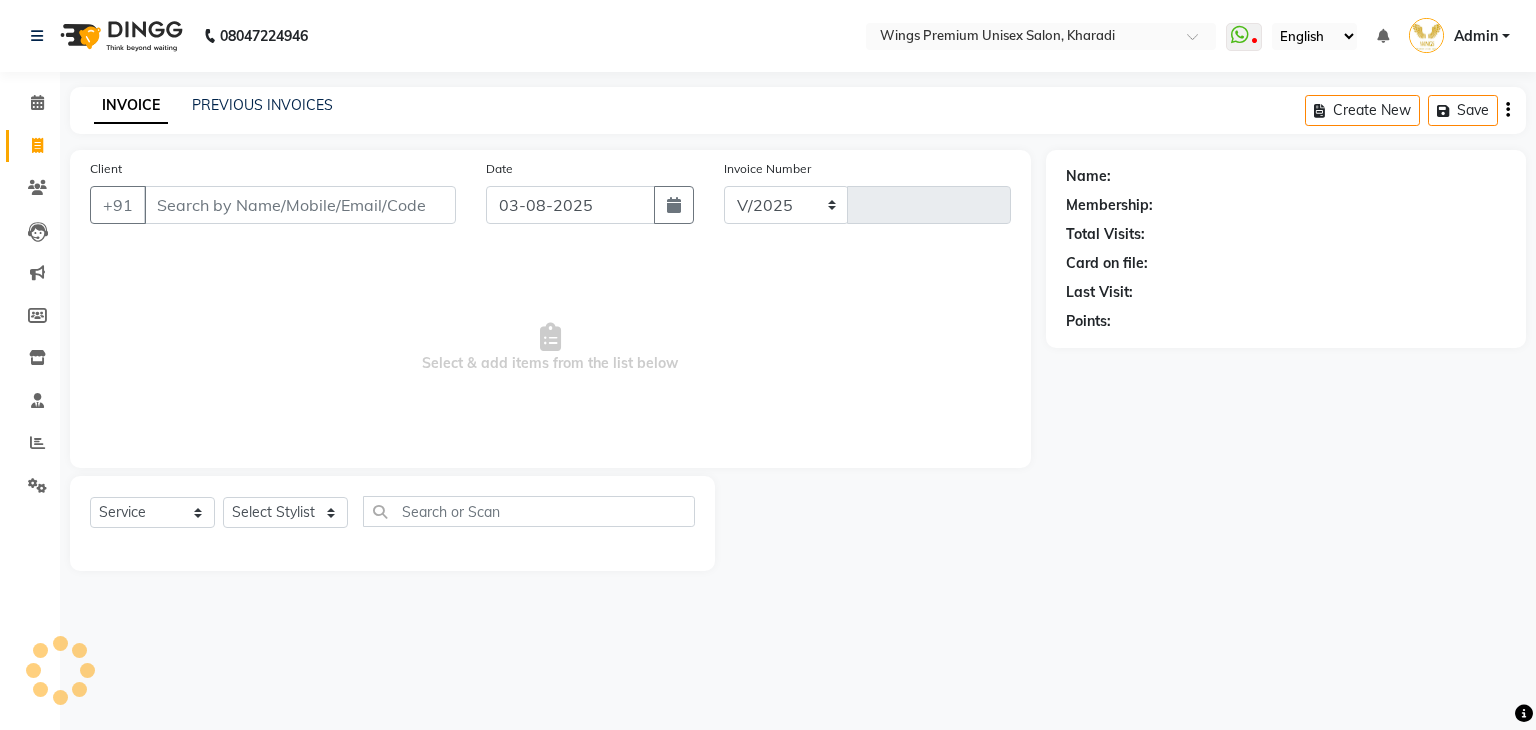 select on "674" 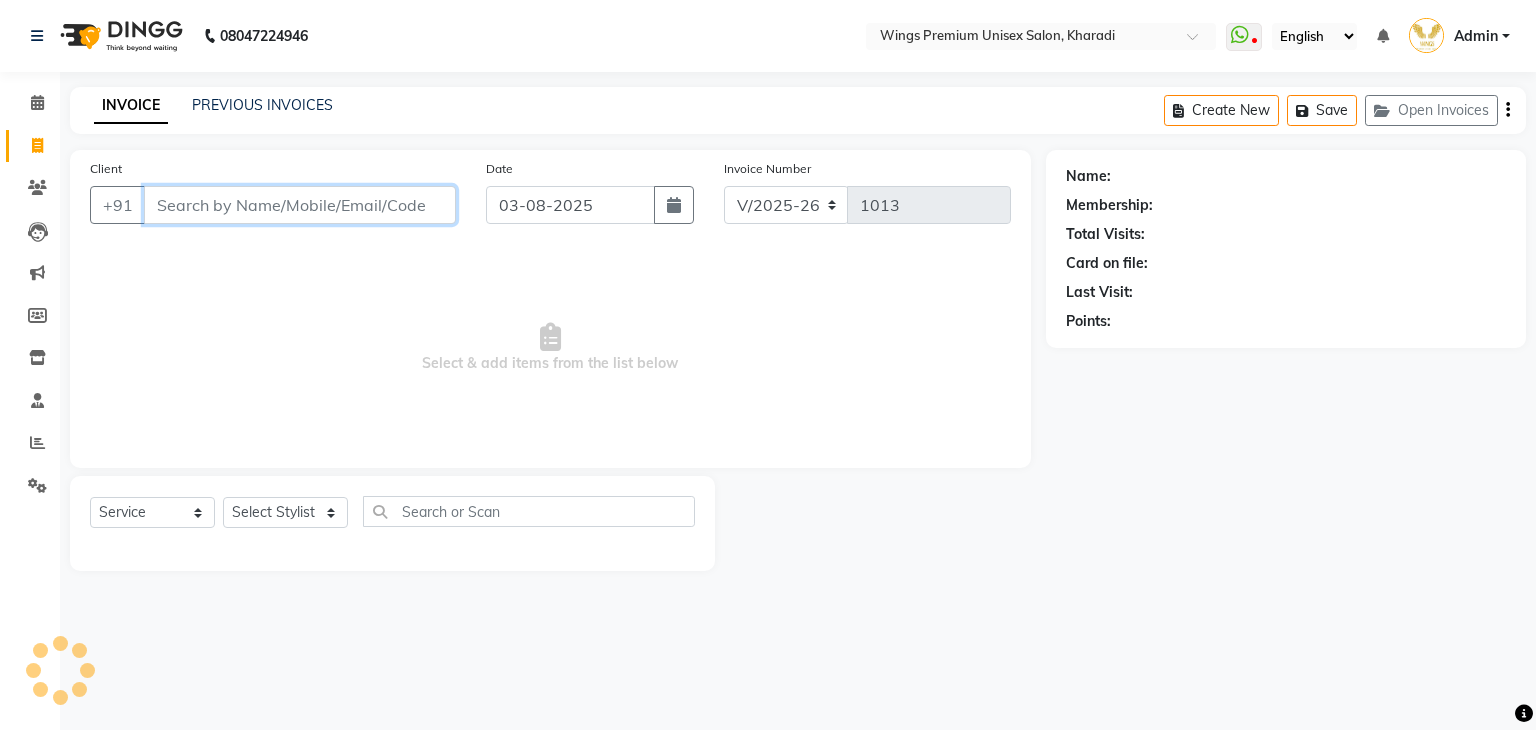 click on "Client" at bounding box center (300, 205) 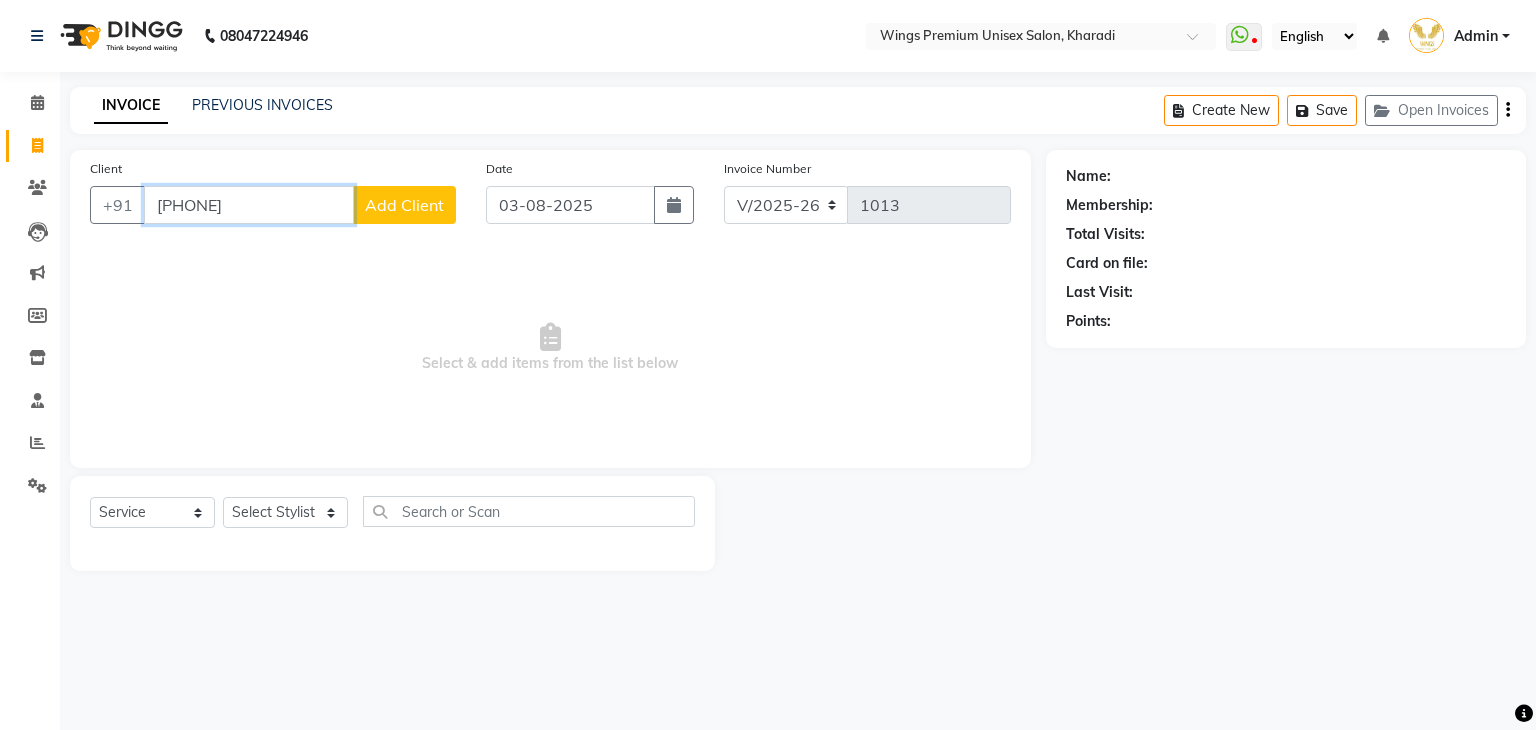 type on "[PHONE]" 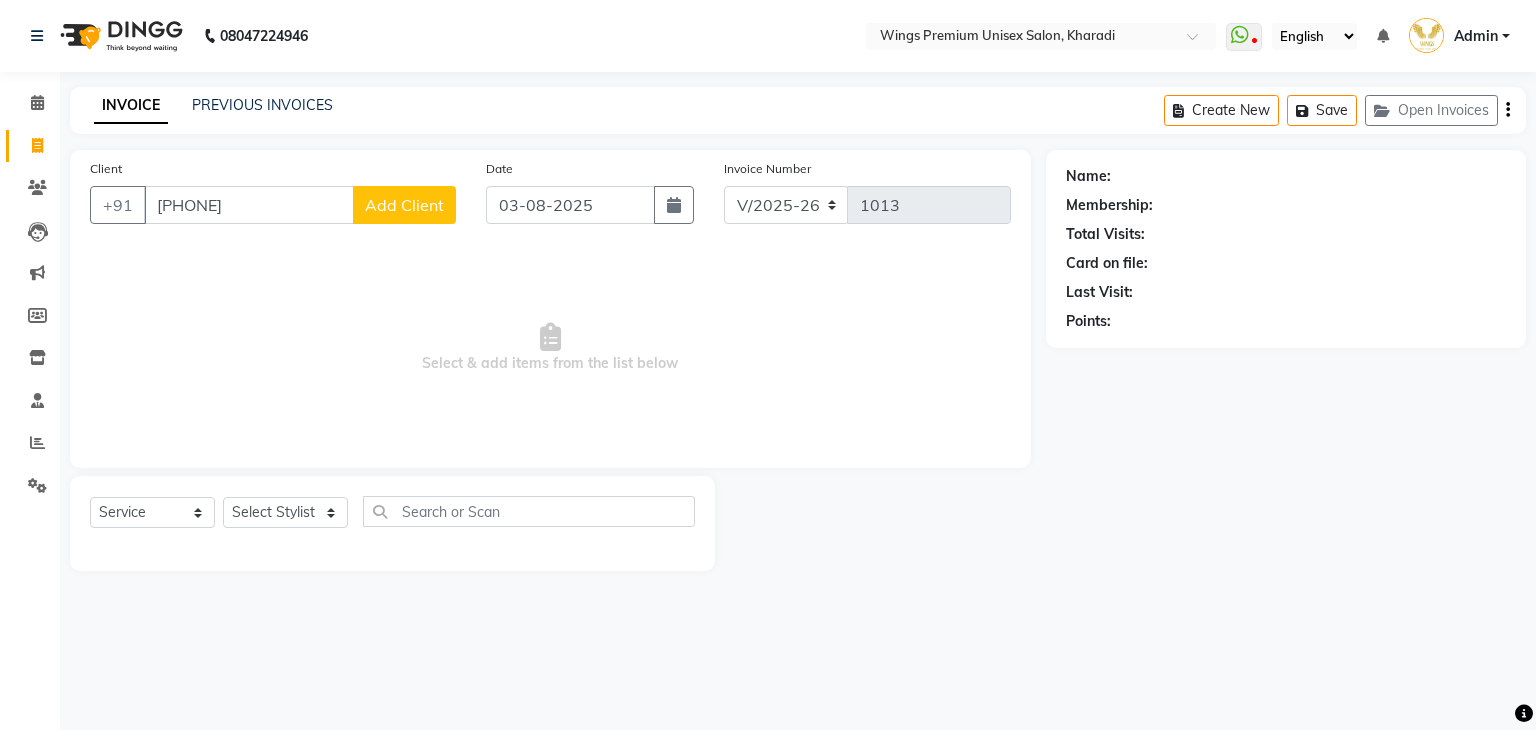 click on "Add Client" 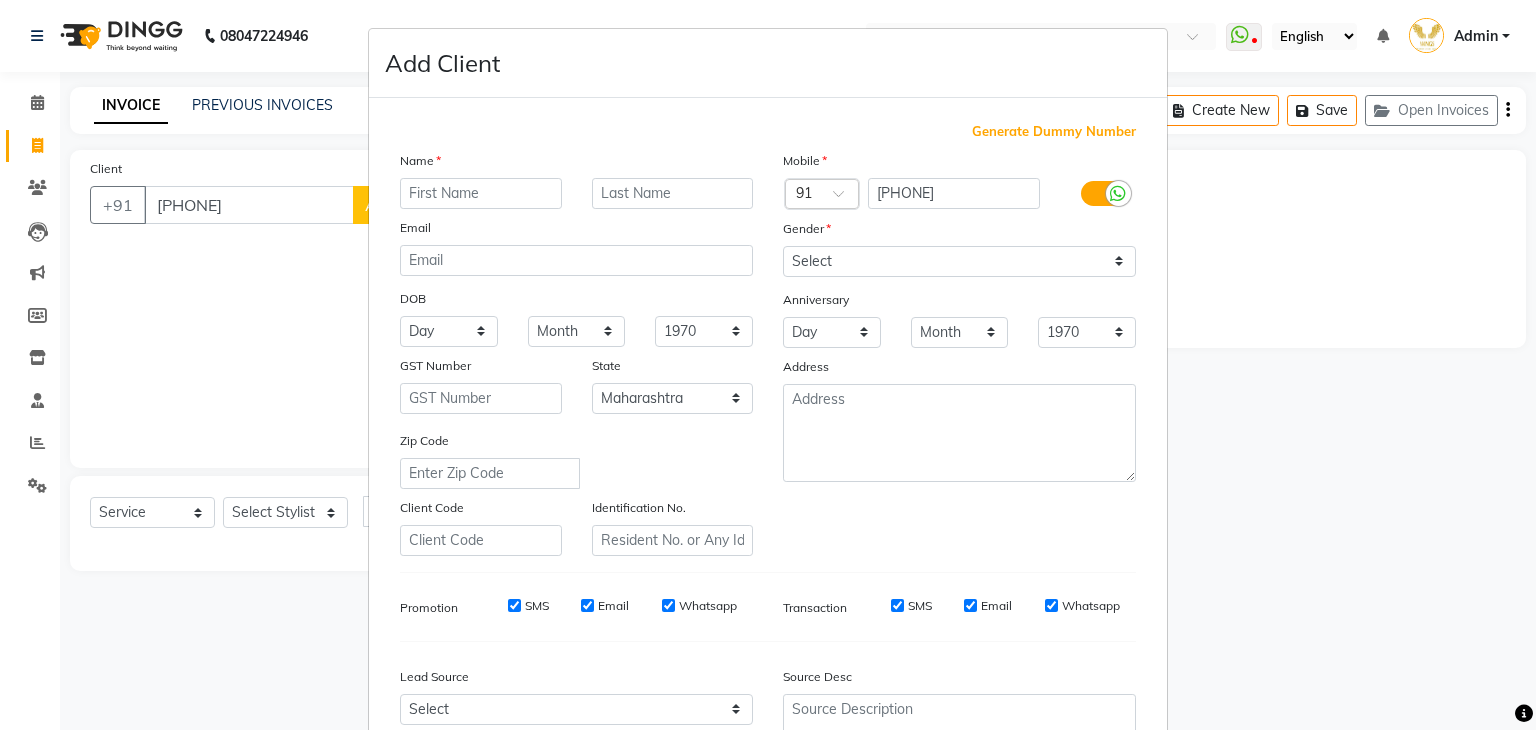 click at bounding box center (481, 193) 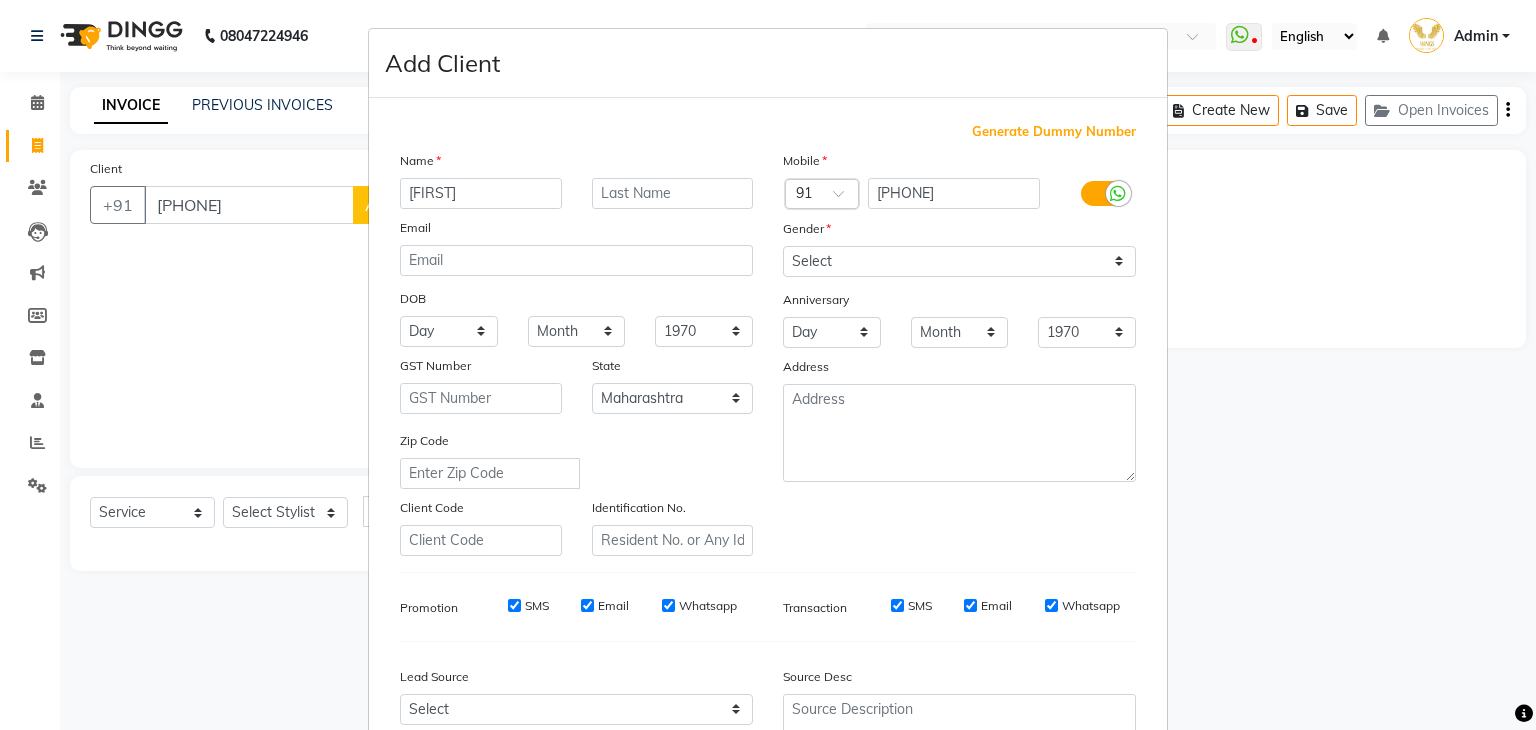 type on "[FIRST]" 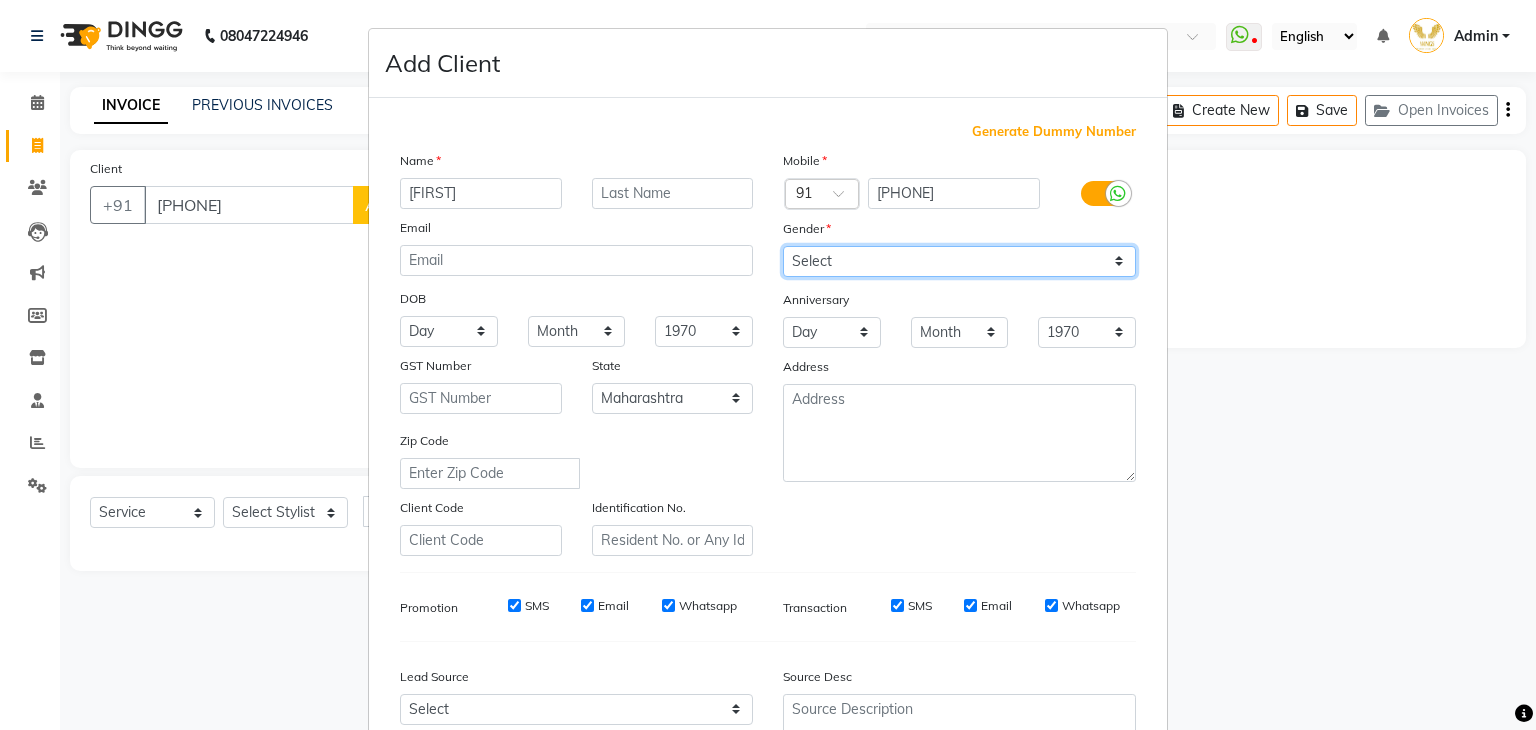 click on "Select Male Female Other Prefer Not To Say" at bounding box center (959, 261) 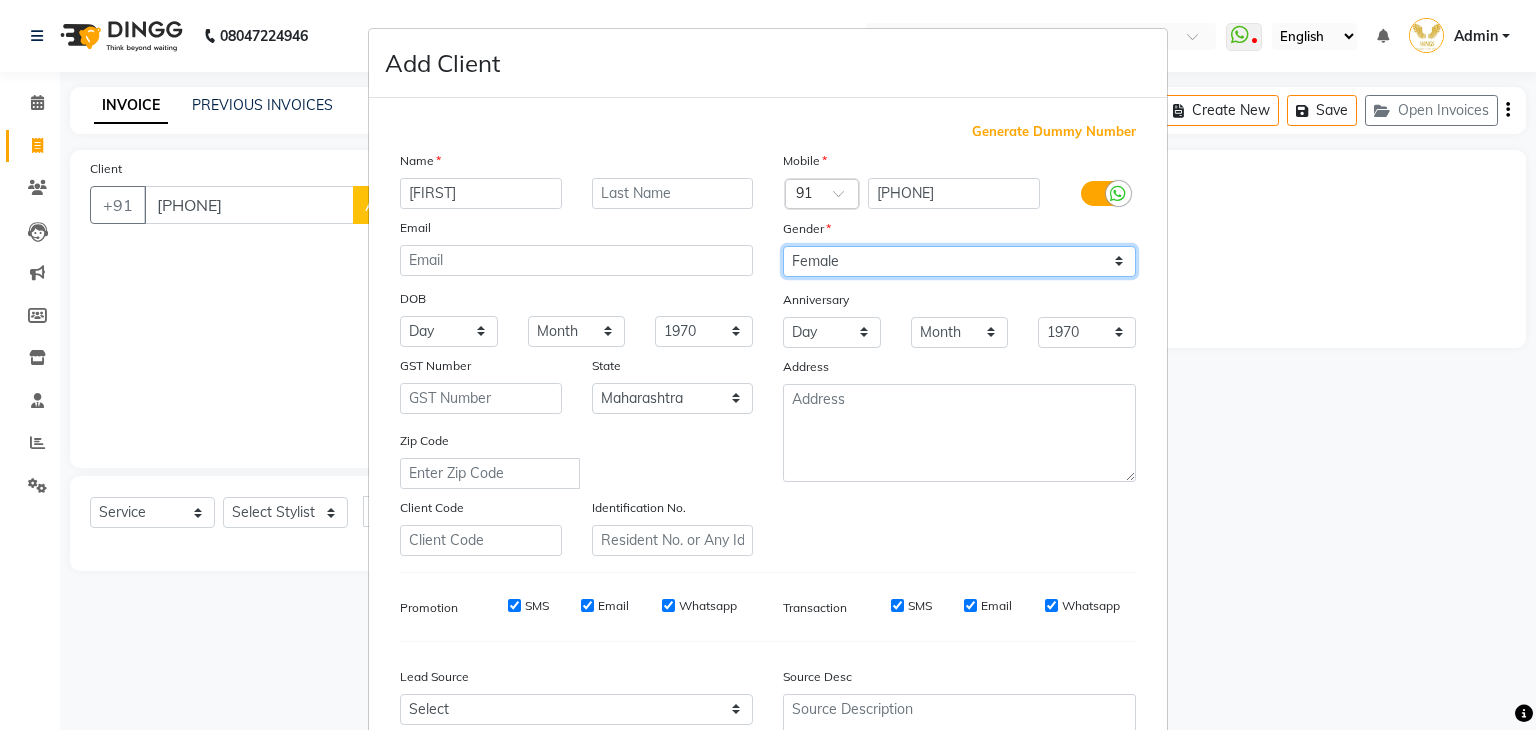 click on "Select Male Female Other Prefer Not To Say" at bounding box center (959, 261) 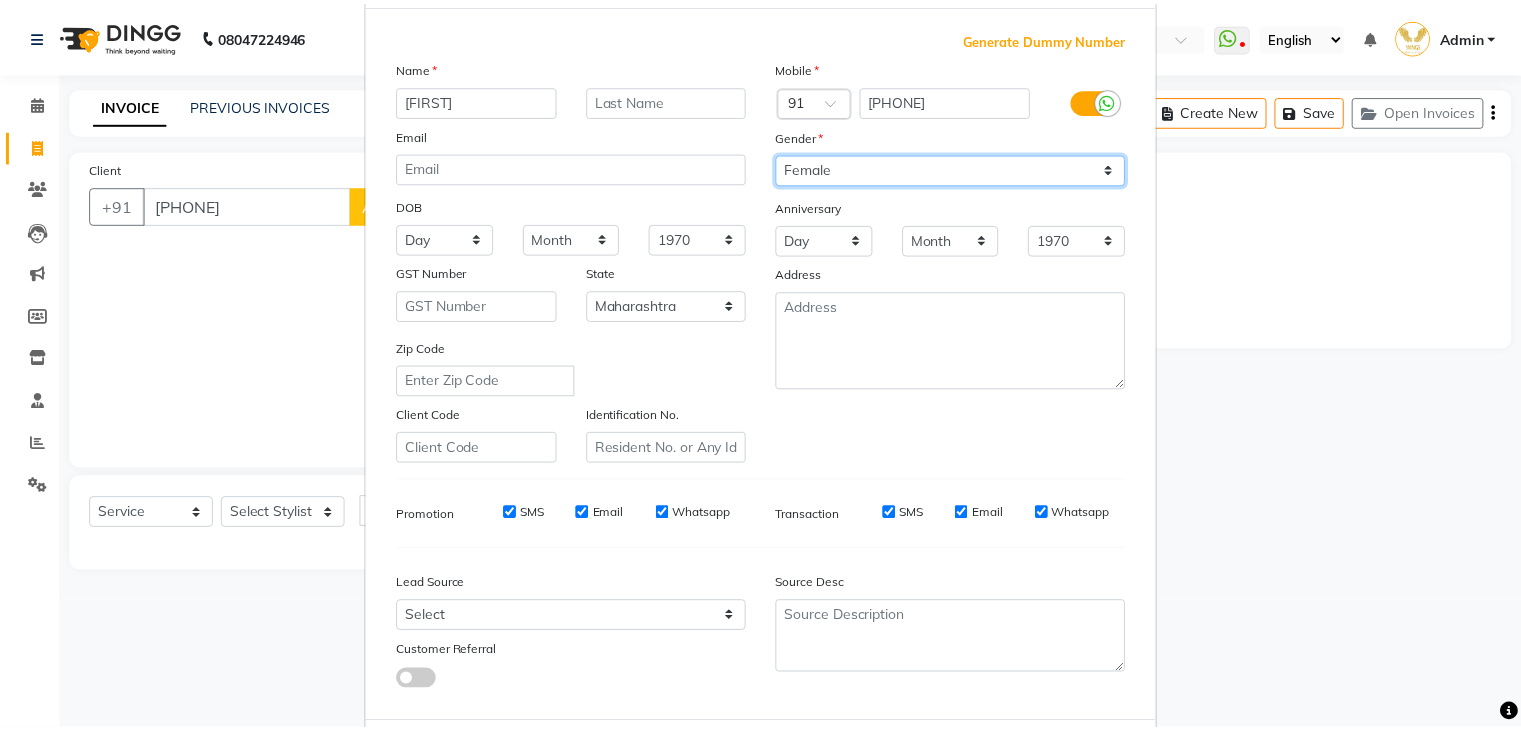 scroll, scrollTop: 203, scrollLeft: 0, axis: vertical 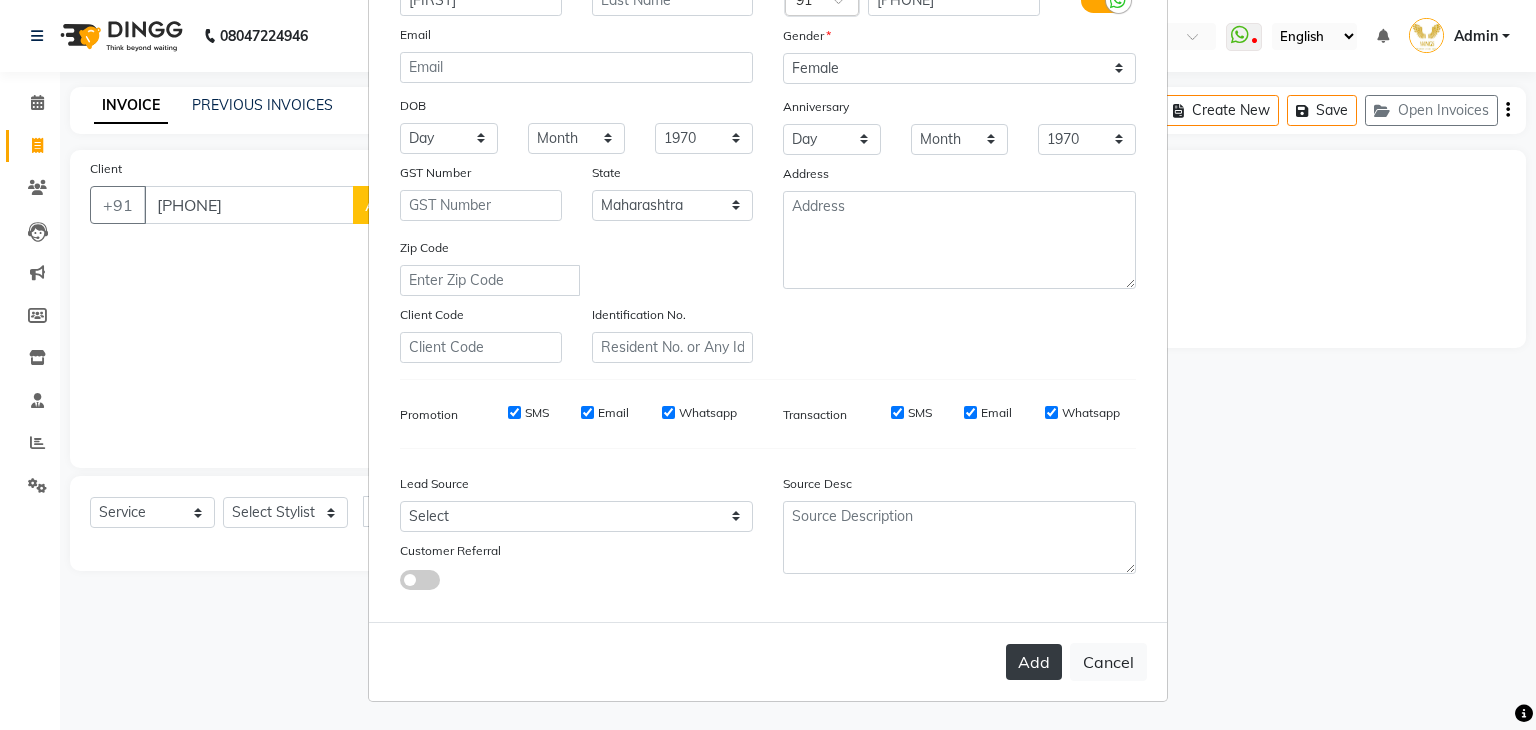 click on "Add" at bounding box center (1034, 662) 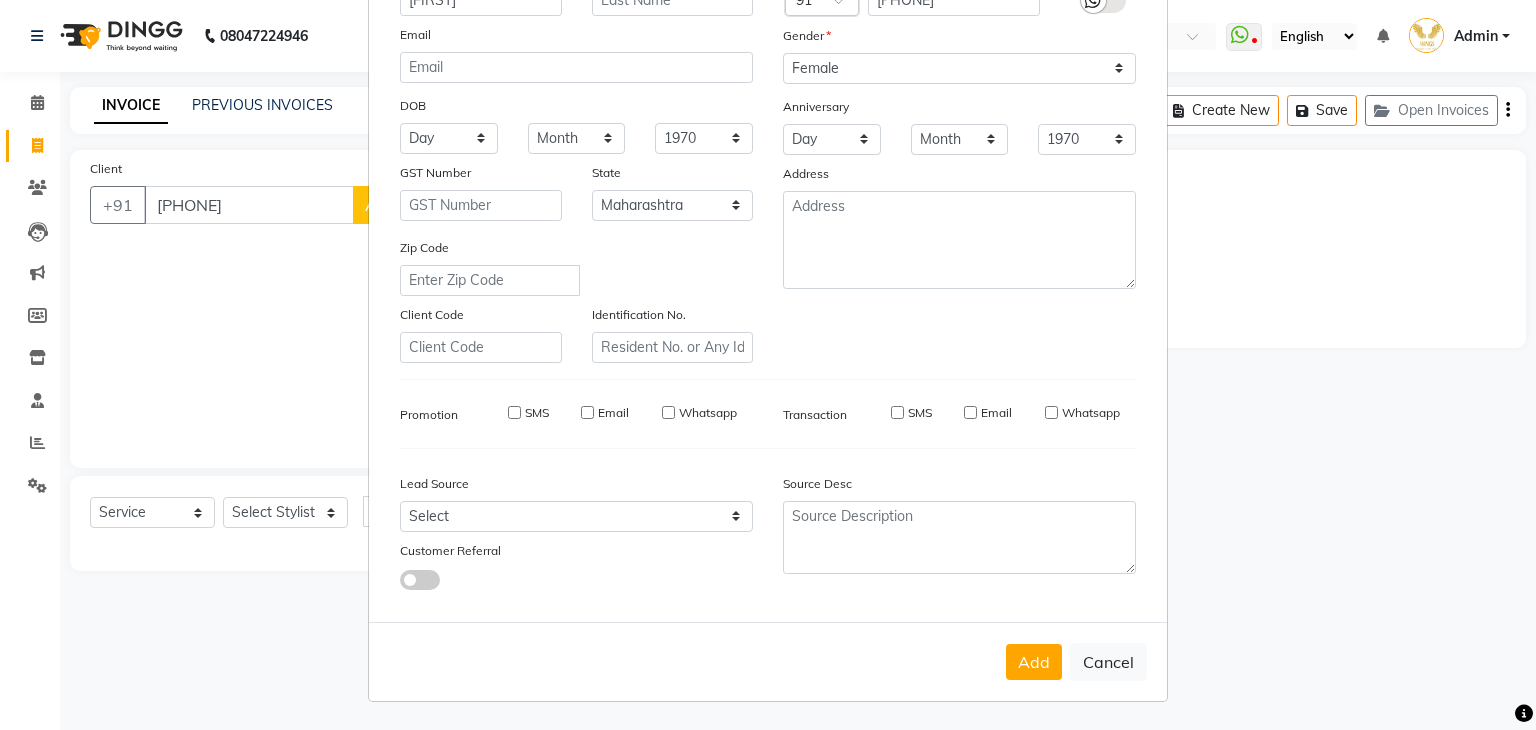 type 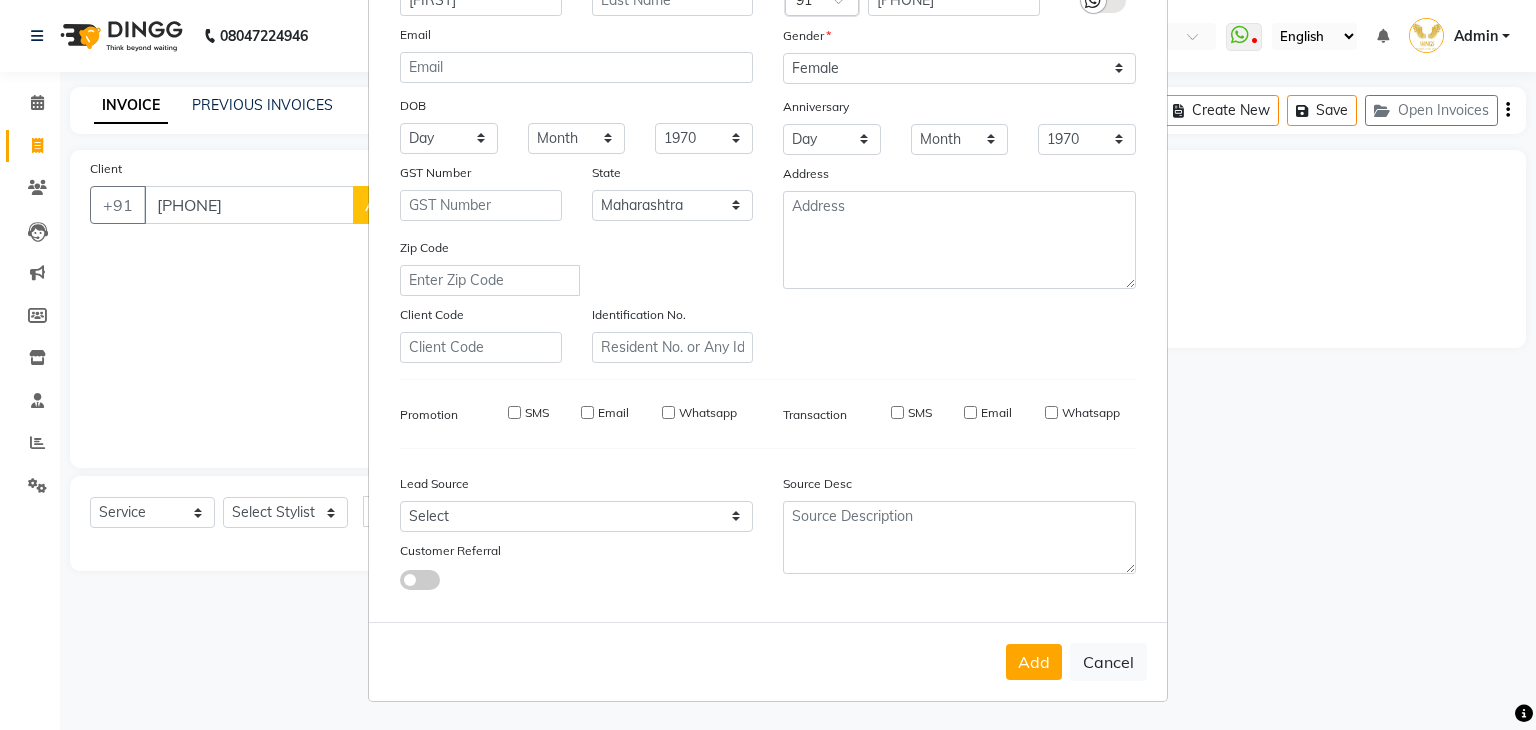 select 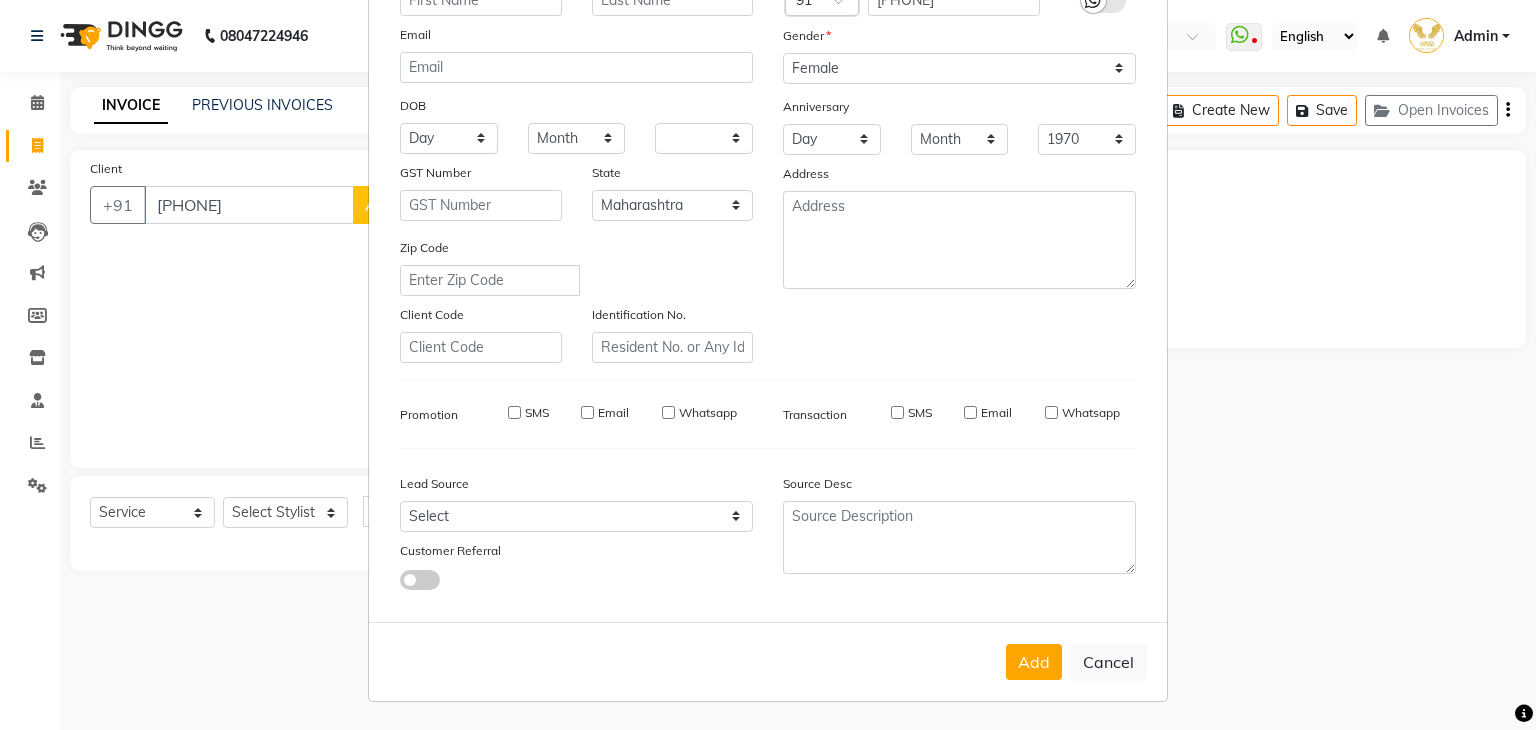 select on "null" 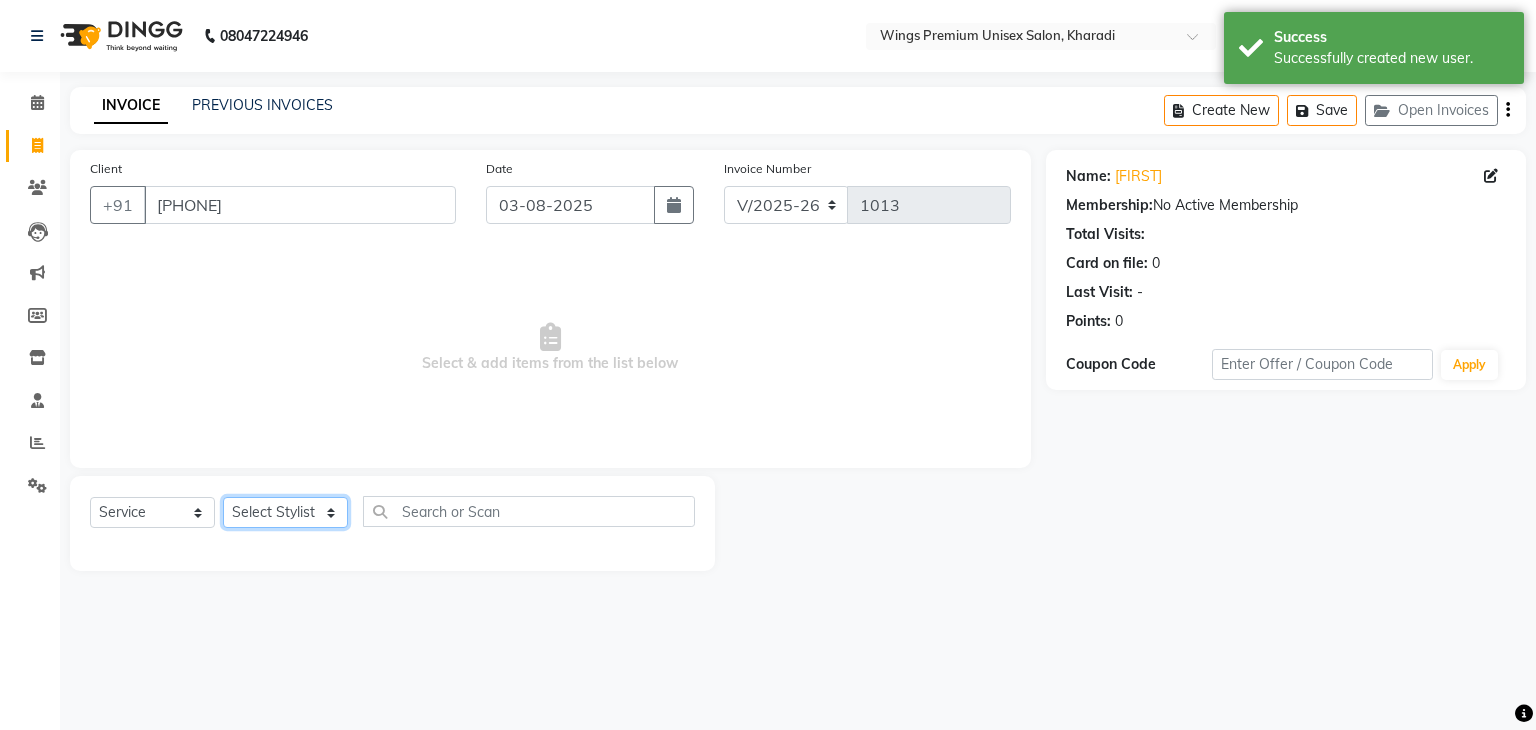 click on "Select Stylist [FIRST] [LAST] [FIRST] [LAST] [FIRST] [LAST] [FIRST] [LAST] [FIRST] [LAST]  [FIRST] [LAST]" 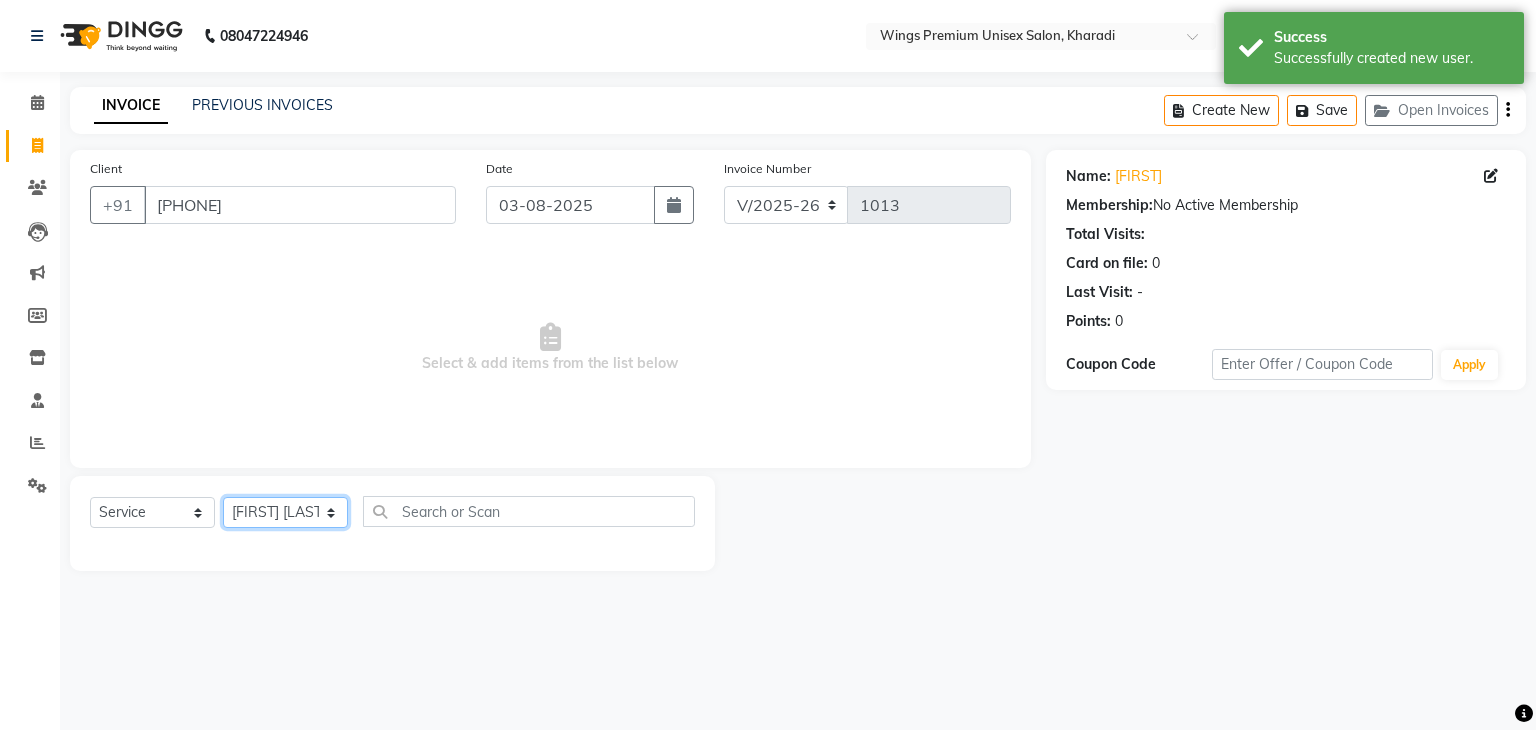 click on "Select Stylist [FIRST] [LAST] [FIRST] [LAST] [FIRST] [LAST] [FIRST] [LAST] [FIRST] [LAST]  [FIRST] [LAST]" 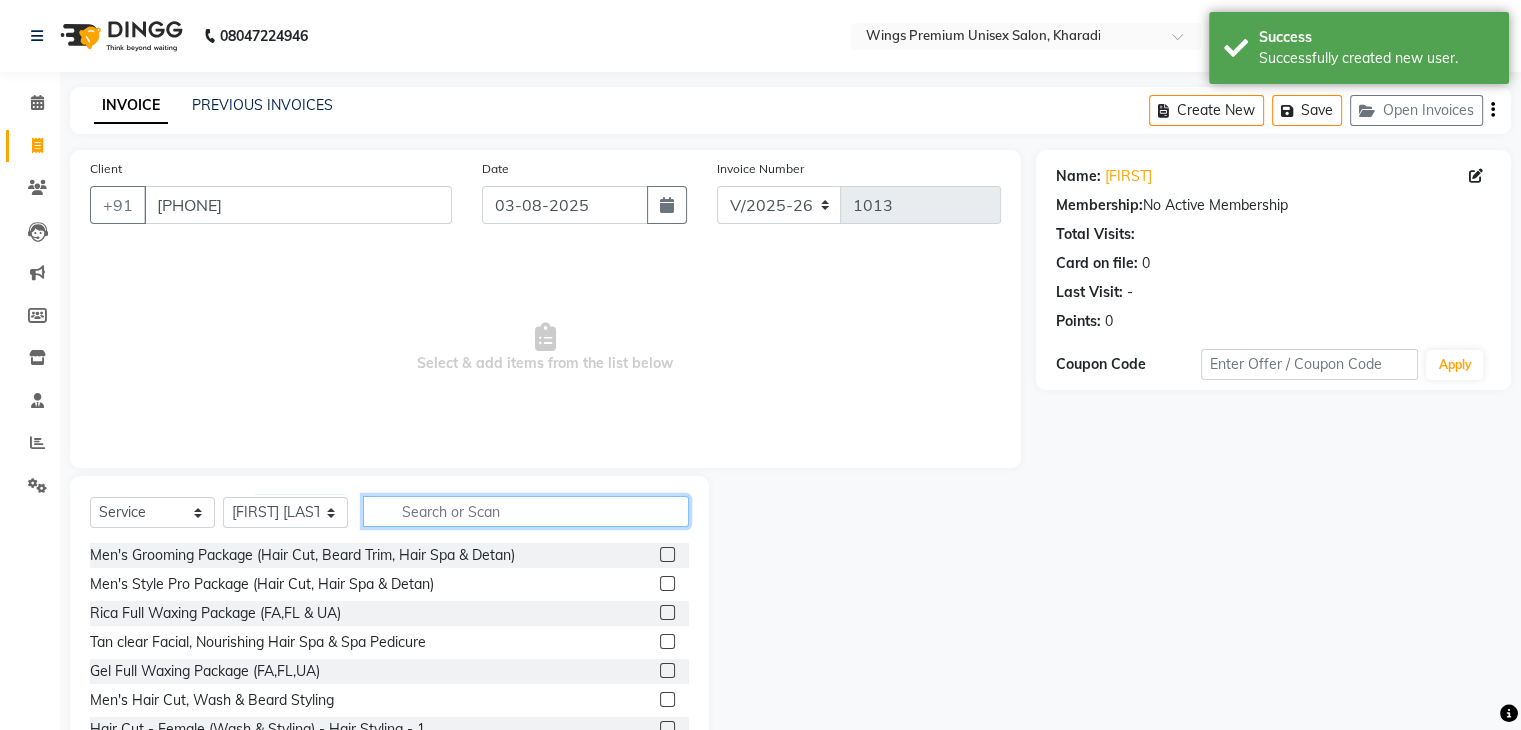 click 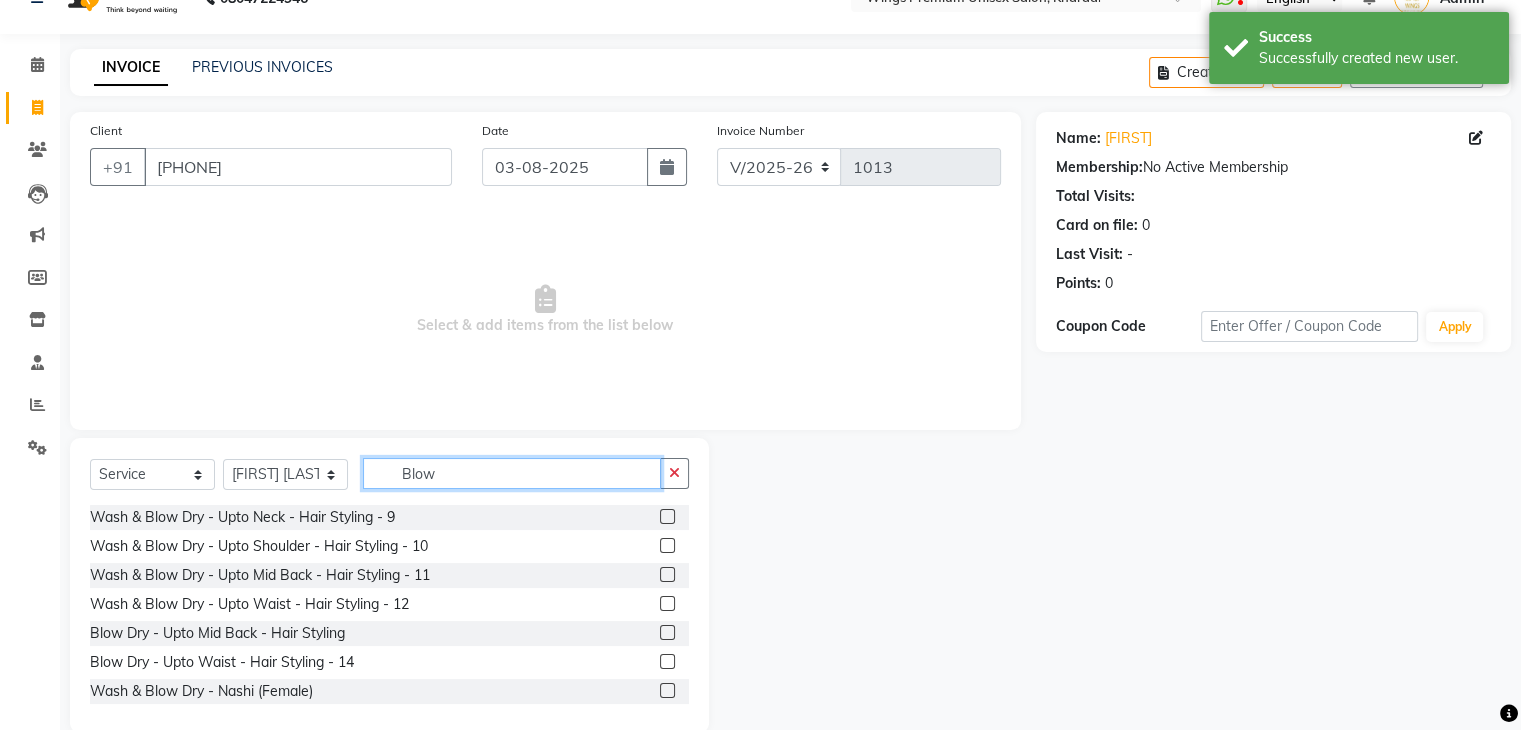 scroll, scrollTop: 72, scrollLeft: 0, axis: vertical 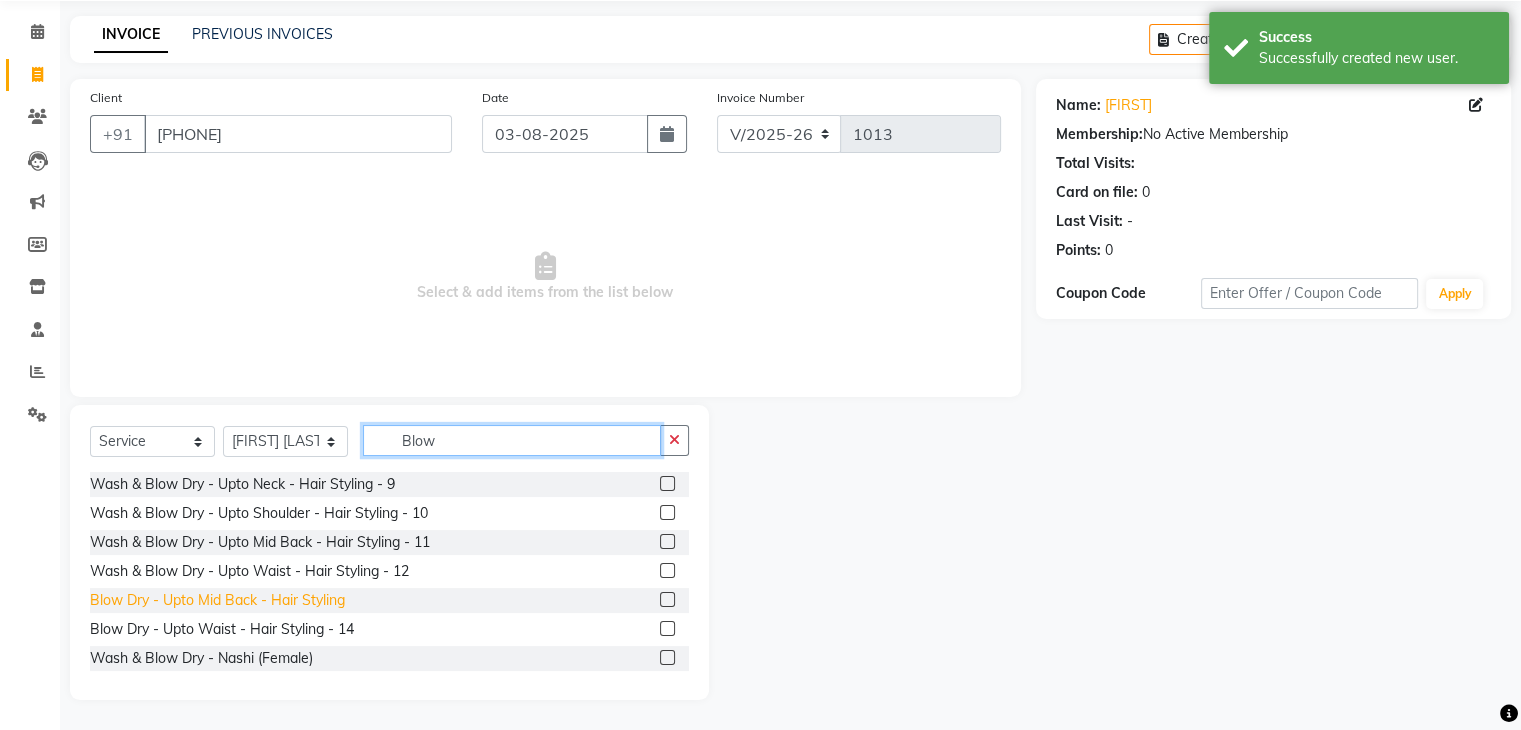 type on "Blow" 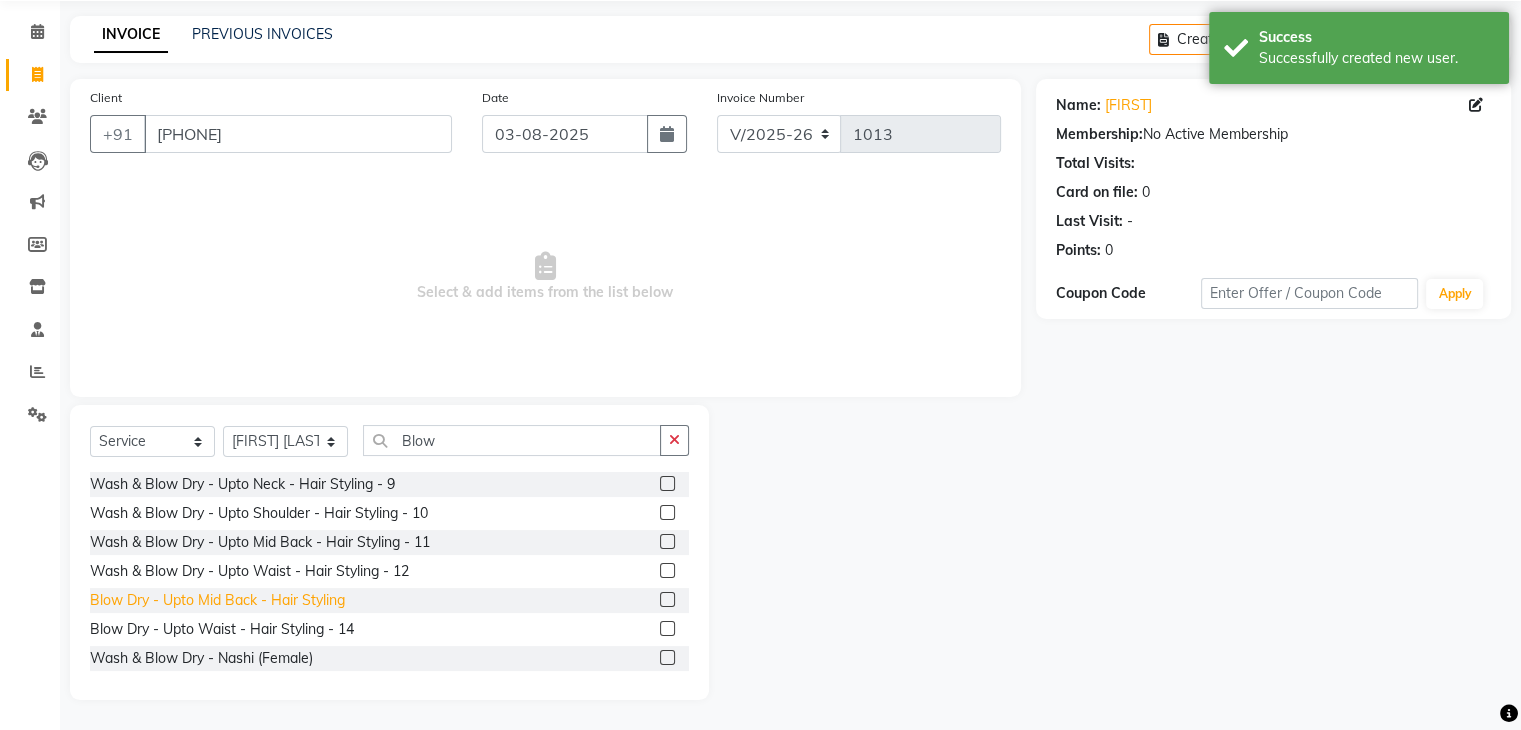 click on "Blow Dry - Upto Mid Back - Hair Styling" 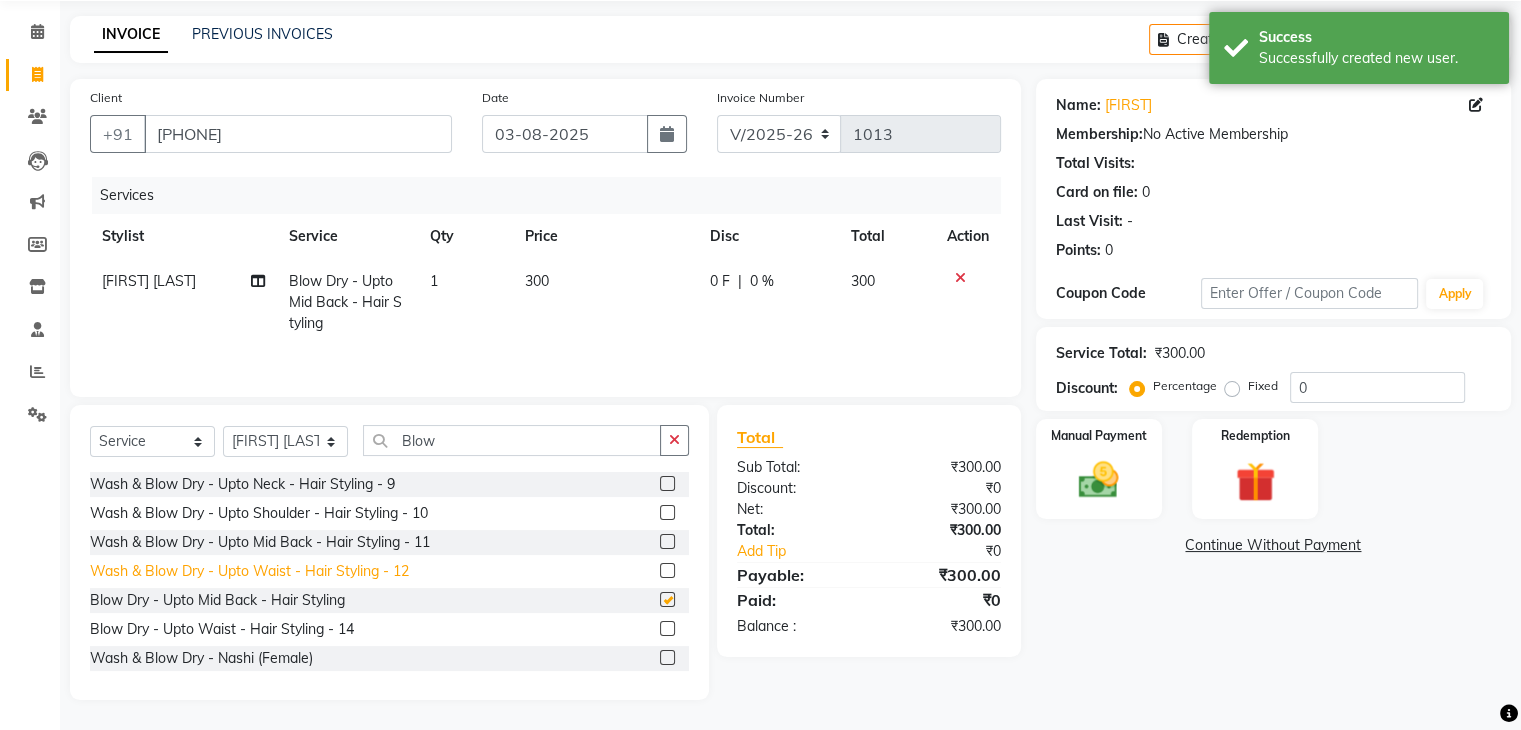 checkbox on "false" 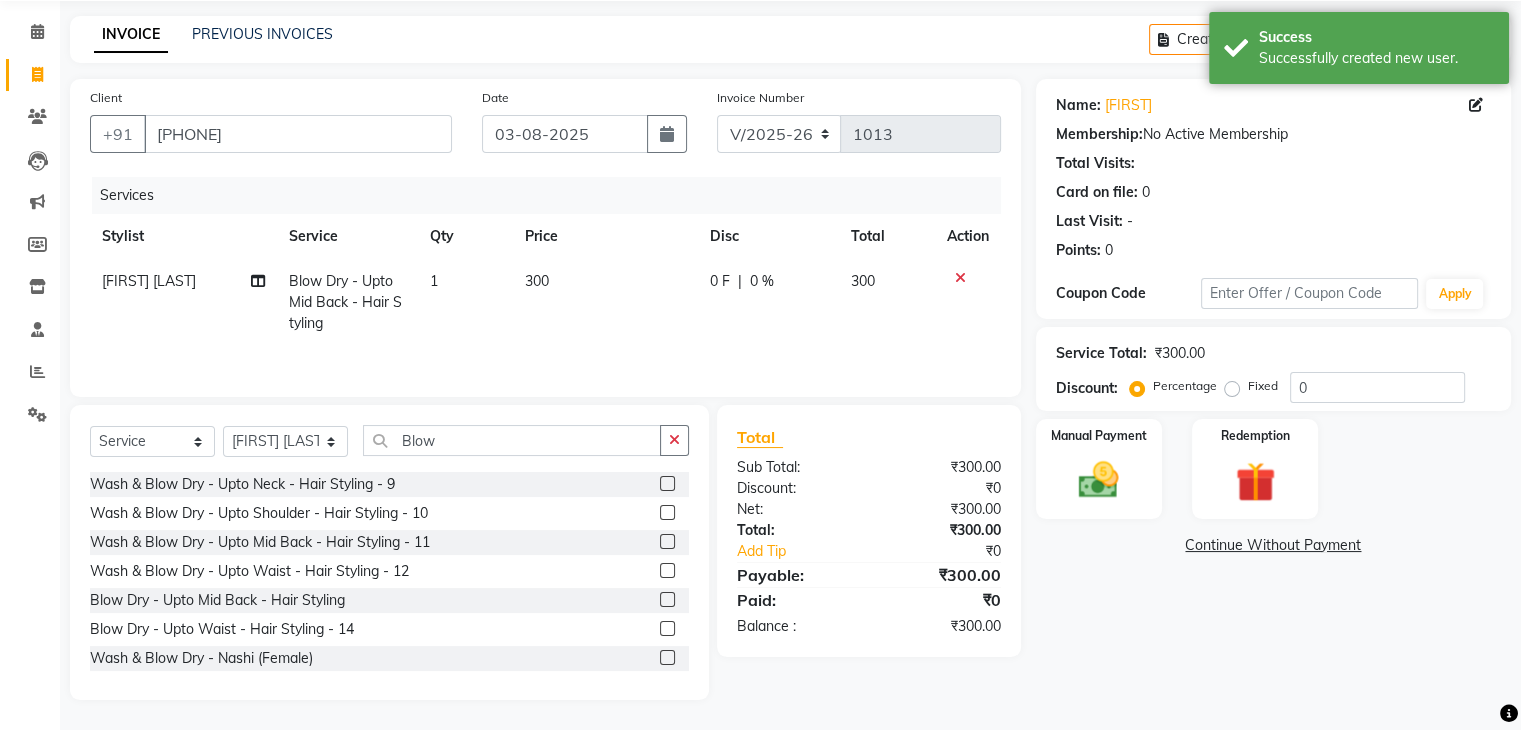click on "300" 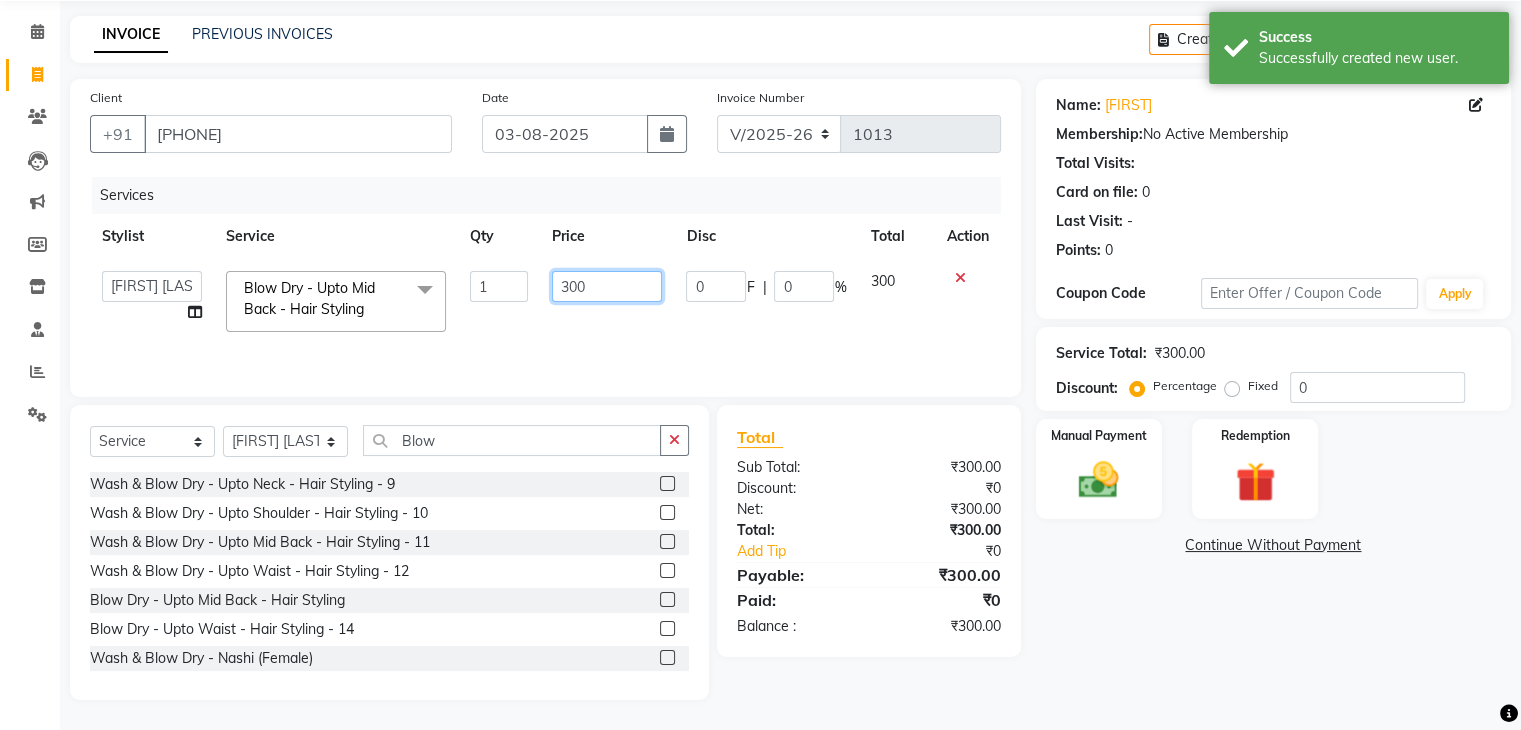 click on "300" 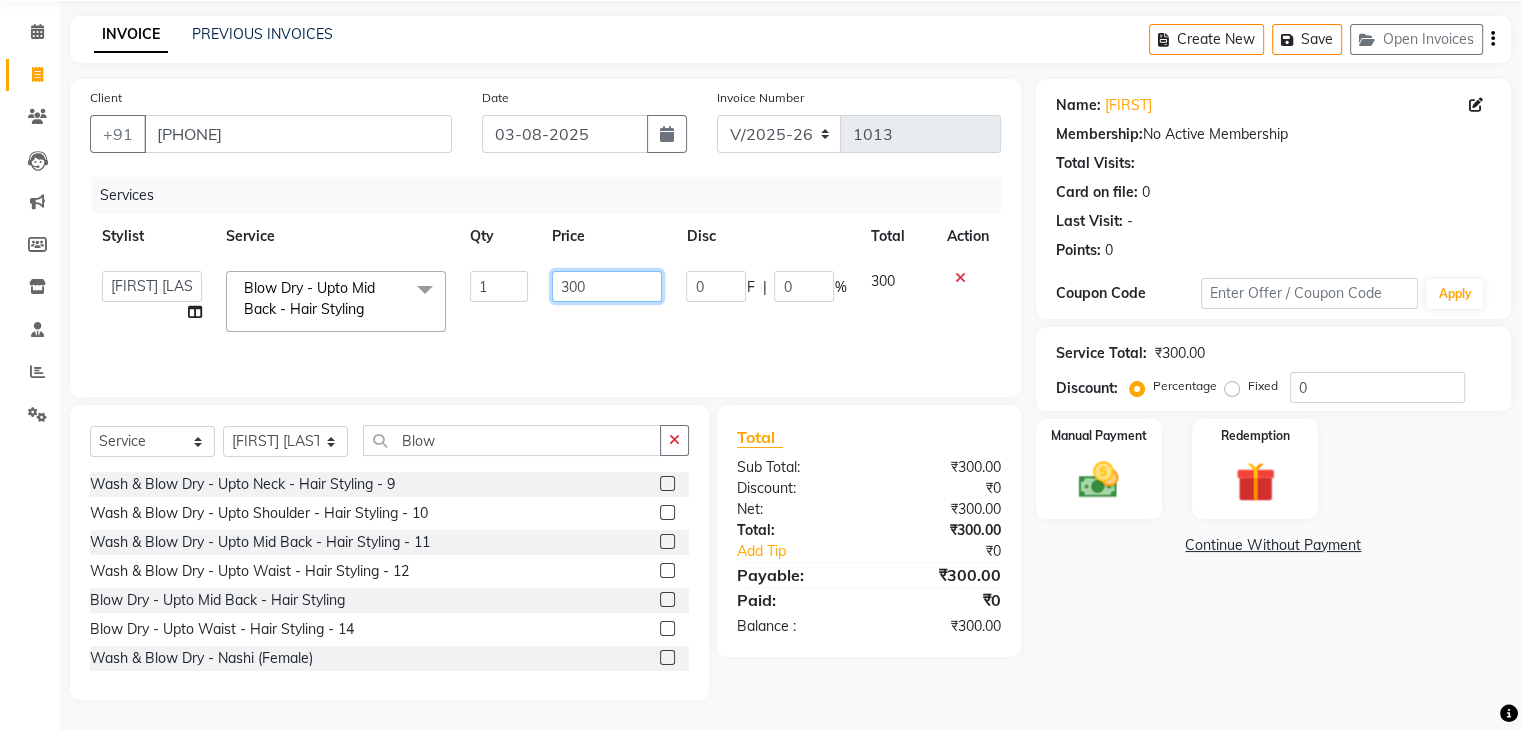 click on "300" 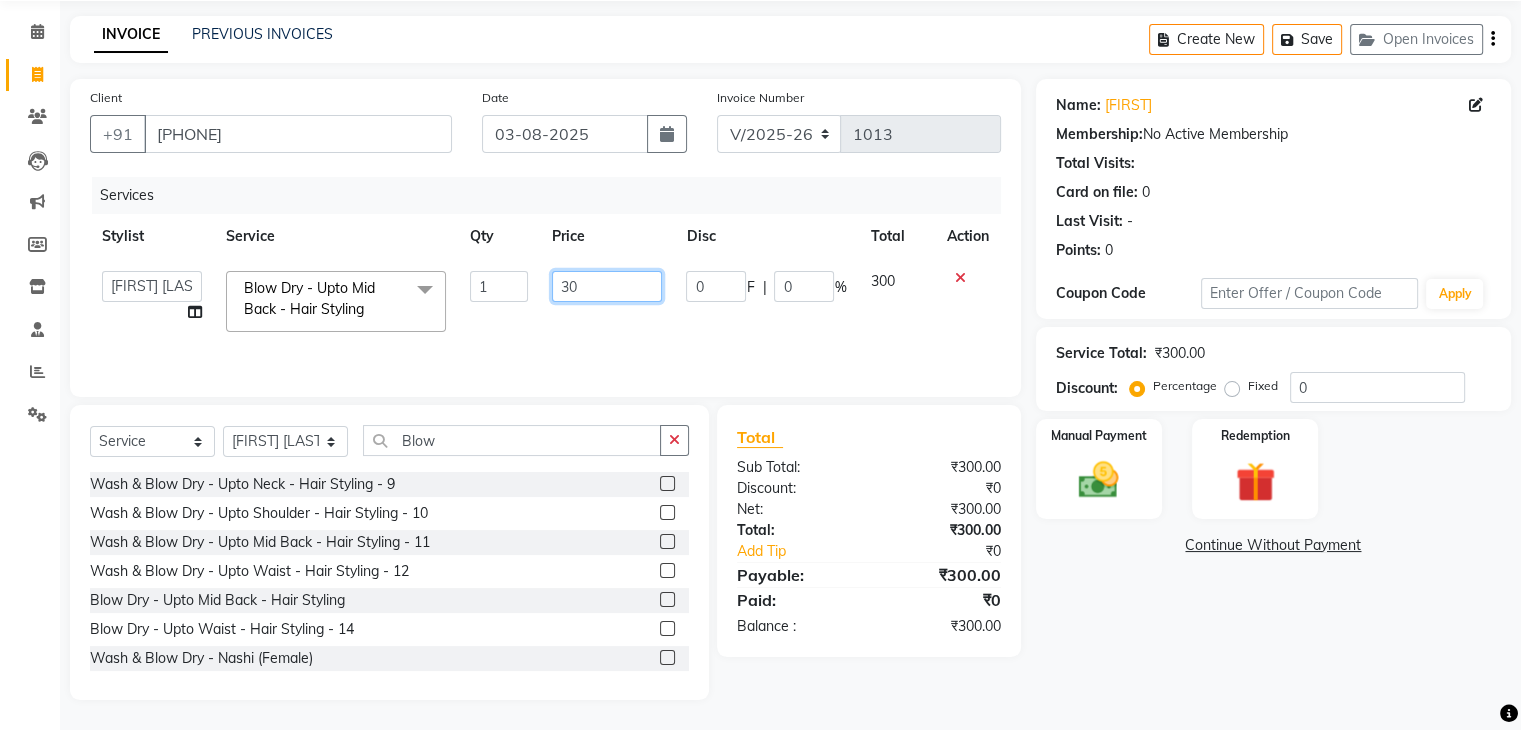 type on "3" 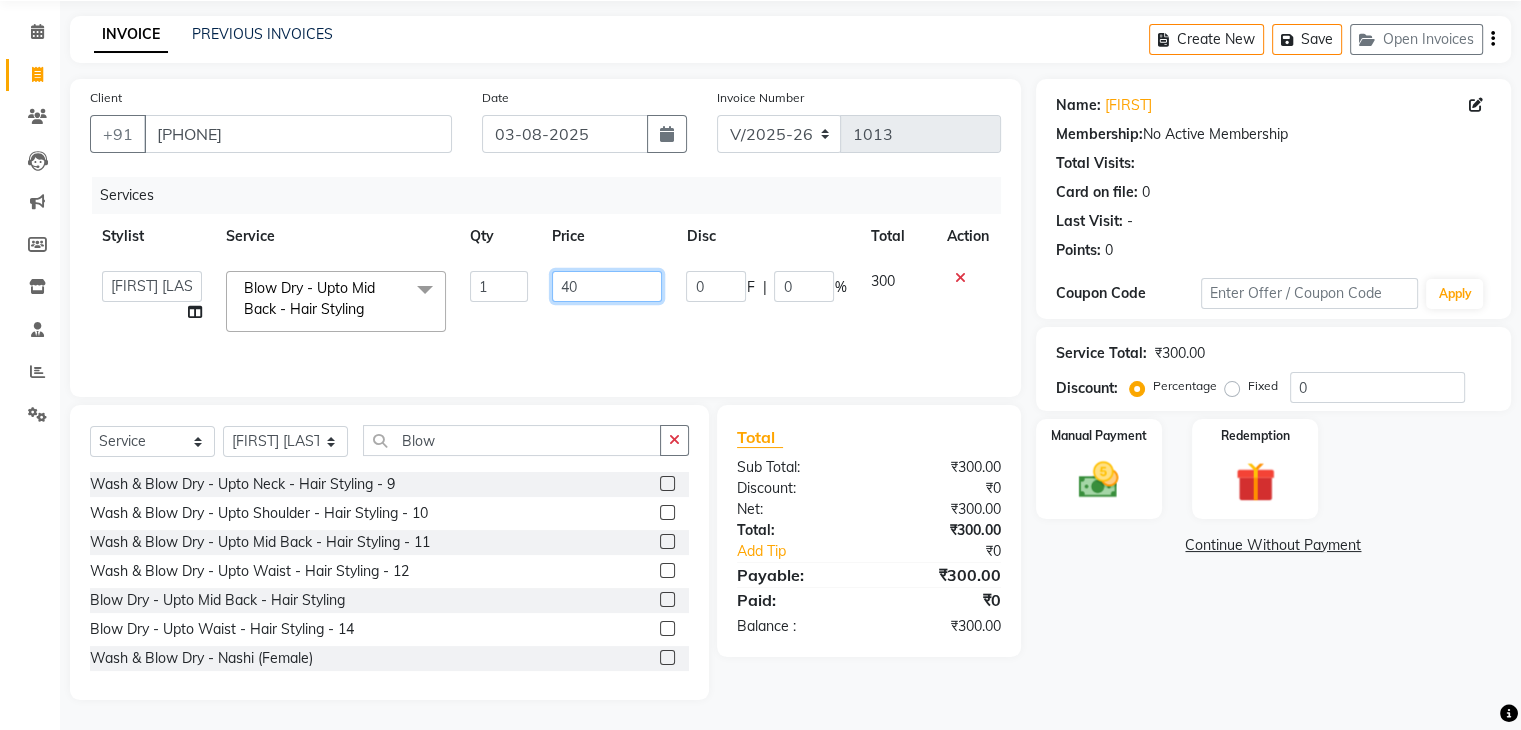 type on "400" 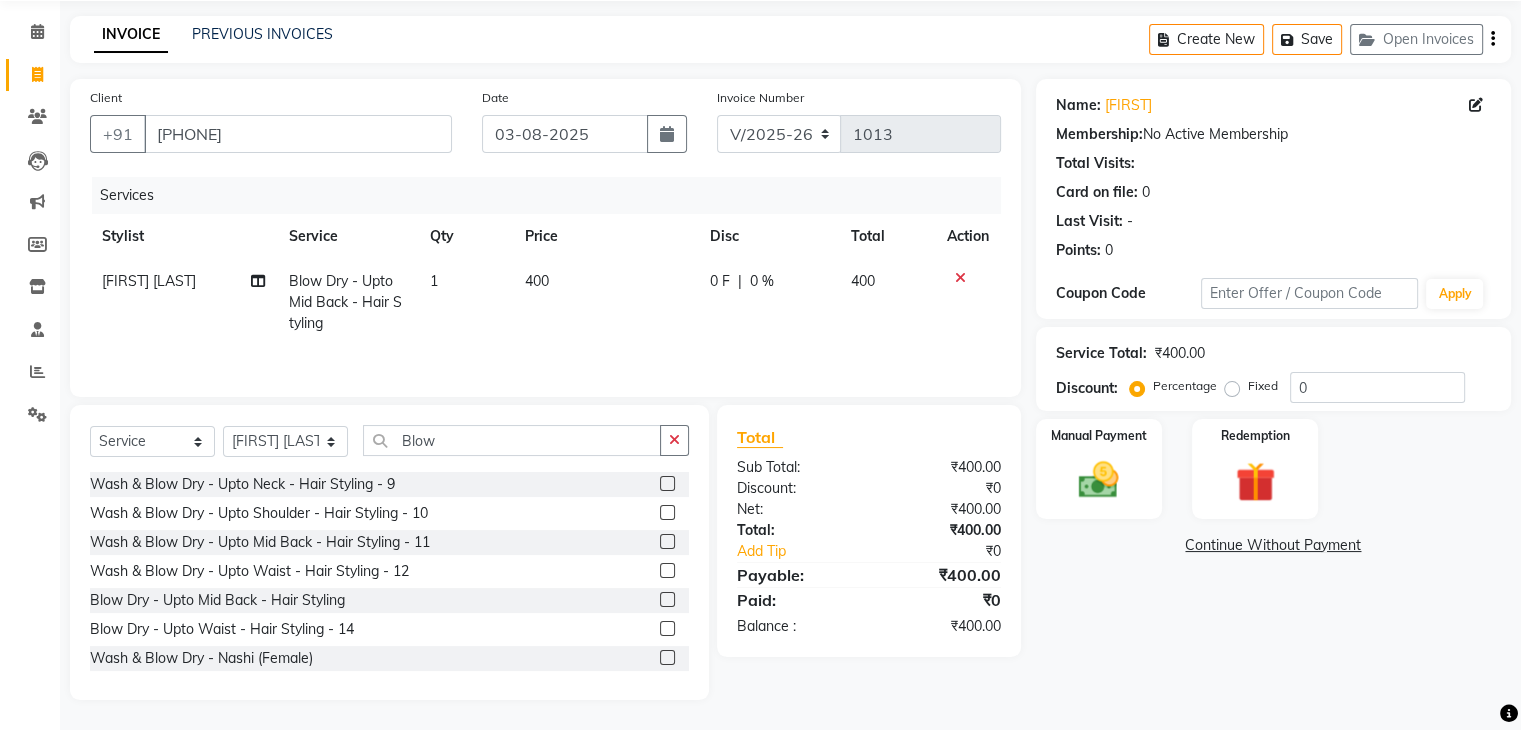 click on "400" 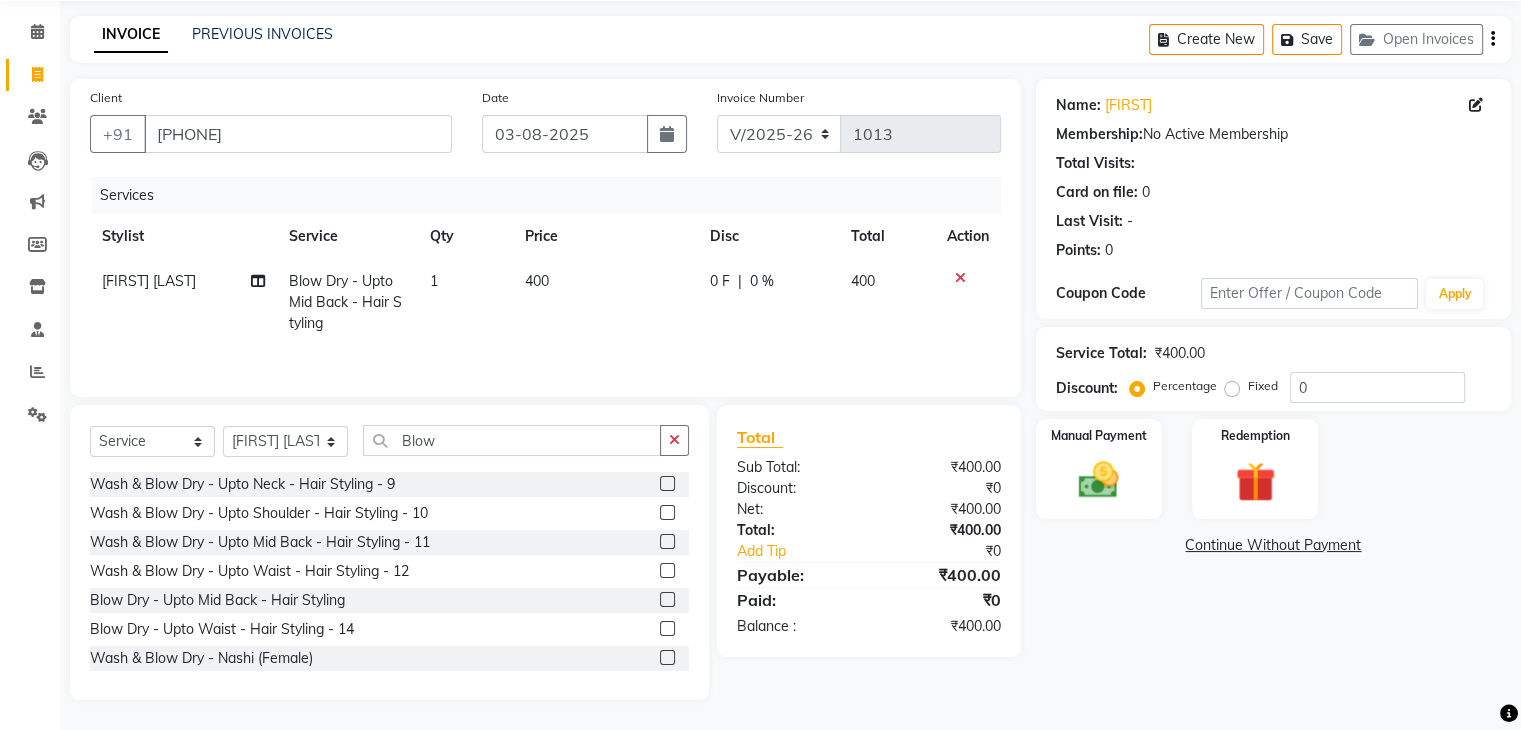 select on "72458" 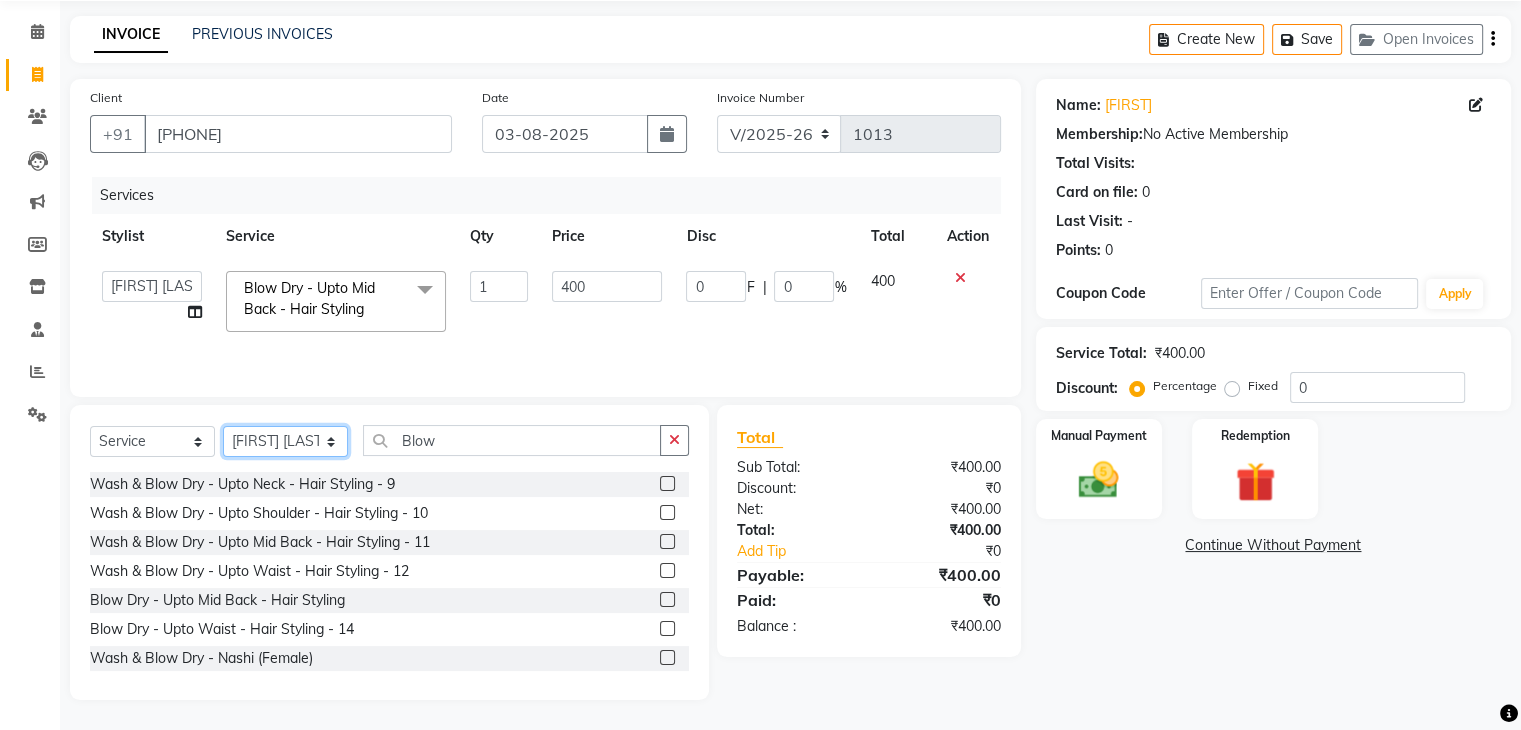 click on "Select Stylist [FIRST] [LAST] [FIRST] [LAST] [FIRST] [LAST] [FIRST] [LAST] [FIRST] [LAST]  [FIRST] [LAST]" 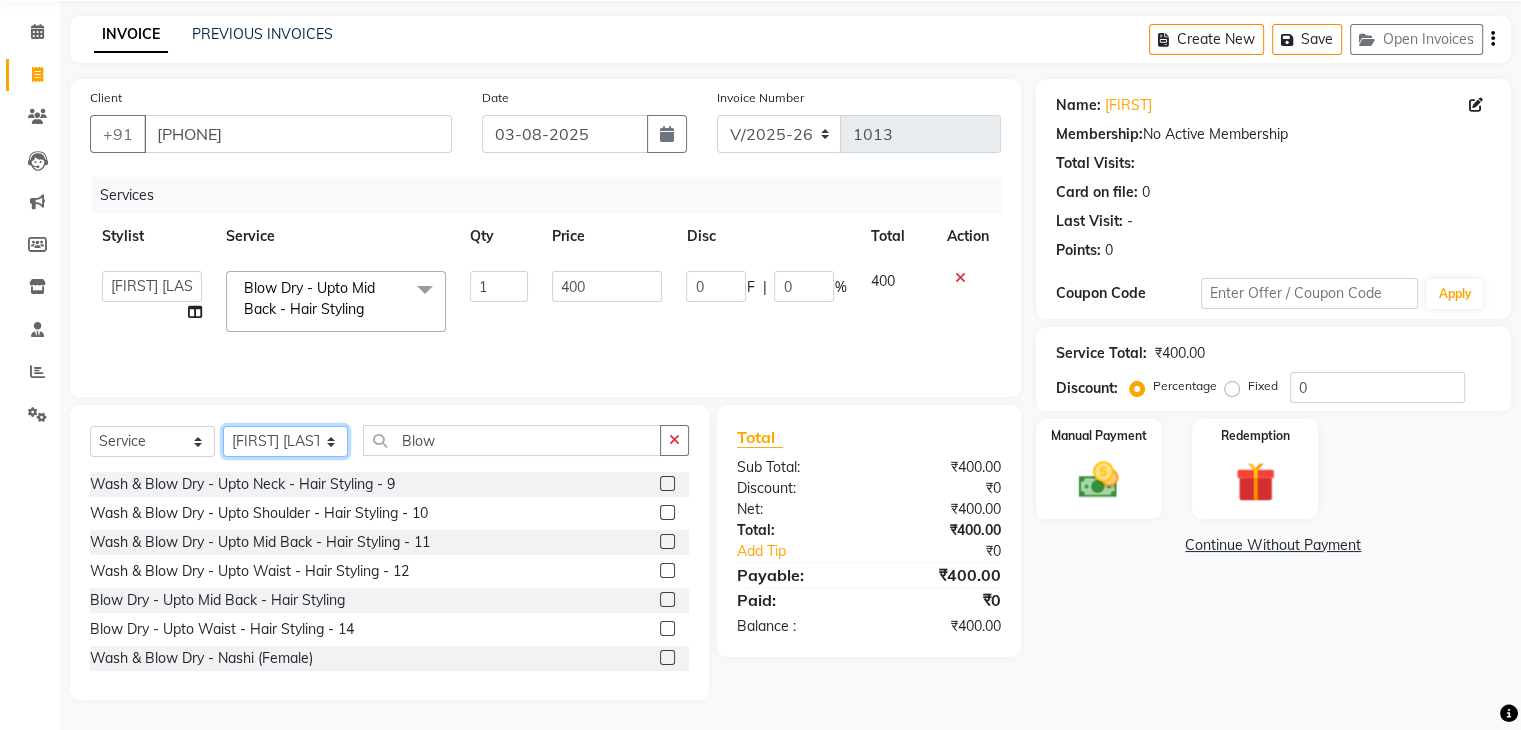 select on "43416" 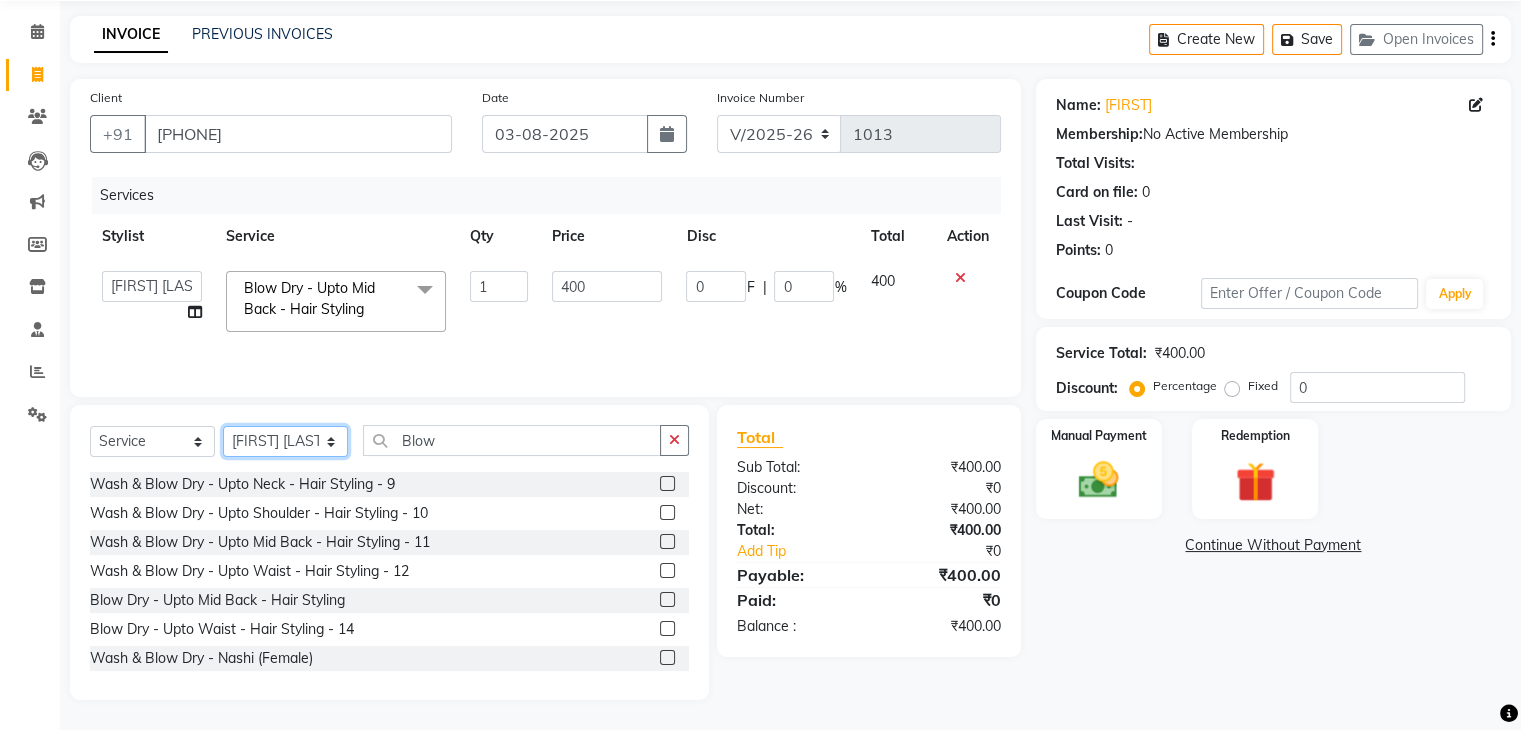 click on "Select Stylist [FIRST] [LAST] [FIRST] [LAST] [FIRST] [LAST] [FIRST] [LAST] [FIRST] [LAST]  [FIRST] [LAST]" 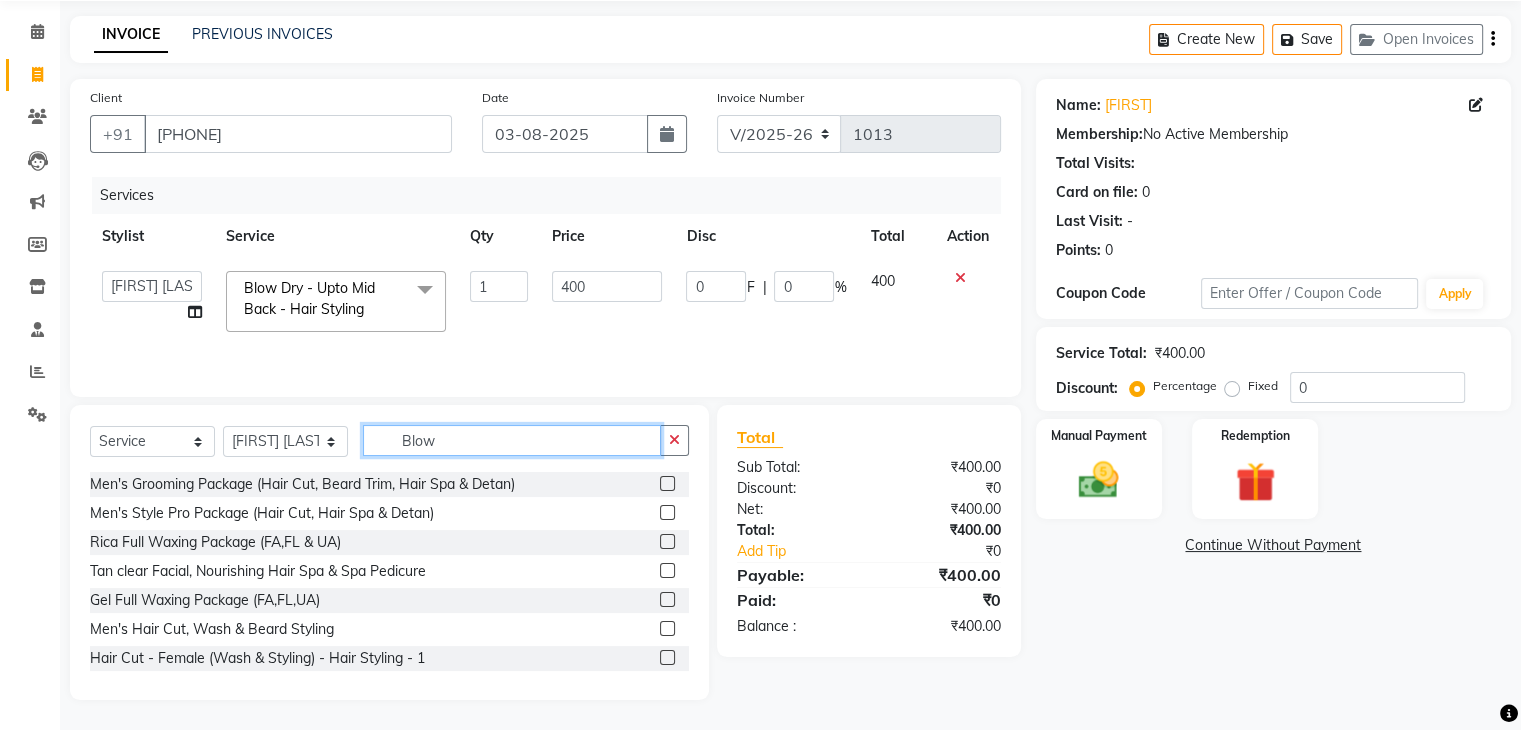 click on "Blow" 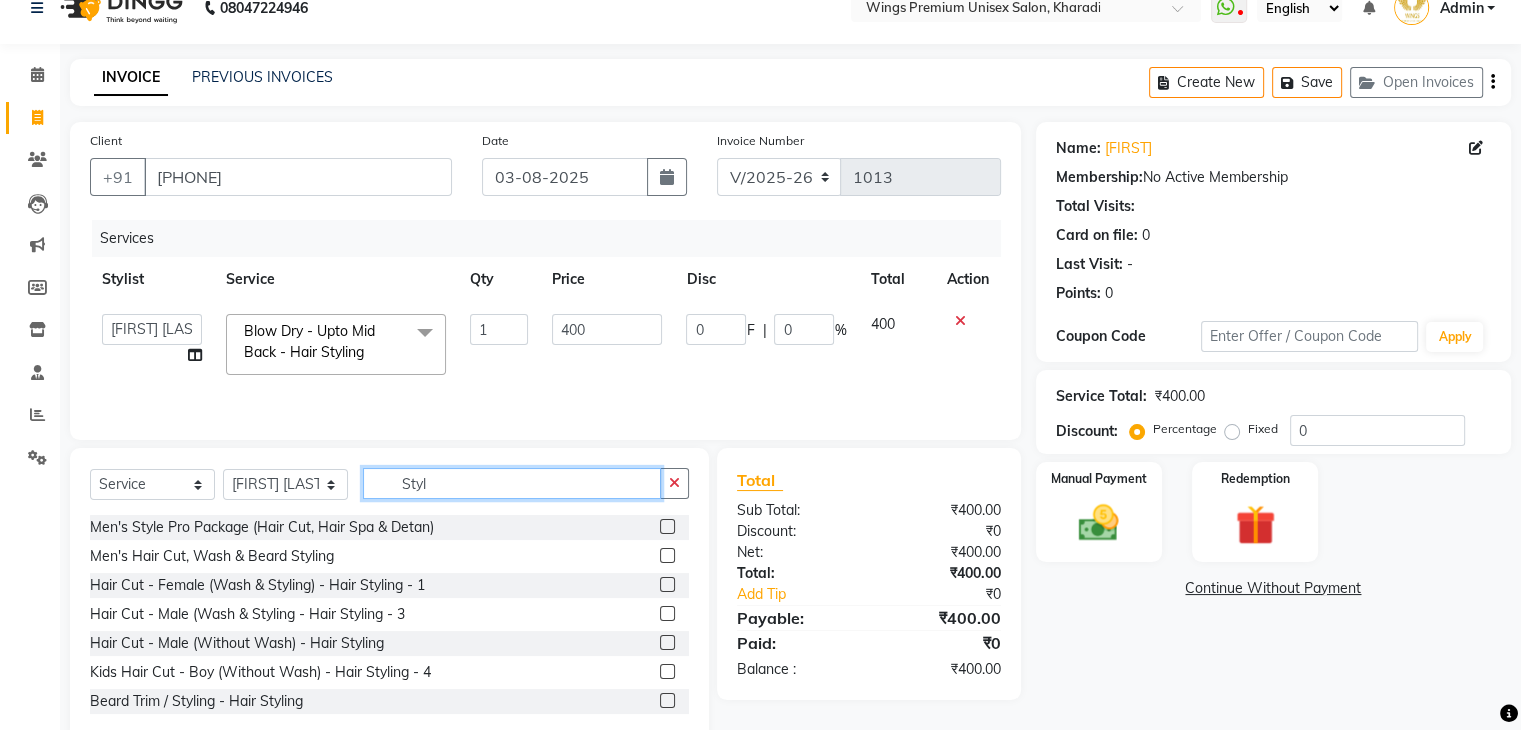 scroll, scrollTop: 72, scrollLeft: 0, axis: vertical 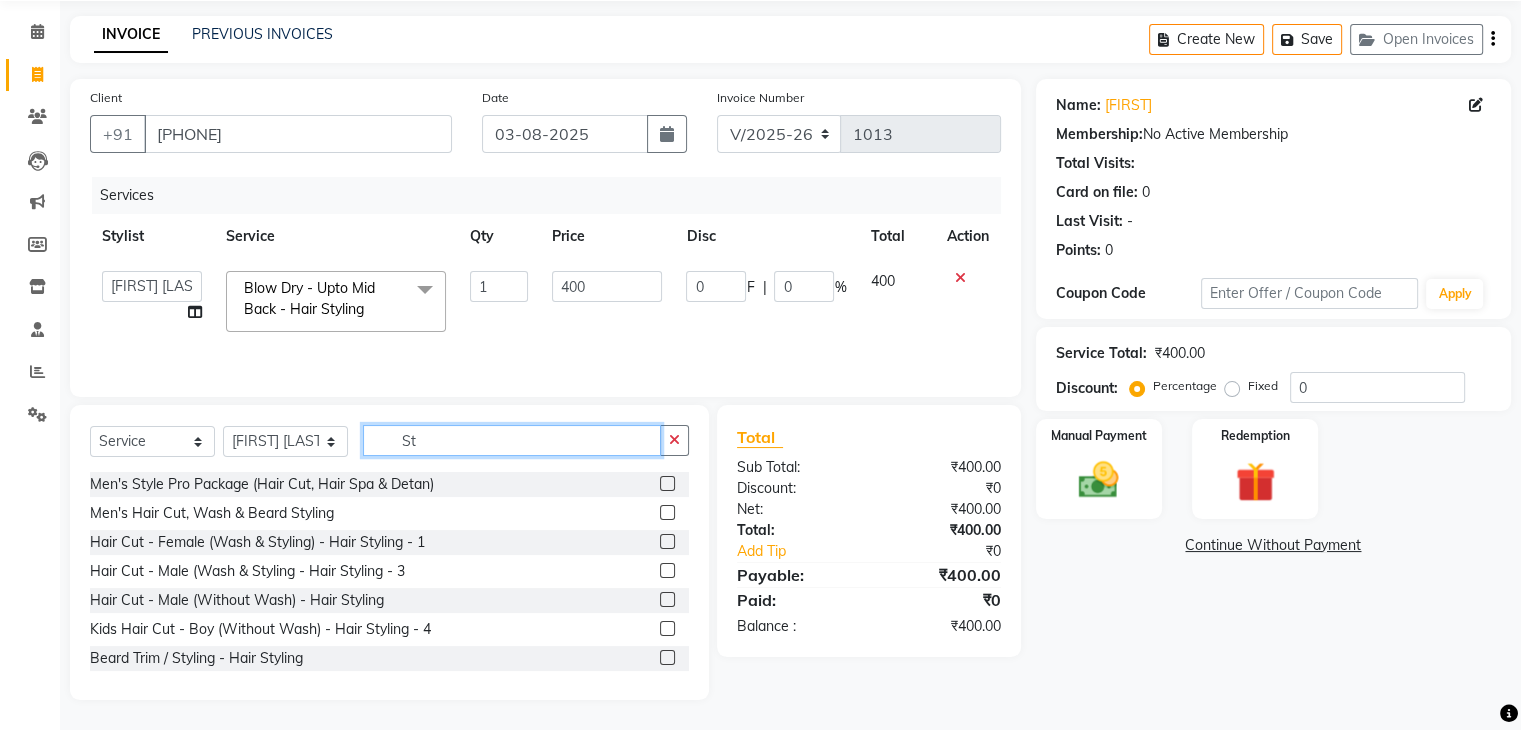 type on "S" 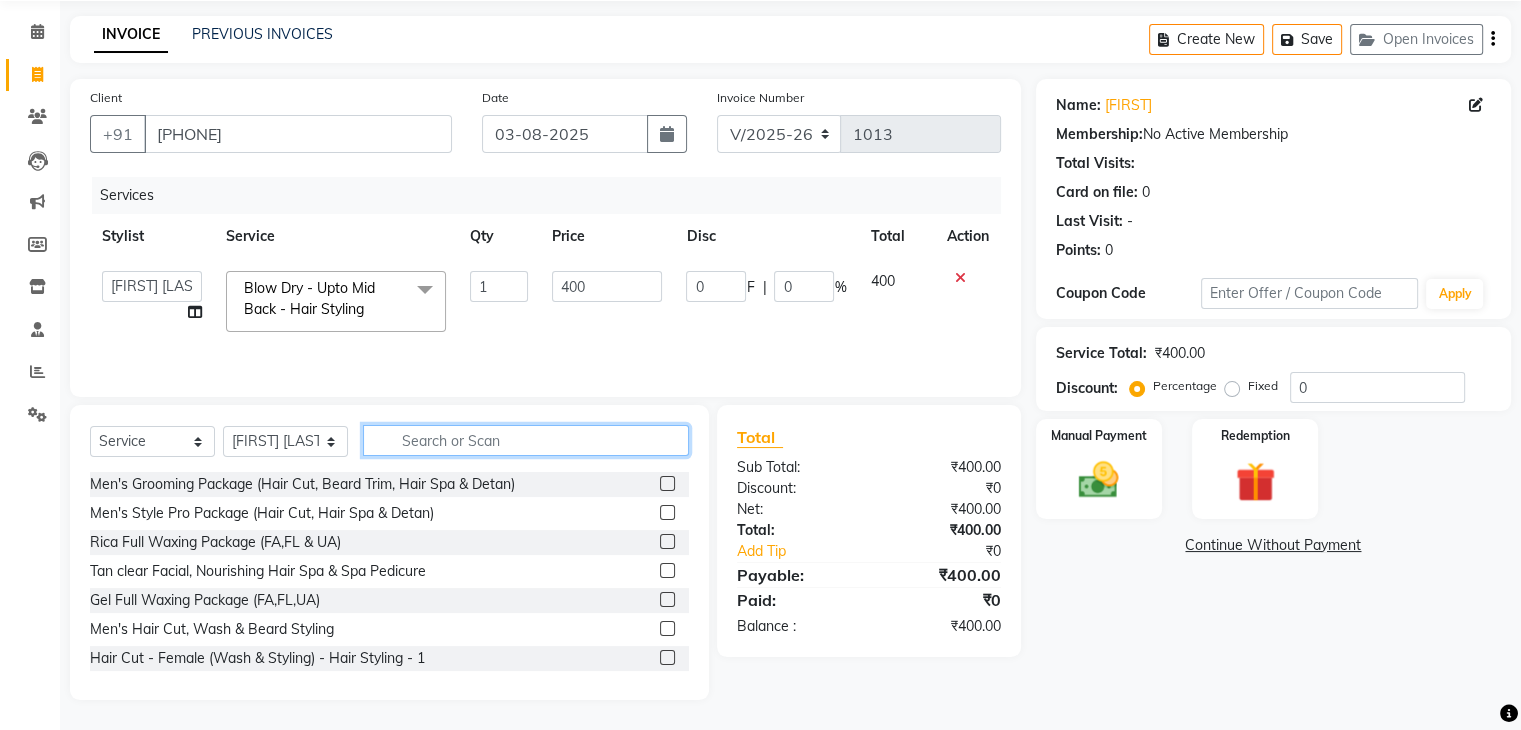 type on "l" 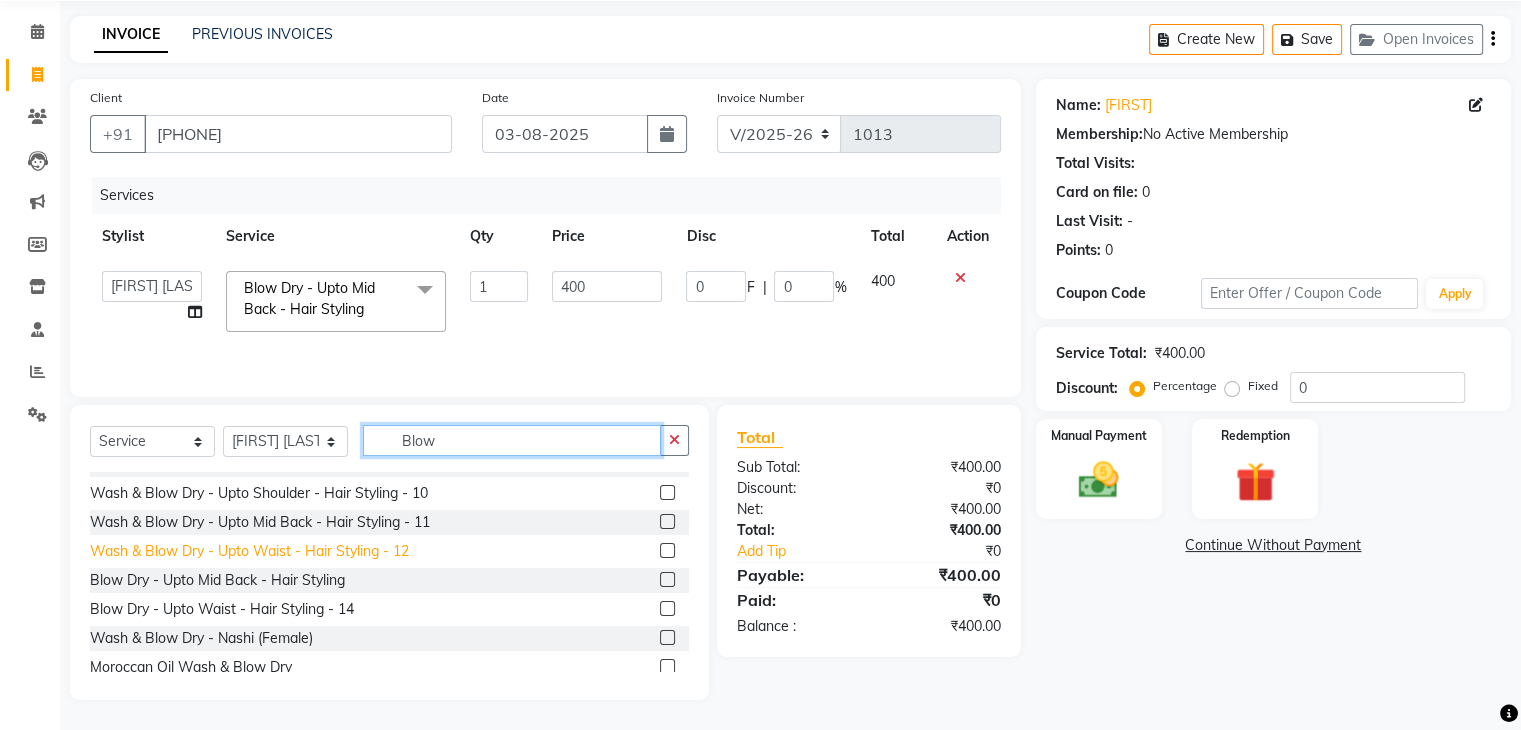 scroll, scrollTop: 0, scrollLeft: 0, axis: both 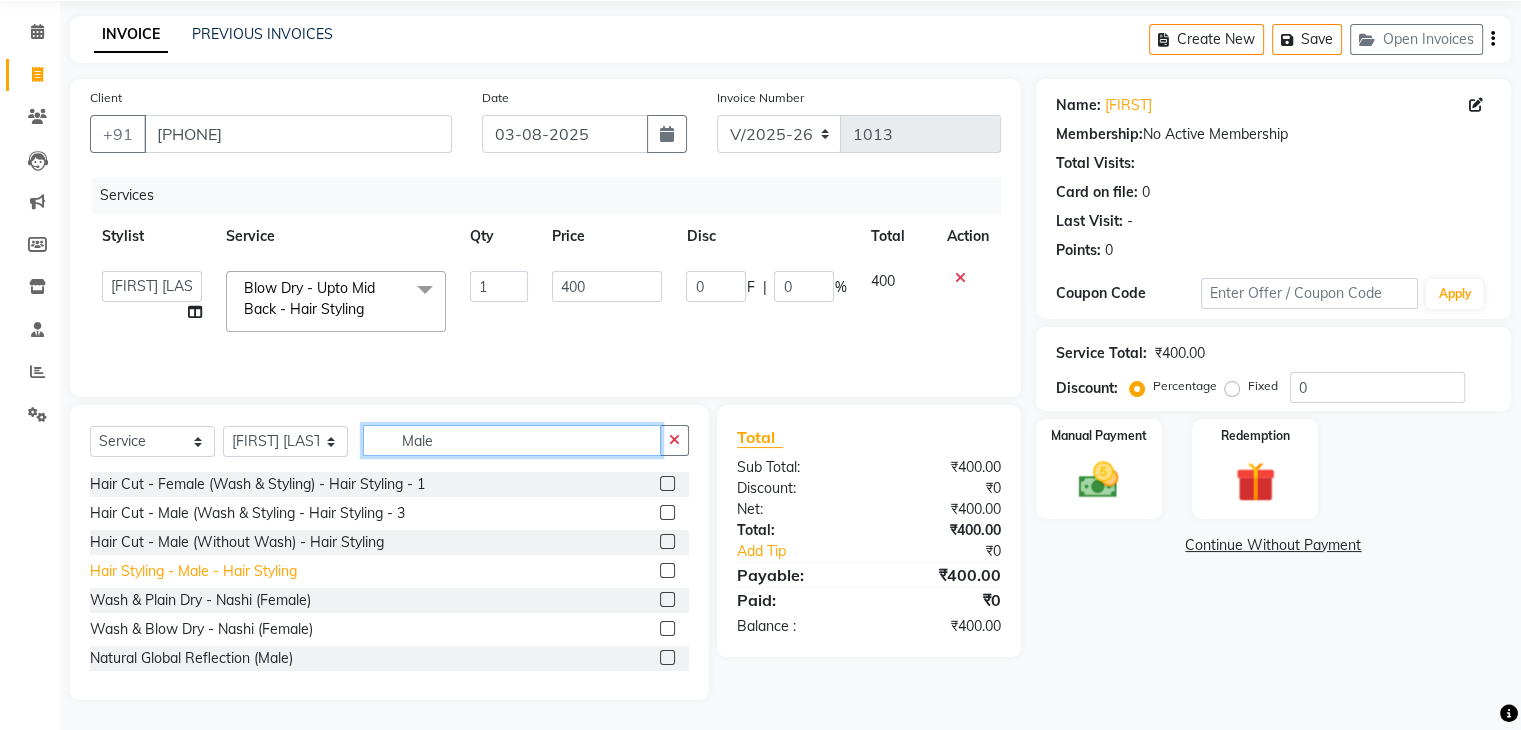 type on "Male" 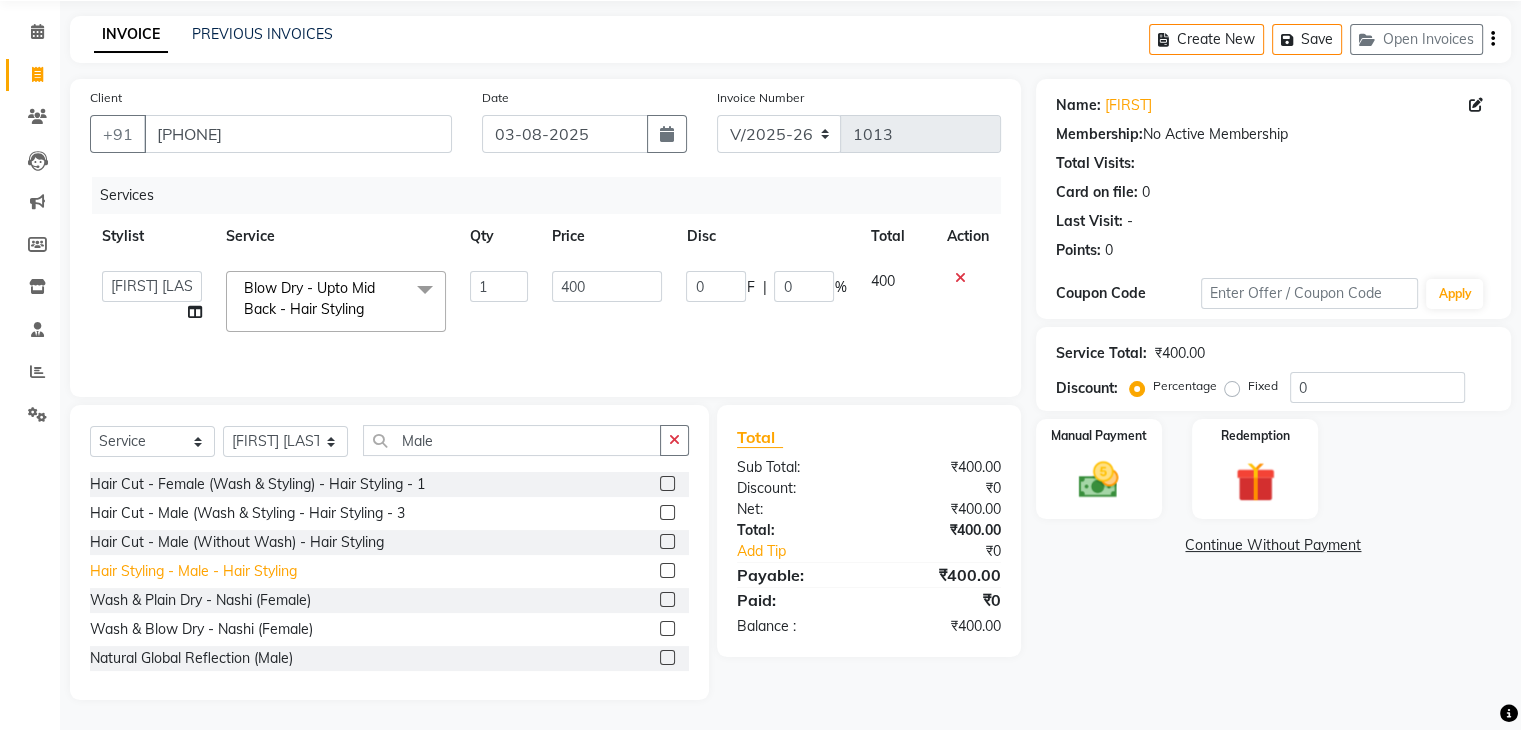 click on "Hair Styling - Male - Hair Styling" 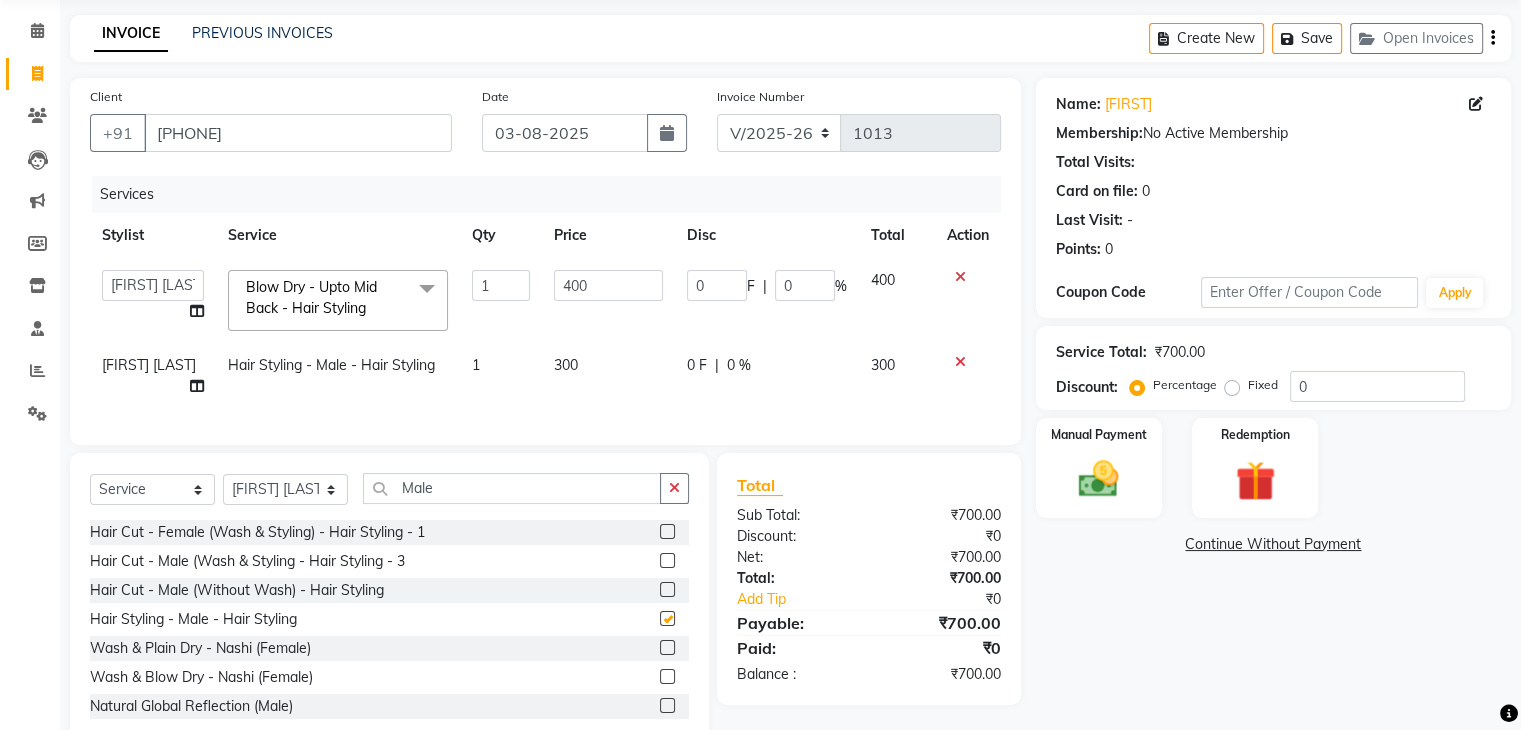 checkbox on "false" 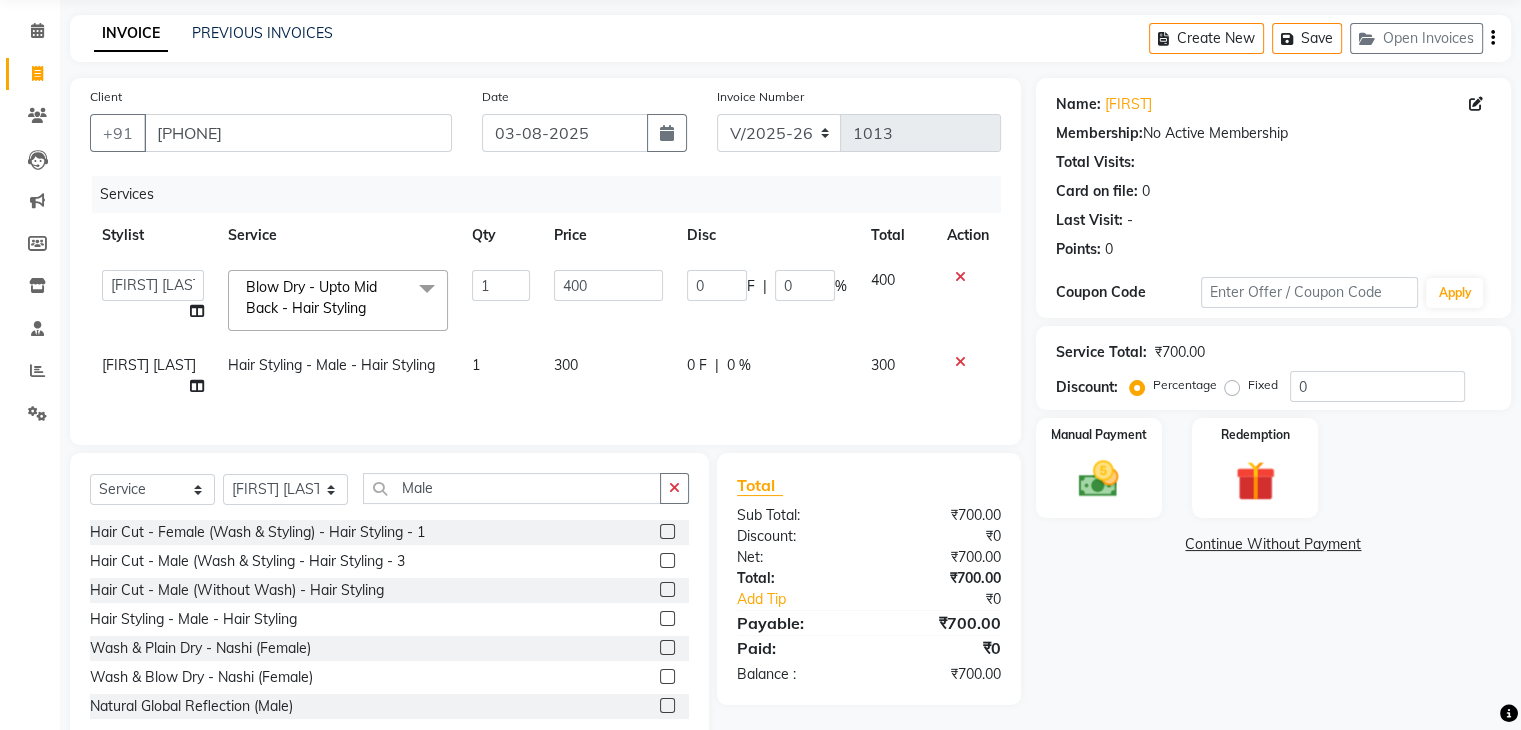 click on "0 %" 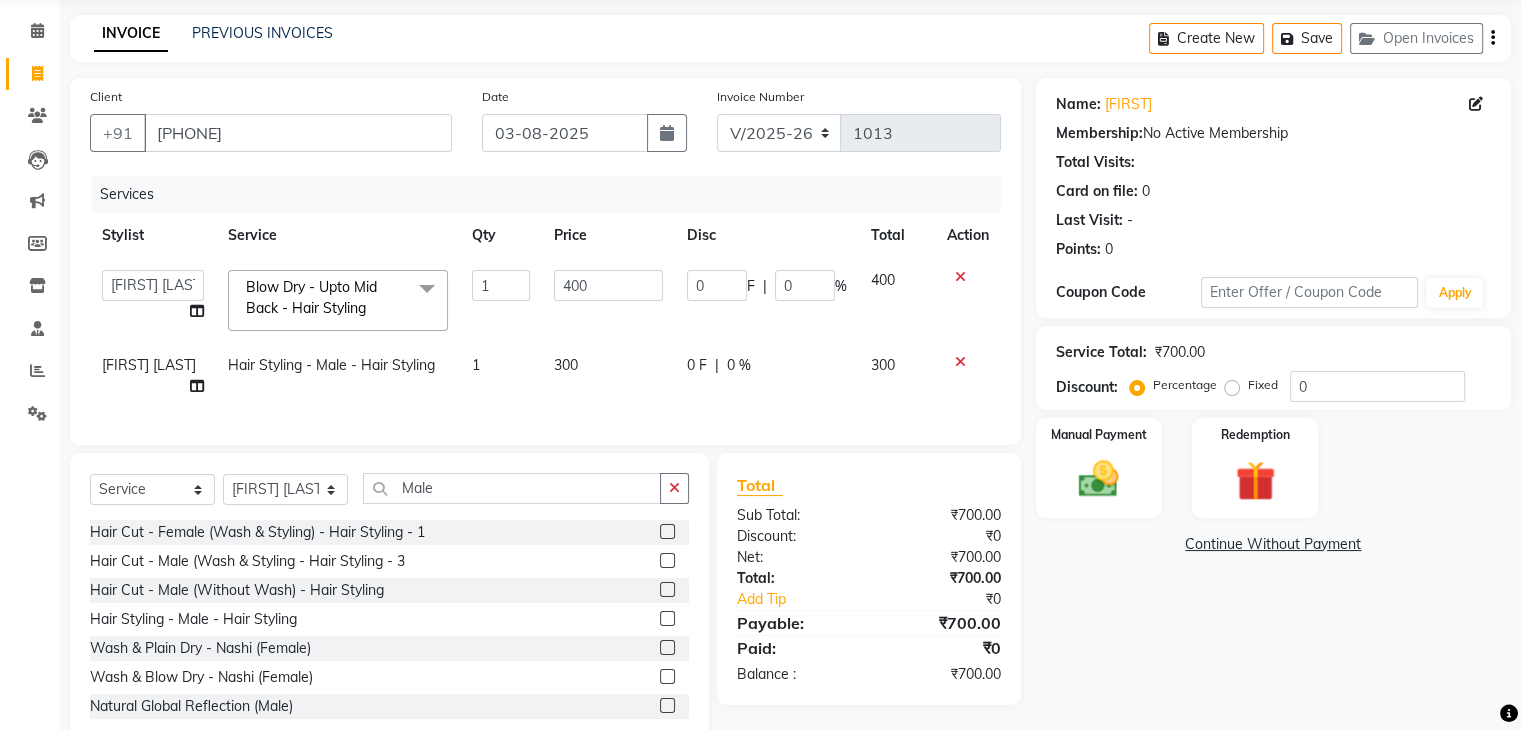 select on "43416" 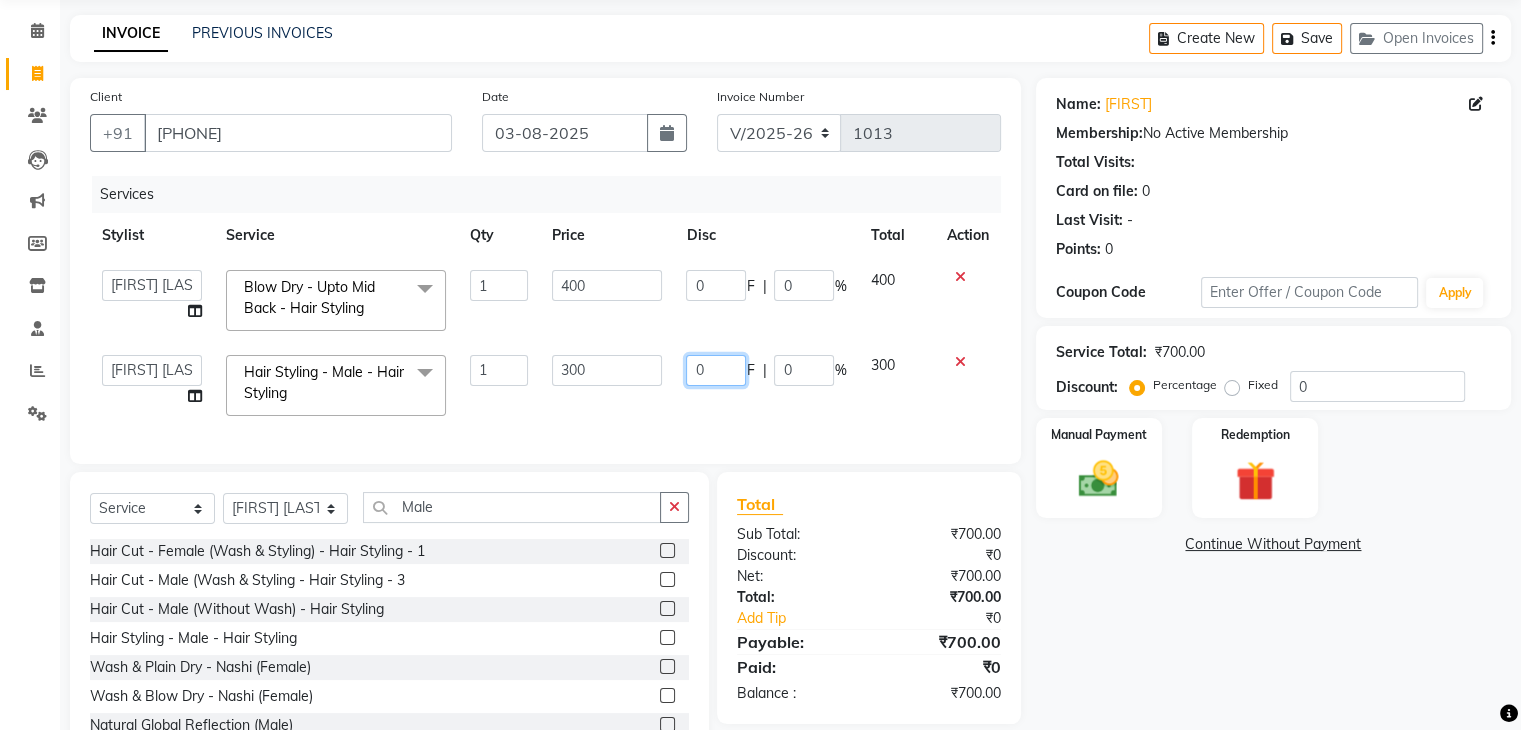 click on "0" 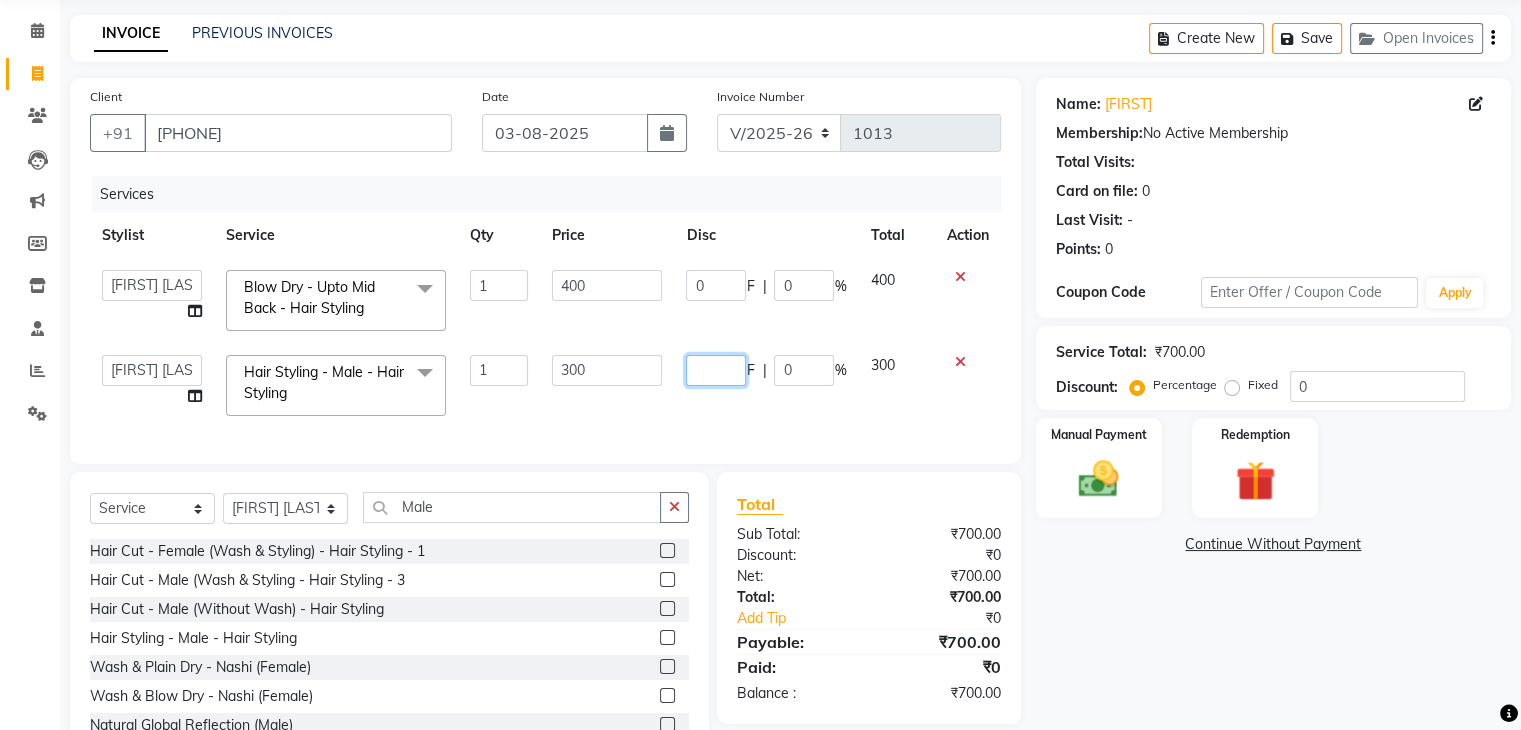 type on "5" 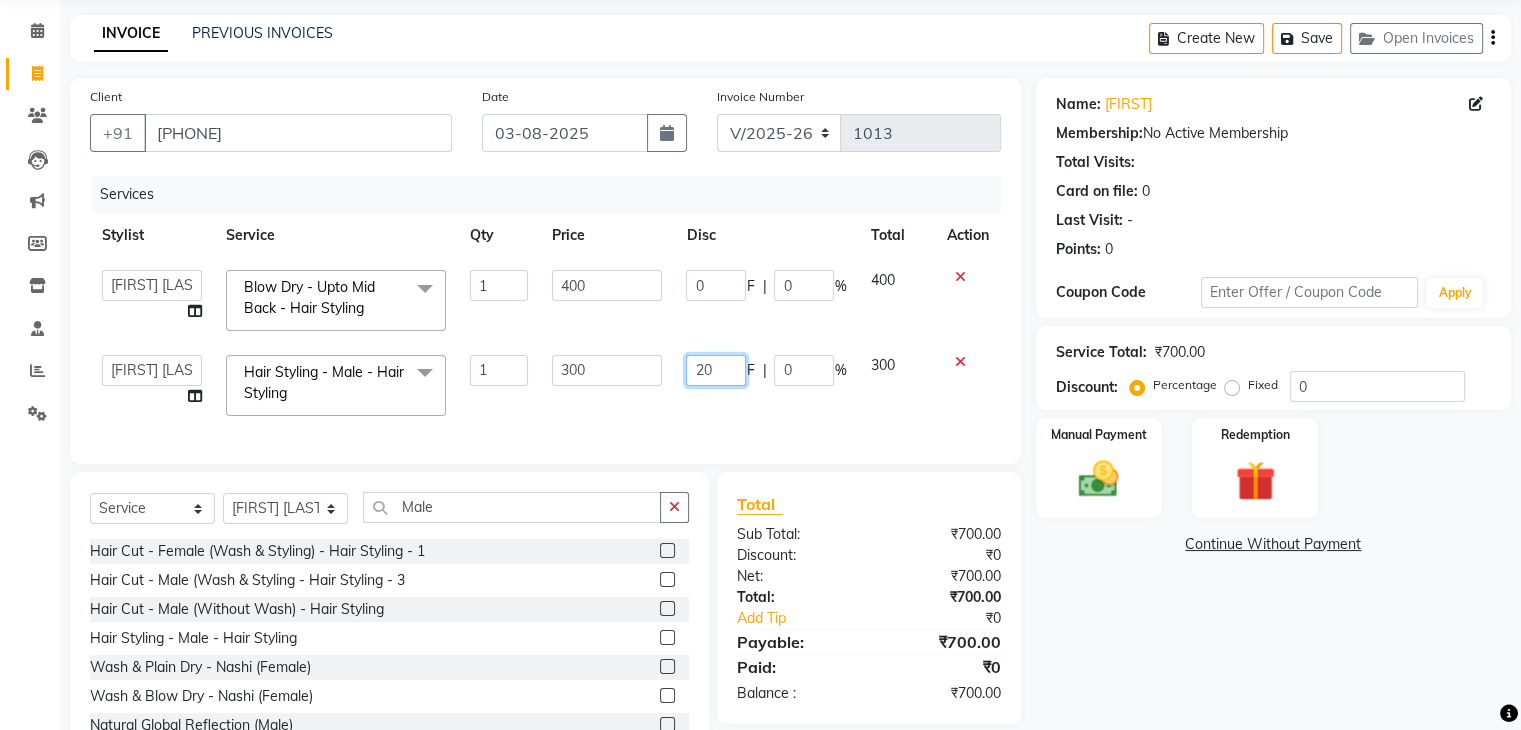 type on "200" 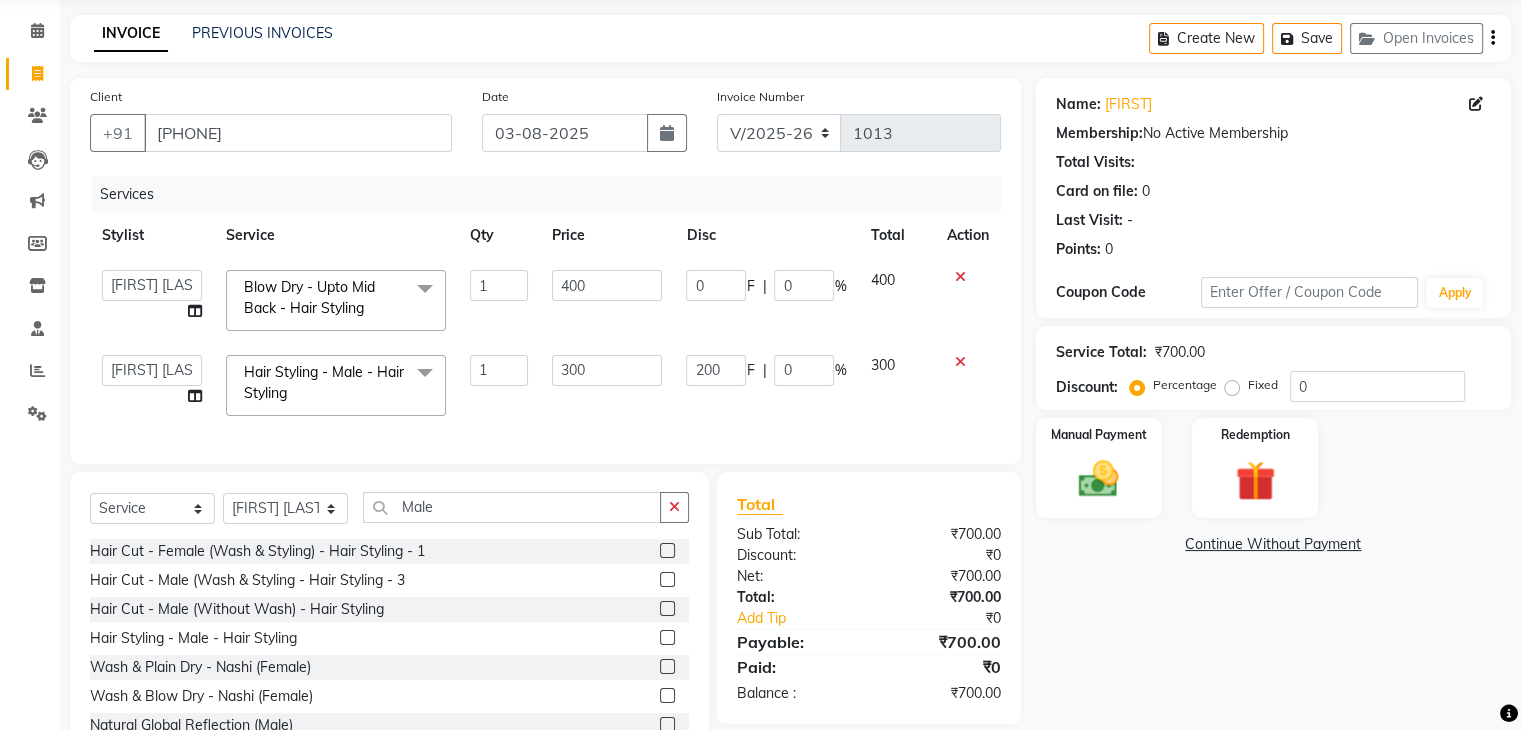 click on "Services Stylist Service Qty Price Disc Total Action Aishwarya Kshirsagar Minal Mehtar Samarth Rathod Shruti Panda Umesh Chandane Vishal Changdev Rokade Blow Dry - Upto Mid Back - Hair Styling x Men's Grooming Package (Hair Cut, Beard Trim, Hair Spa & Detan) Men's Style Pro Package (Hair Cut, Hair Spa & Detan) Rica Full Waxing Package (FA,FL & UA) Tan clear Facial, Nourishing Hair Spa & Spa Pedicure Gel Full Waxing Package (FA,FL,UA) Men's Hair Cut, Wash & Beard Styling Hair Cut - Female (Wash & Styling) - Hair Styling - 1 Hair Cut - Male (Wash & Styling - Hair Styling - 3 Hair Cut - Male (Without Wash) - Hair Styling Kids Hair Cut - Boy (Without Wash) - Hair Styling - 4 Beard Trim / Styling - Hair Styling Clean Shave Fringe Hair Cut Wash & Plain Dry - Upto Neck - Hair Styling - 5 Wash & Plain Dry - Upto Shoulder - Hair Styling - 6 Wash & Plain Dry - Upto Mid Back - Hair Styling - 7 Wash & Plain Dry - Upto Waist - Hair Styling - 8 Wash & Blow Dry - Upto Neck - Hair Styling - 9 1" 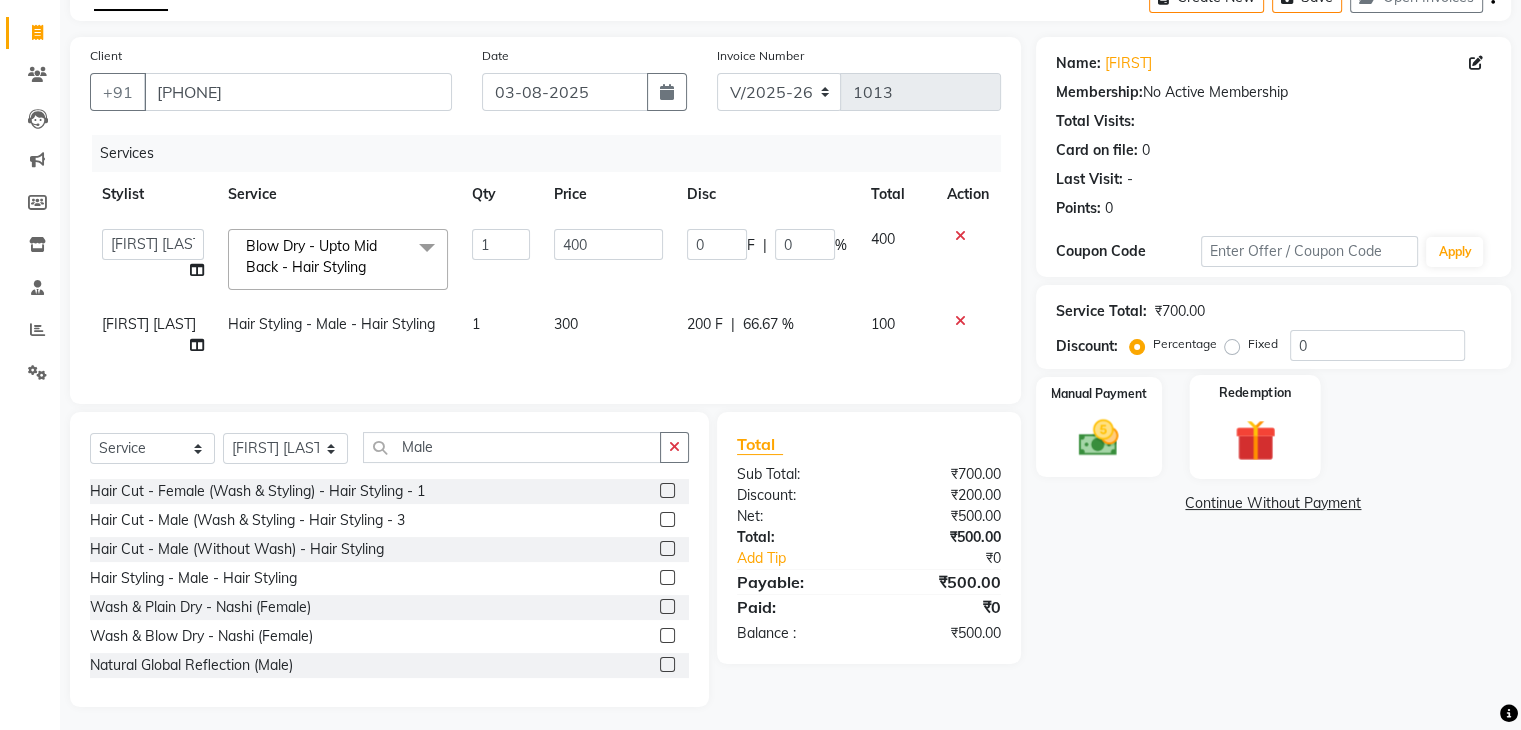 scroll, scrollTop: 136, scrollLeft: 0, axis: vertical 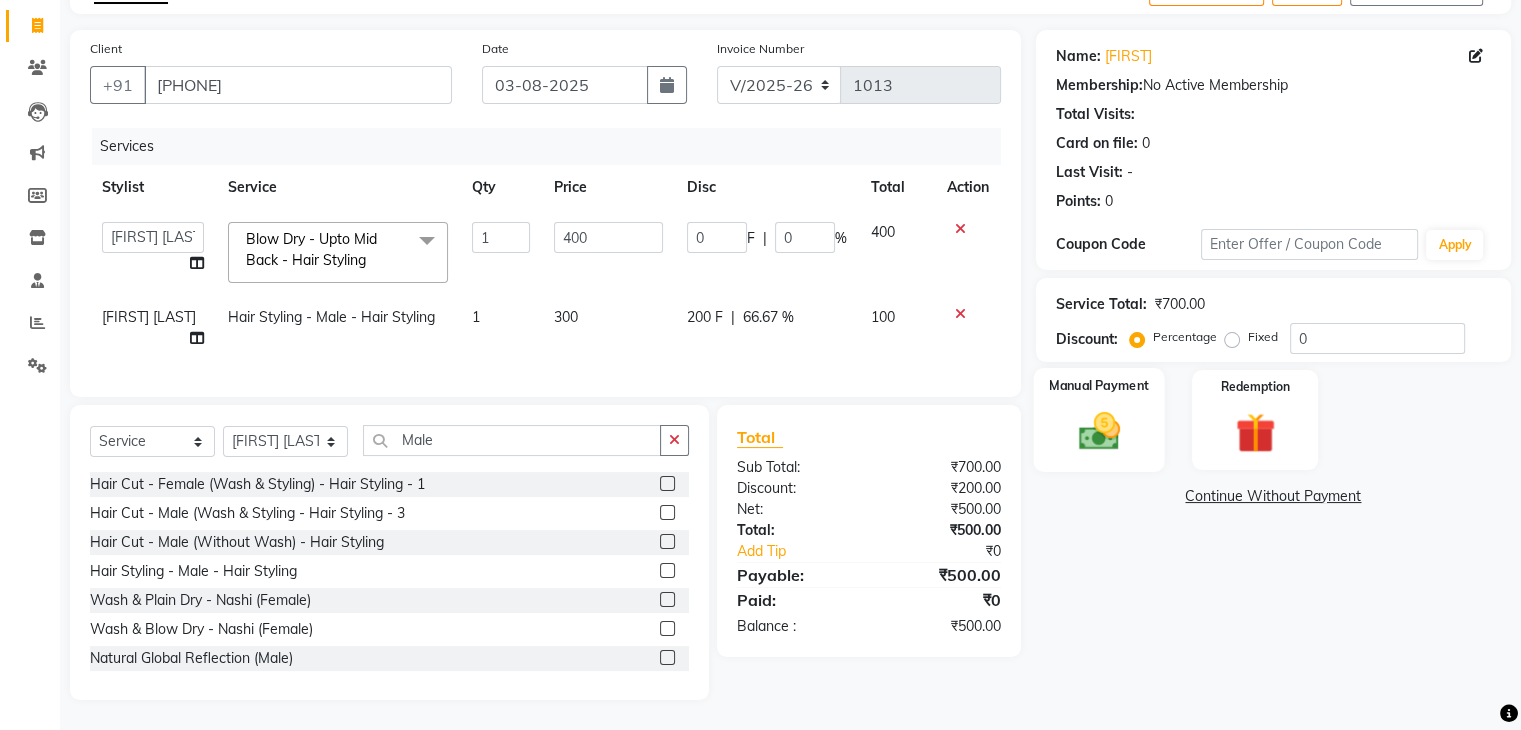 click 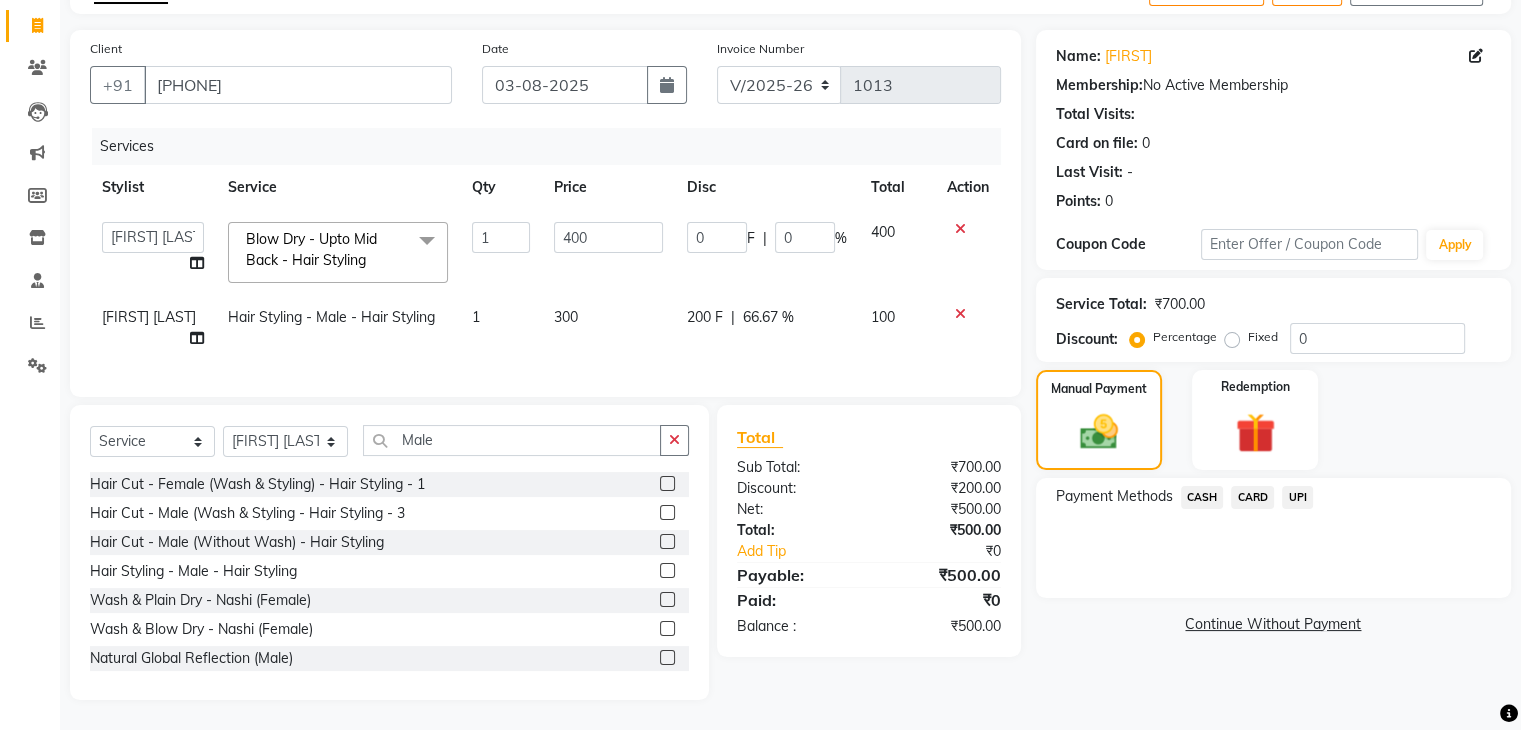 click on "UPI" 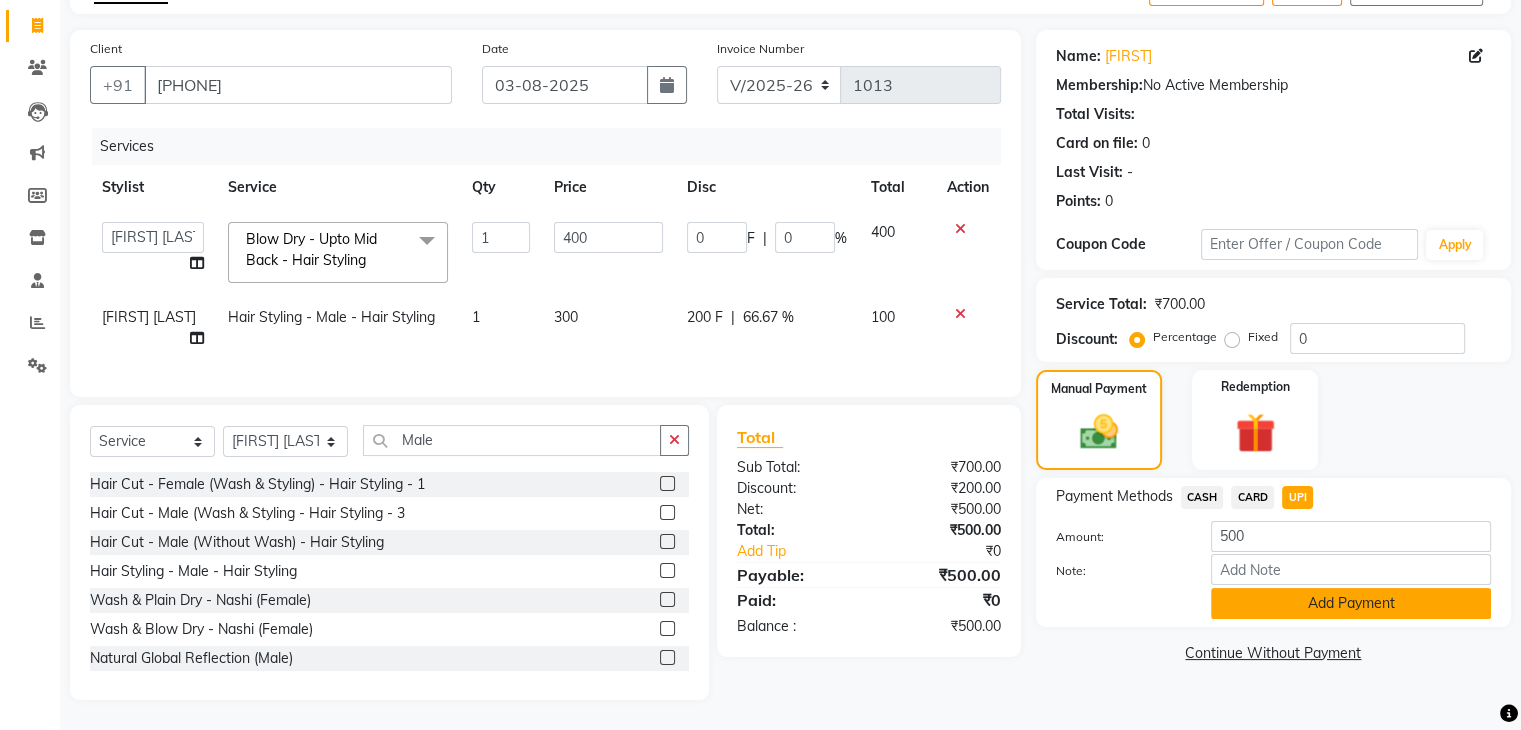 click on "Add Payment" 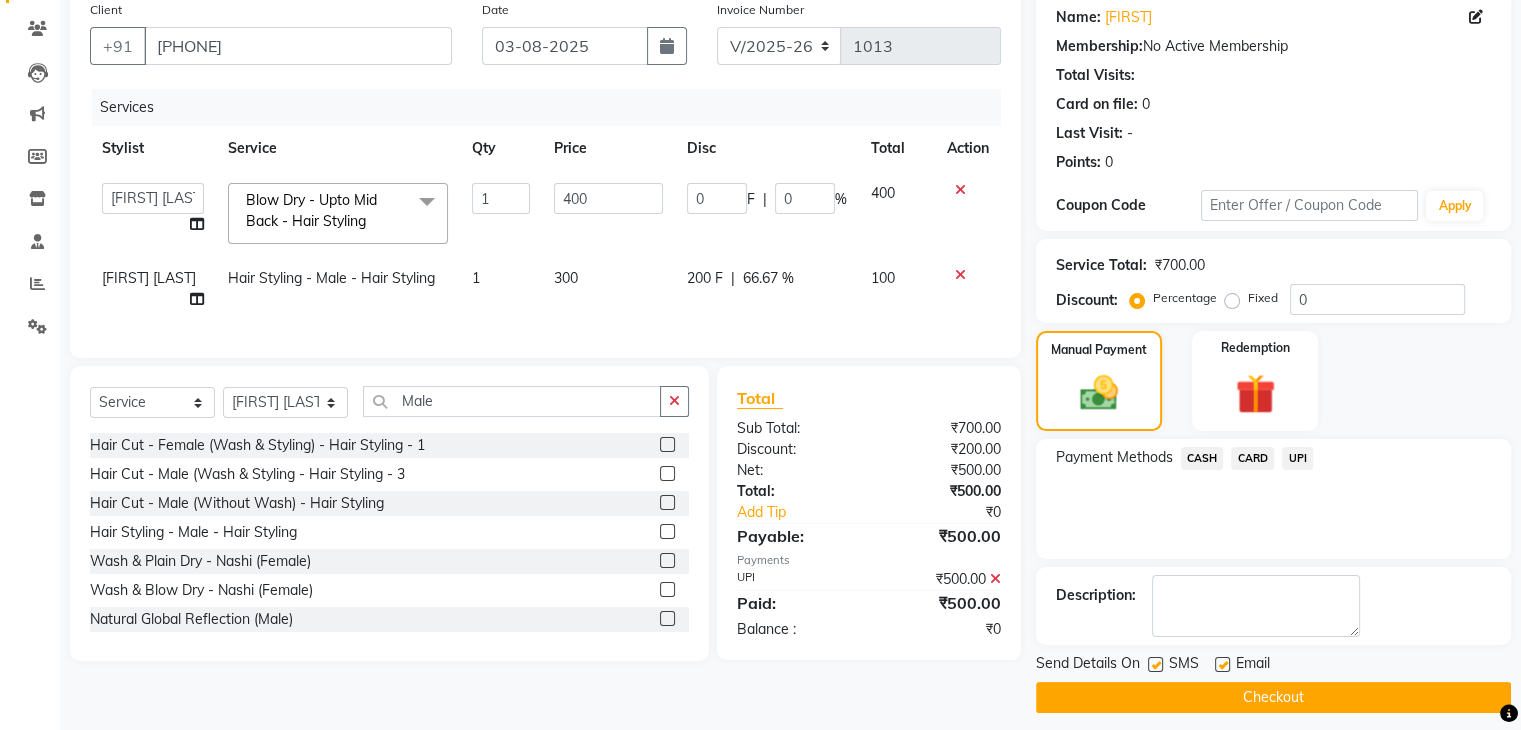 scroll, scrollTop: 171, scrollLeft: 0, axis: vertical 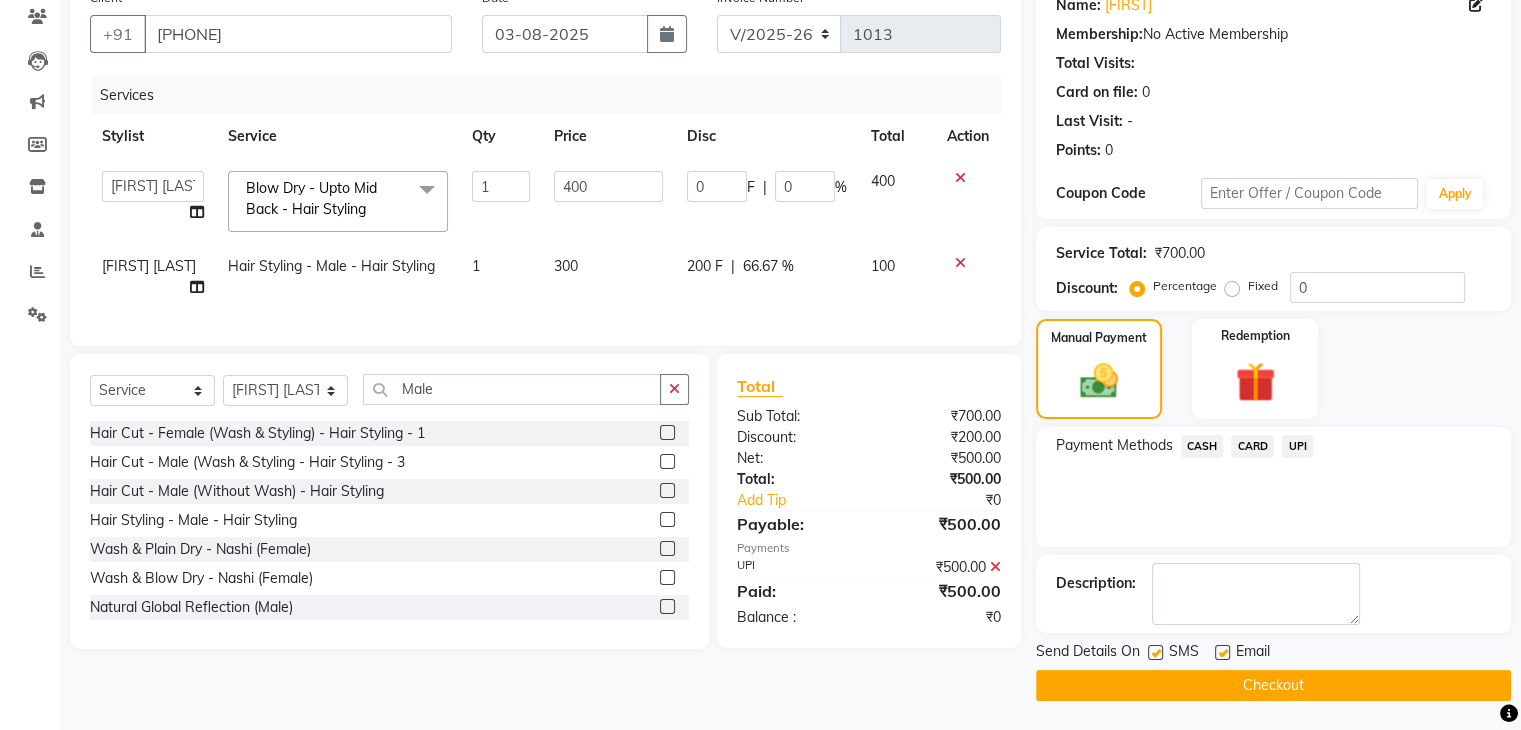 click on "Checkout" 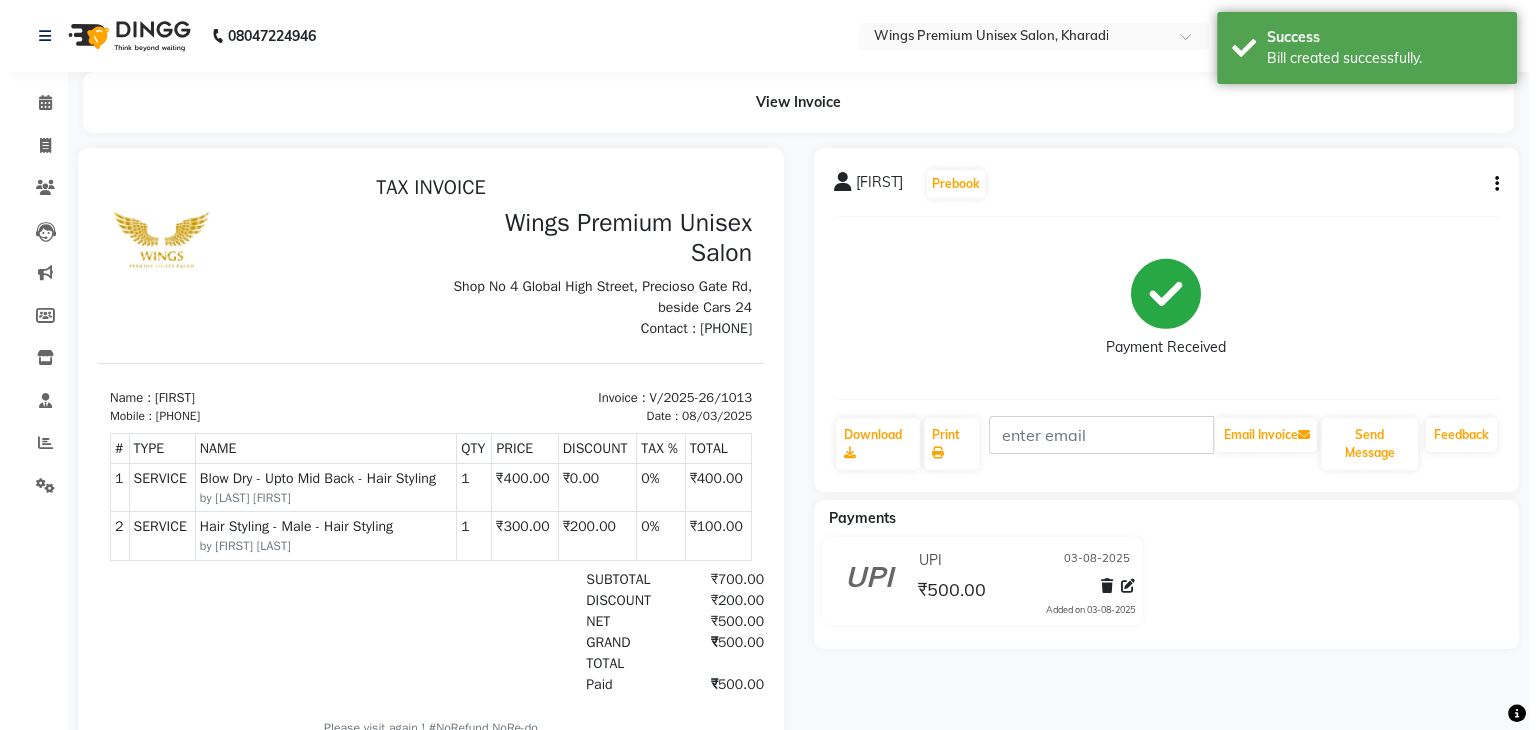 scroll, scrollTop: 0, scrollLeft: 0, axis: both 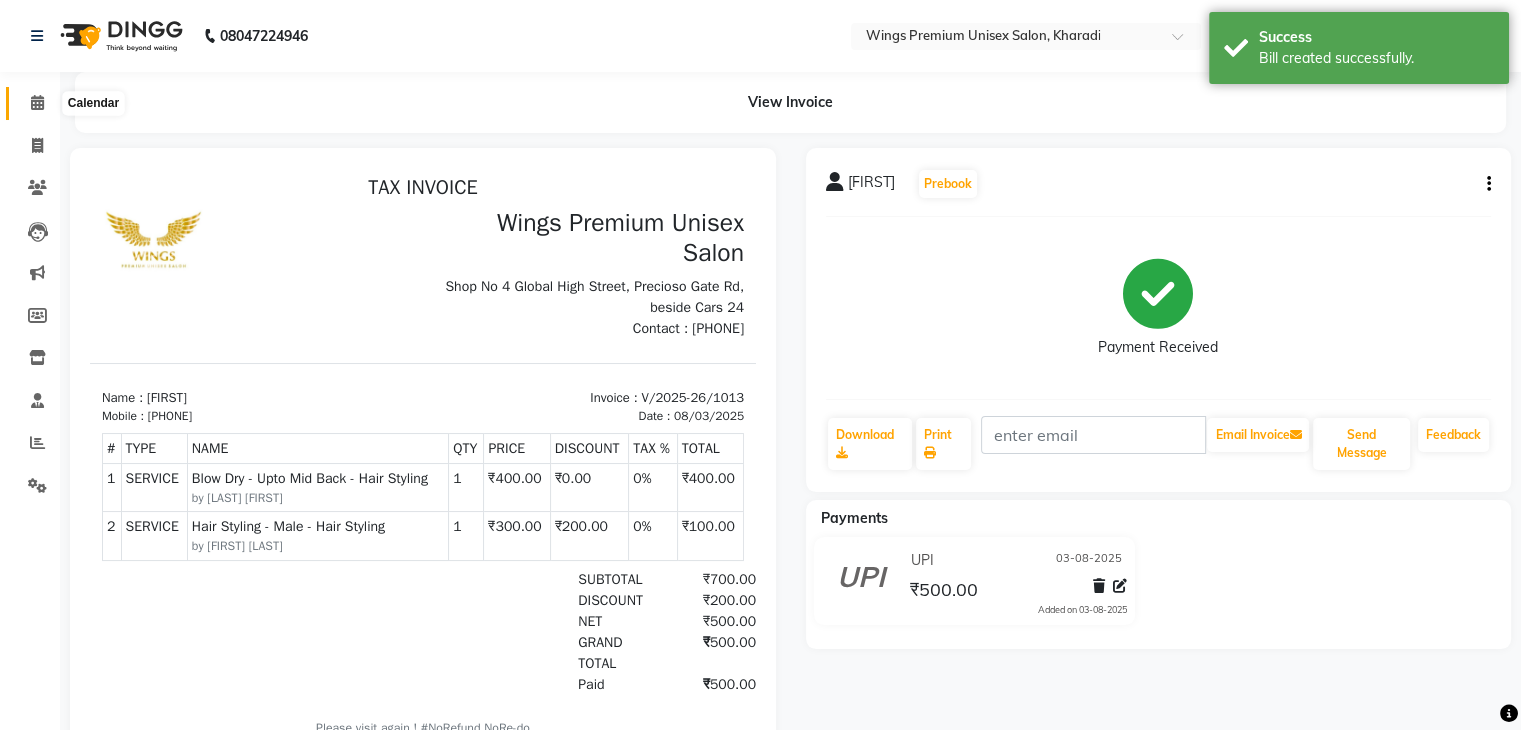 click 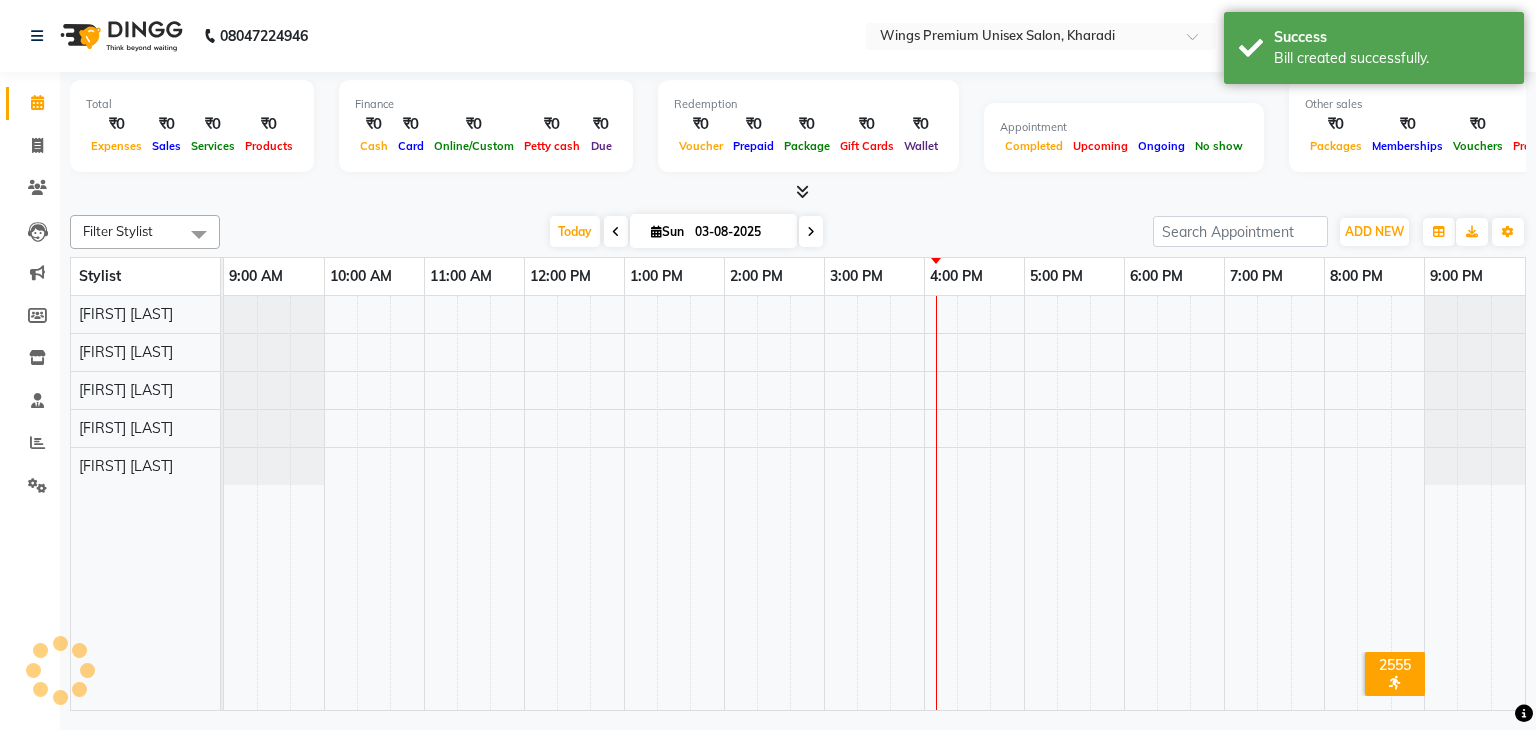 click 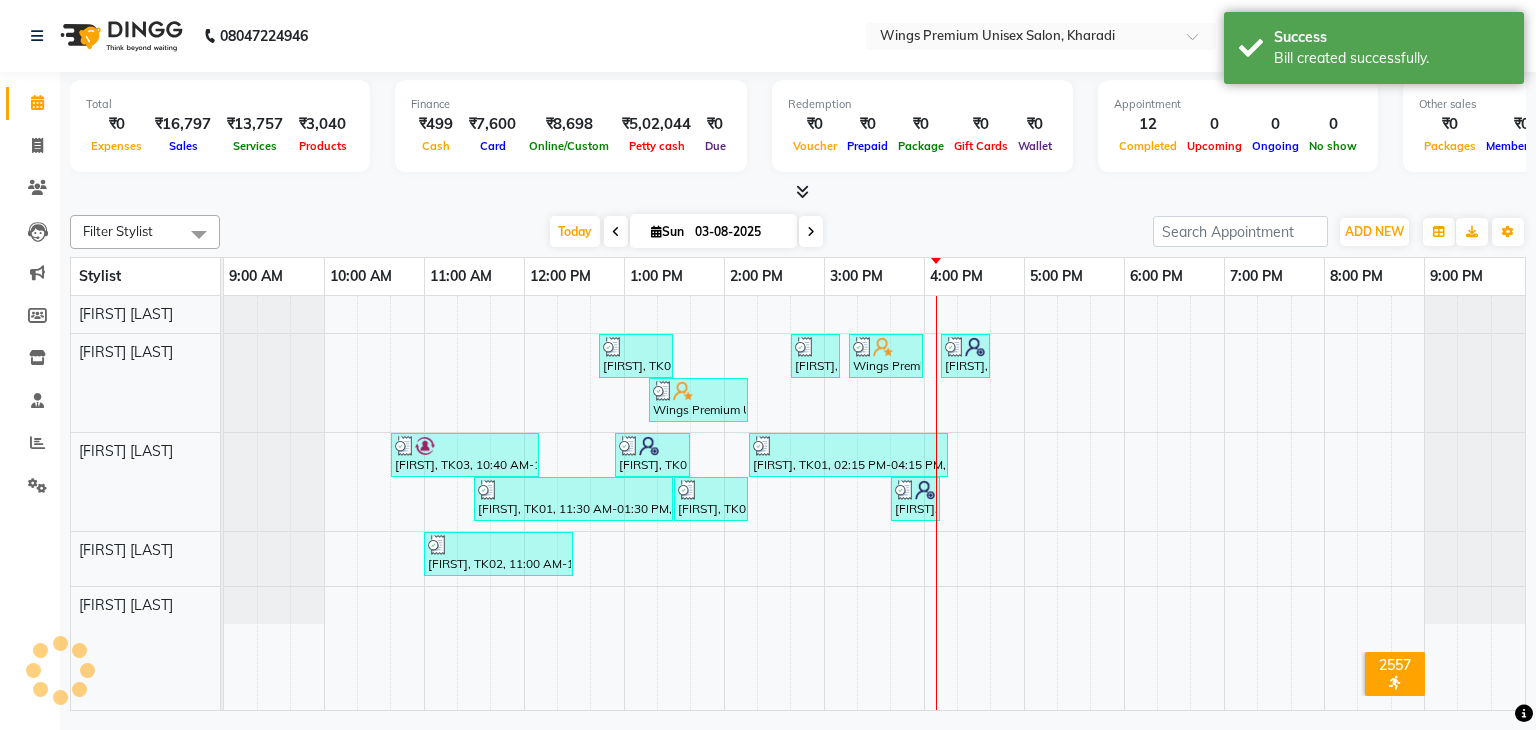 click 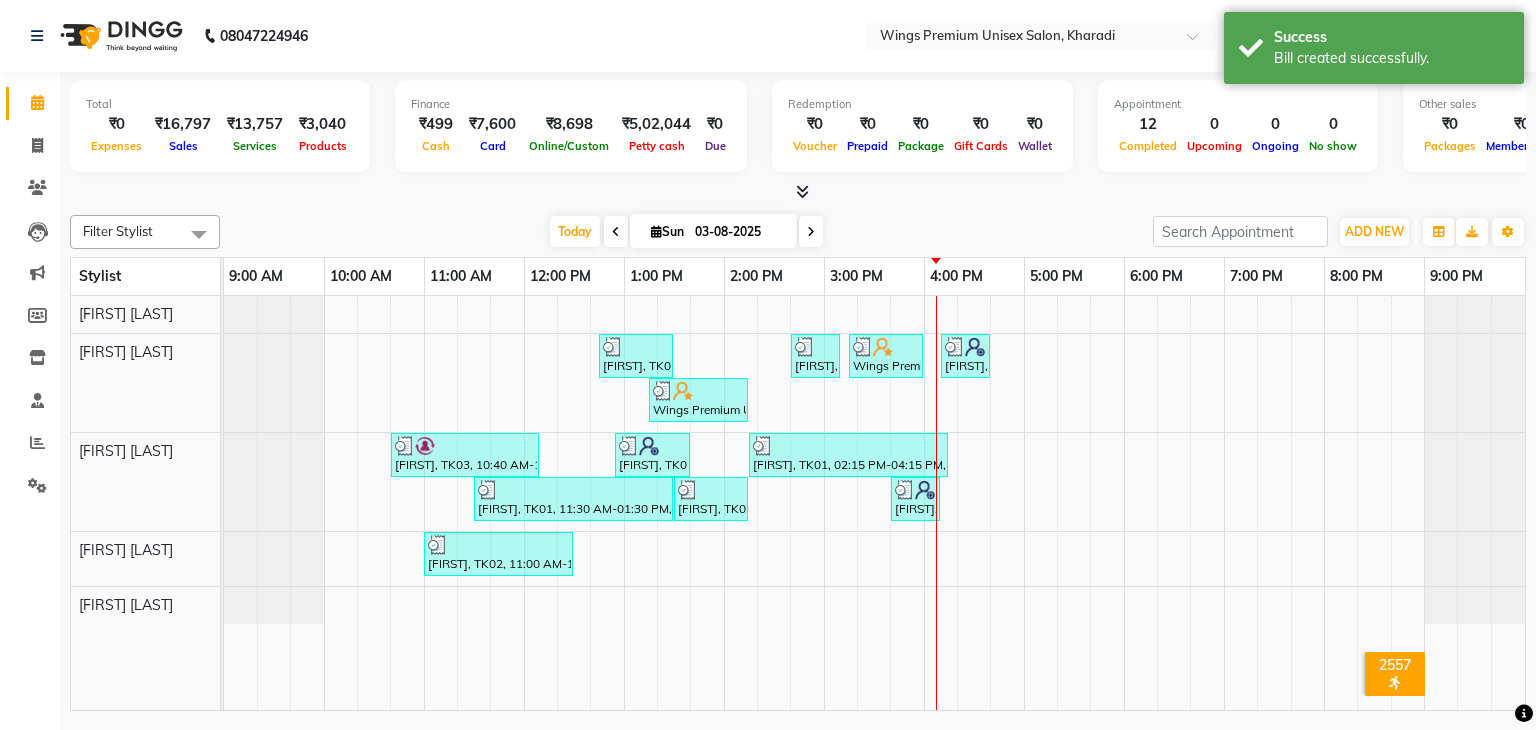 click at bounding box center [798, 192] 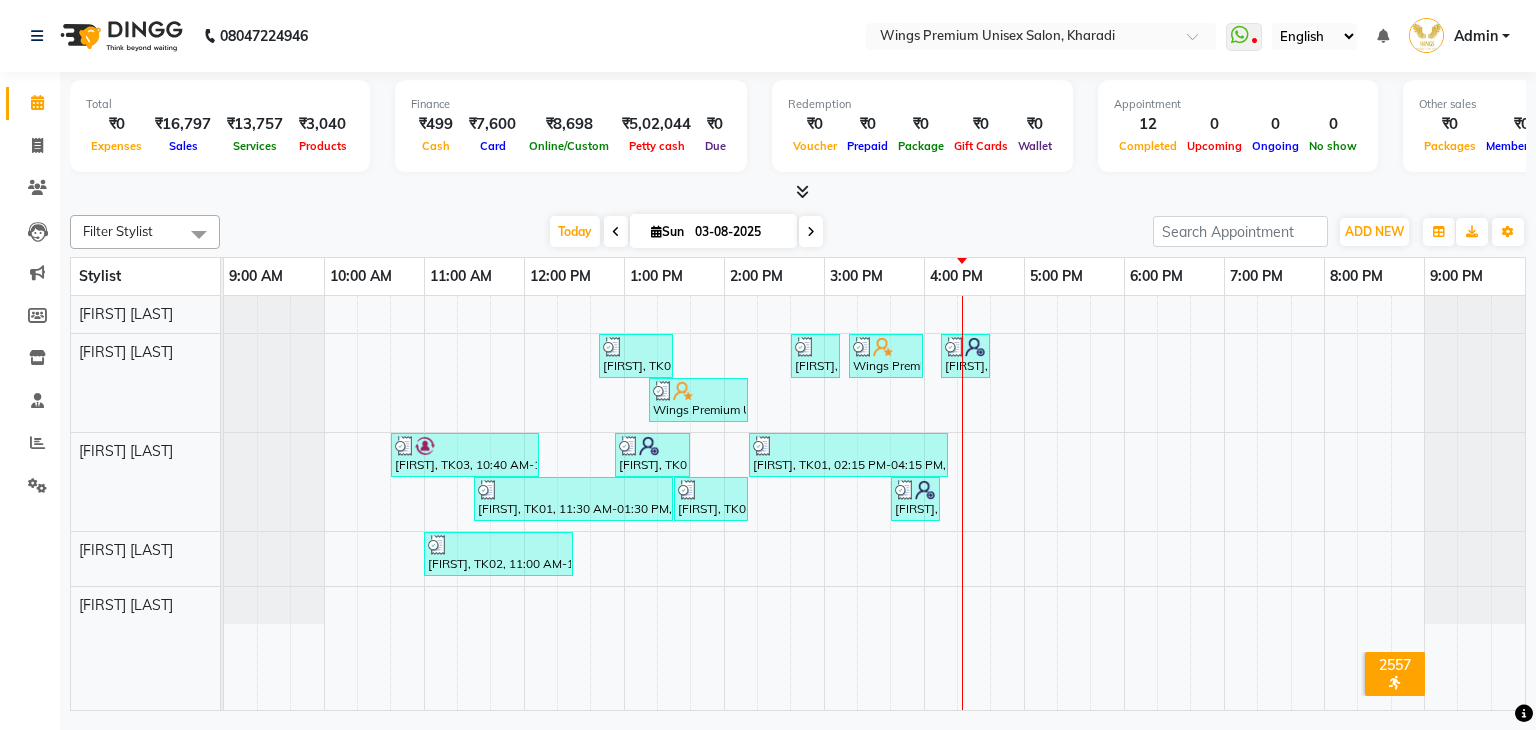 click at bounding box center [798, 192] 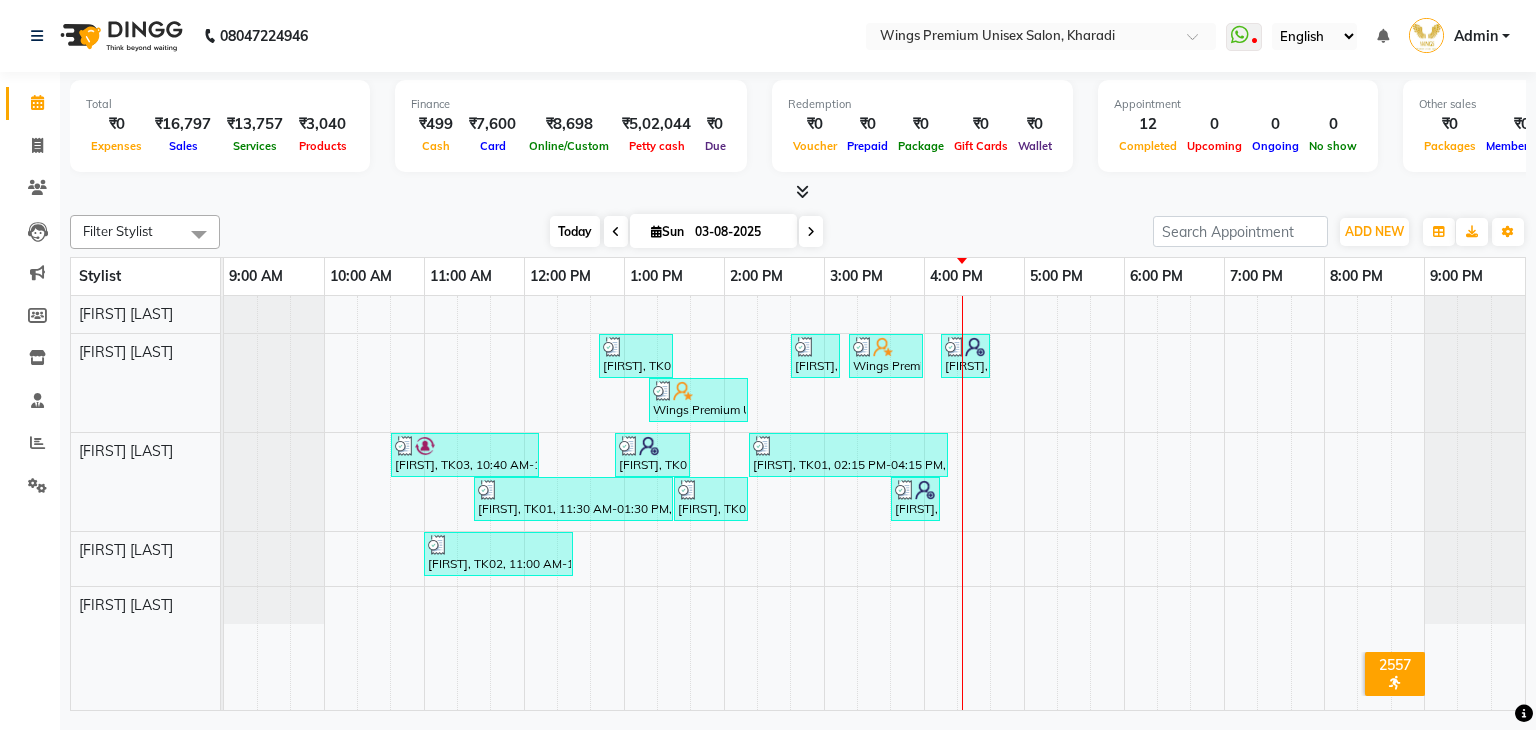 click on "Today" at bounding box center [575, 231] 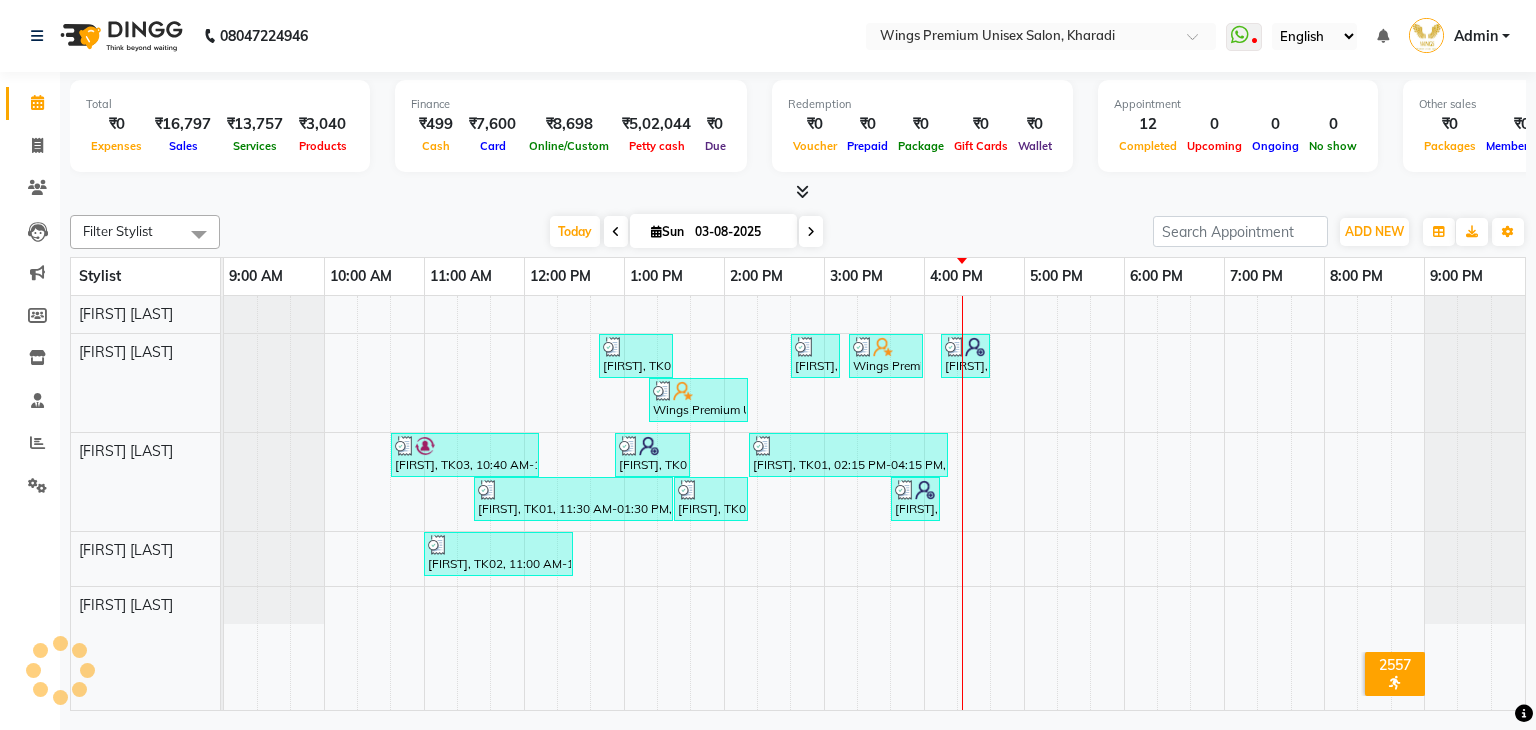 click on "Today  Sun 03-08-2025" at bounding box center [686, 232] 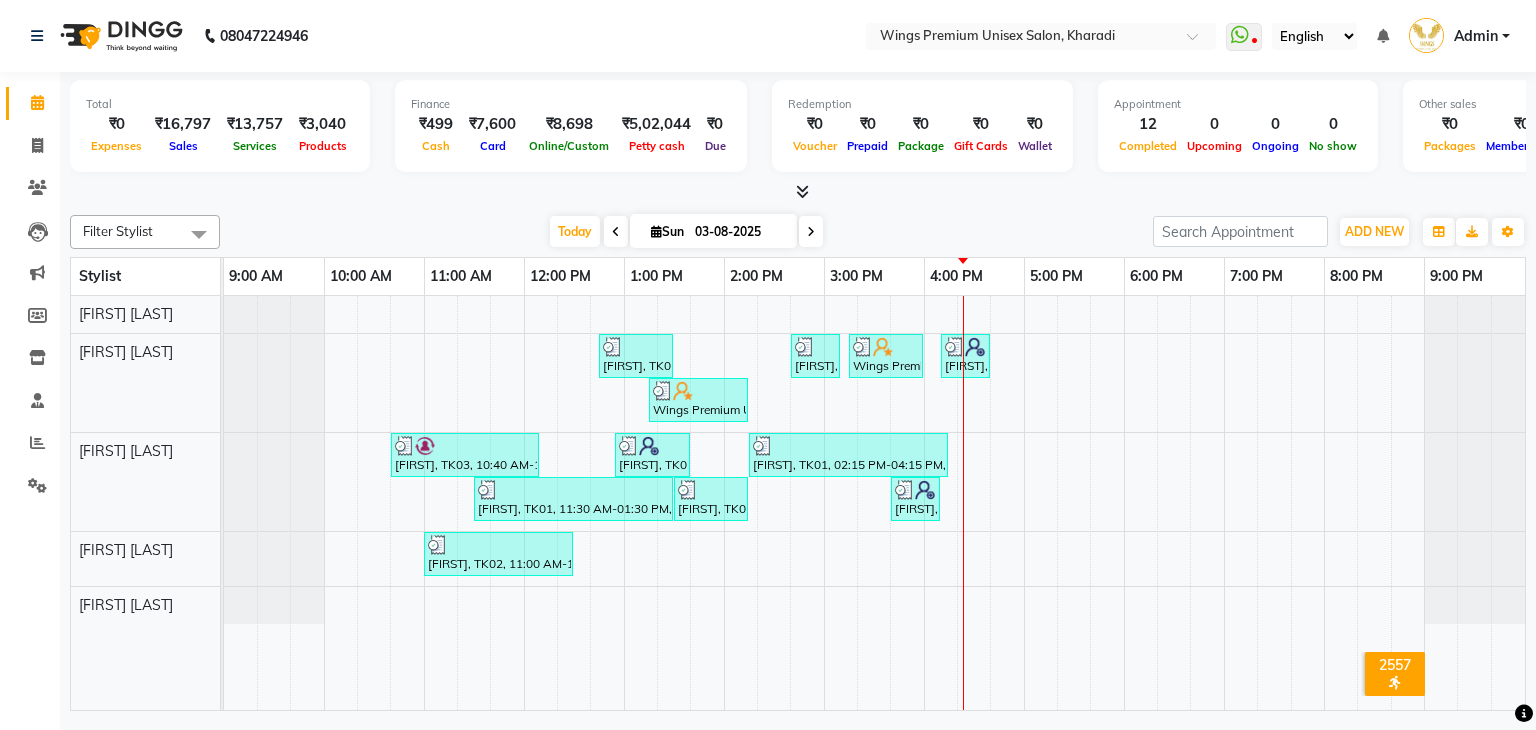 click on "Today  Sun 03-08-2025" at bounding box center [686, 232] 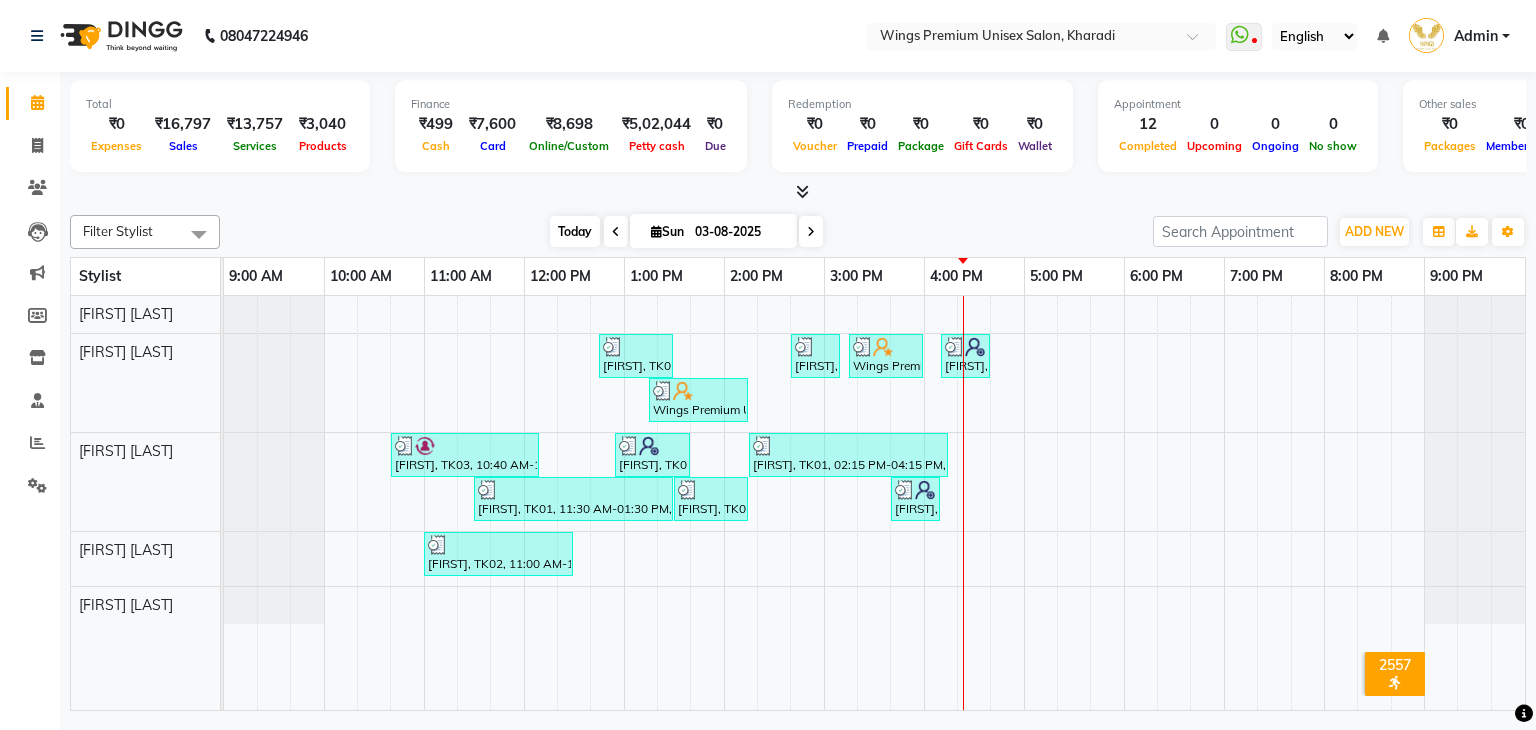 click on "Today" at bounding box center (575, 231) 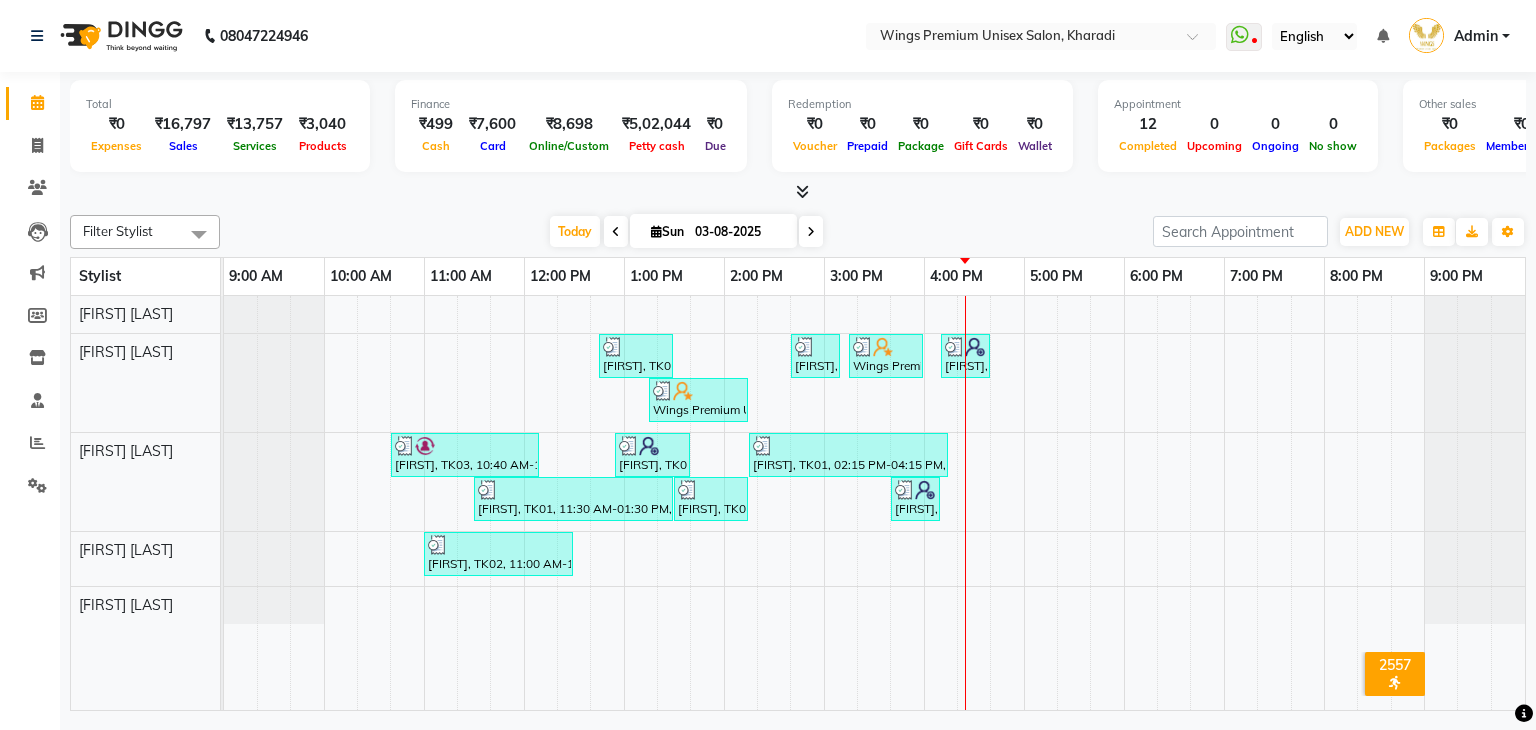 click on "Today  Sun 03-08-2025" at bounding box center (686, 232) 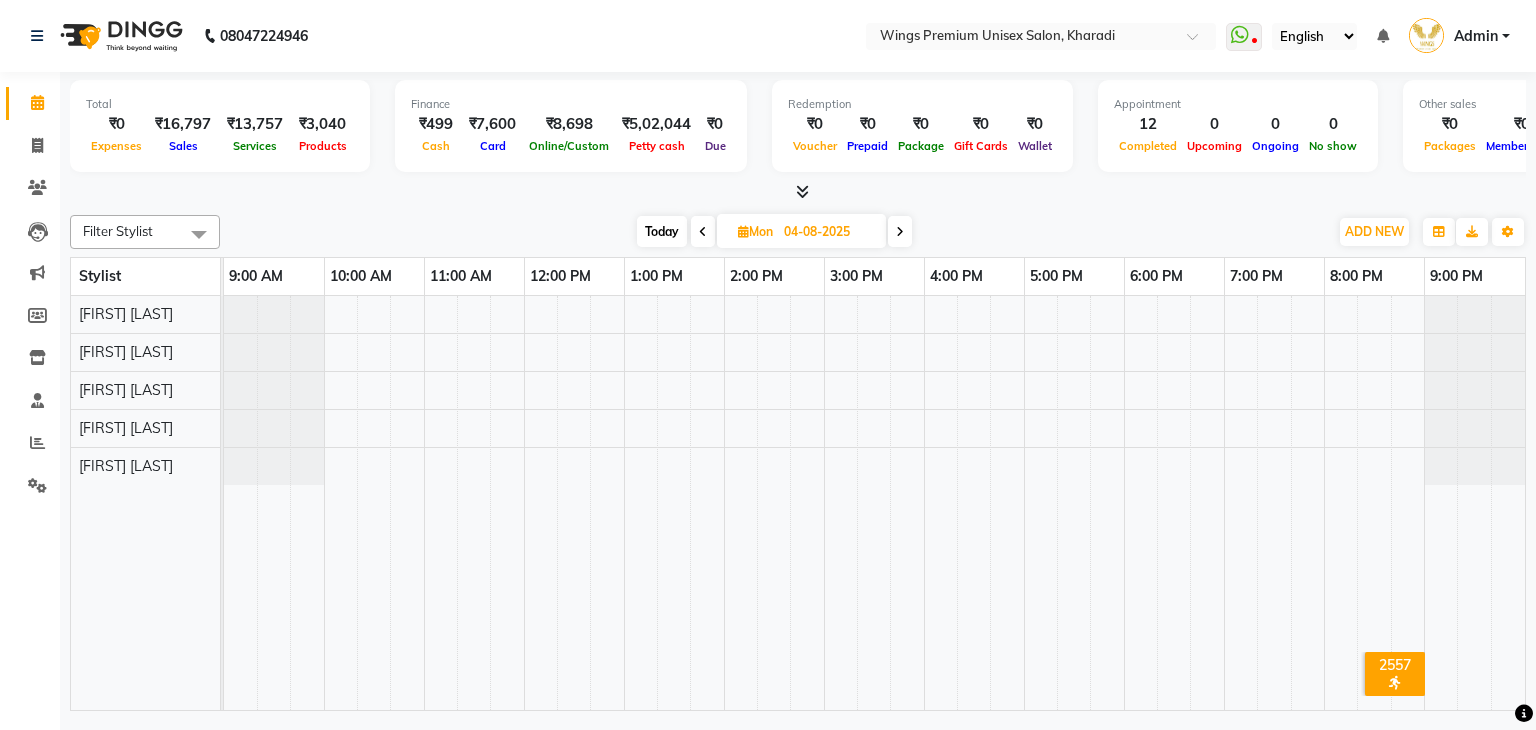 click on "Filter Stylist Select All [FIRST] [LAST] [FIRST] [LAST] [FIRST] [LAST] [FIRST] [LAST] [FIRST] [LAST]  Today  Mon 04-08-2025 Toggle Dropdown Add Appointment Add Invoice Add Expense Add Attendance Add Client Add Transaction Toggle Dropdown Add Appointment Add Invoice Add Expense Add Attendance Add Client ADD NEW Toggle Dropdown Add Appointment Add Invoice Add Expense Add Attendance Add Client Add Transaction Filter Stylist Select All [FIRST] [LAST] [FIRST] [LAST] [FIRST] [LAST] [FIRST] [LAST] [FIRST] [LAST]  Group By  Staff View   Room View  View as Vertical  Vertical - Week View  Horizontal  Horizontal - Week View  List  Toggle Dropdown Calendar Settings Manage Tags   Arrange Stylists   Reset Stylists  Full Screen  Show Available Stylist  Appointment Form Zoom 75% Stylist 9:00 AM 10:00 AM 11:00 AM 12:00 PM 1:00 PM 2:00 PM 3:00 PM 4:00 PM 5:00 PM 6:00 PM 7:00 PM 8:00 PM 9:00 PM [FIRST] [LAST] [FIRST] [LAST] [FIRST] [LAST]  [FIRST] [LAST] [FIRST] [LAST]" 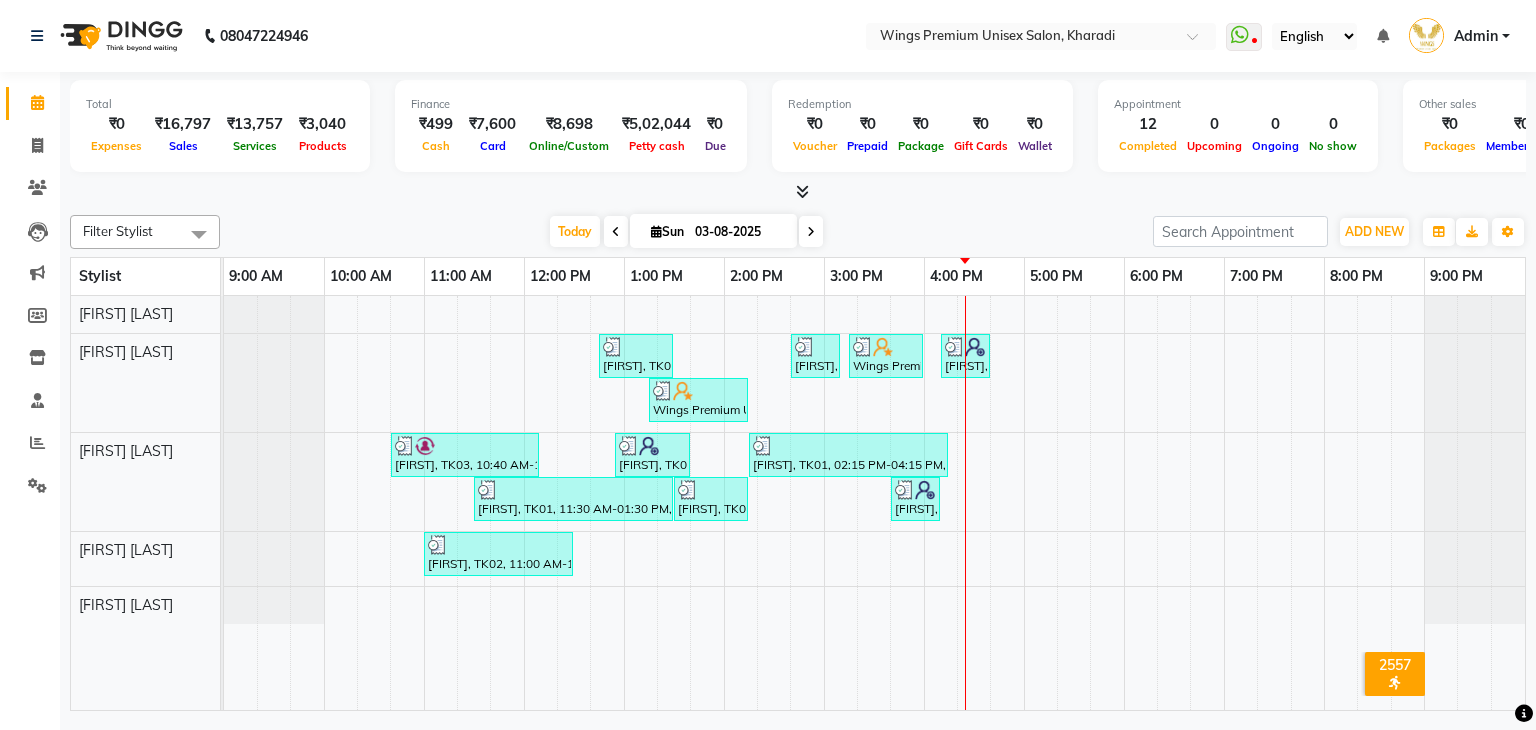 click at bounding box center [811, 232] 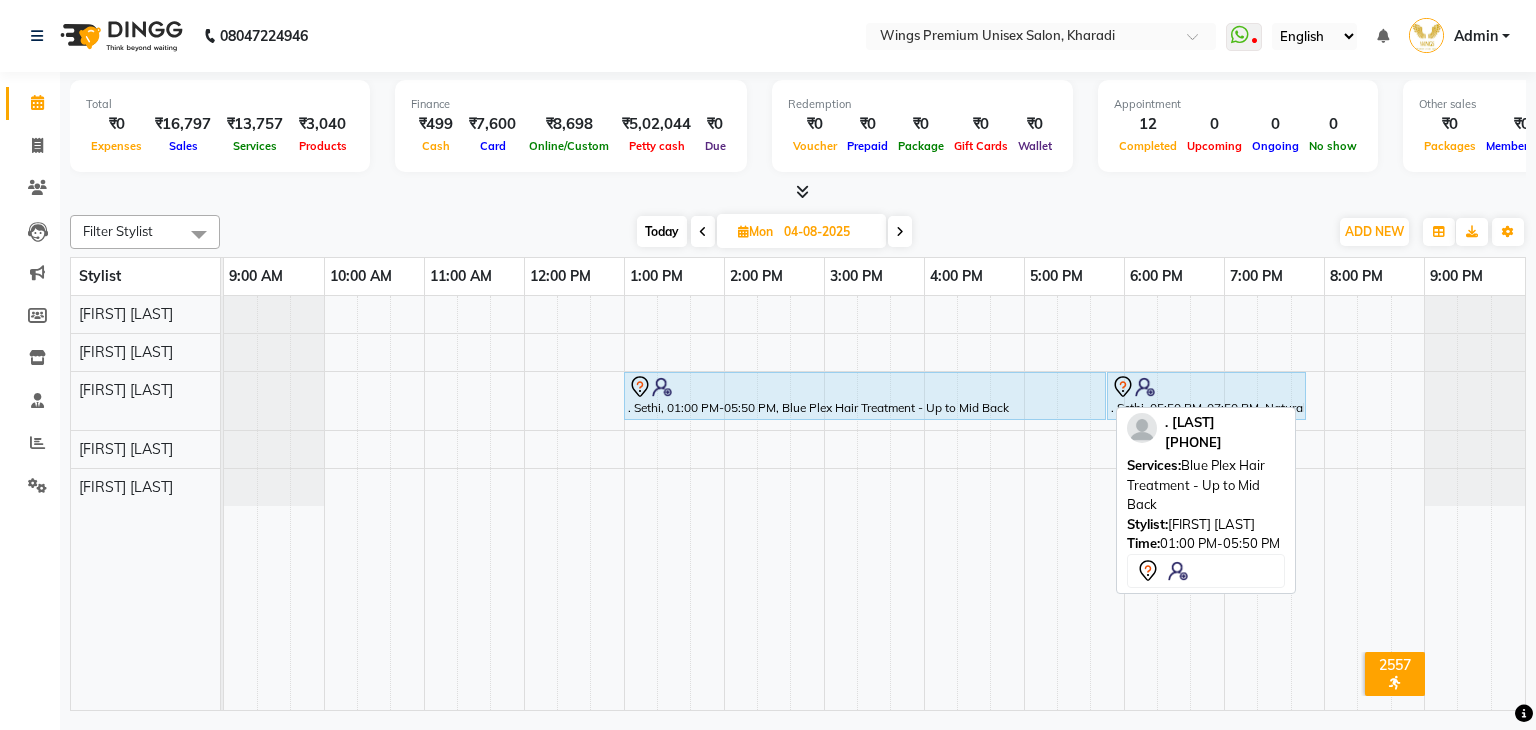 click at bounding box center [662, 387] 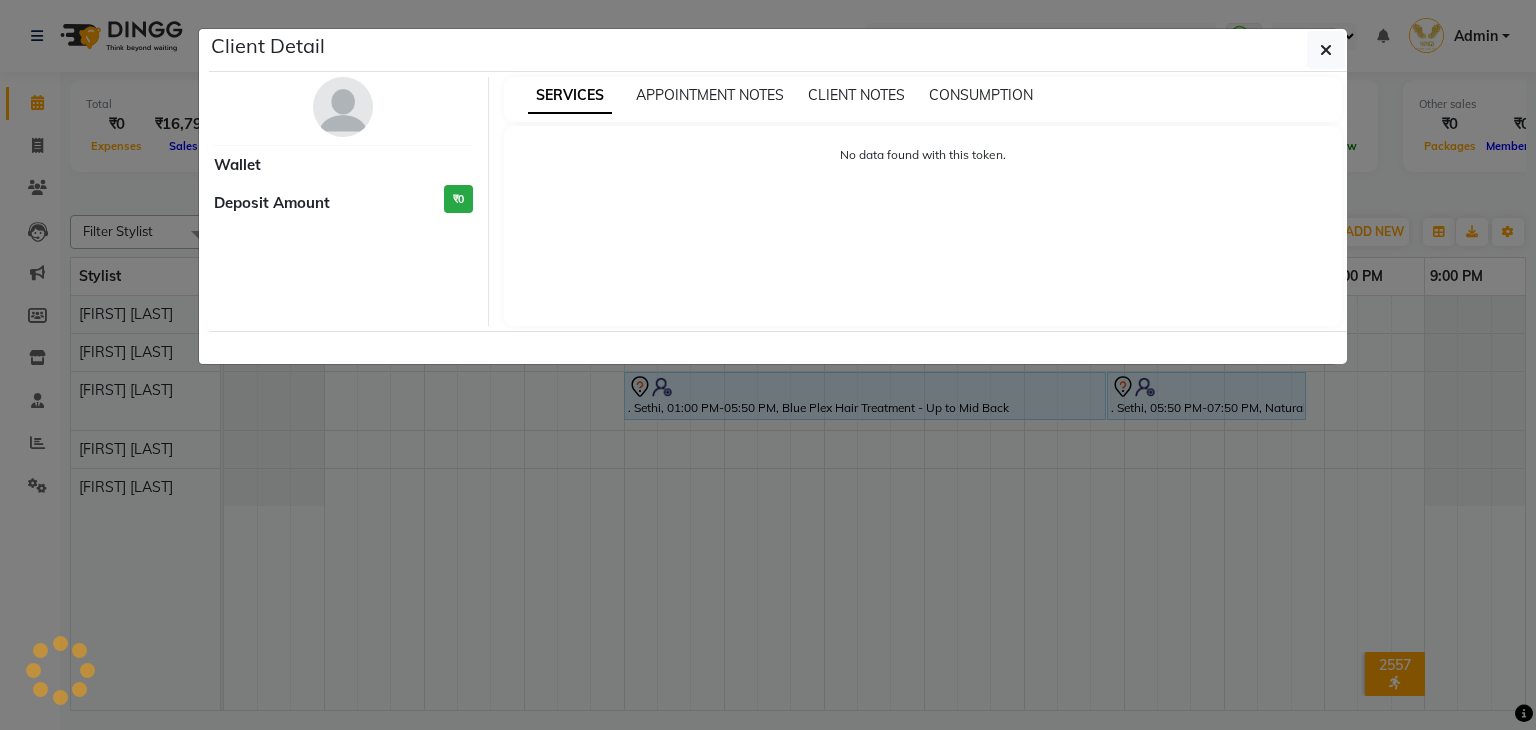 select on "7" 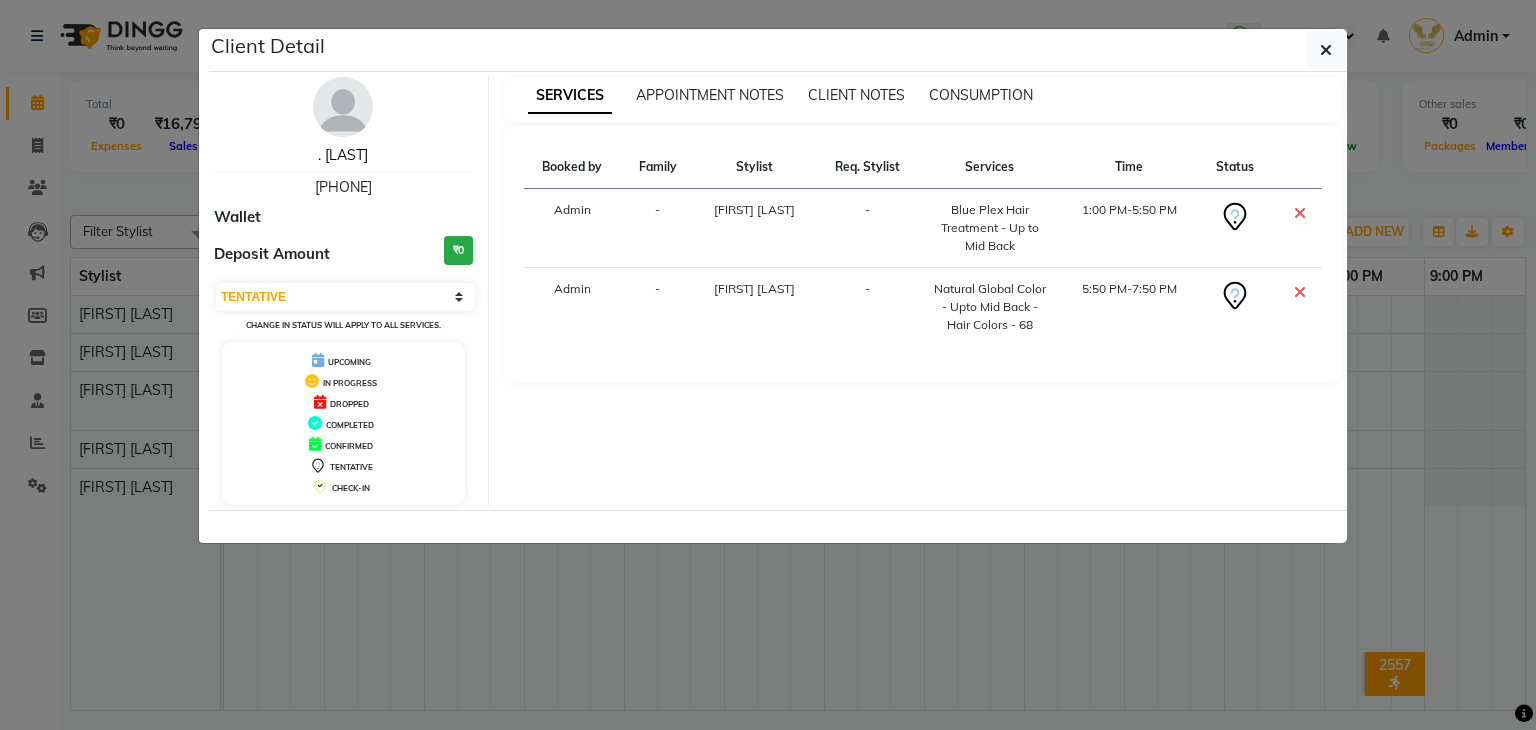 click on ". [LAST]" at bounding box center [343, 155] 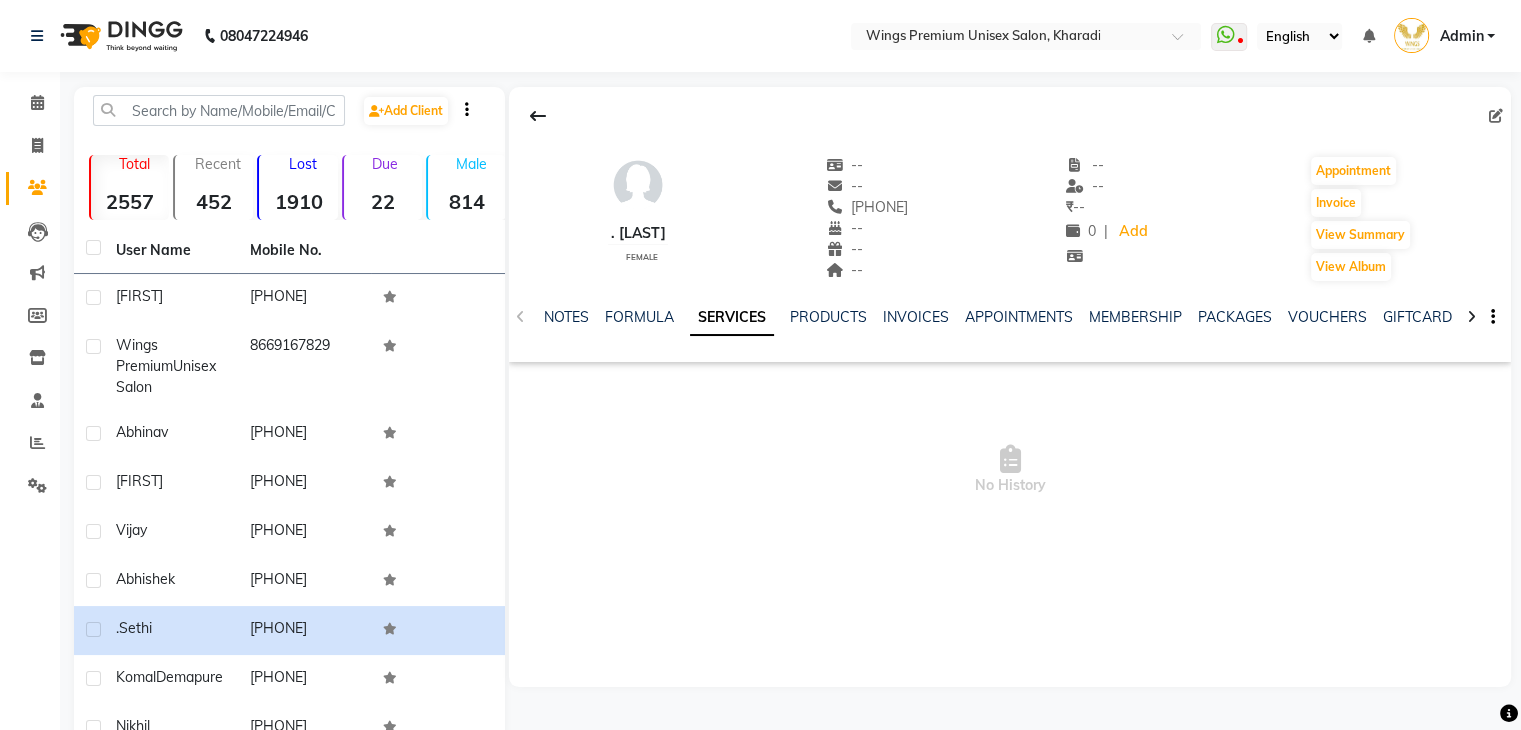 click 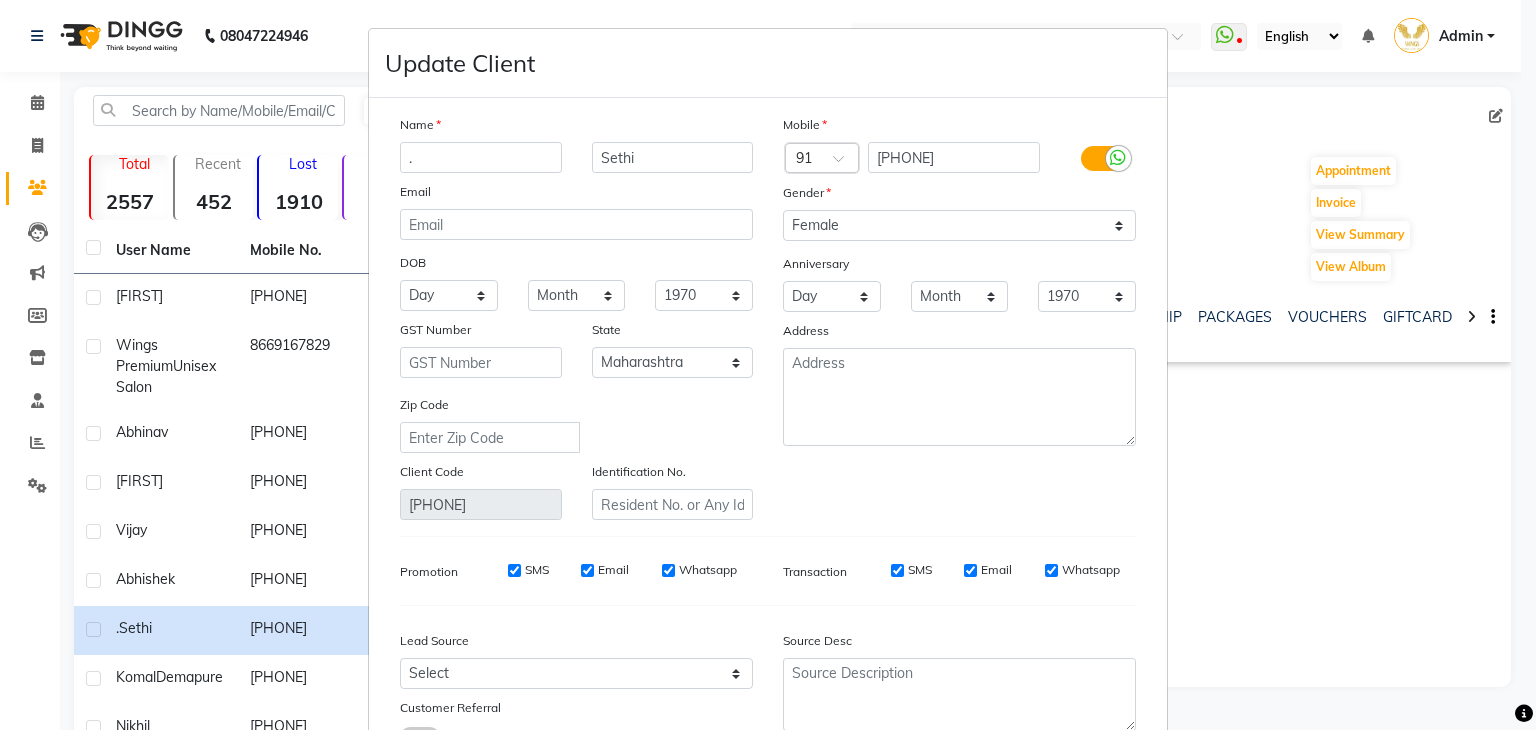 scroll, scrollTop: 168, scrollLeft: 0, axis: vertical 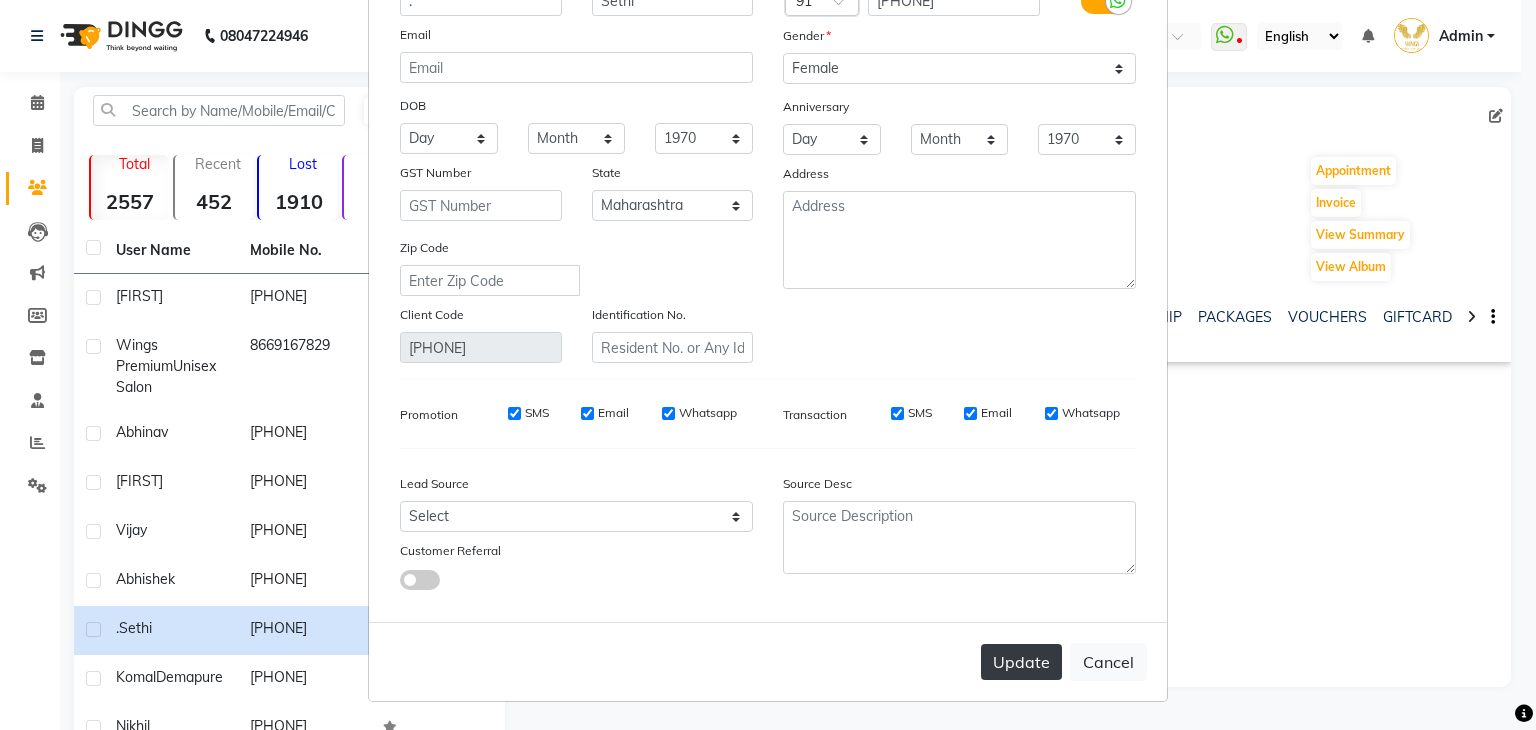 click on "Update" at bounding box center (1021, 662) 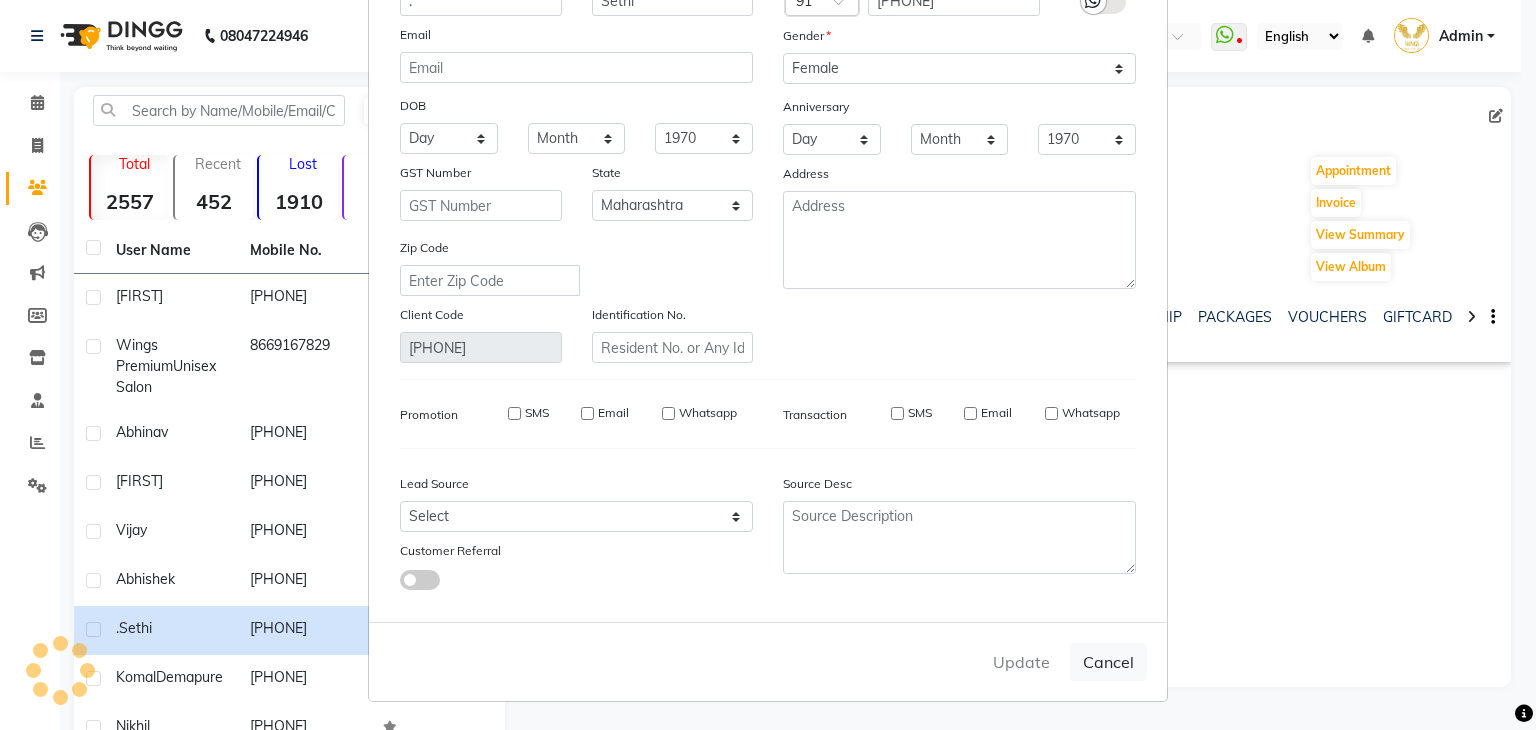 type 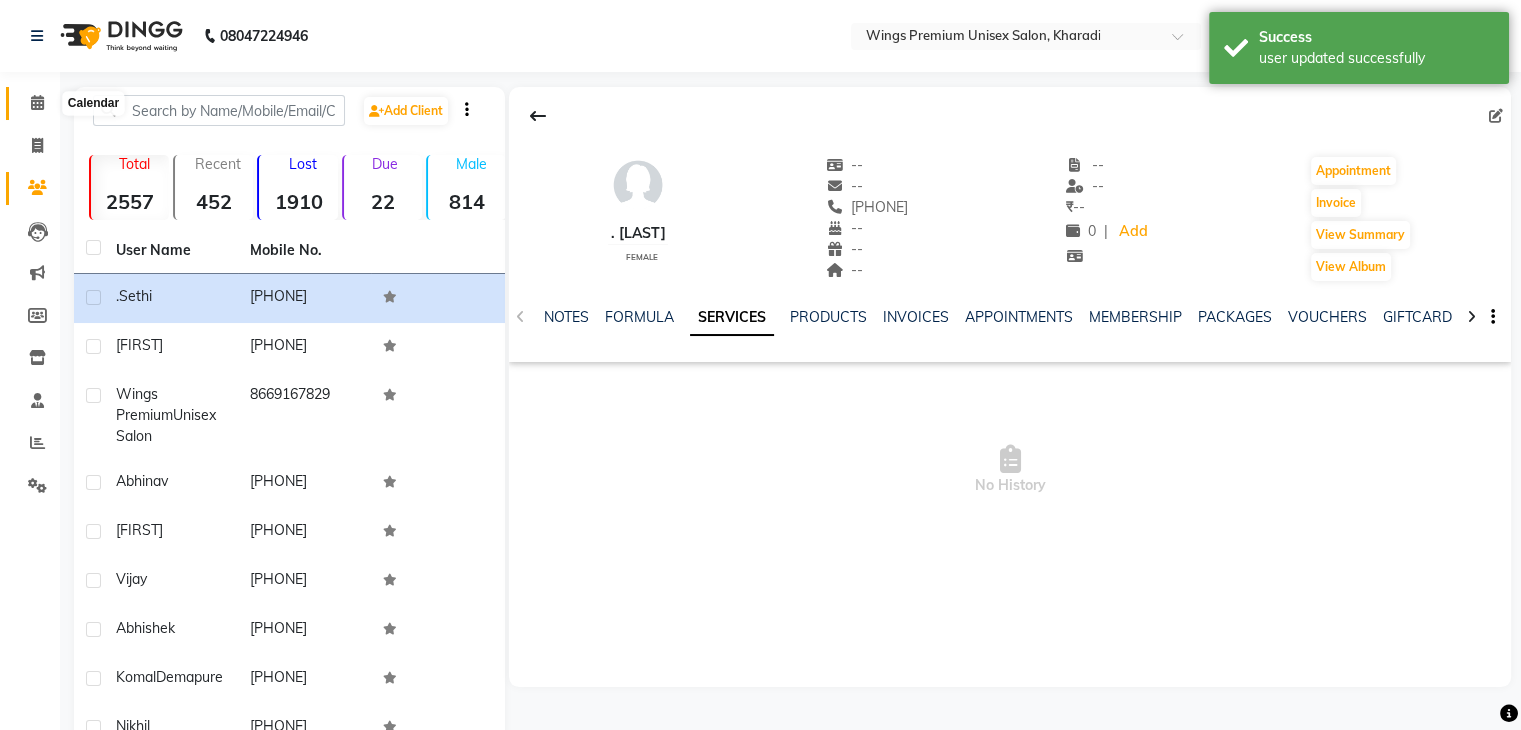 click 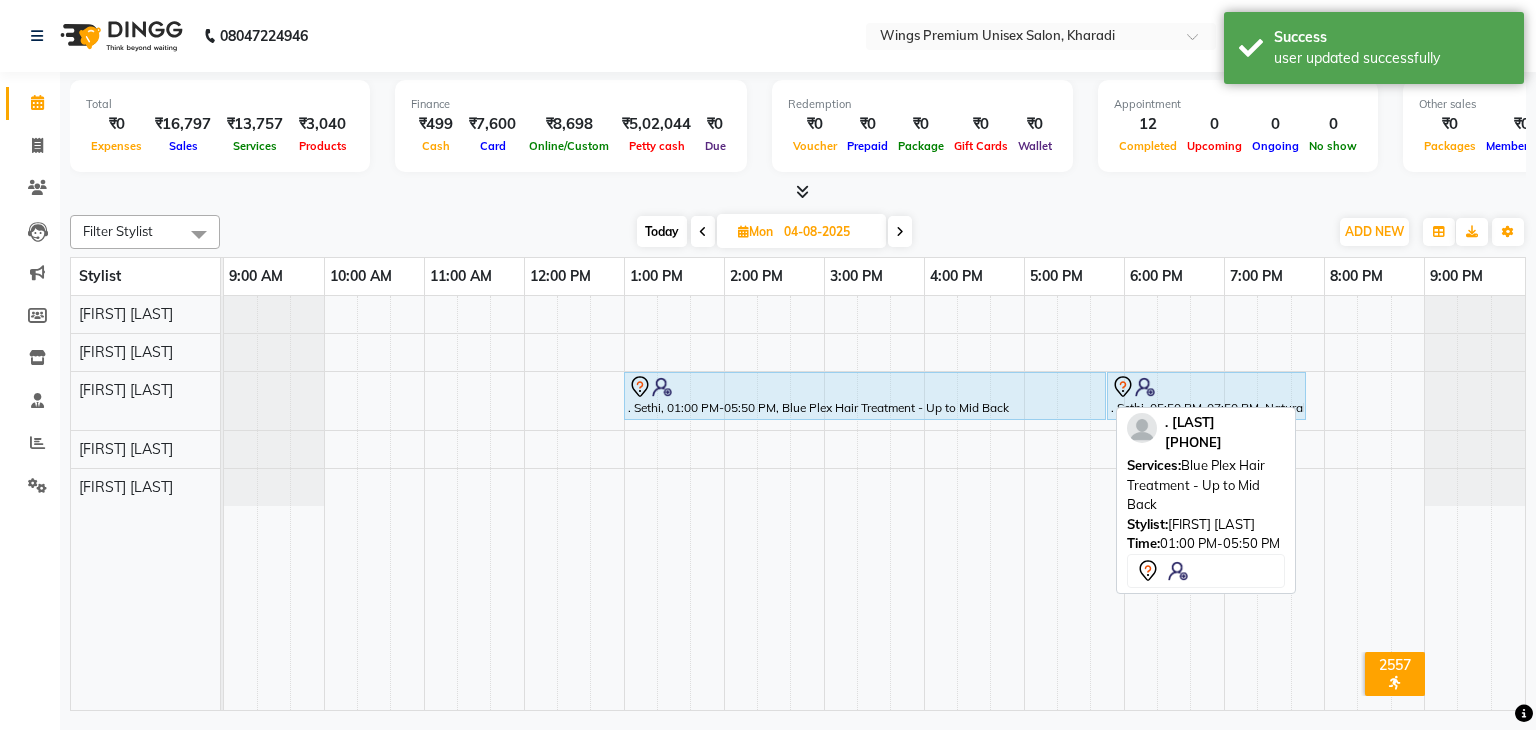 click at bounding box center [865, 387] 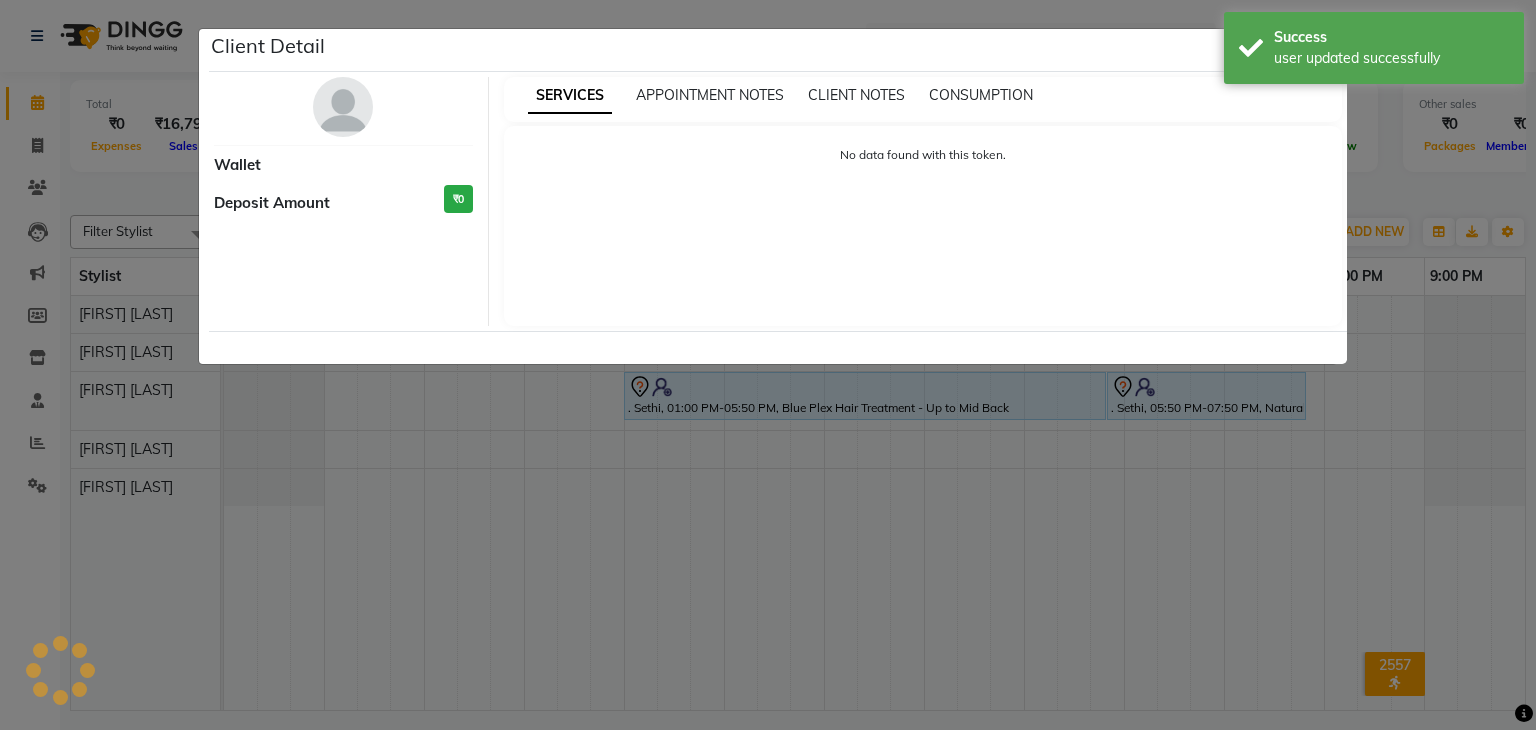 select on "7" 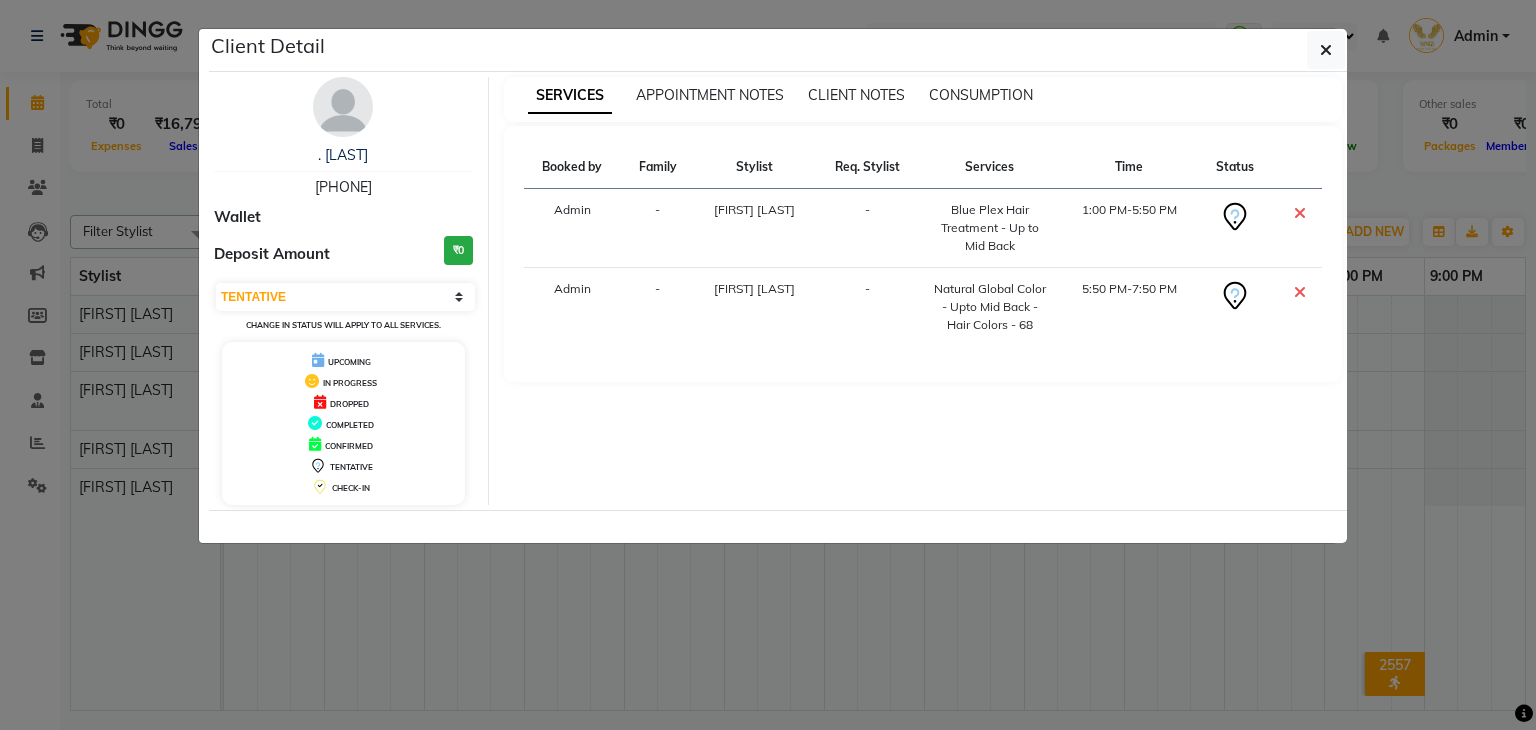 click on "Deposit Amount" at bounding box center (272, 254) 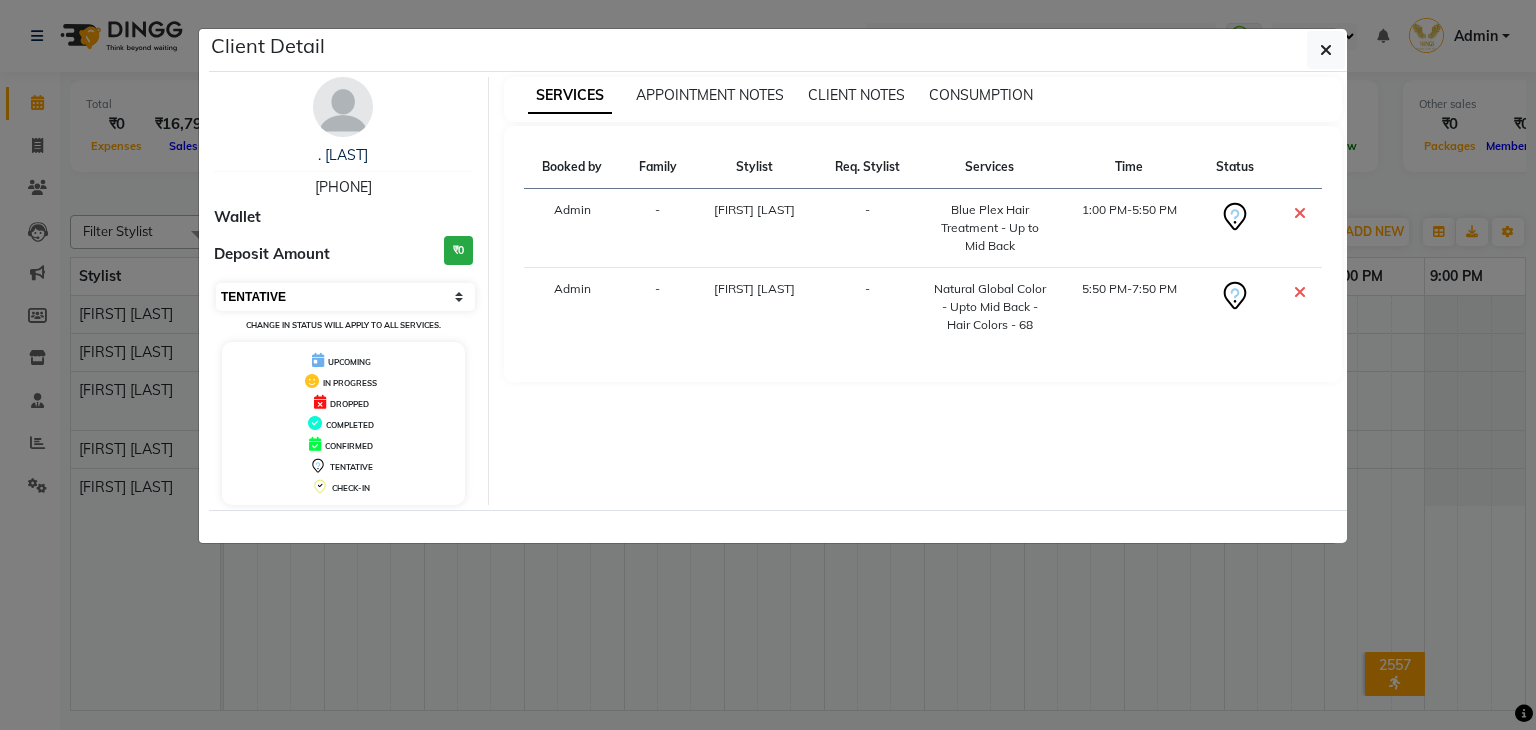 click on "Select CONFIRMED TENTATIVE" at bounding box center (345, 297) 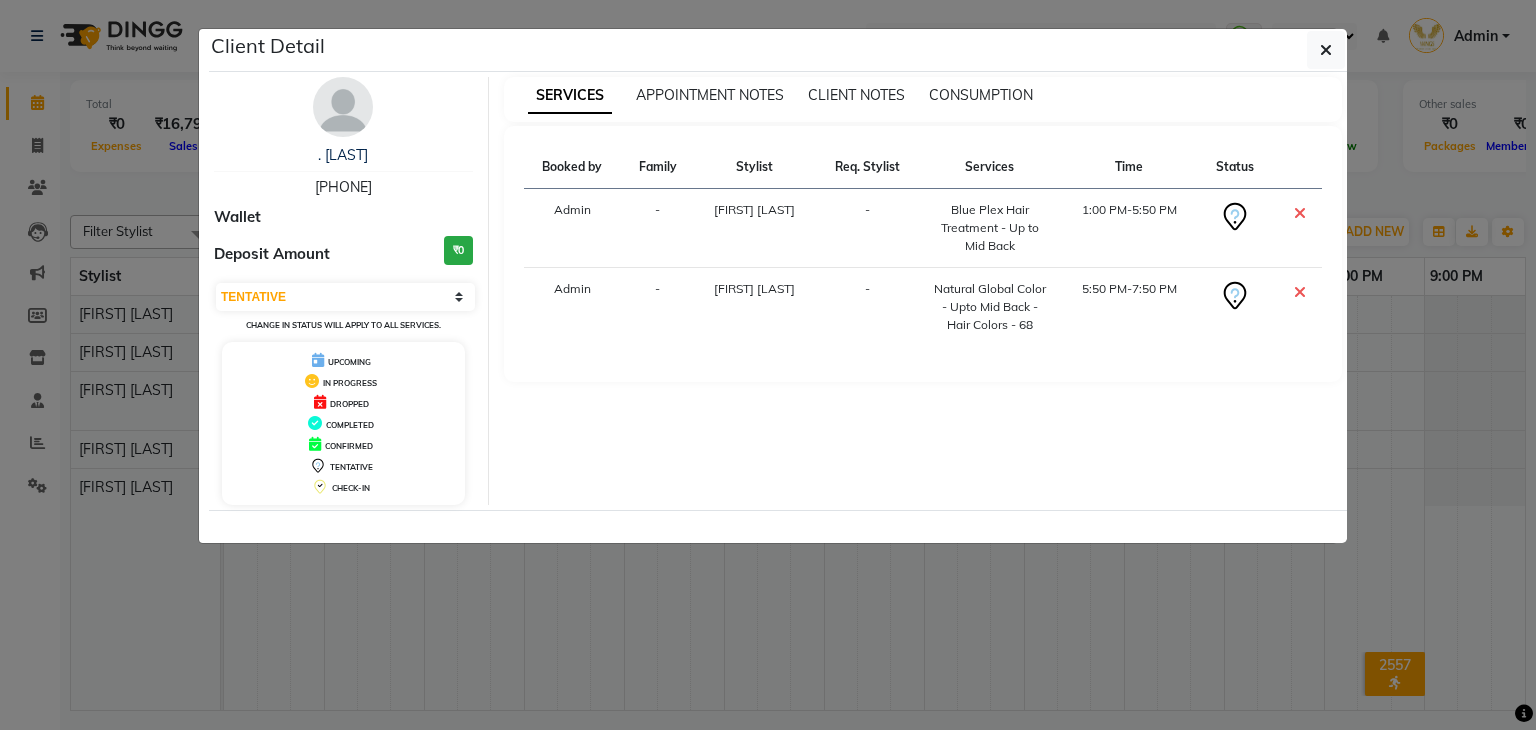 click on "SERVICES APPOINTMENT NOTES CLIENT NOTES CONSUMPTION Booked by Family Stylist Req. Stylist Services Time Status  Admin  - [FIRST] [LAST]  -  Blue Plex Hair Treatment - Up to Mid Back   1:00 PM-5:50 PM   Admin  - [FIRST] [LAST]  -  Natural Global Color - Upto Mid Back - Hair Colors  - 68   5:50 PM-7:50 PM" at bounding box center [923, 291] 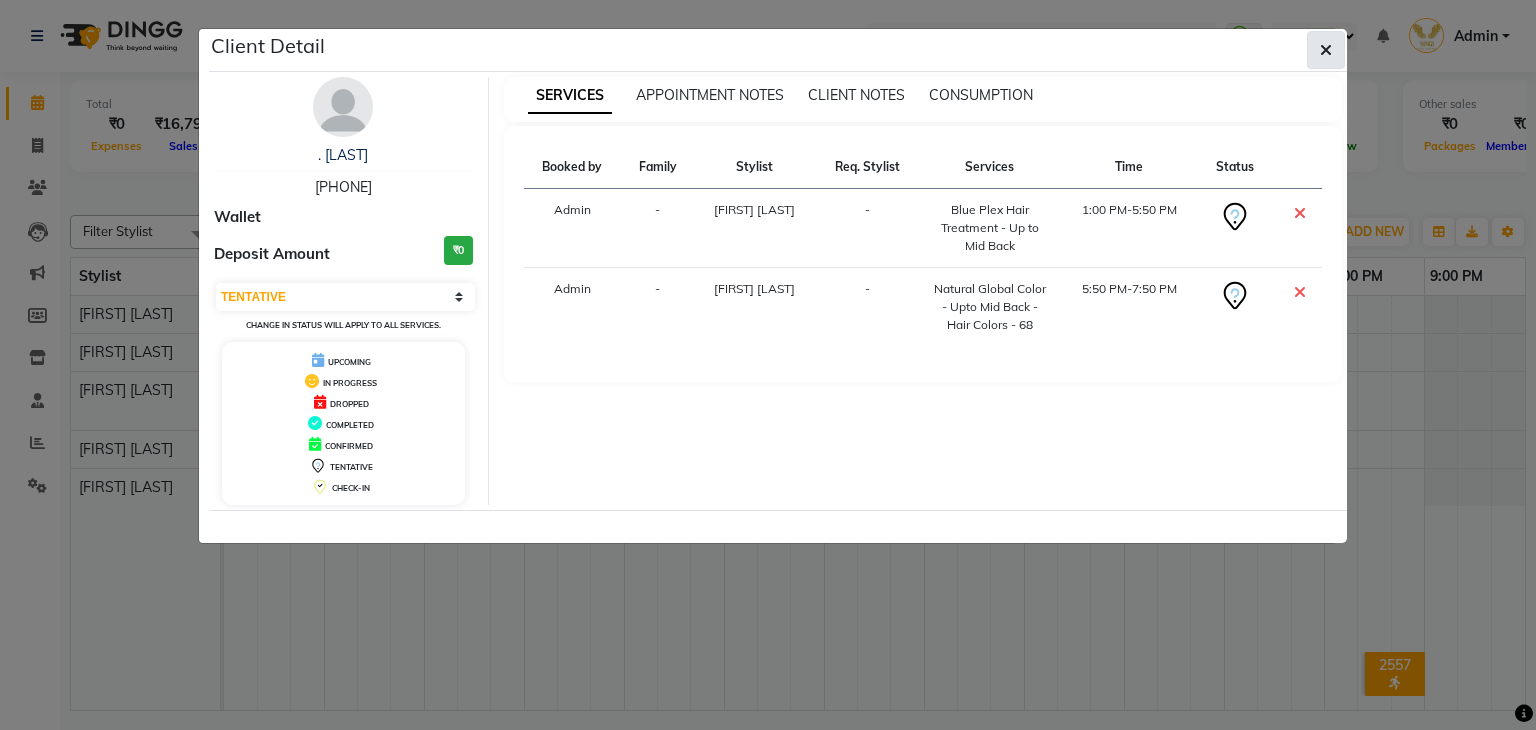 click 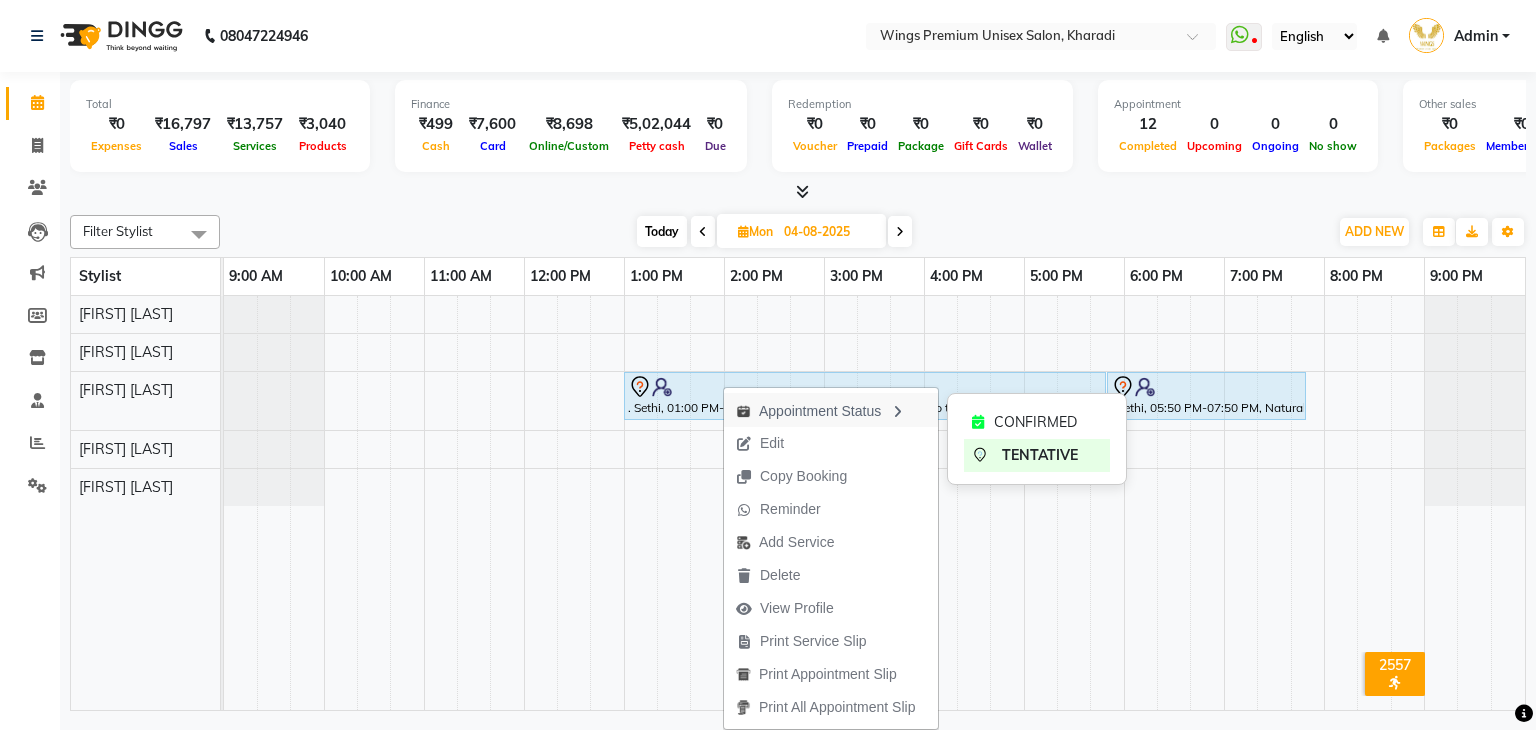 click on "Appointment Status" at bounding box center (831, 410) 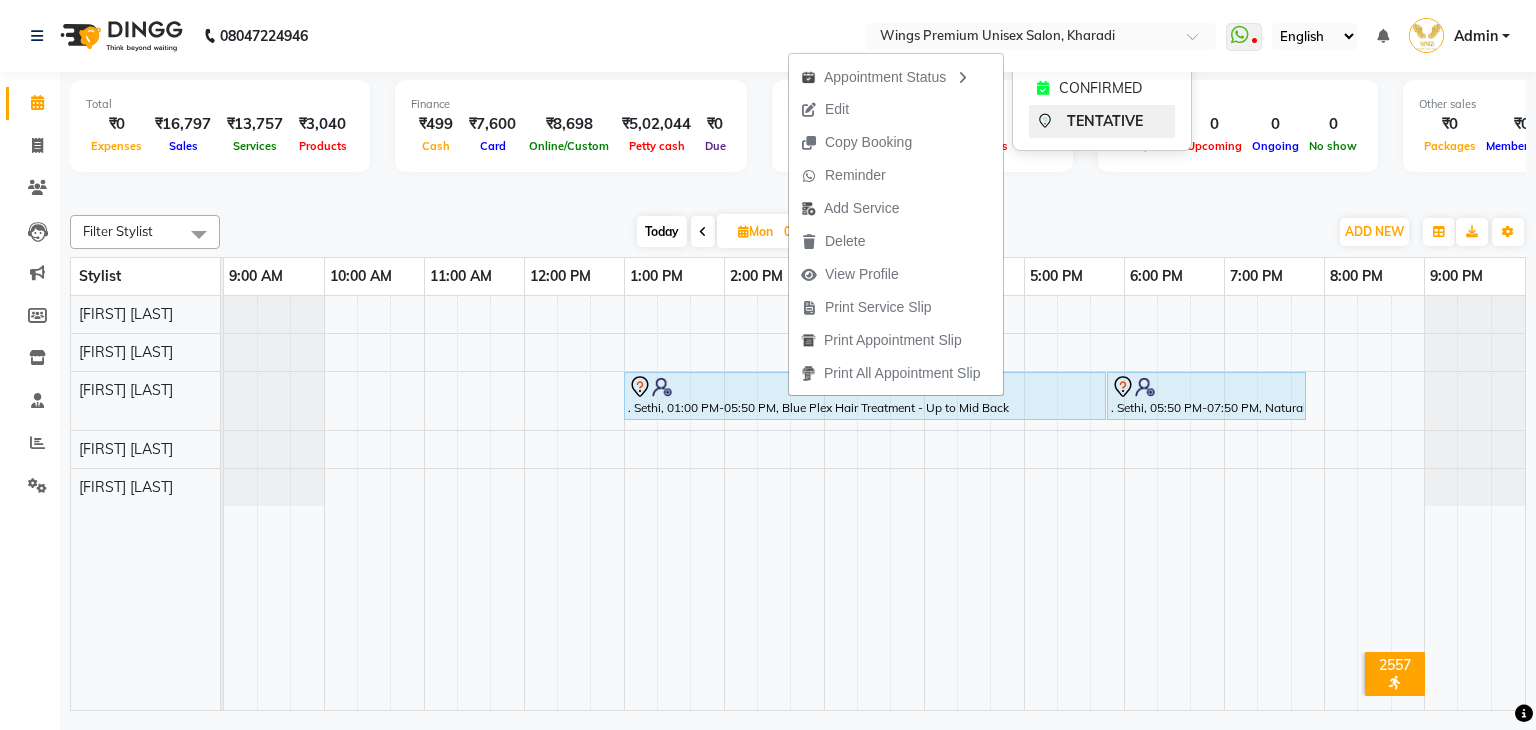 click on "TENTATIVE" 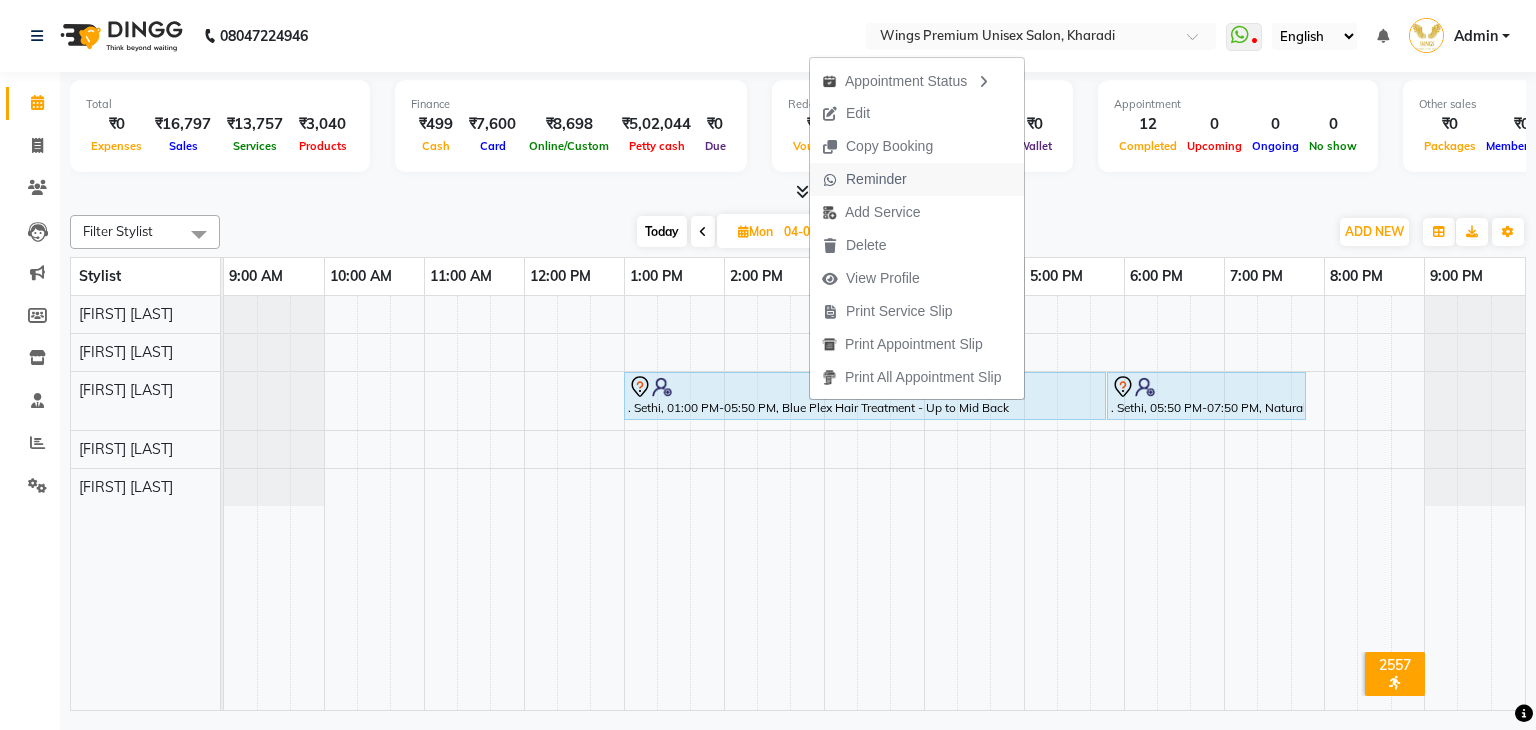 click on "Reminder" at bounding box center [876, 179] 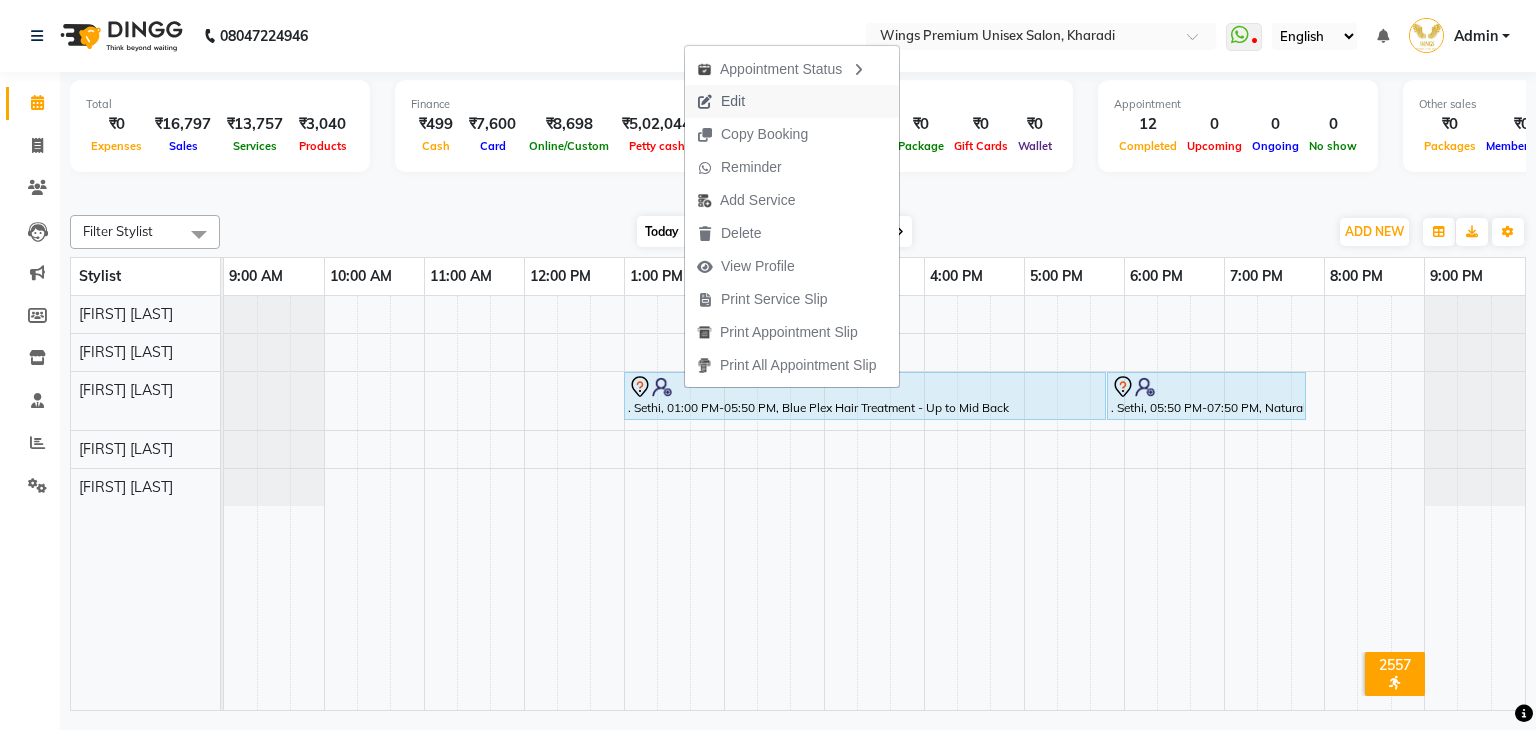 click on "Edit" at bounding box center [792, 101] 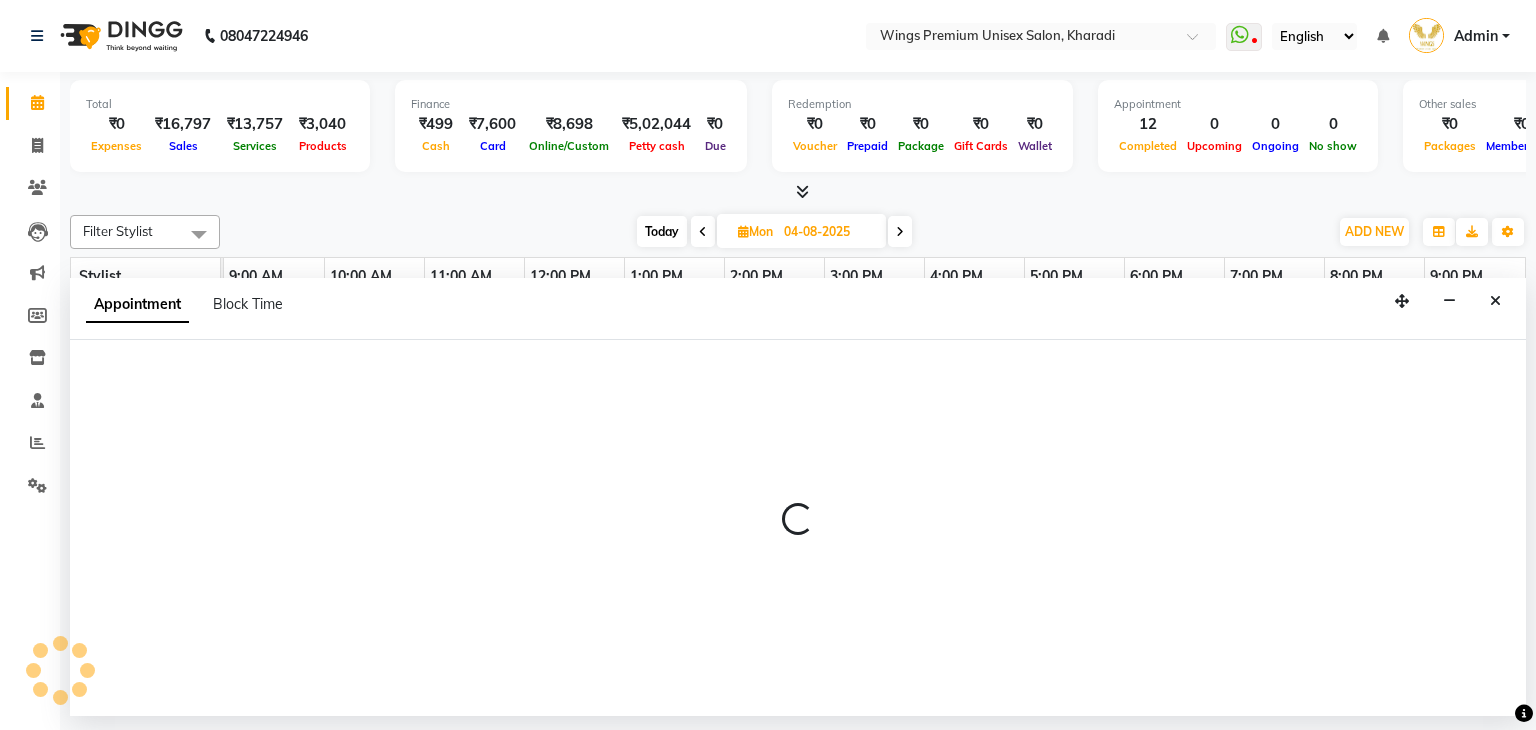 select on "72458" 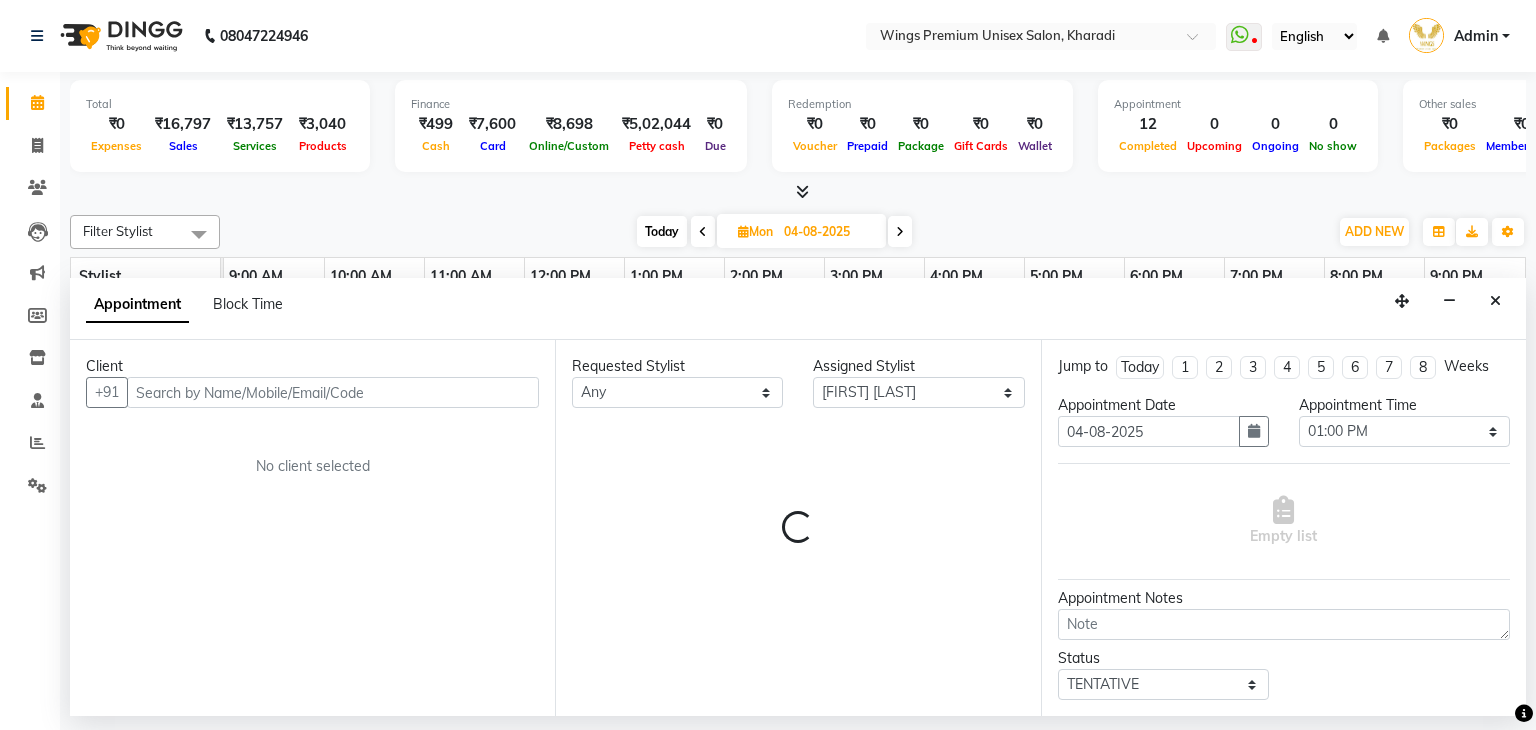 select on "735" 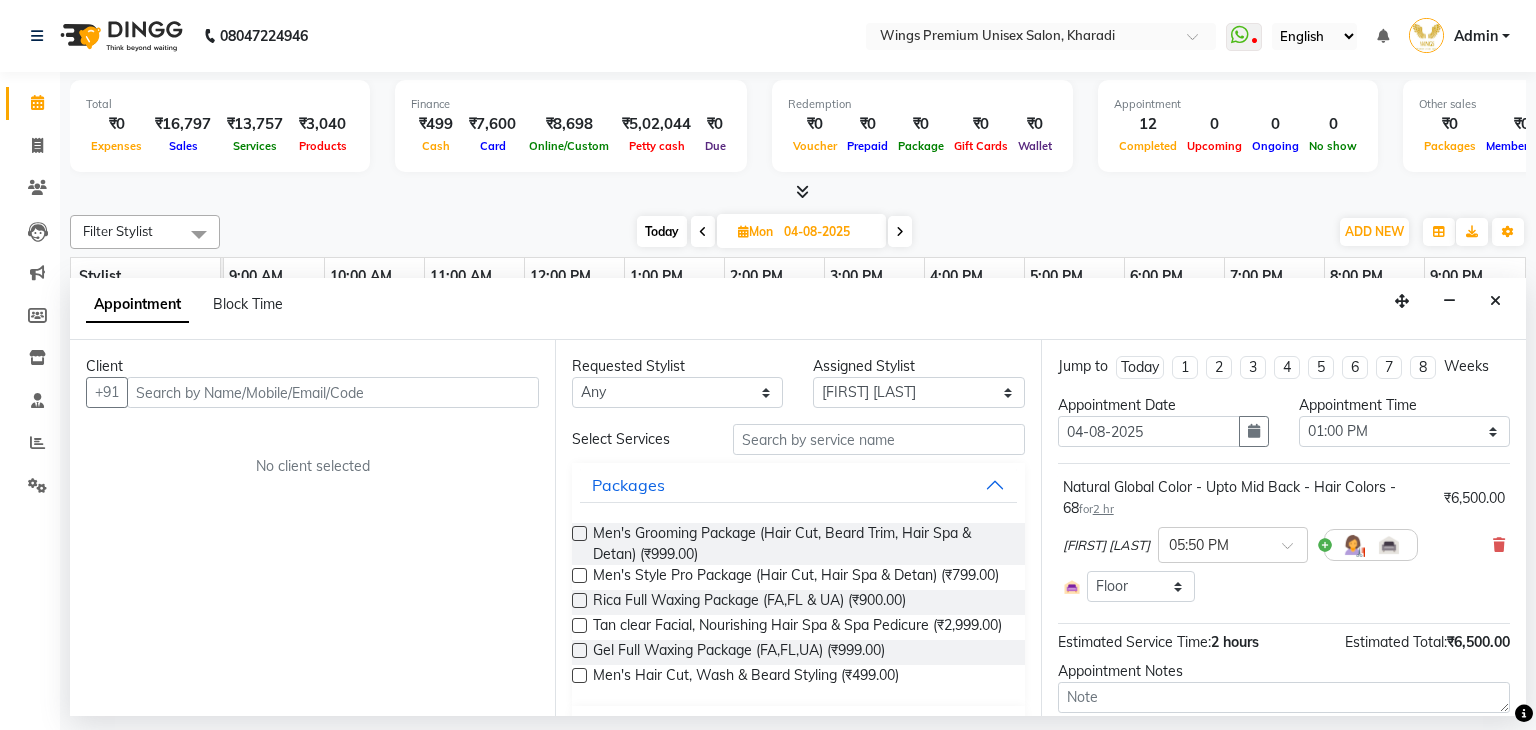 select on "735" 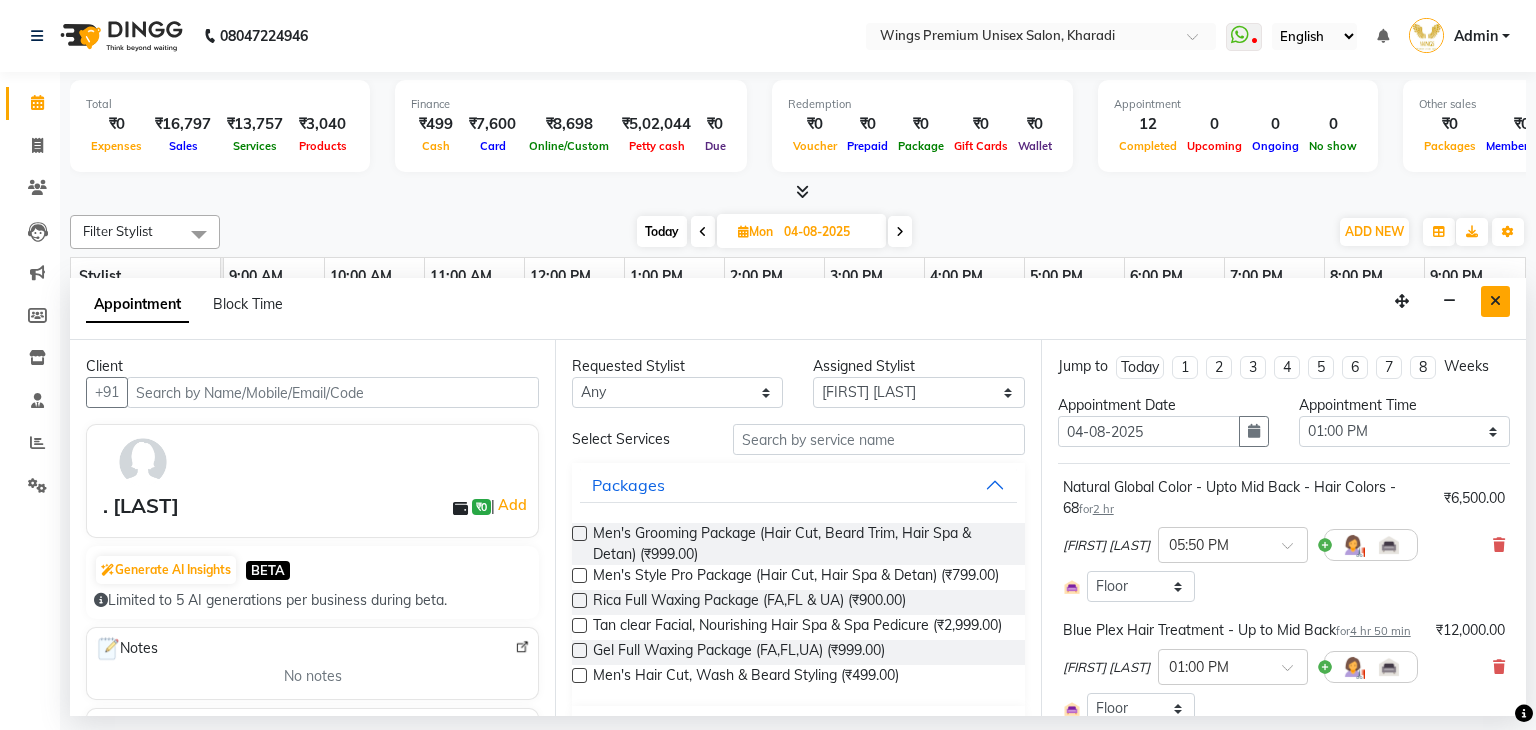 click at bounding box center [1495, 301] 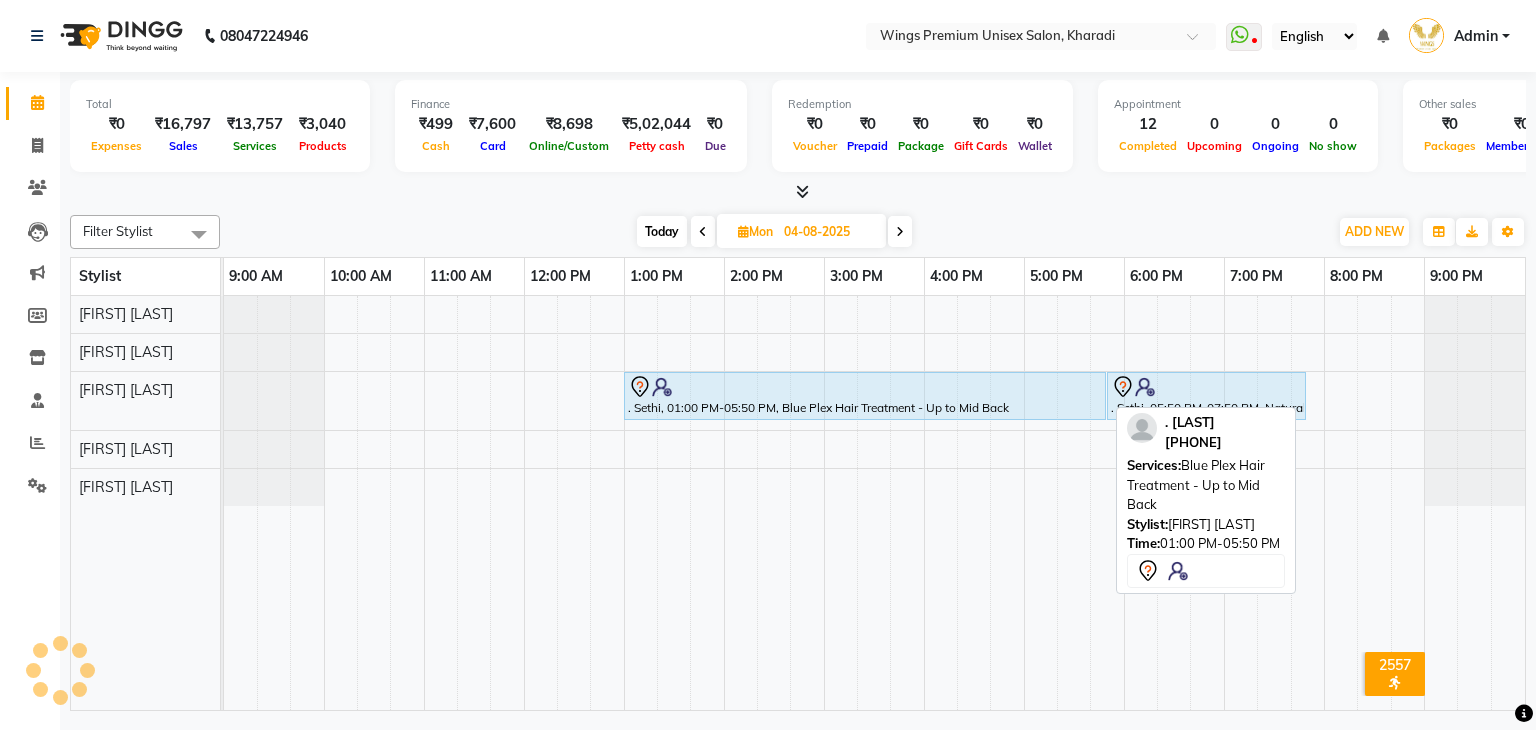 click on ". Sethi, 01:00 PM-05:50 PM, Blue Plex Hair Treatment - Up to Mid Back" at bounding box center (865, 396) 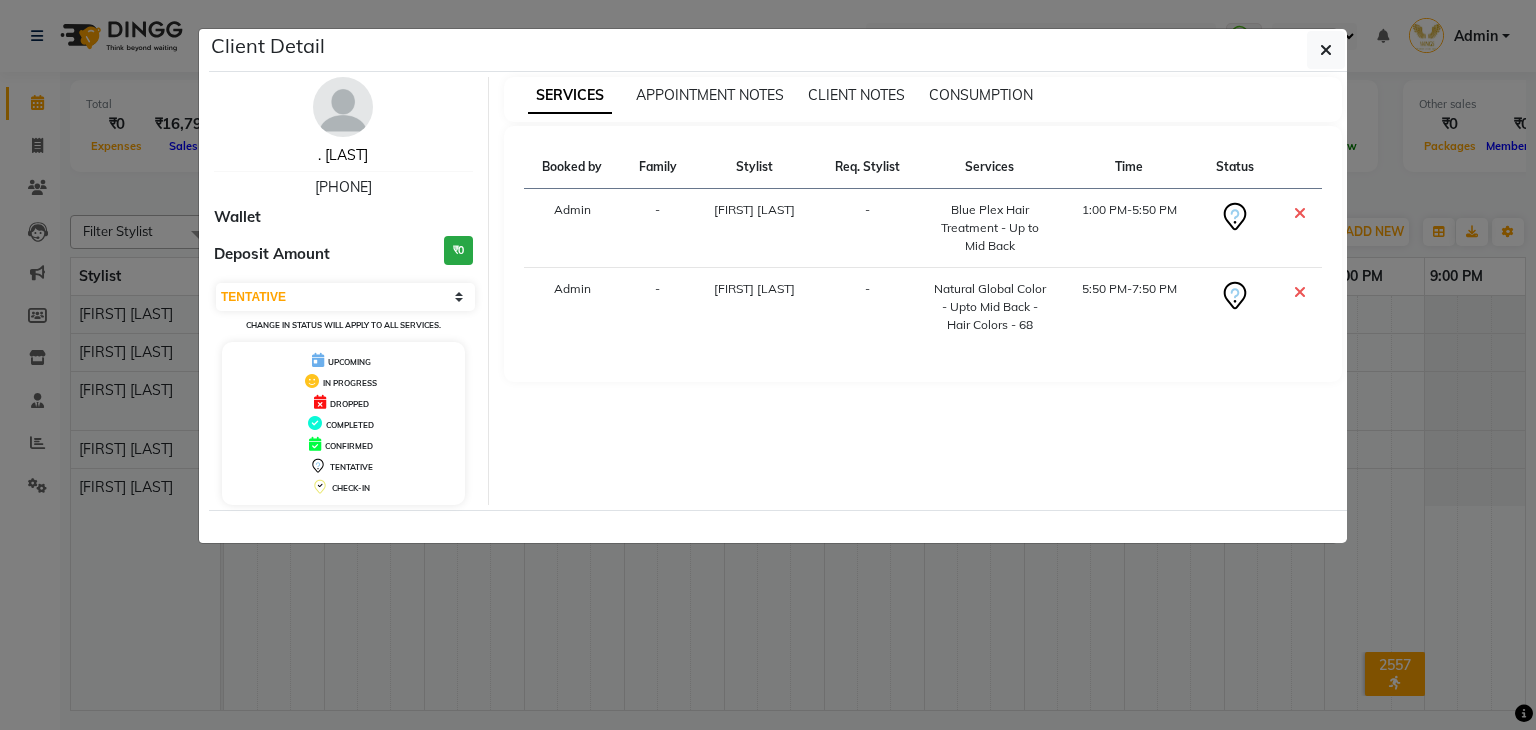 click on ". [LAST]" at bounding box center [343, 155] 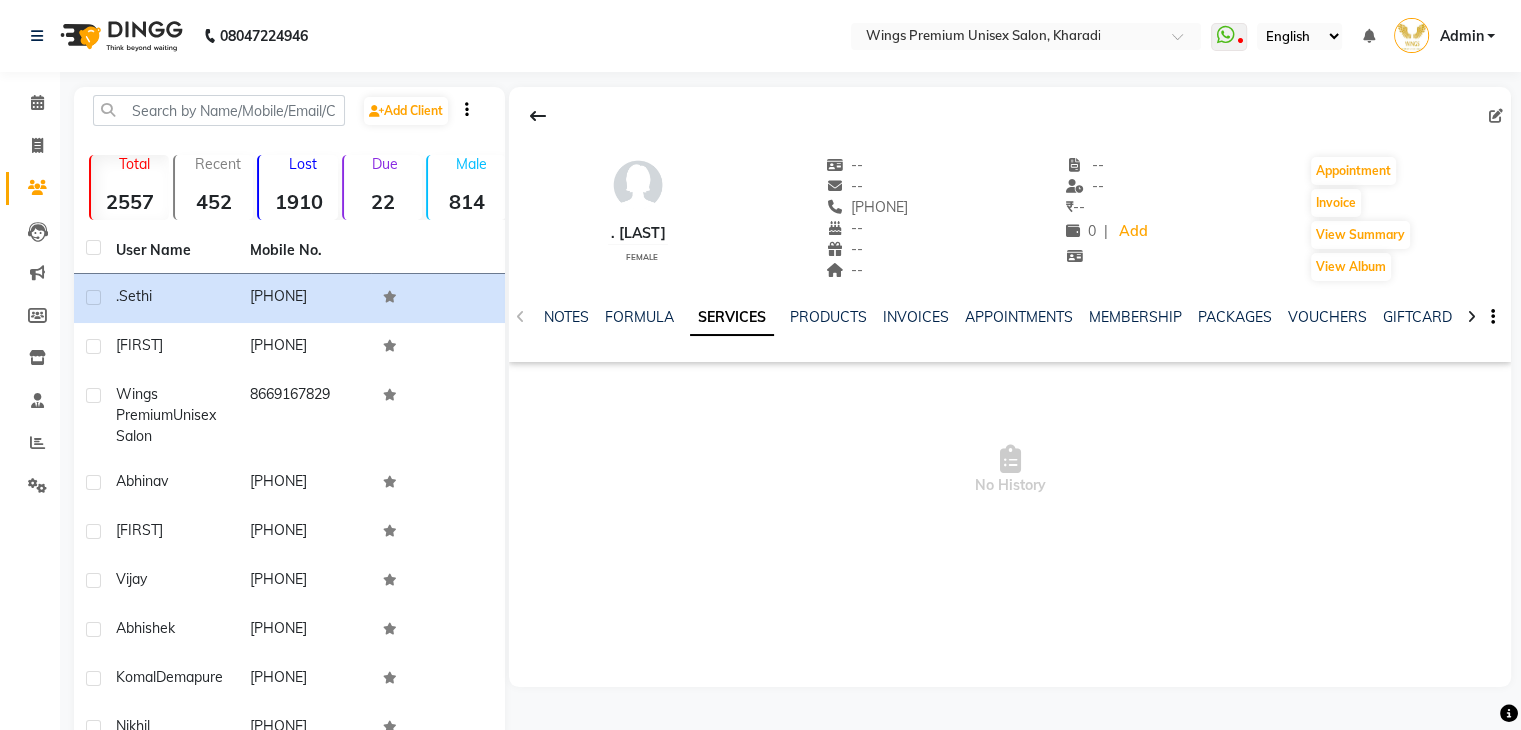 click 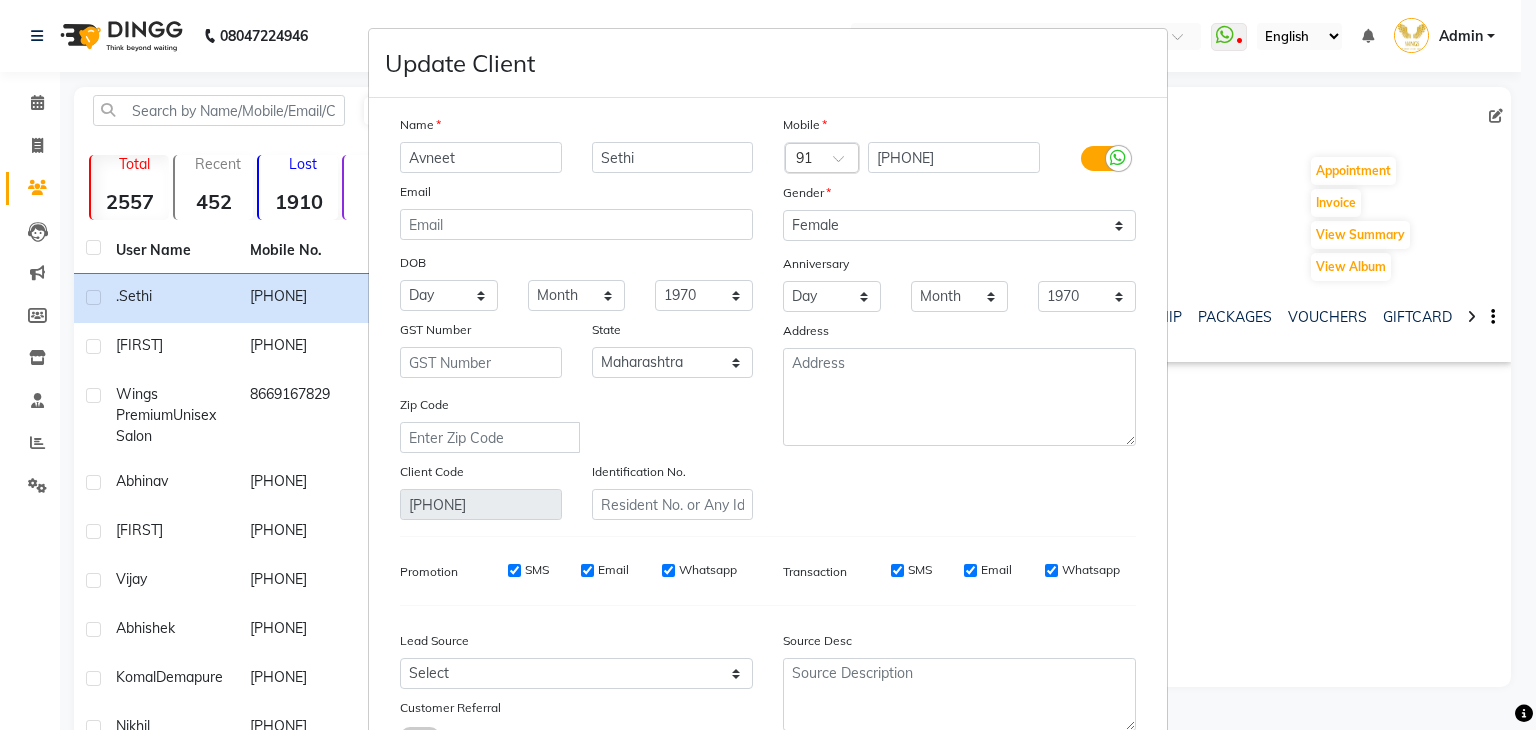 type on "Avneet" 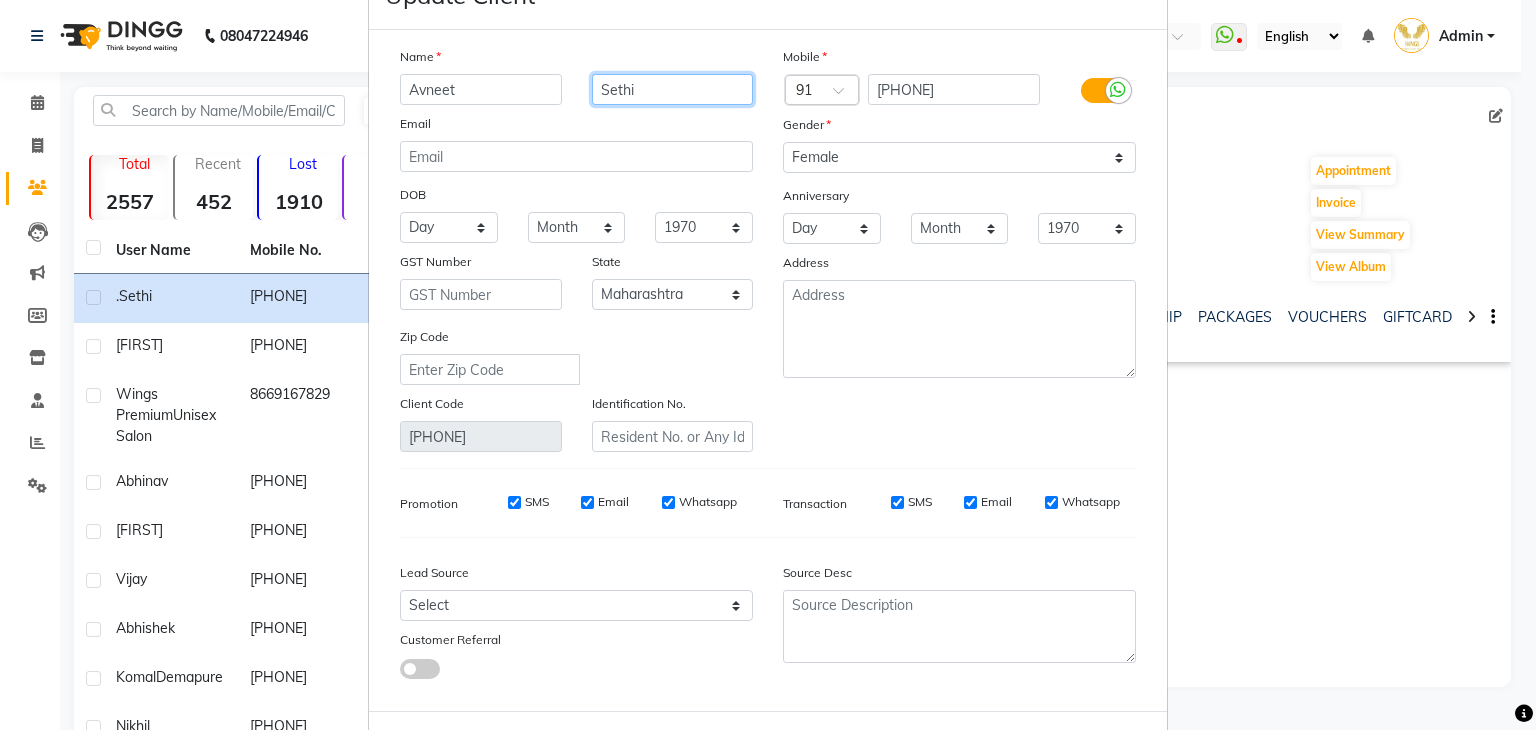 scroll, scrollTop: 168, scrollLeft: 0, axis: vertical 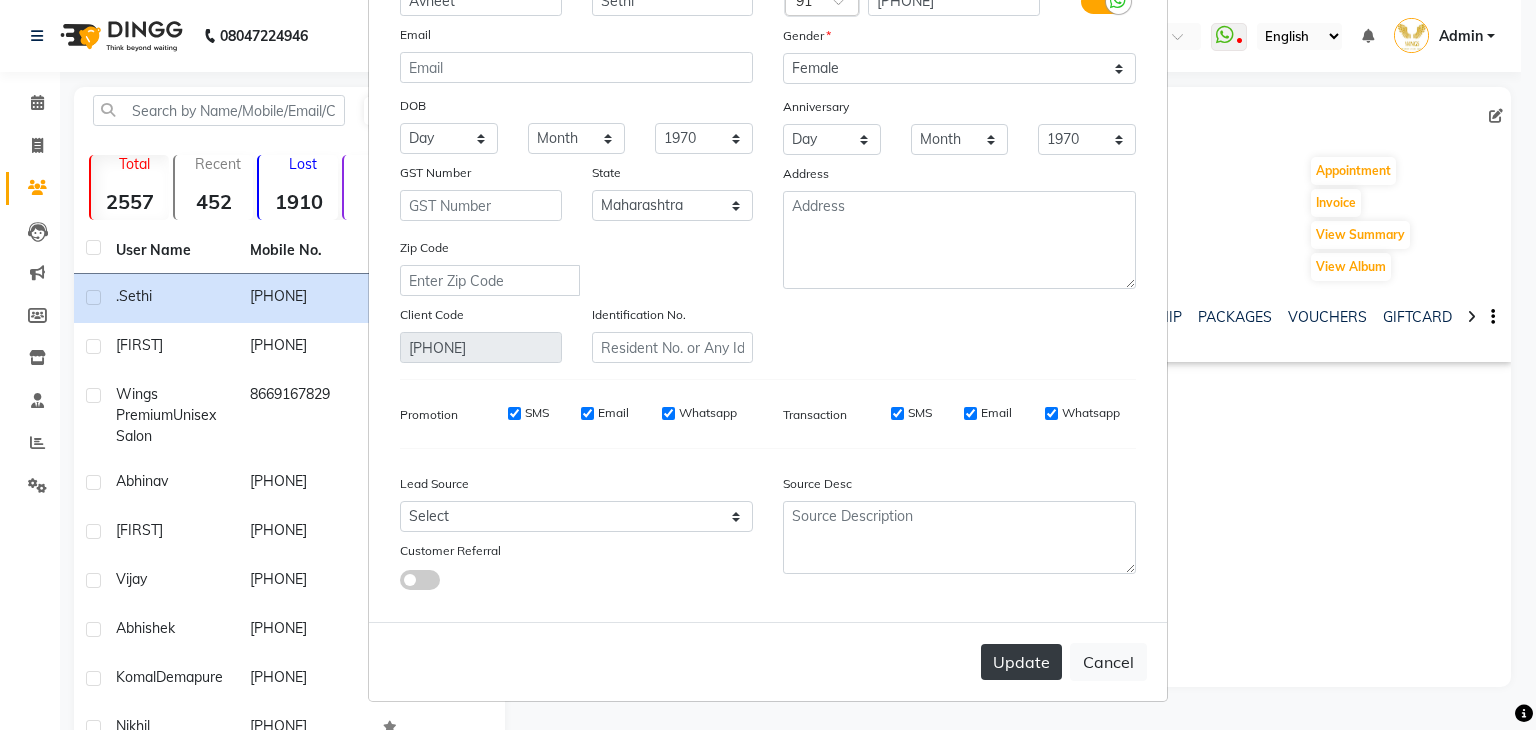 click on "Update" at bounding box center (1021, 662) 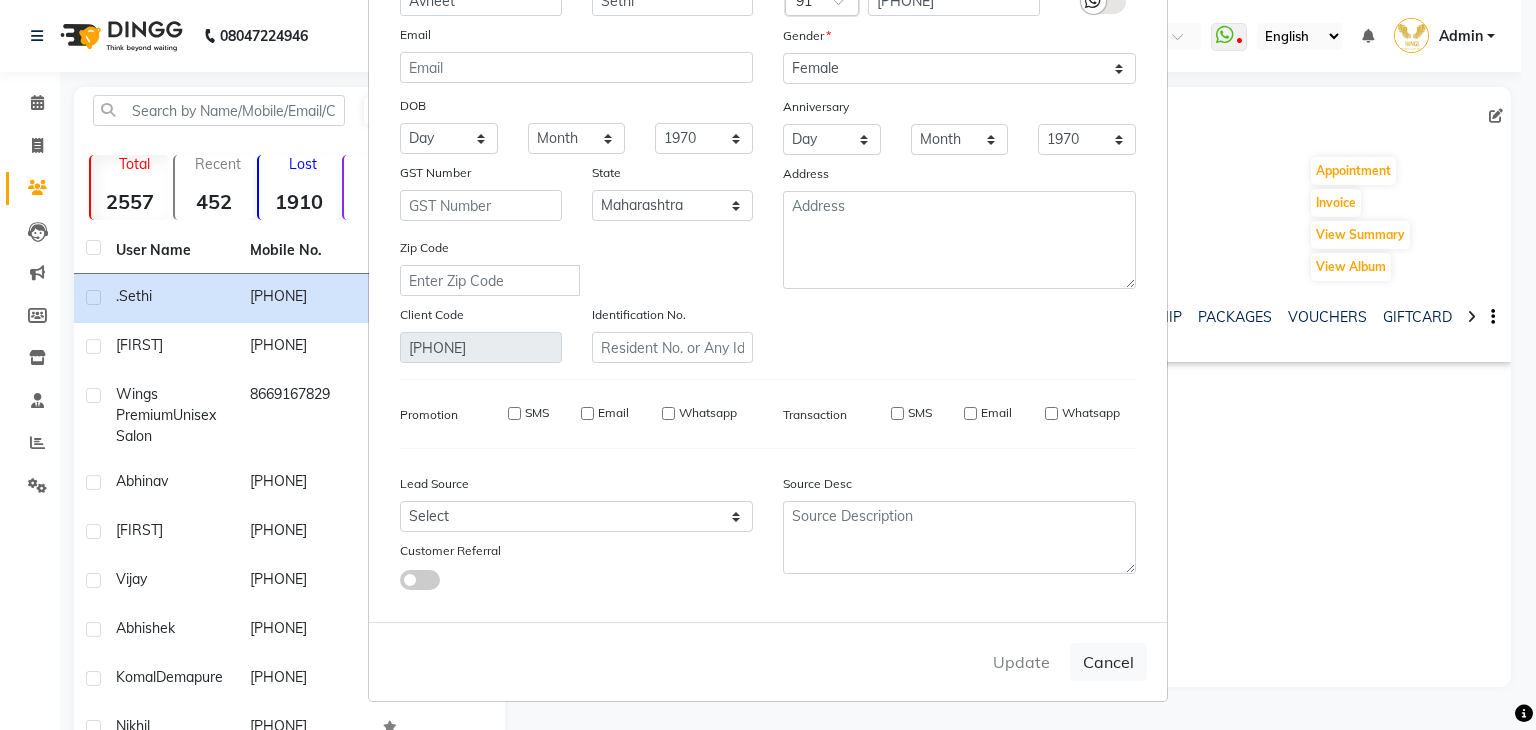 type 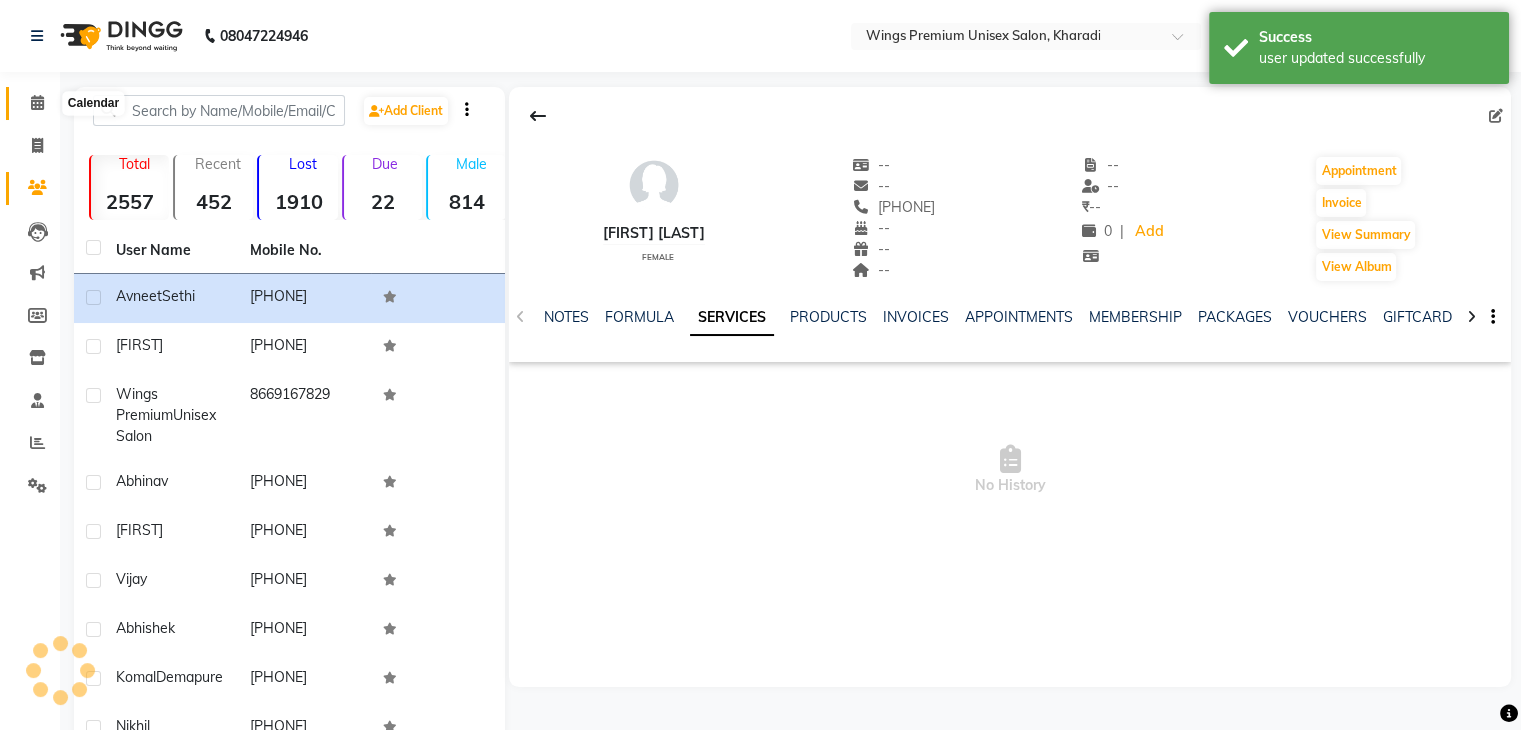 click 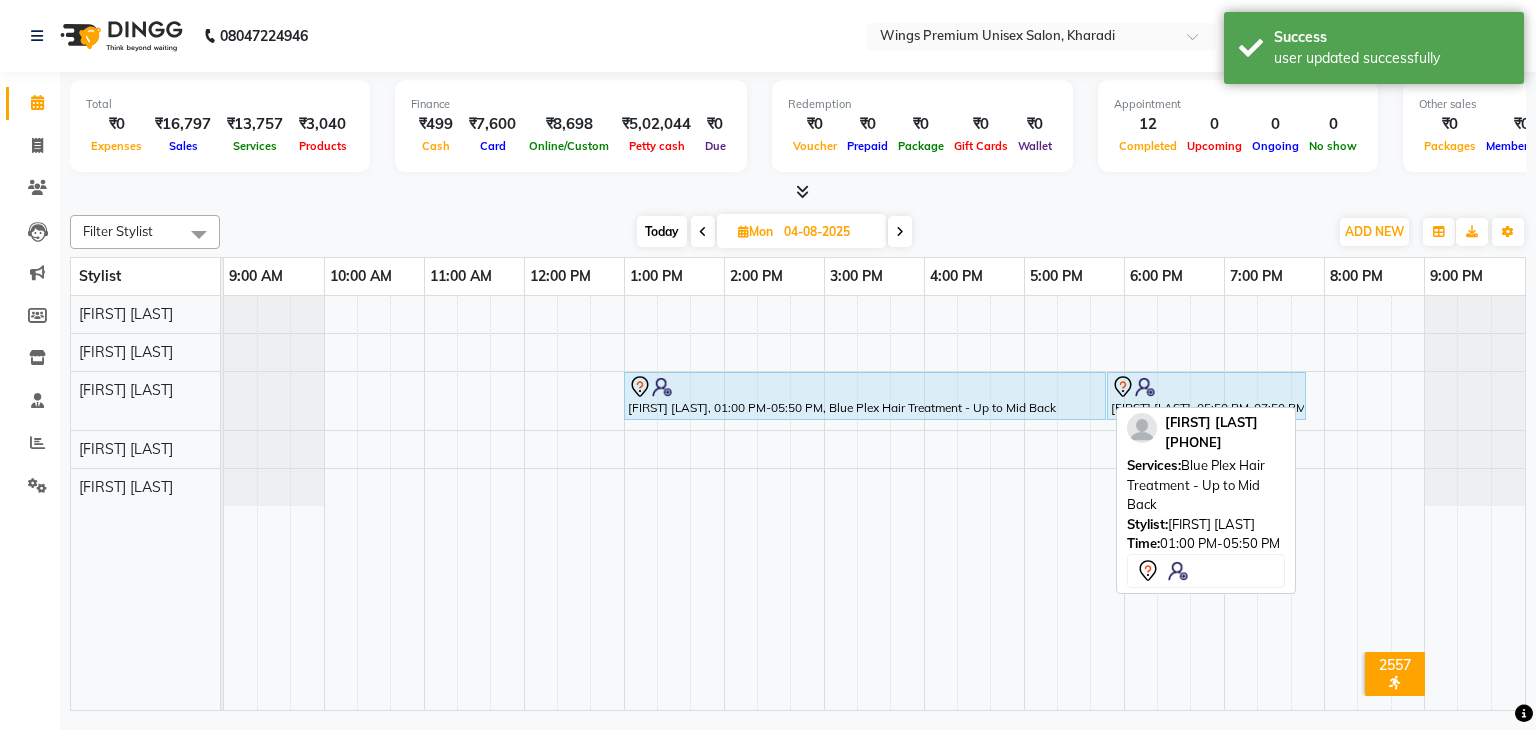 click on "[FIRST] [LAST], 01:00 PM-05:50 PM, Blue Plex Hair Treatment - Up to Mid Back" at bounding box center [865, 396] 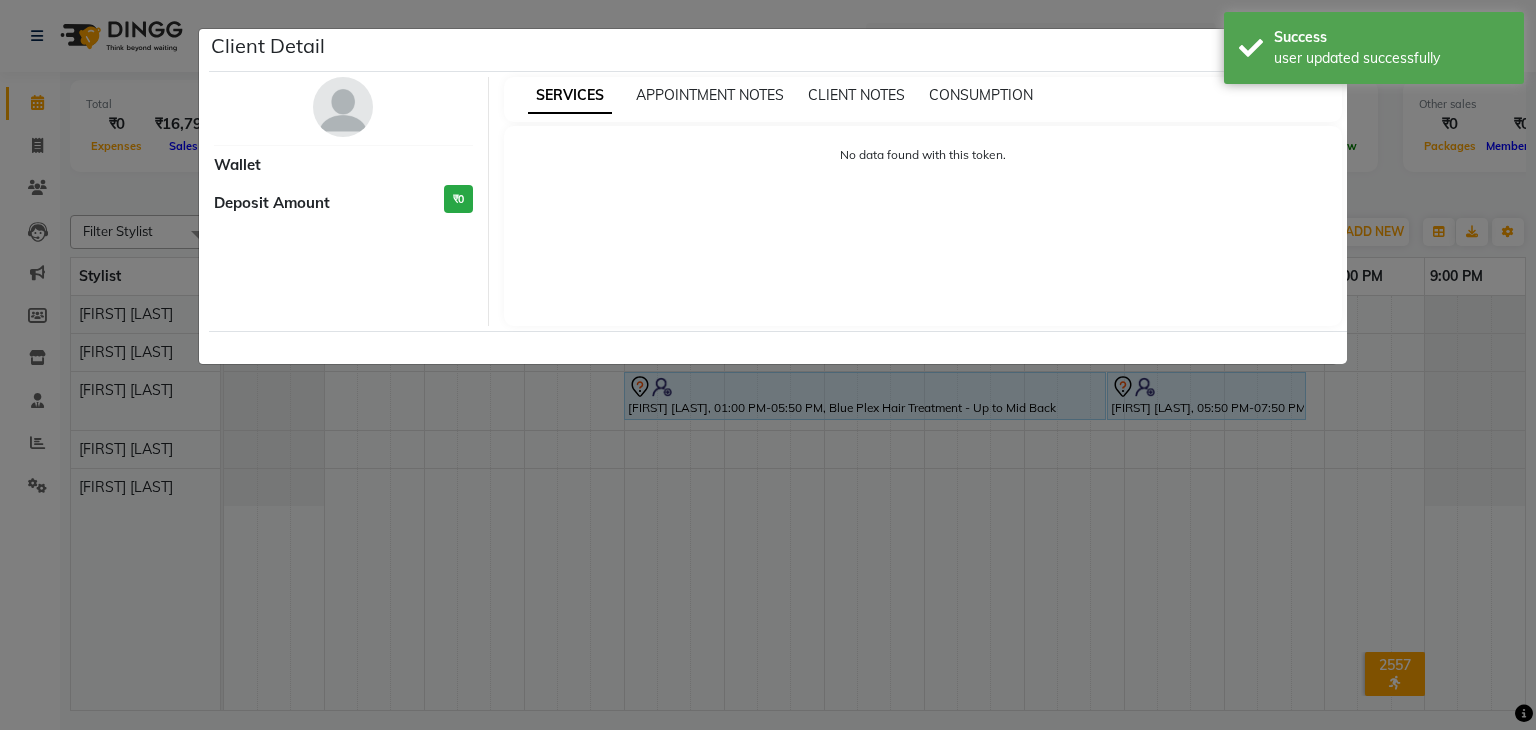 select on "7" 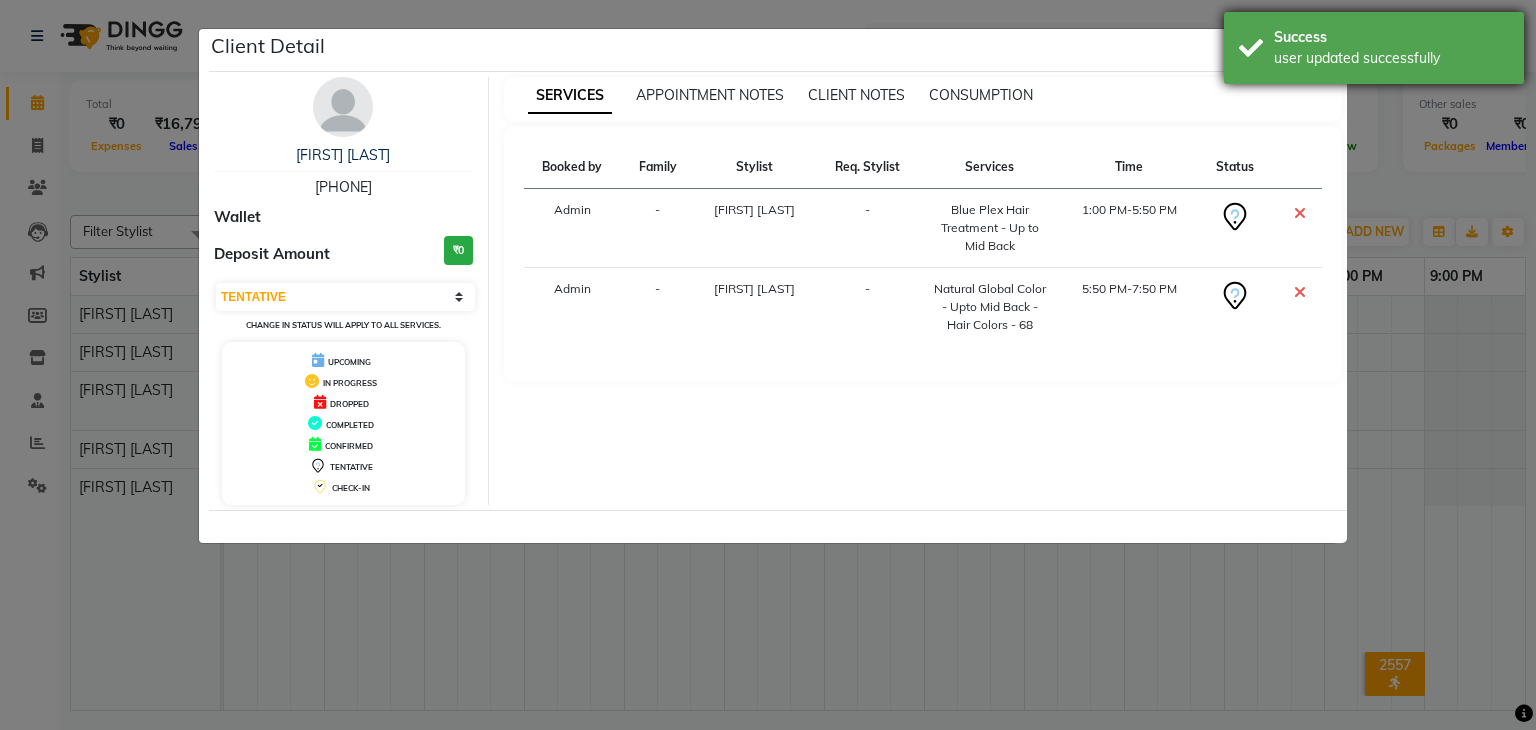 type 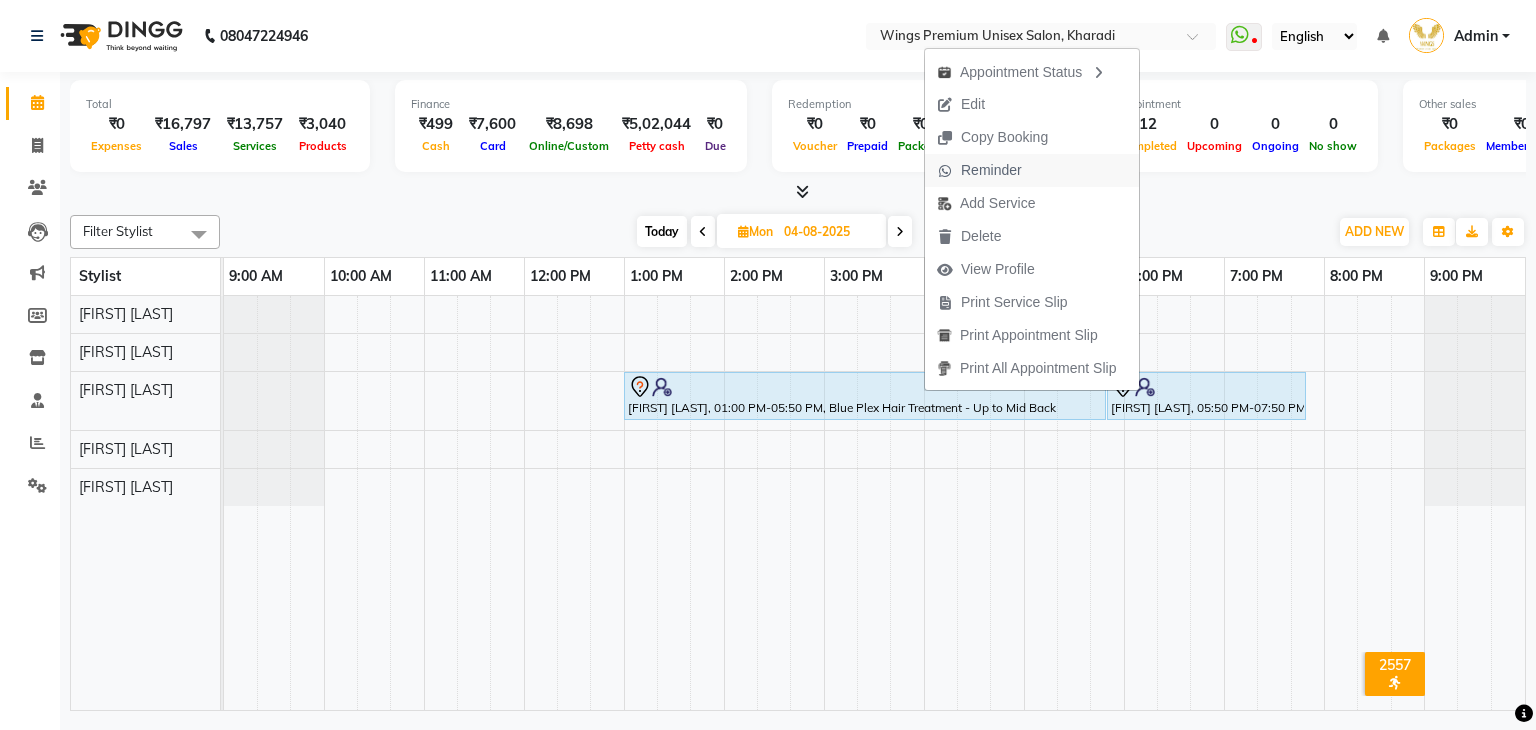 click on "Reminder" at bounding box center (991, 170) 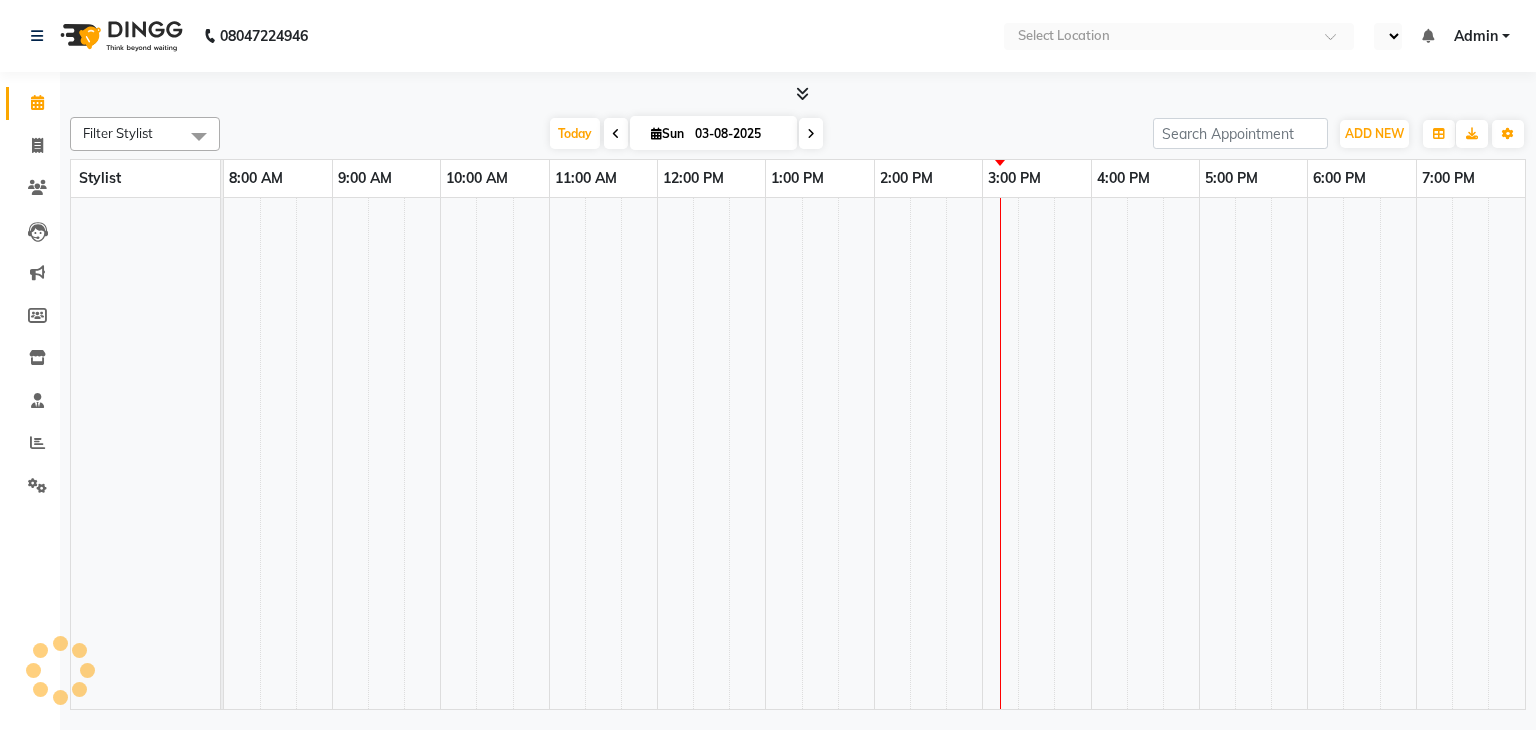 scroll, scrollTop: 0, scrollLeft: 0, axis: both 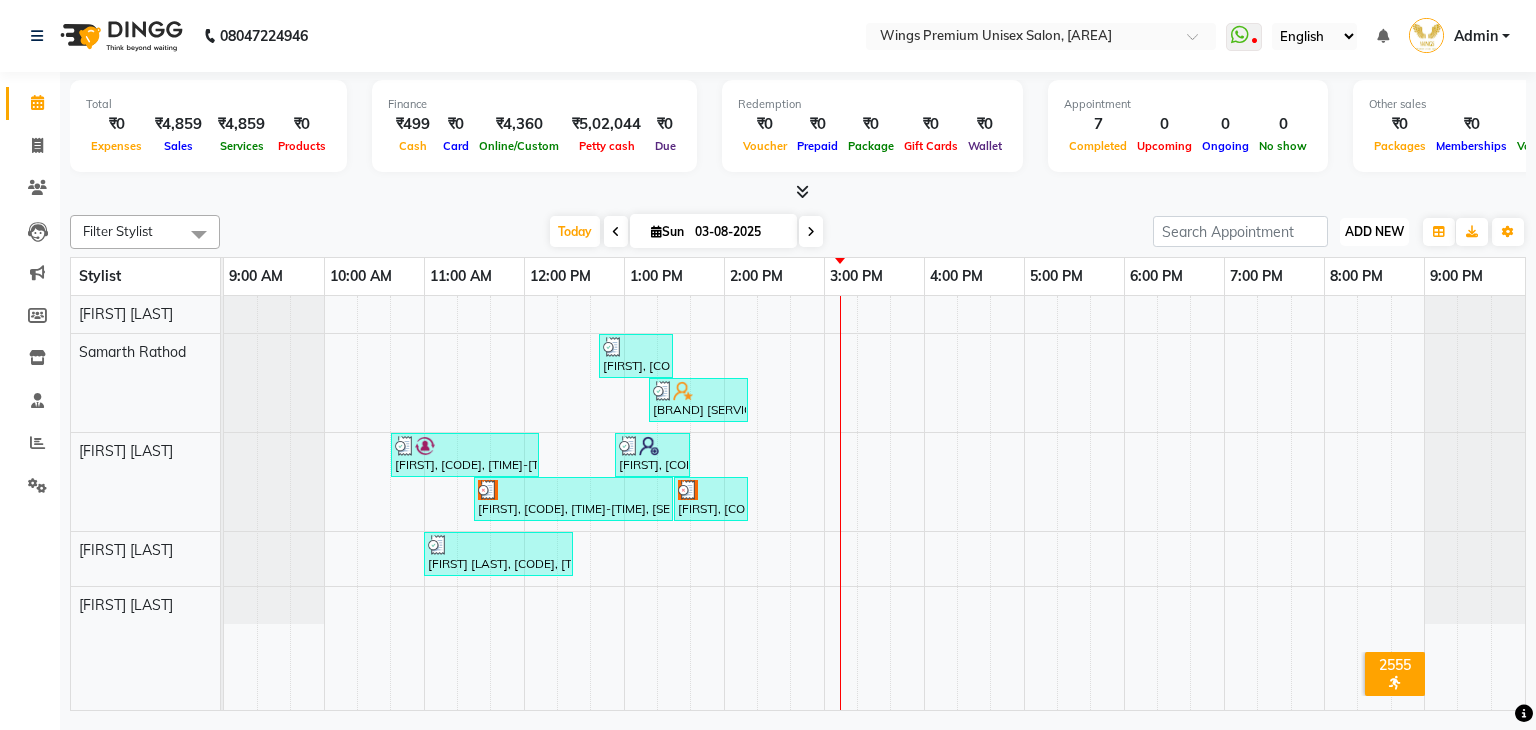 click on "ADD NEW" at bounding box center [1374, 231] 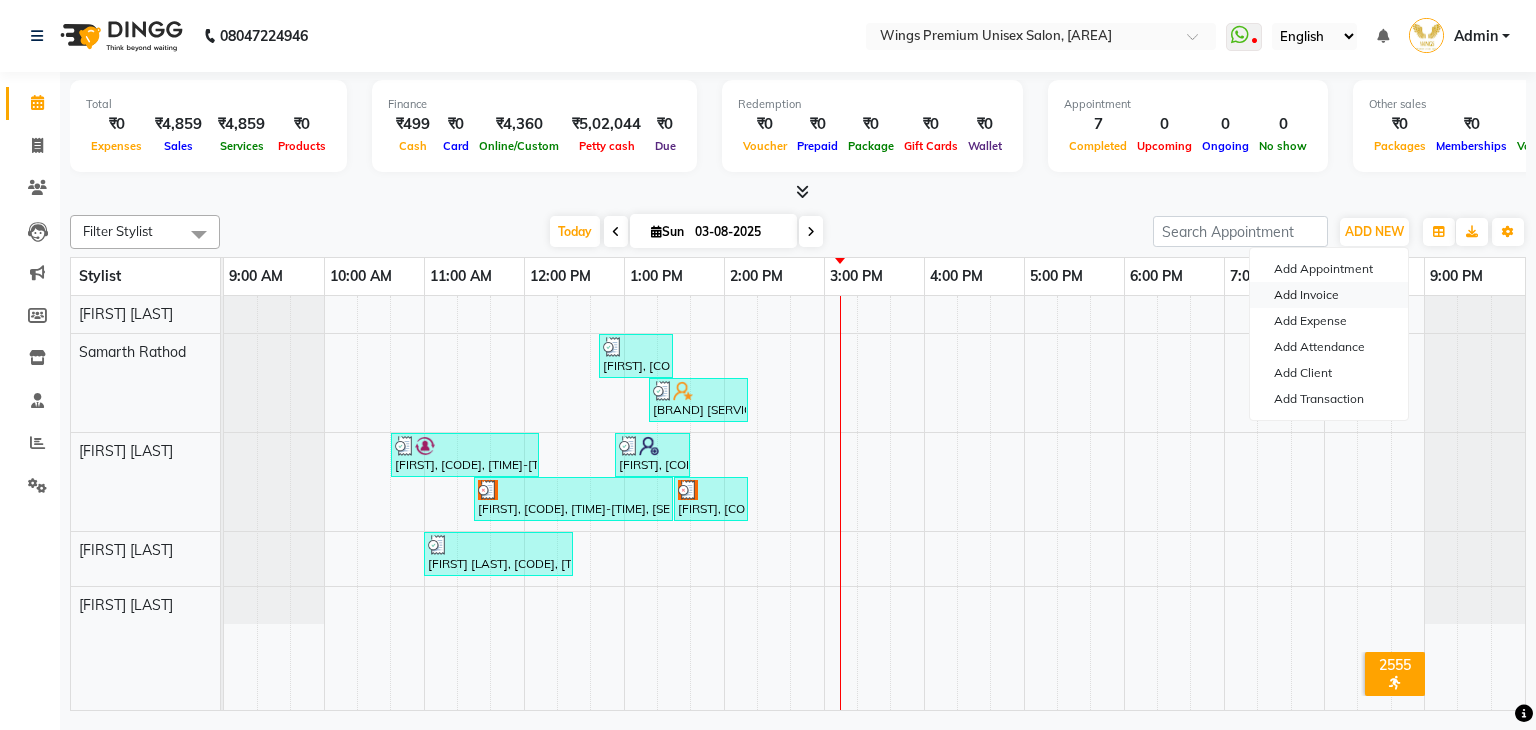 click on "Add Invoice" at bounding box center (1329, 295) 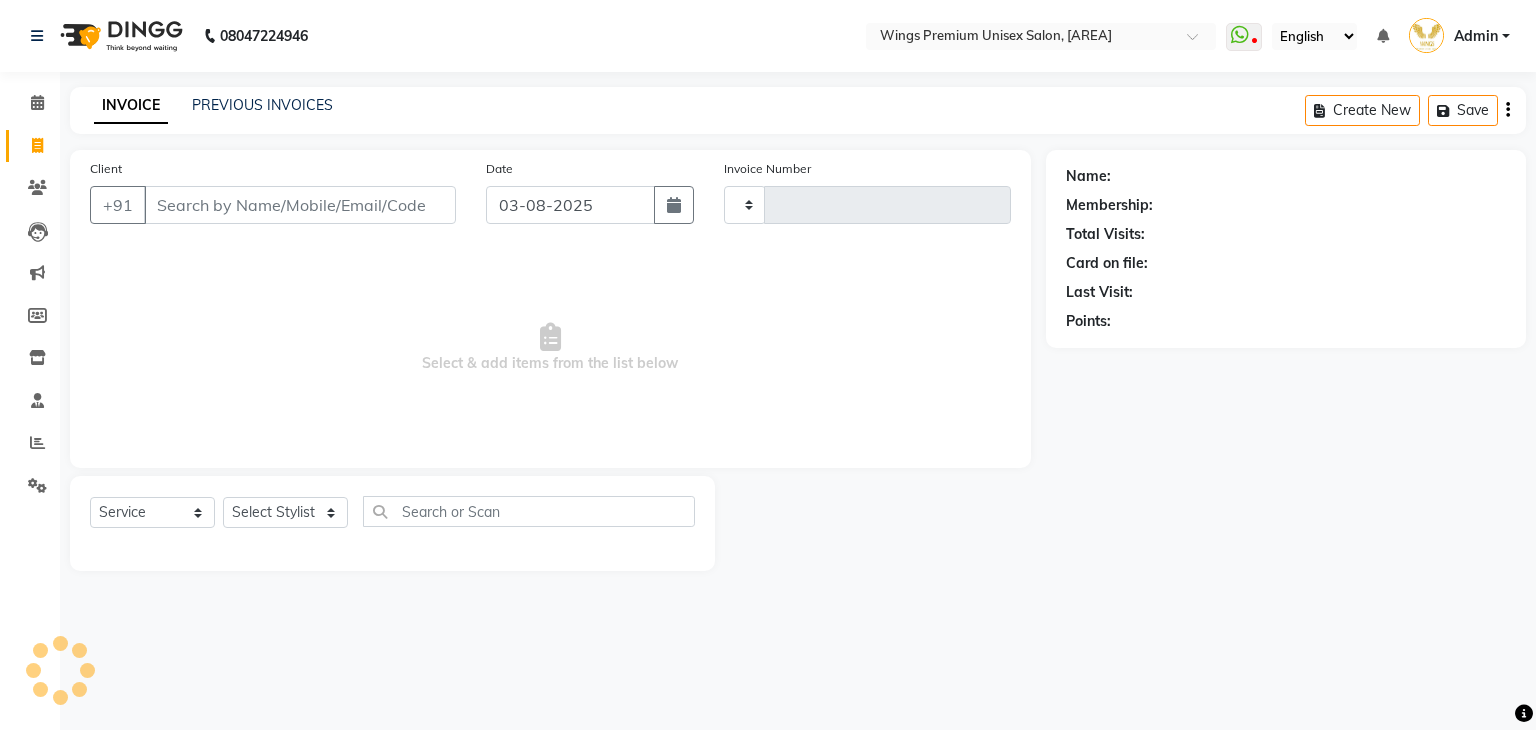type on "1009" 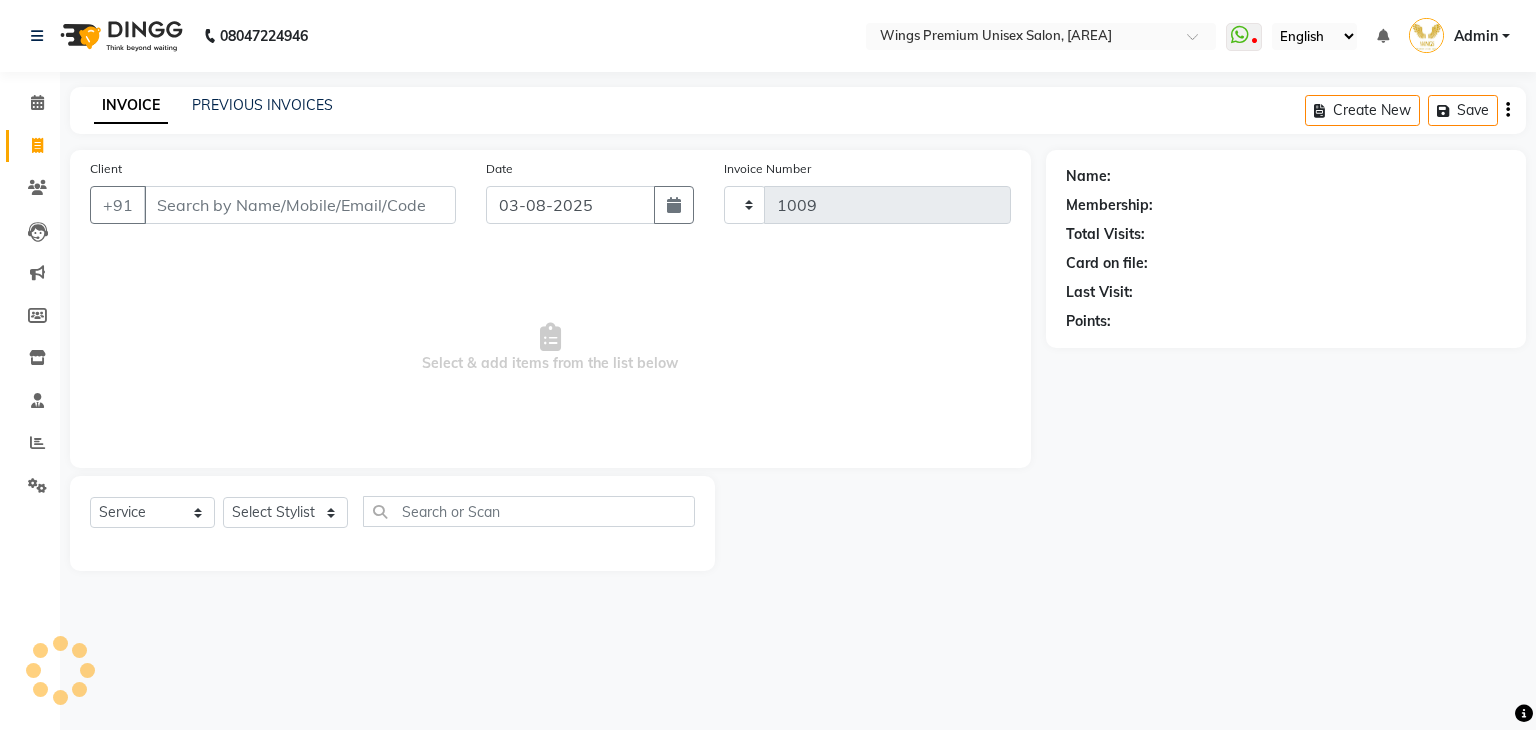 select on "674" 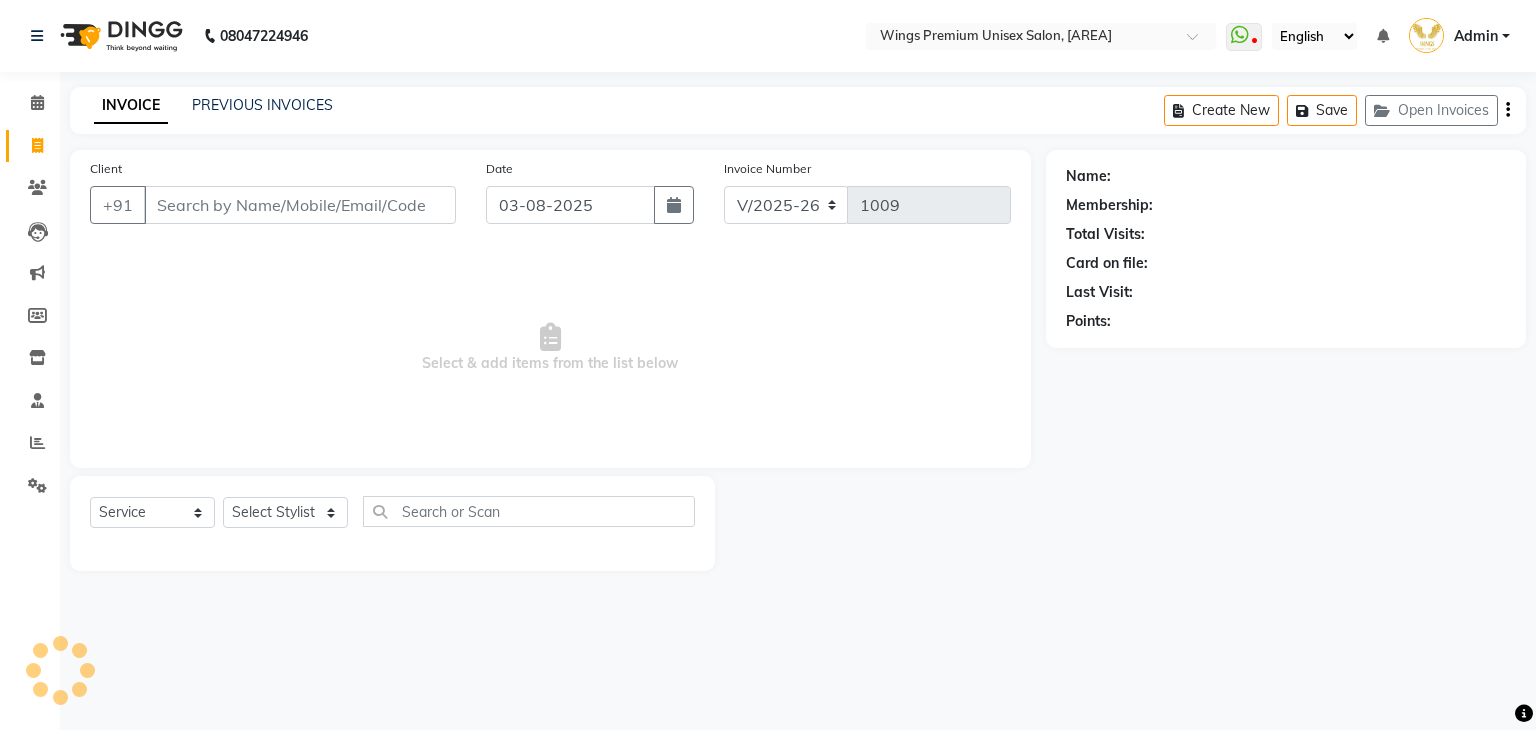 click on "Client" at bounding box center [300, 205] 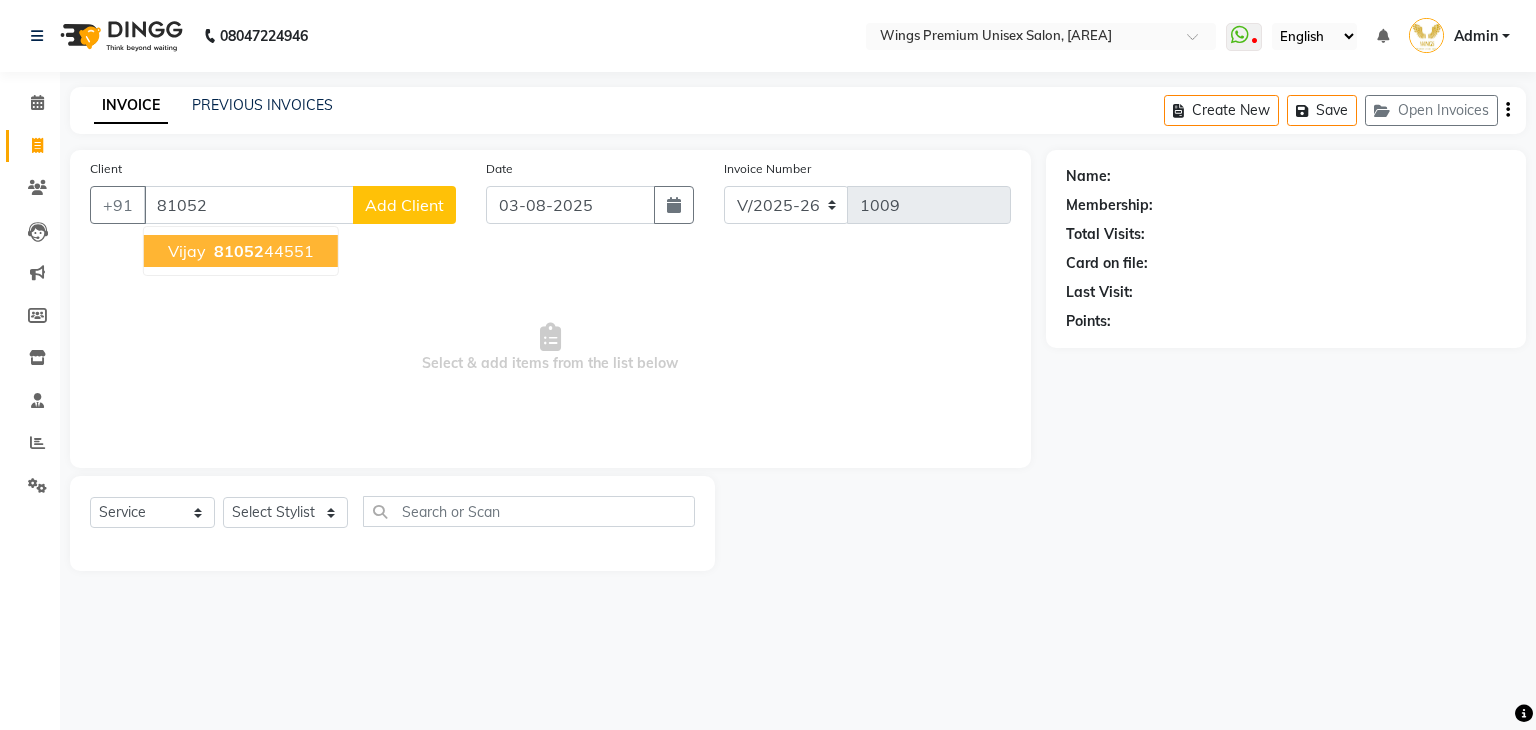 click on "[FIRST] [PHONE]" at bounding box center (241, 251) 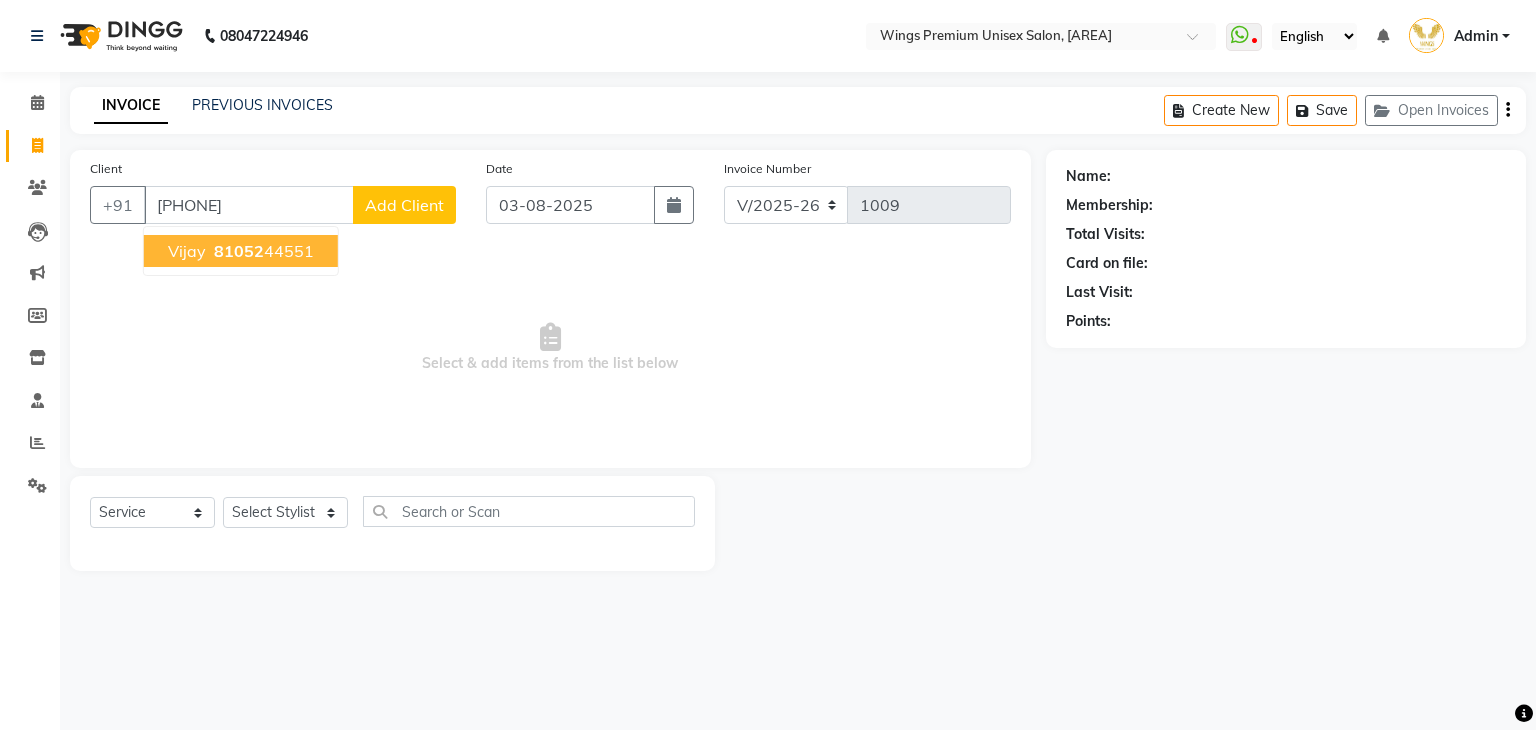 type on "[PHONE]" 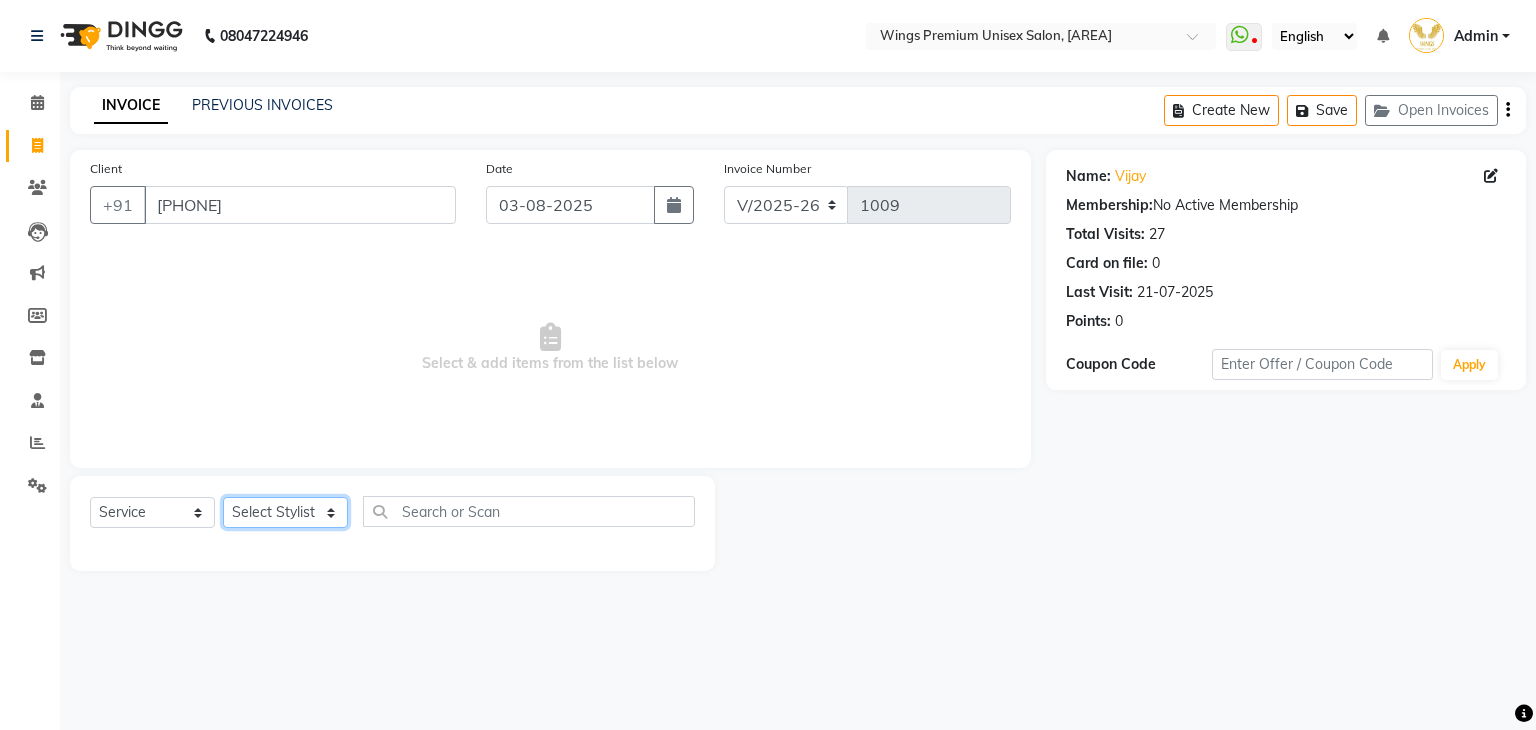 click on "Select Stylist [FIRST] [LAST] [FIRST] [LAST] [FIRST] [LAST] [FIRST] [LAST] [FIRST] [LAST] [FIRST] [LAST]" 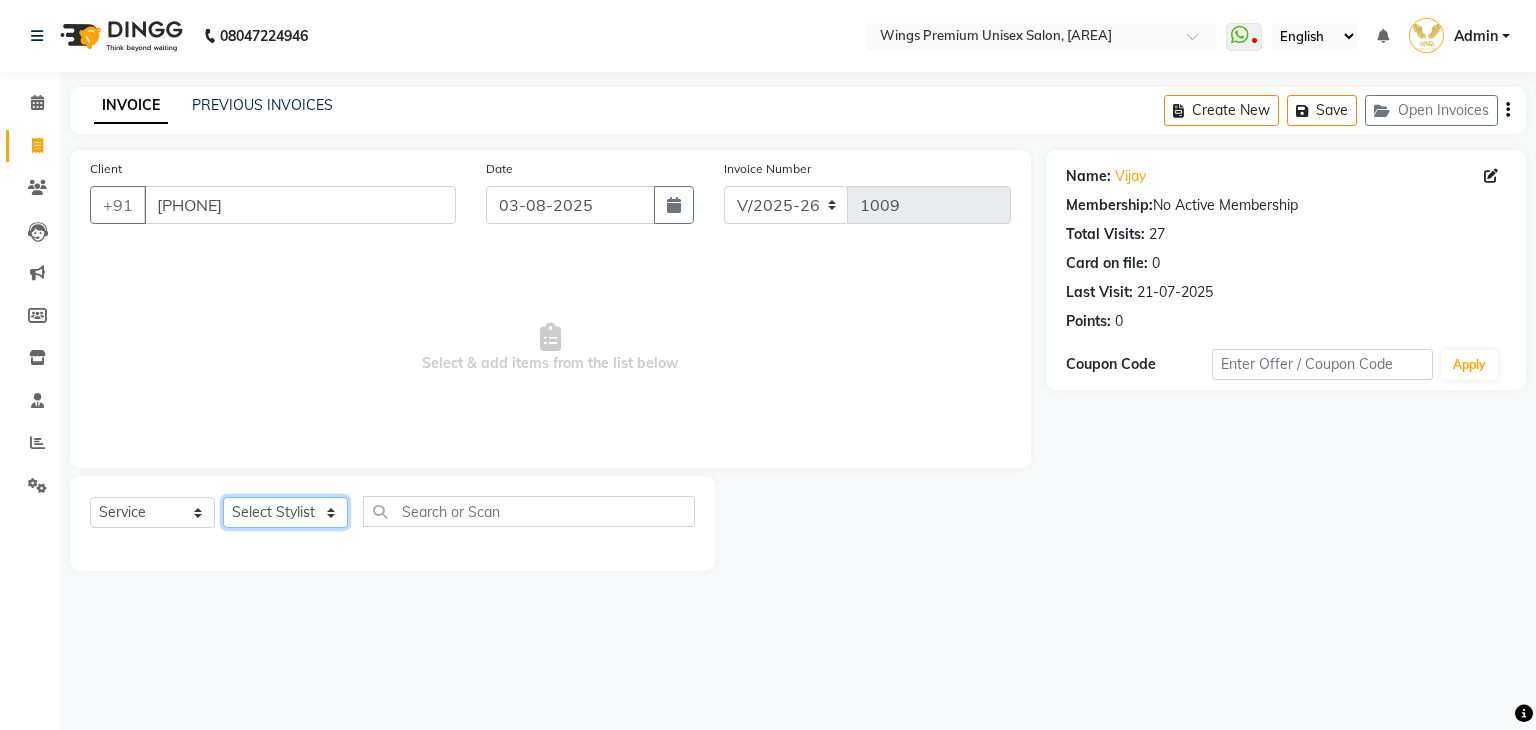 select on "43416" 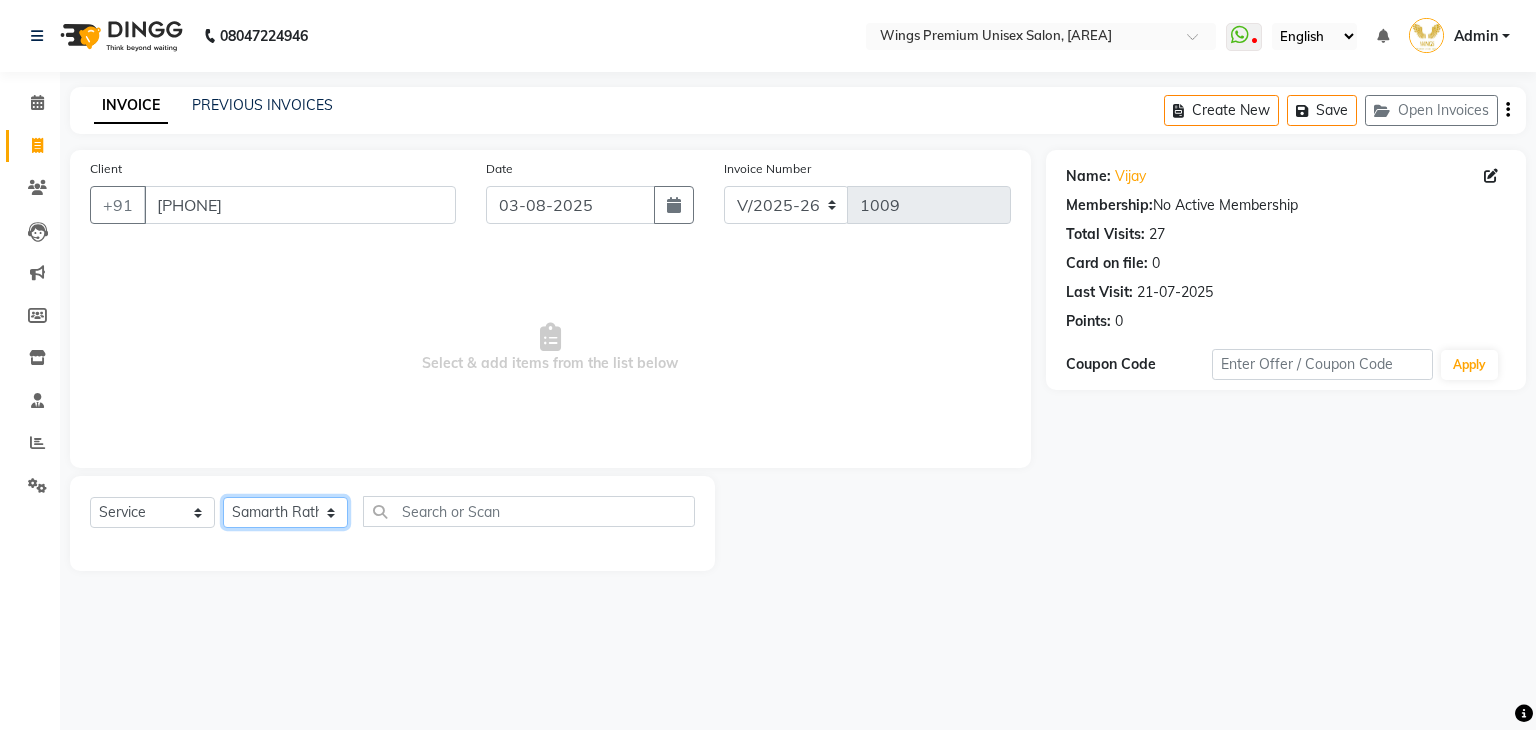click on "Select Stylist [FIRST] [LAST] [FIRST] [LAST] [FIRST] [LAST] [FIRST] [LAST] [FIRST] [LAST] [FIRST] [LAST]" 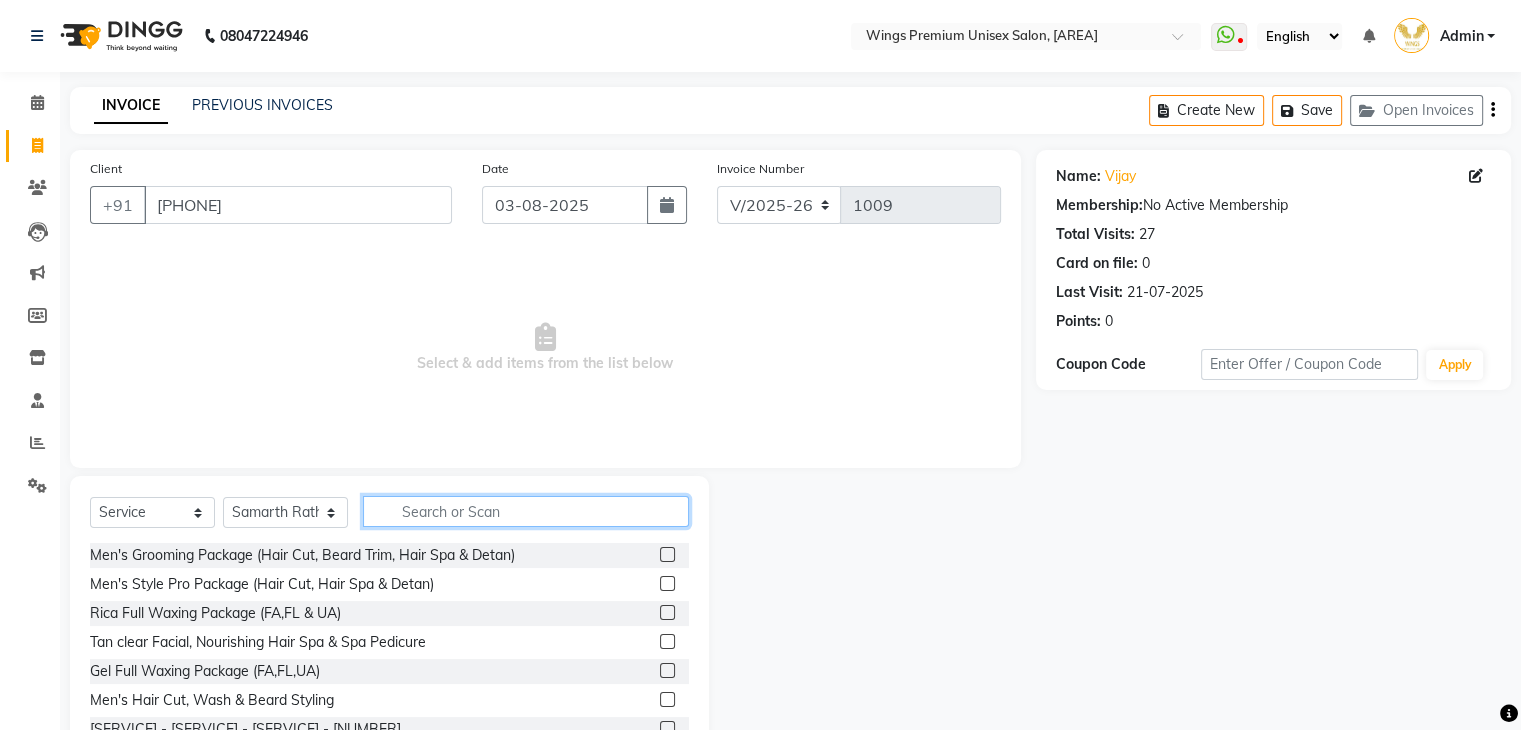click 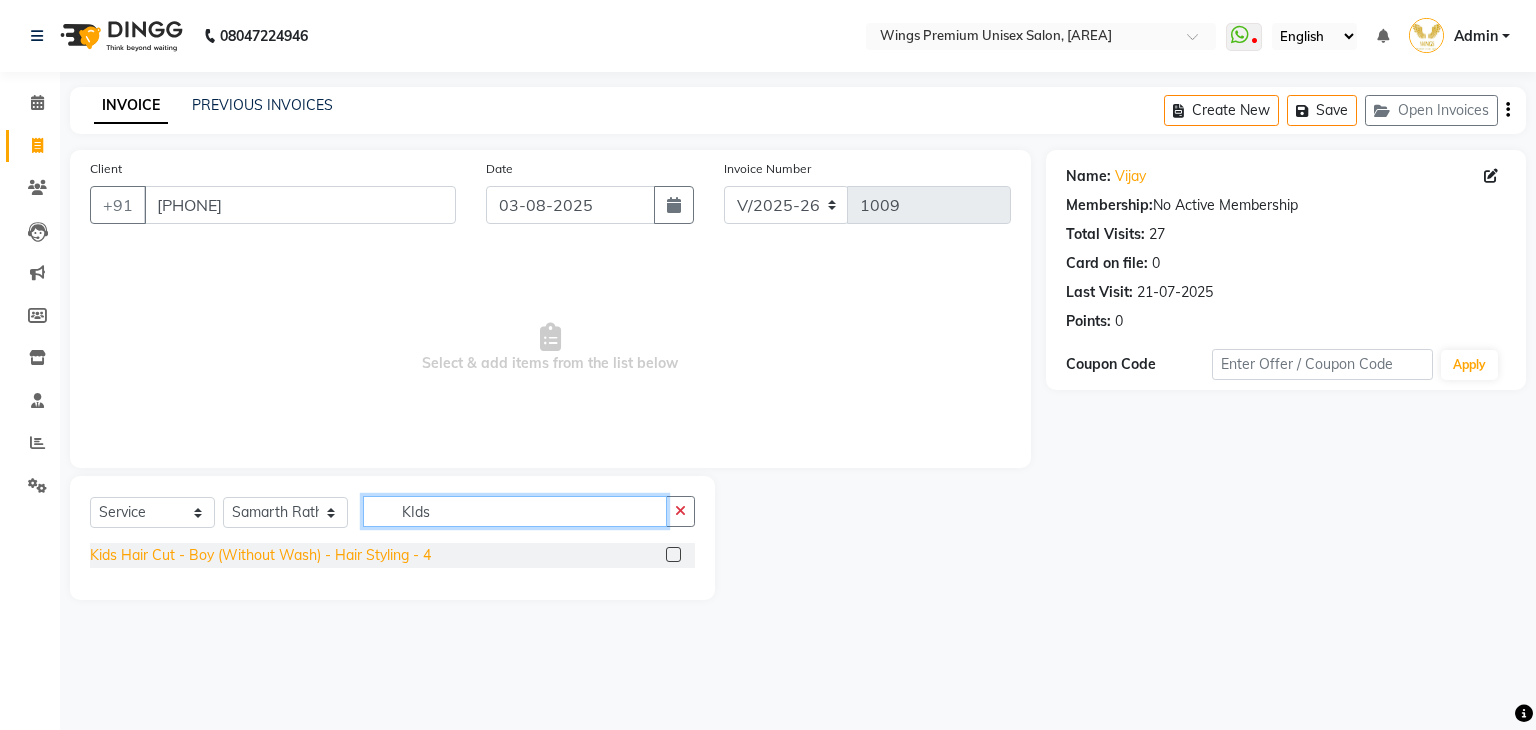 type on "KIds" 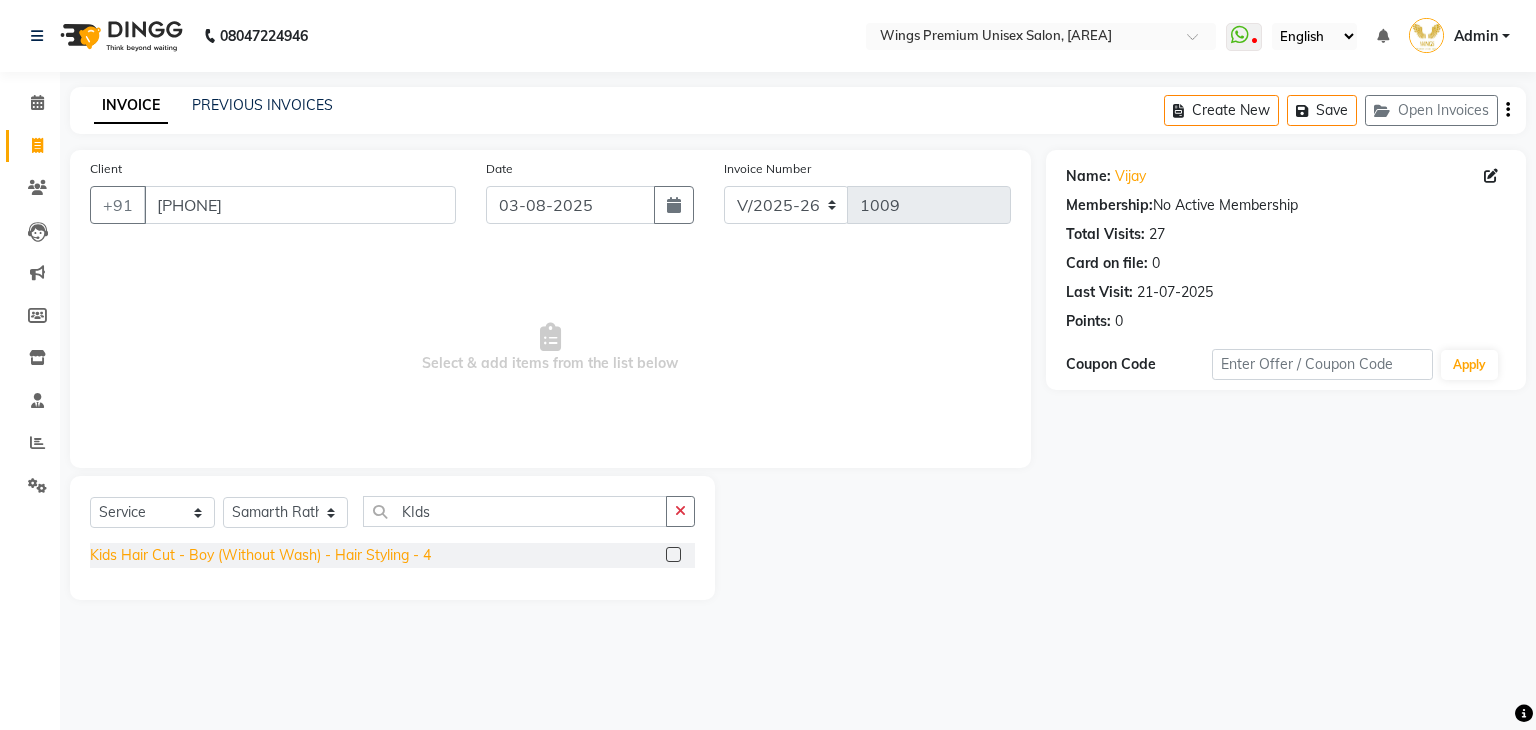 click on "Kids Hair Cut - Boy (Without Wash) - Hair Styling  - 4" 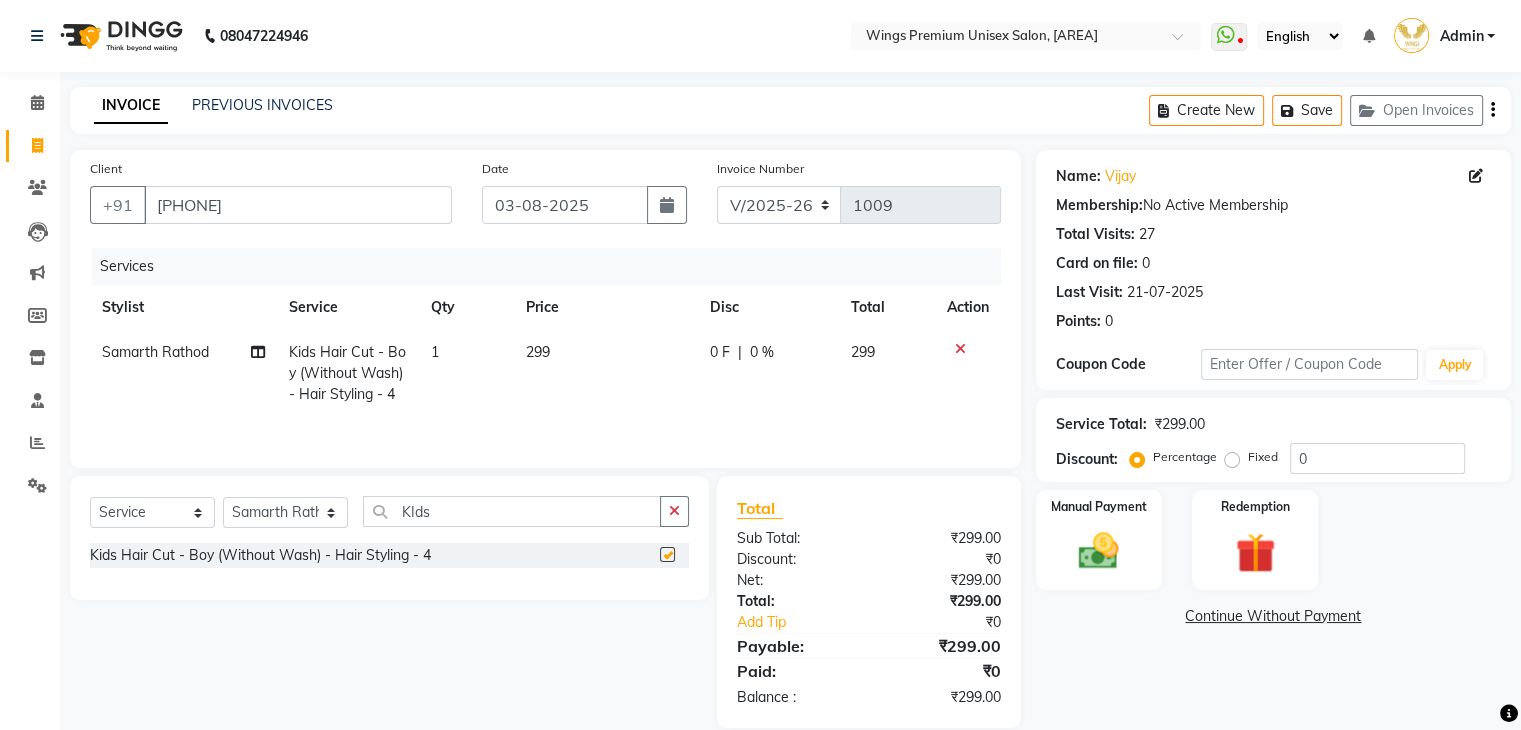 checkbox on "false" 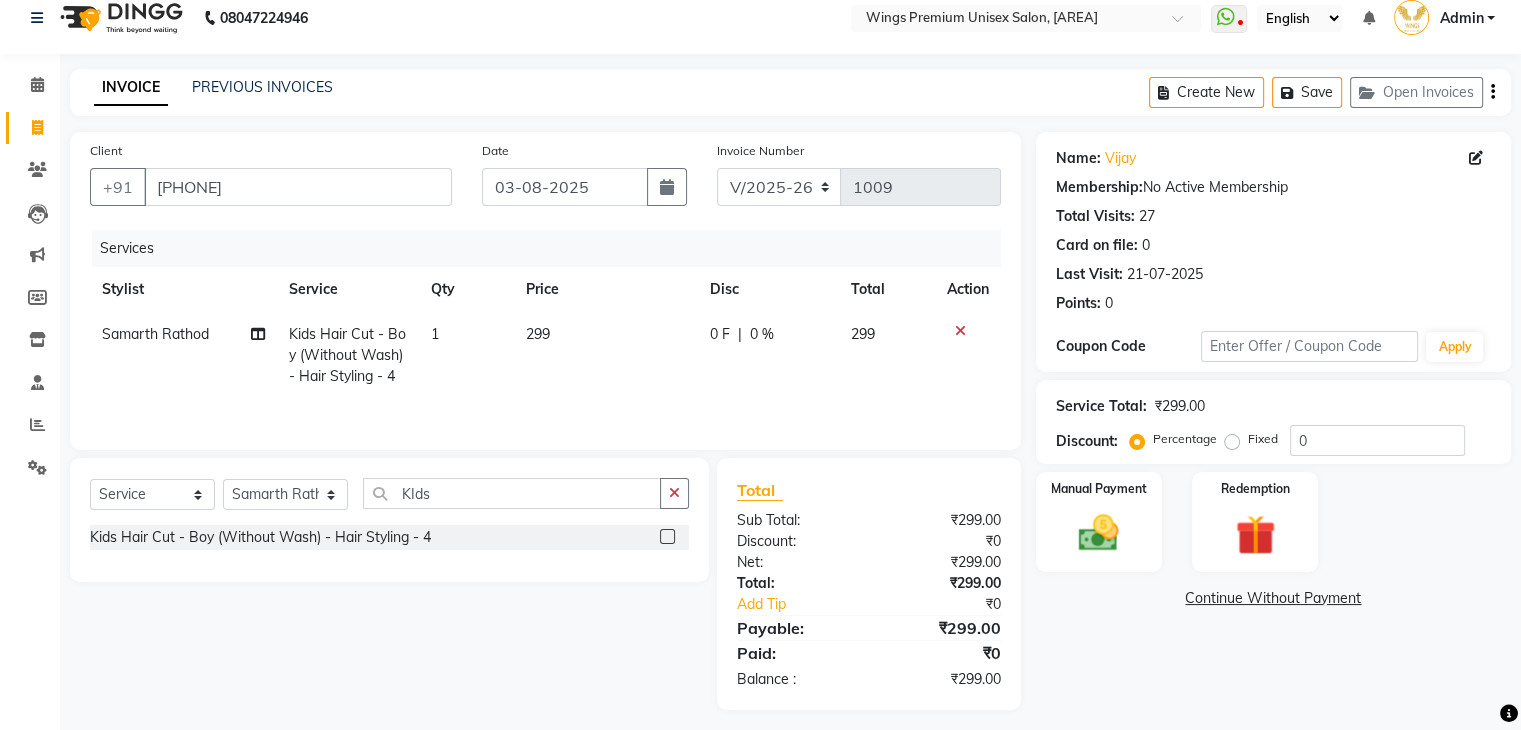 scroll, scrollTop: 28, scrollLeft: 0, axis: vertical 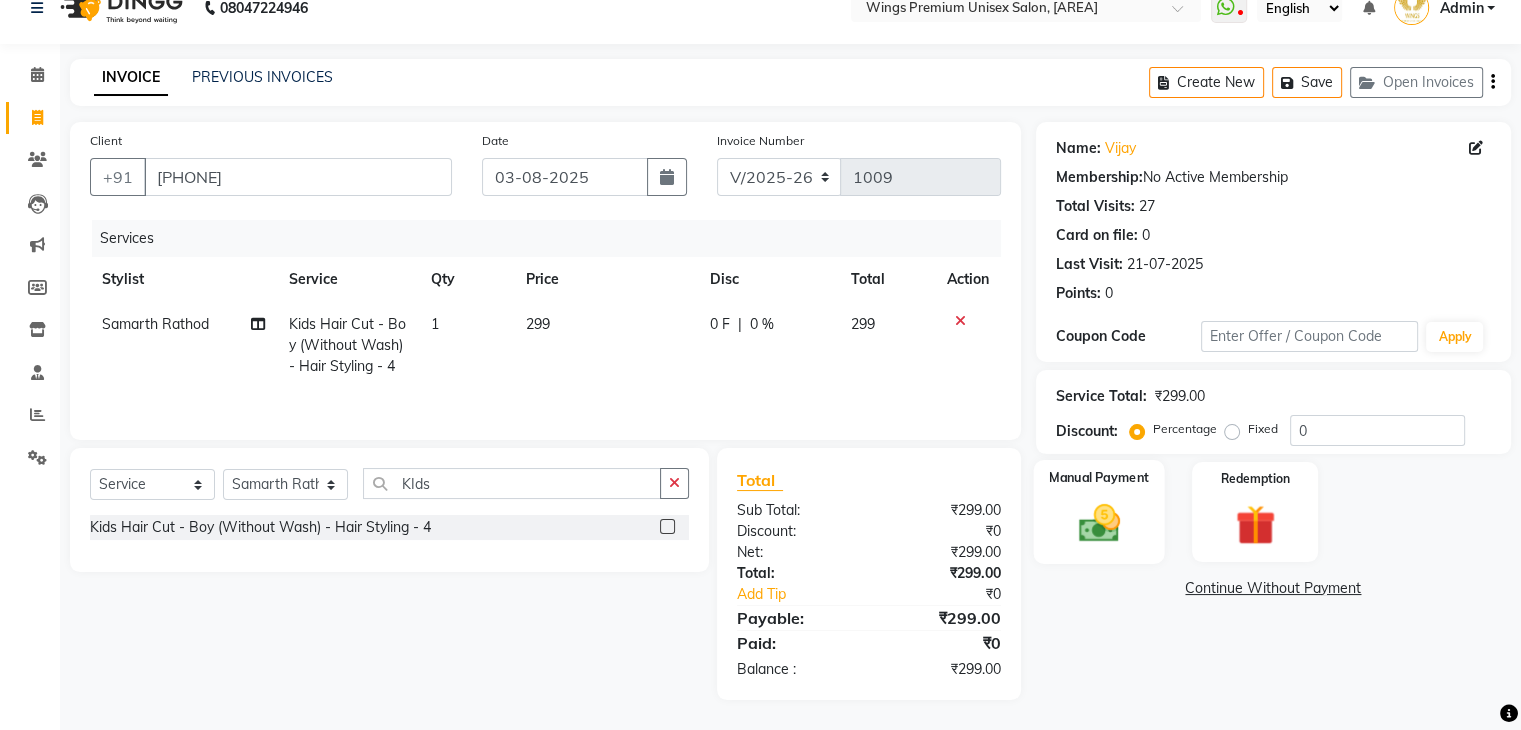 click 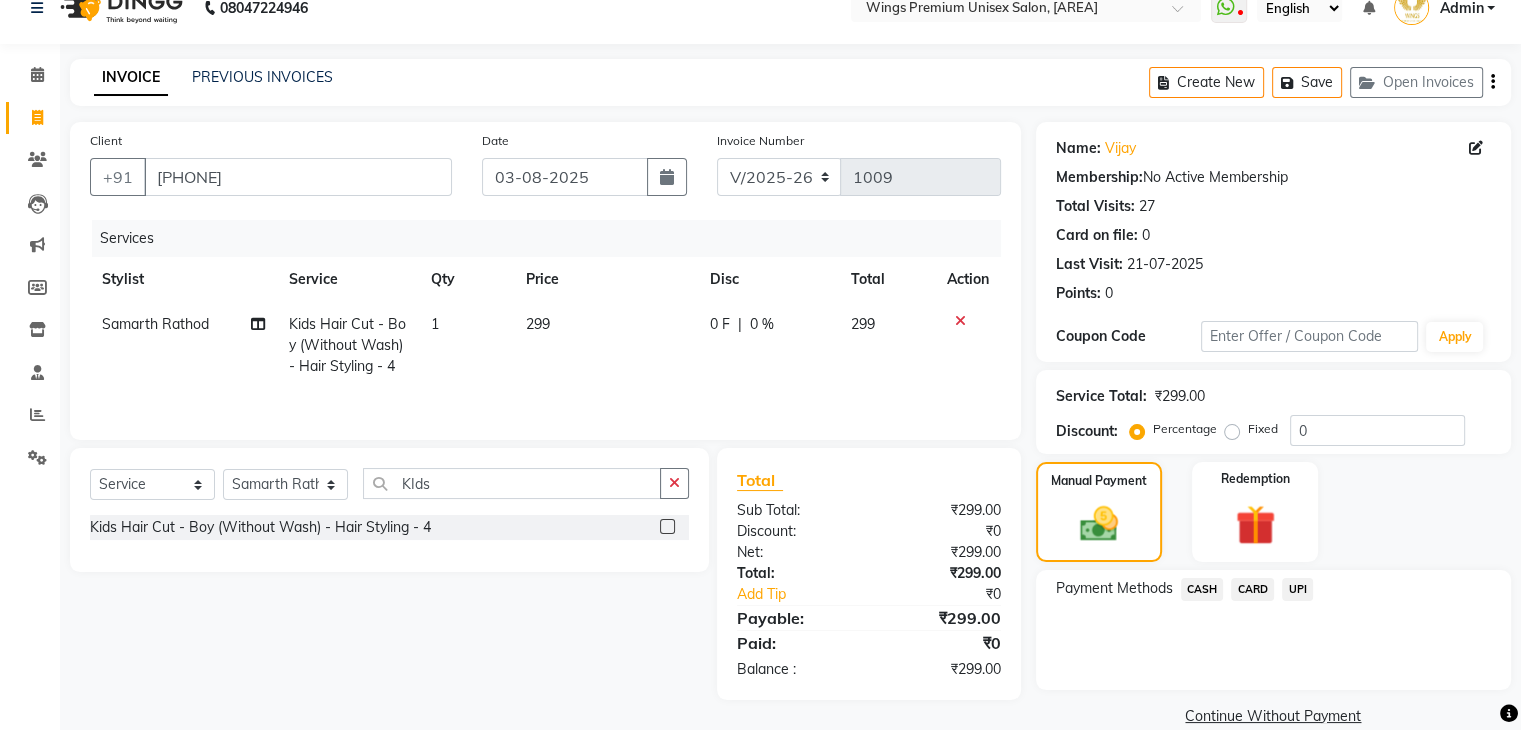 click on "UPI" 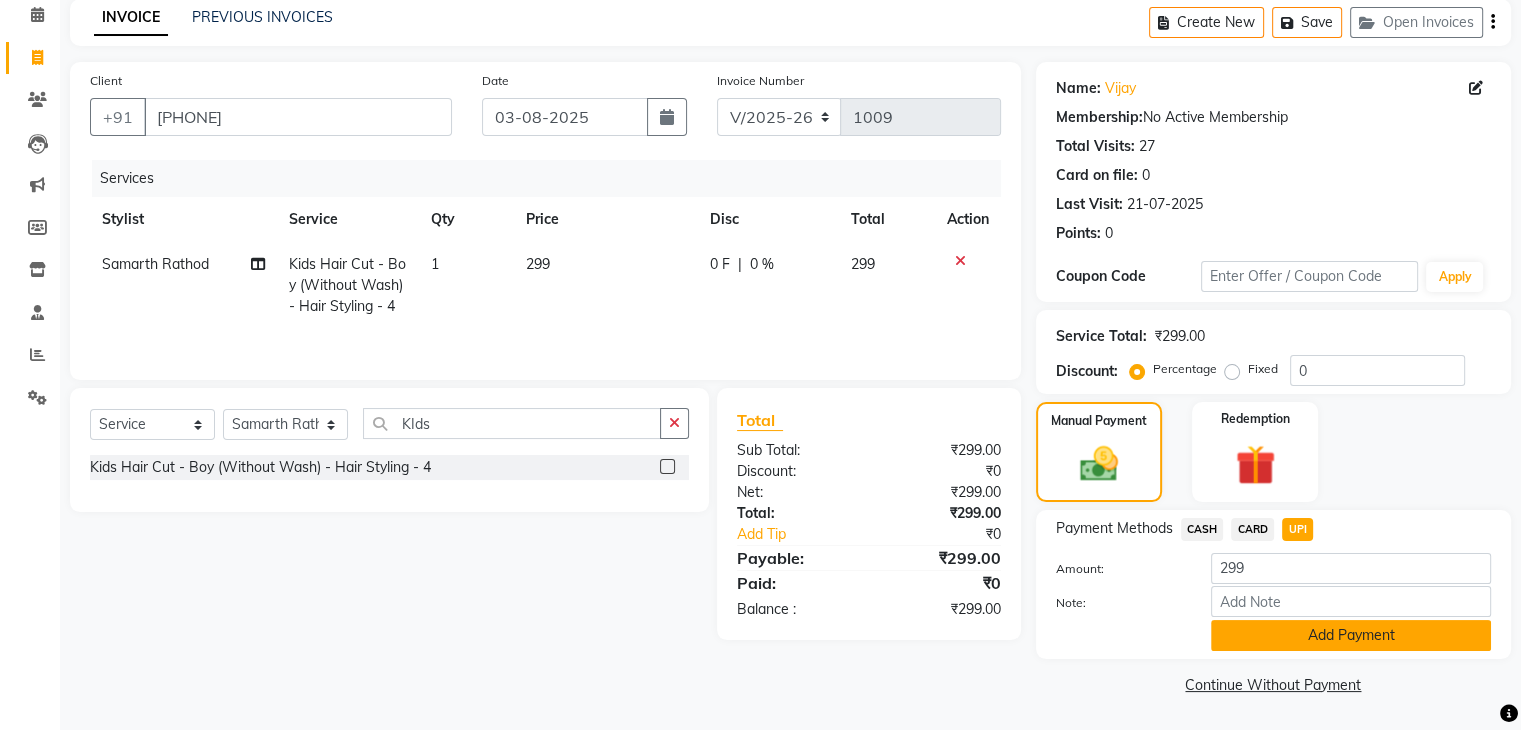 click on "Add Payment" 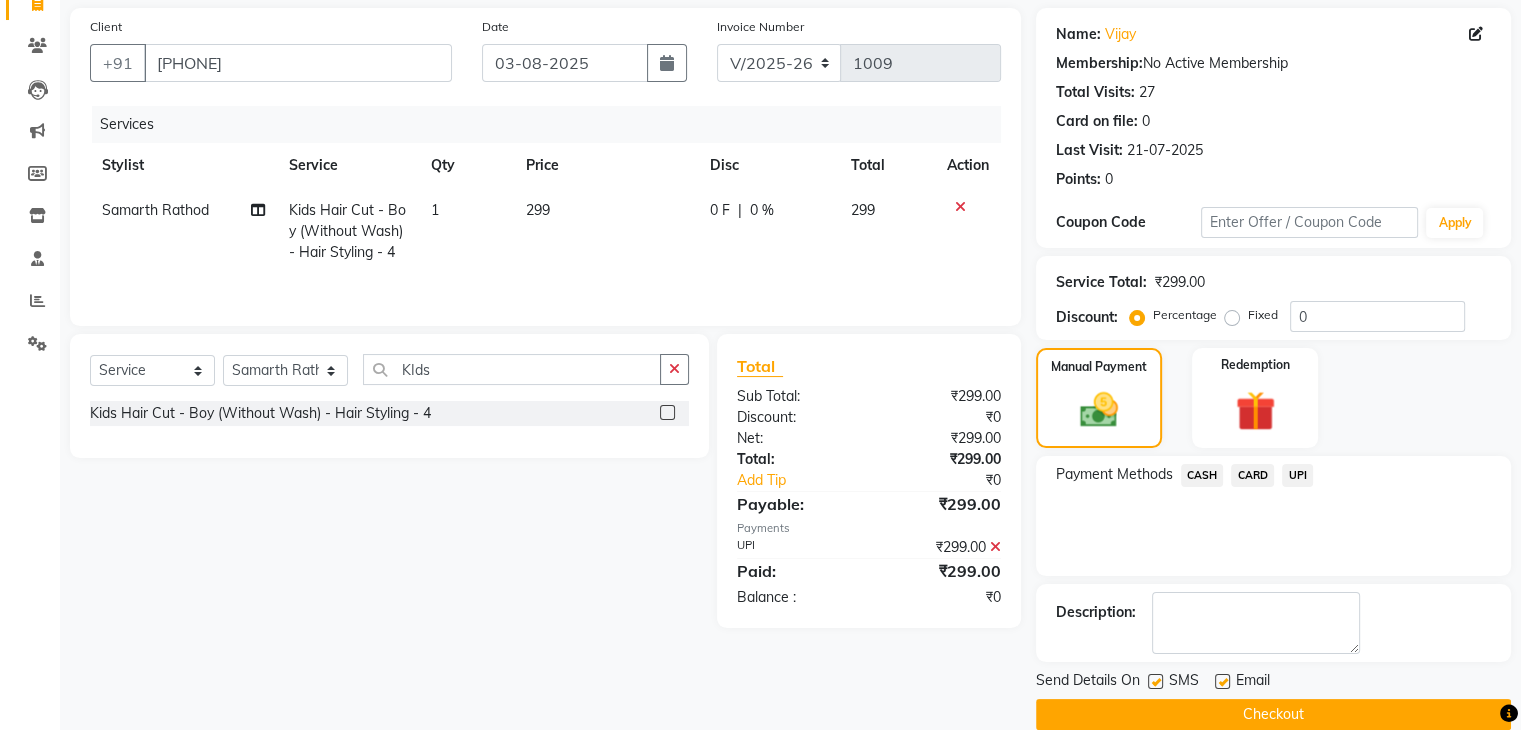 scroll, scrollTop: 171, scrollLeft: 0, axis: vertical 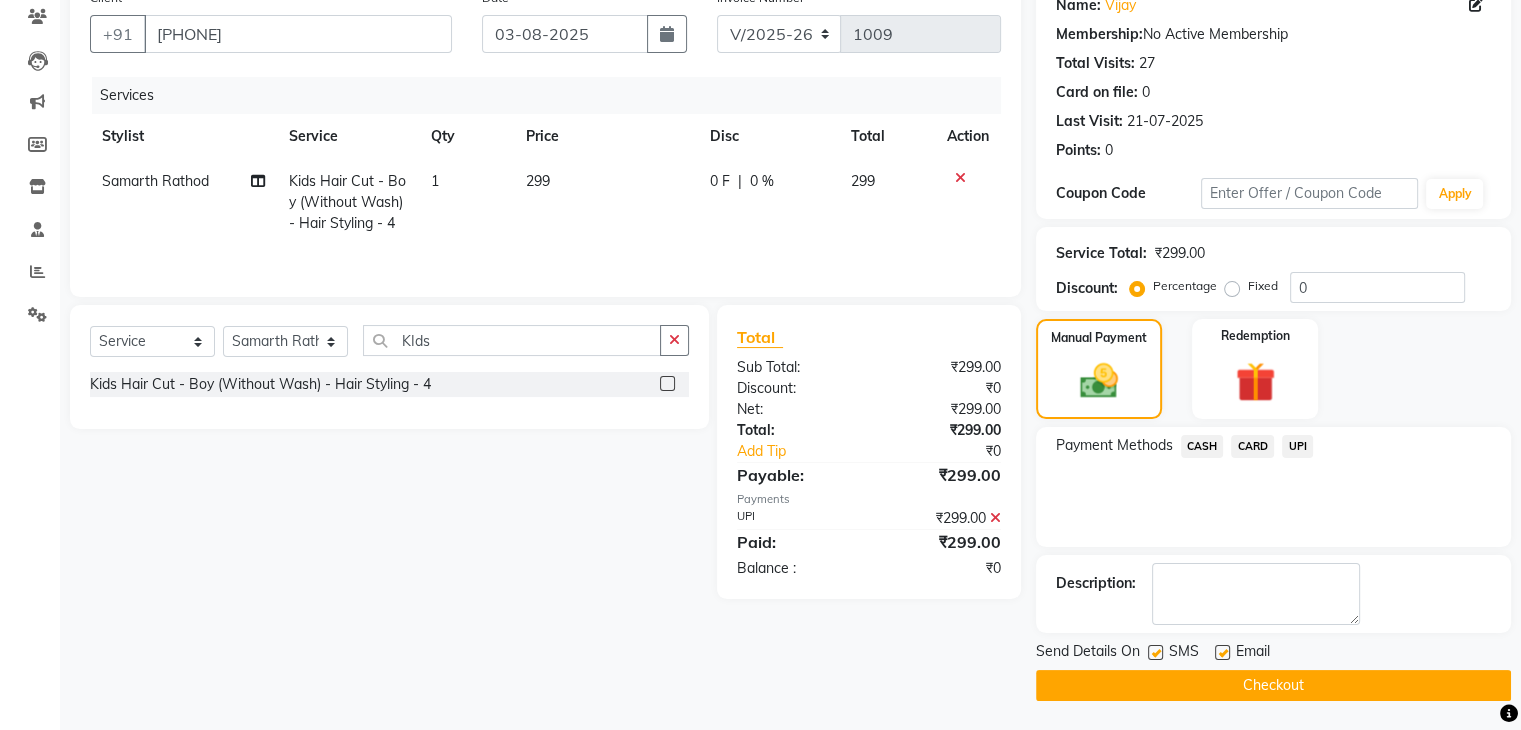 click on "Checkout" 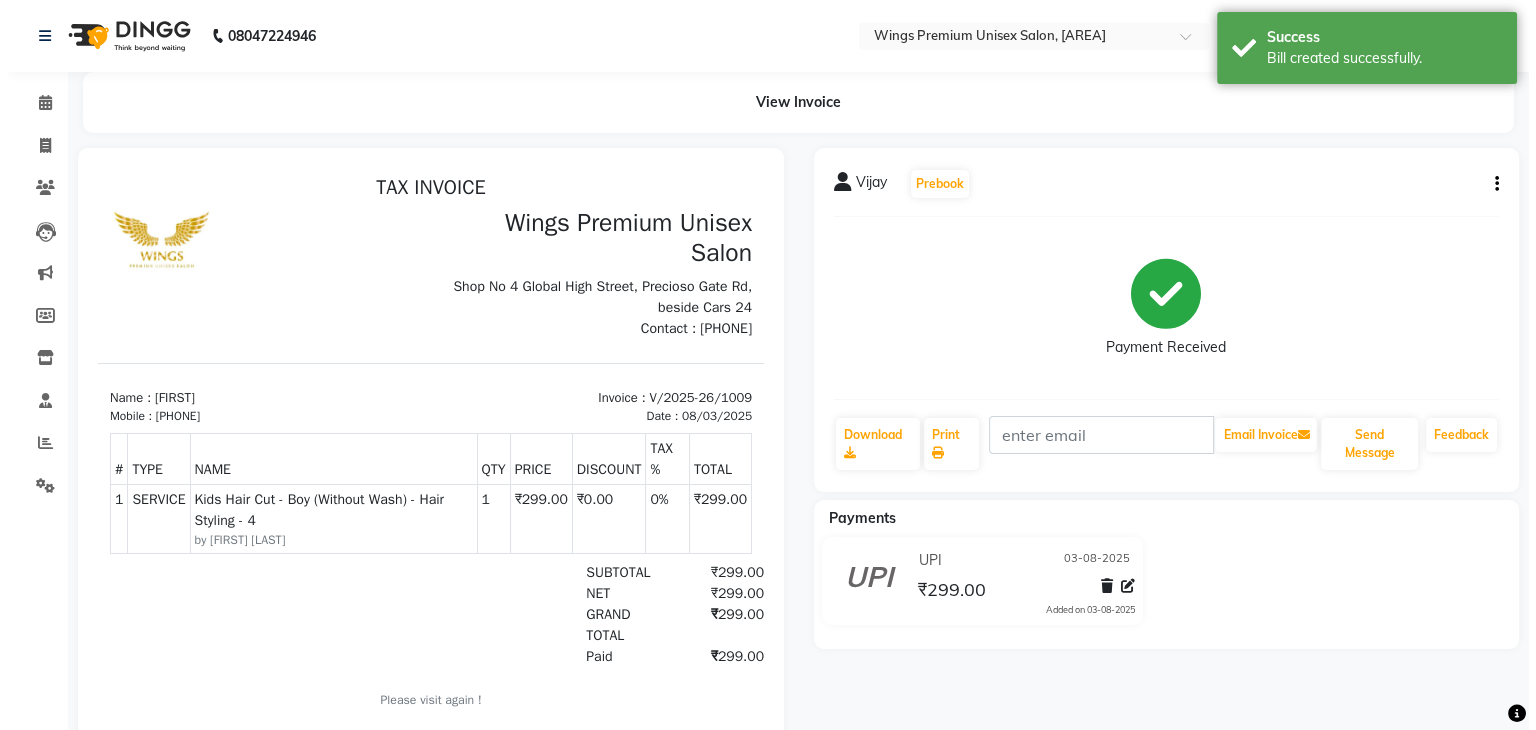 scroll, scrollTop: 0, scrollLeft: 0, axis: both 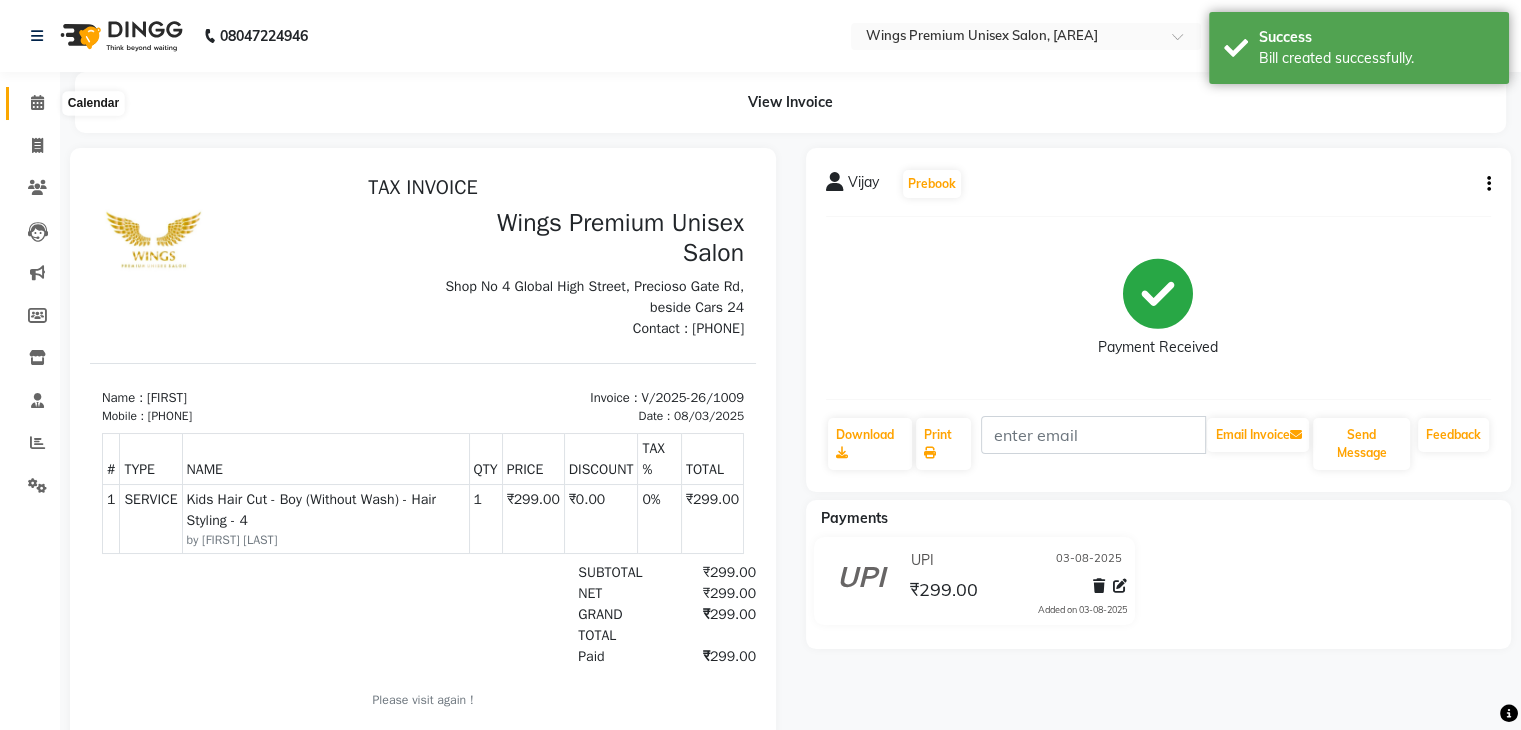 click 